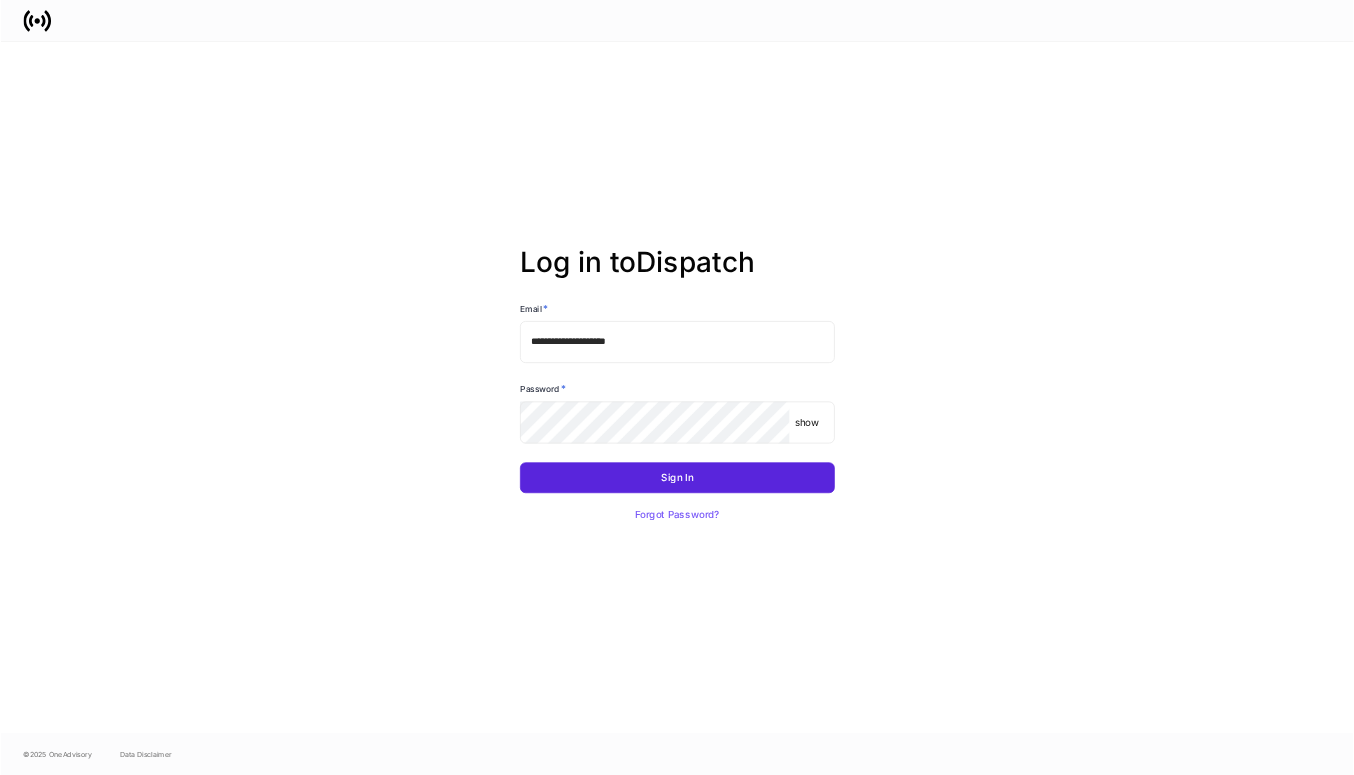 scroll, scrollTop: 0, scrollLeft: 0, axis: both 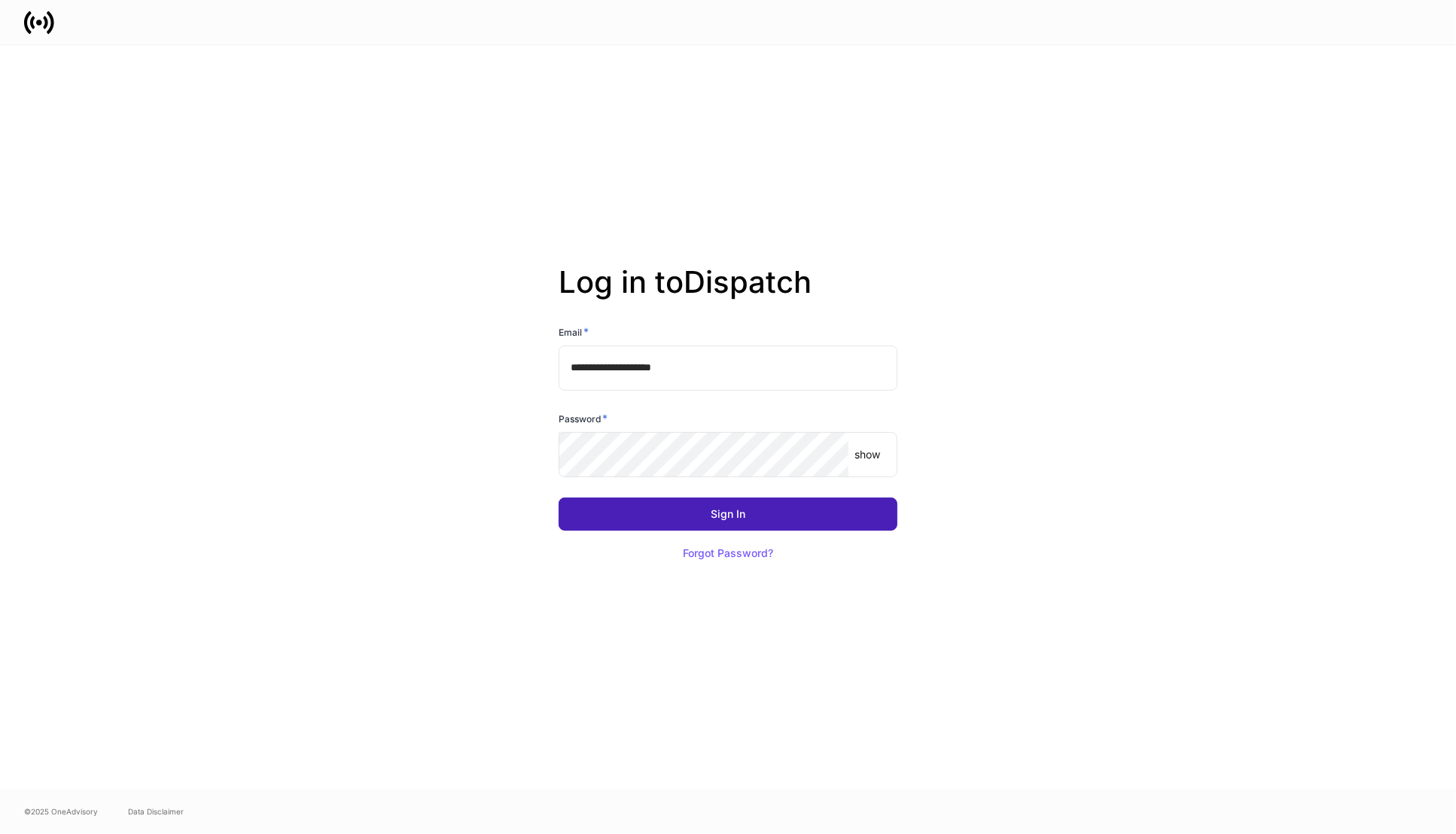 click on "Sign In" at bounding box center (728, 514) 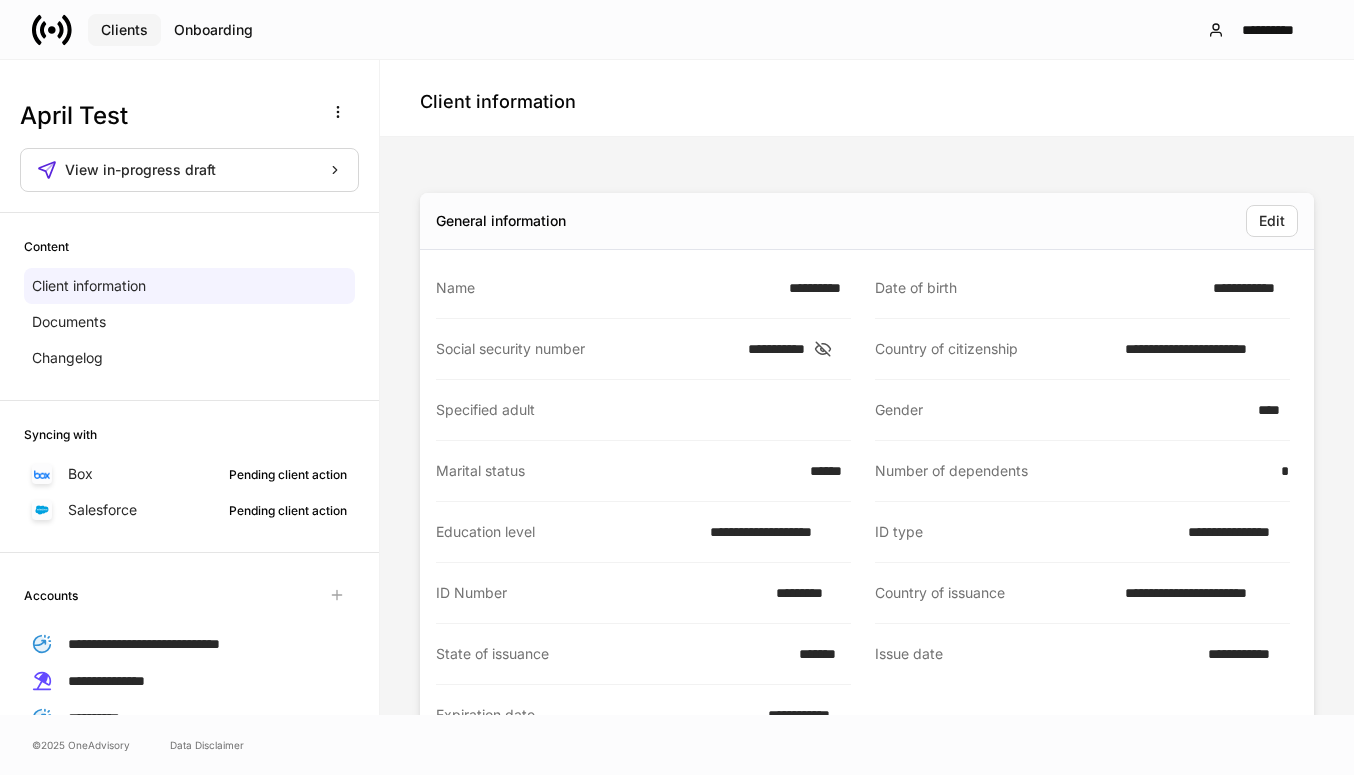 click on "Clients" at bounding box center [124, 30] 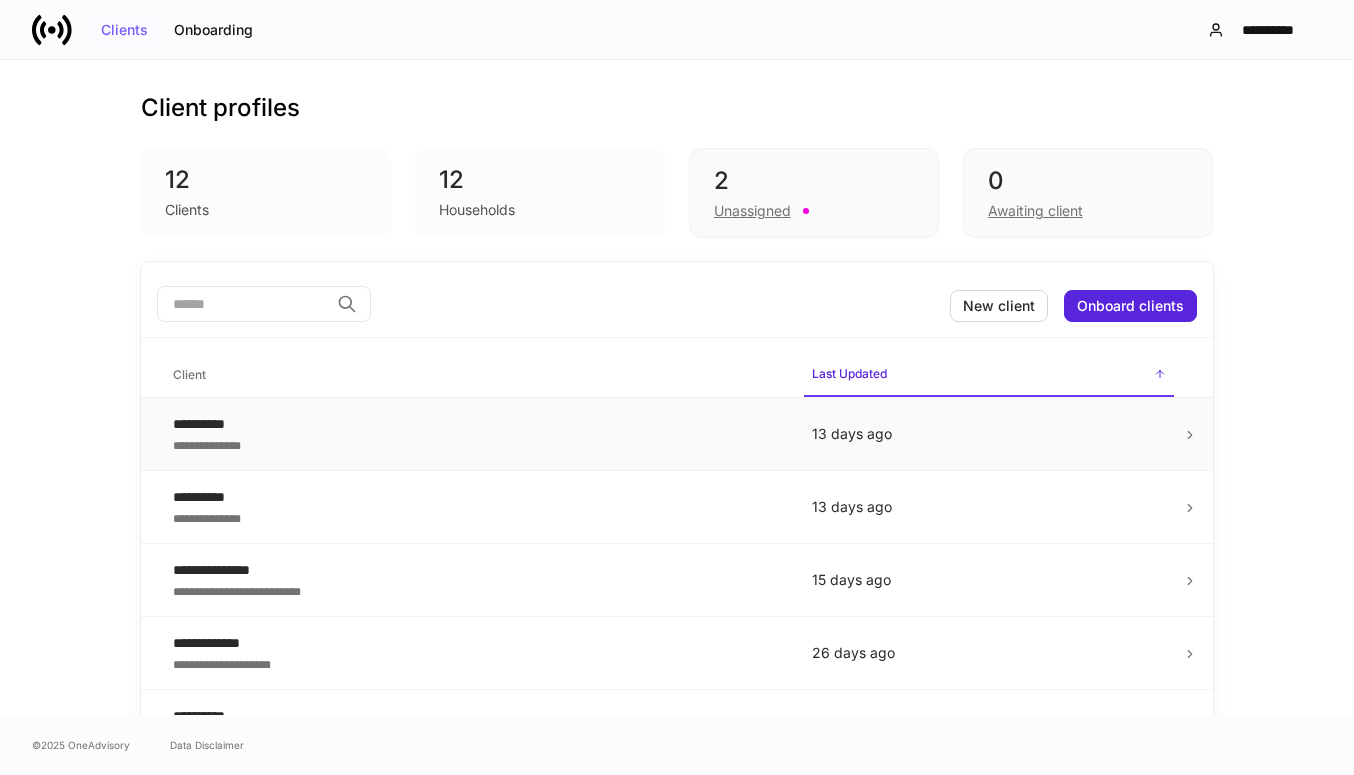 scroll, scrollTop: 372, scrollLeft: 0, axis: vertical 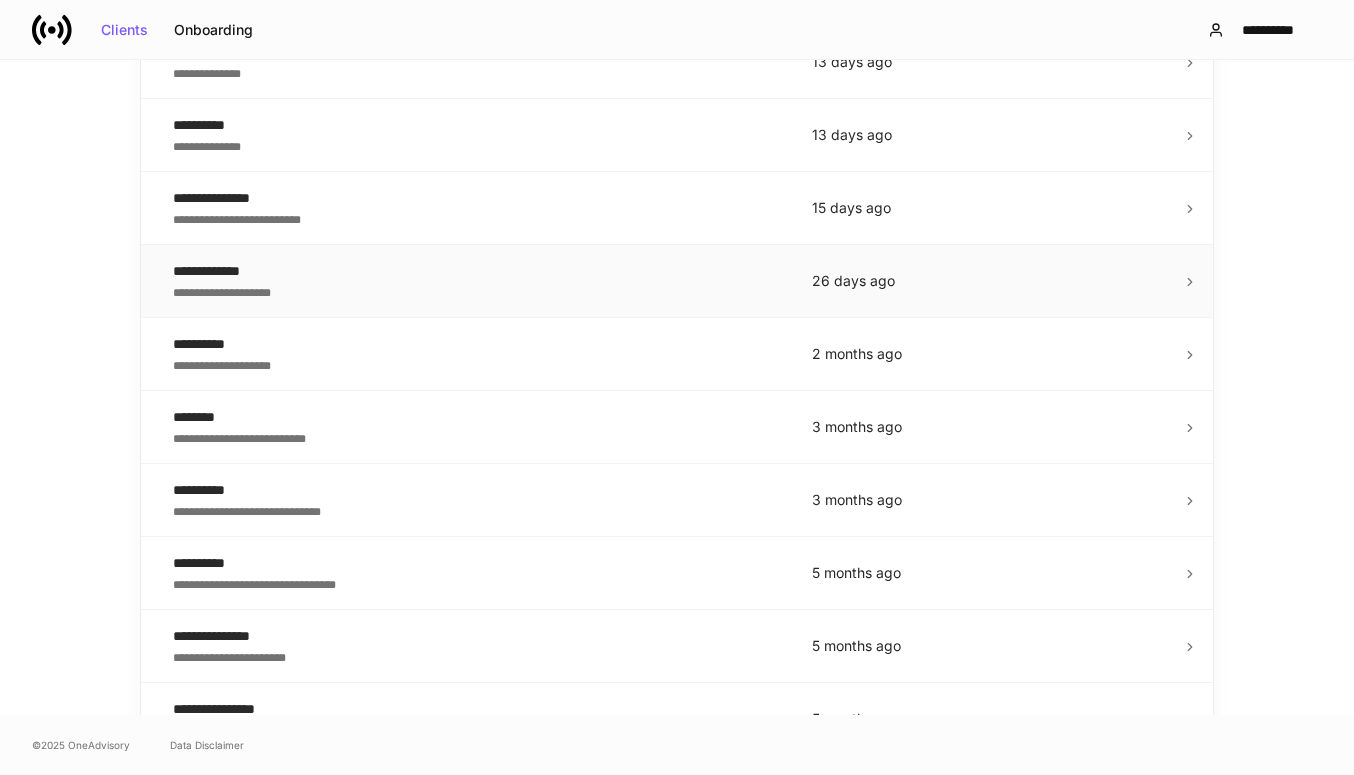 click on "**********" at bounding box center [476, 271] 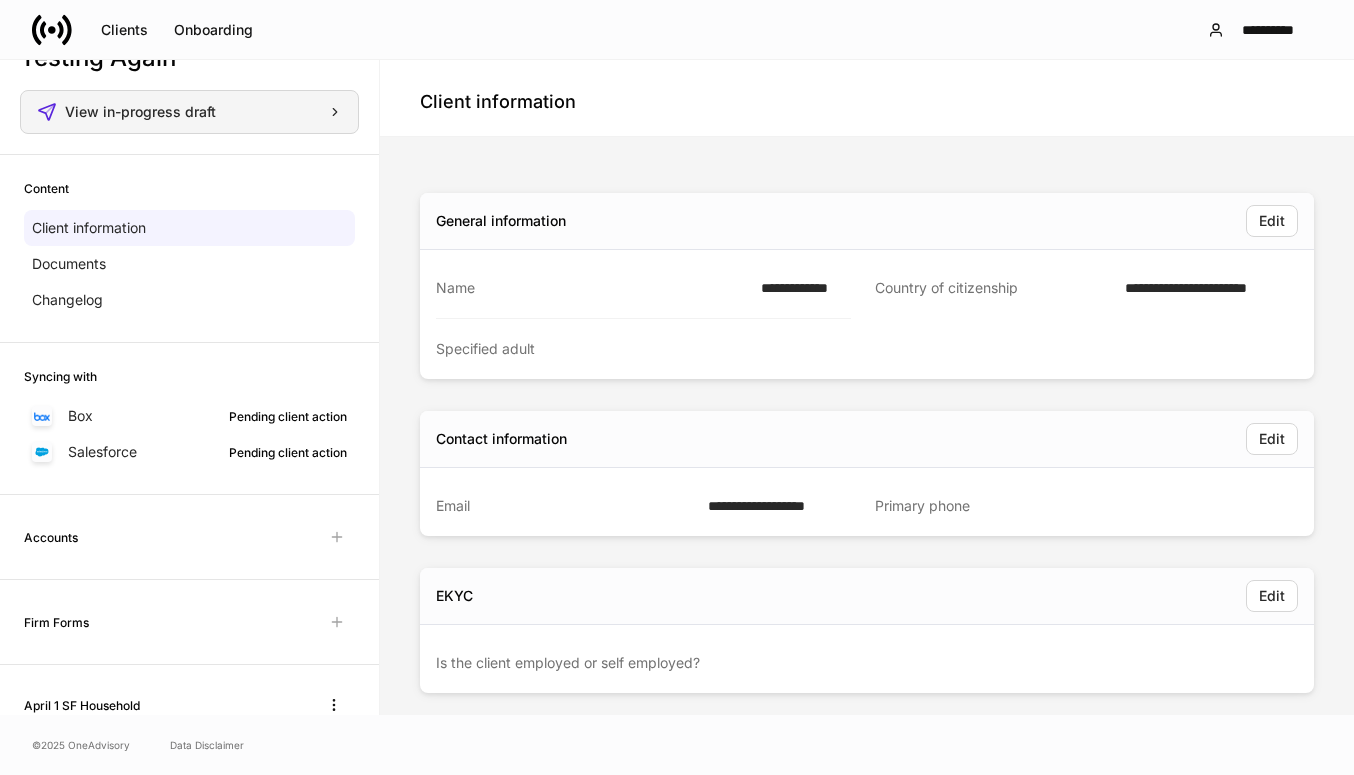 scroll, scrollTop: 0, scrollLeft: 0, axis: both 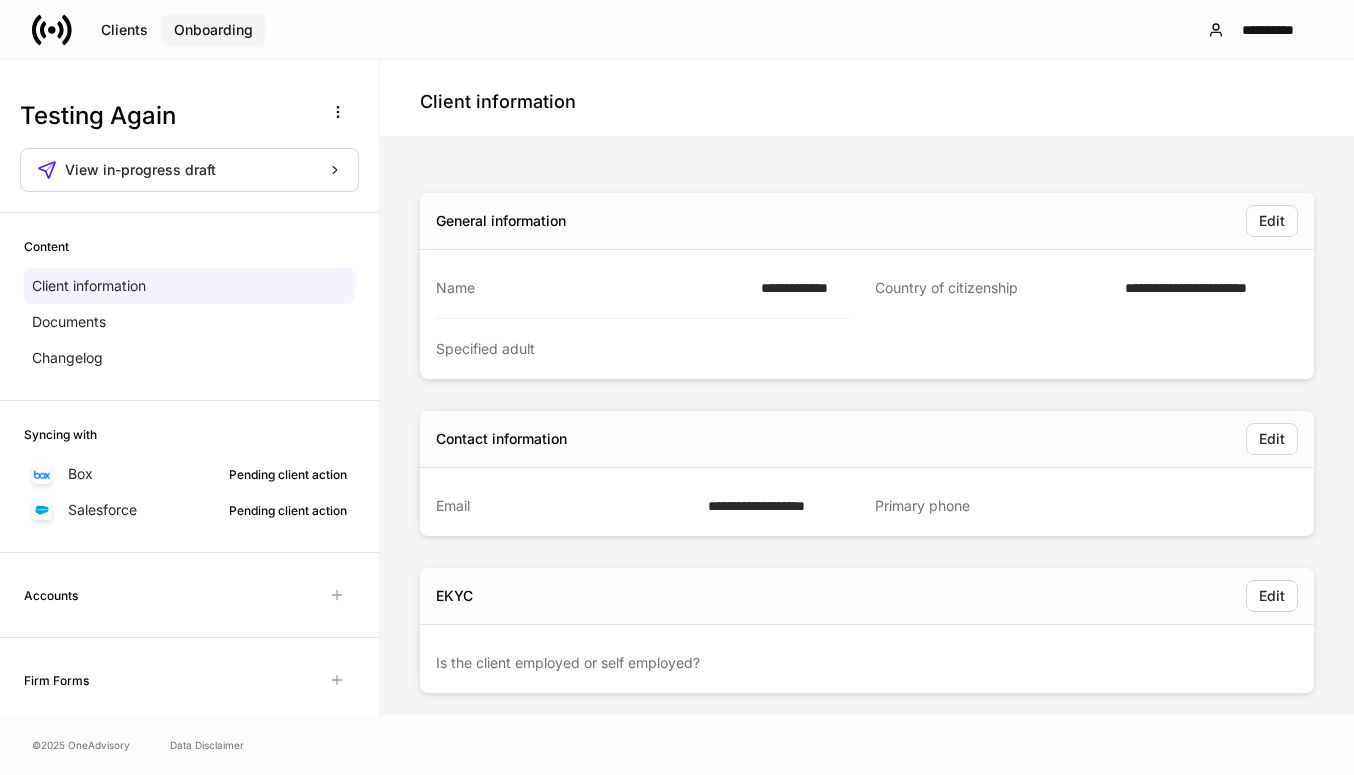 click on "Onboarding" at bounding box center (213, 30) 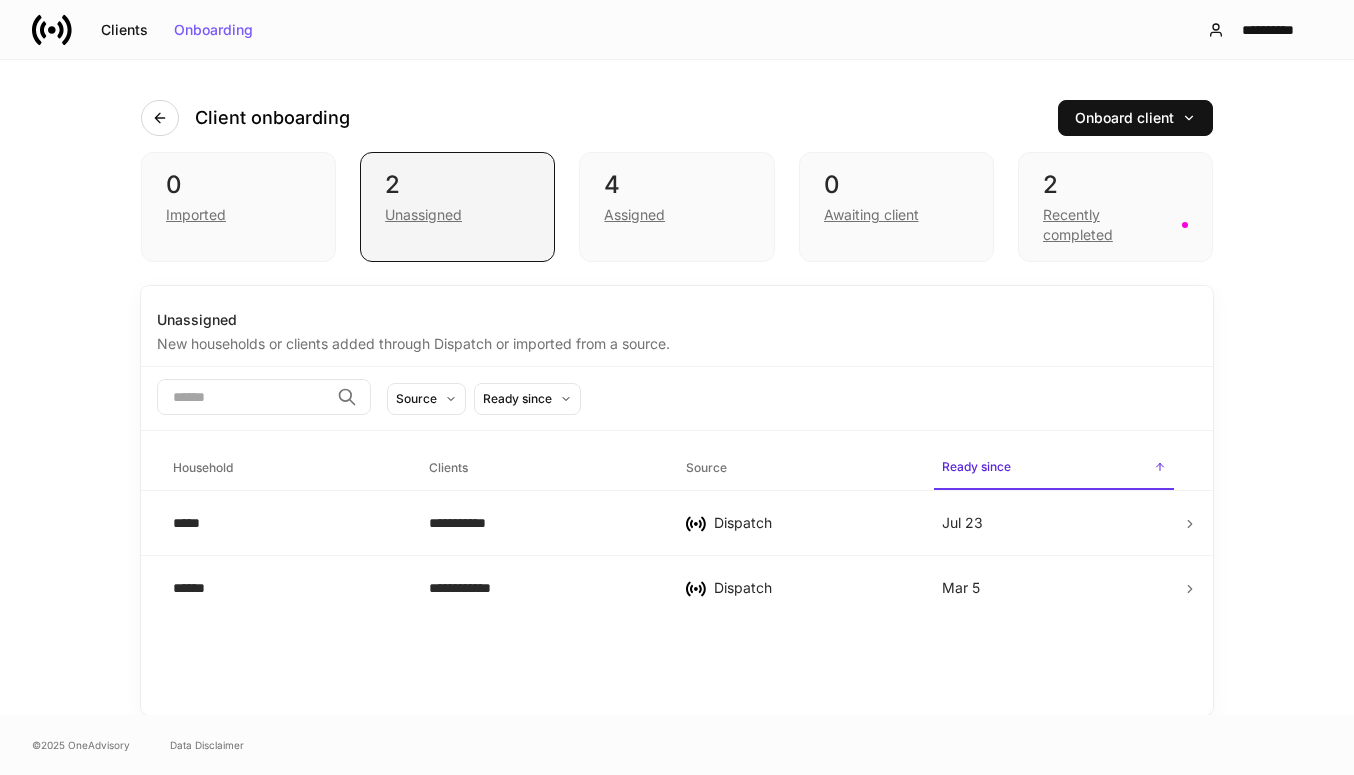 click on "Unassigned" at bounding box center [423, 215] 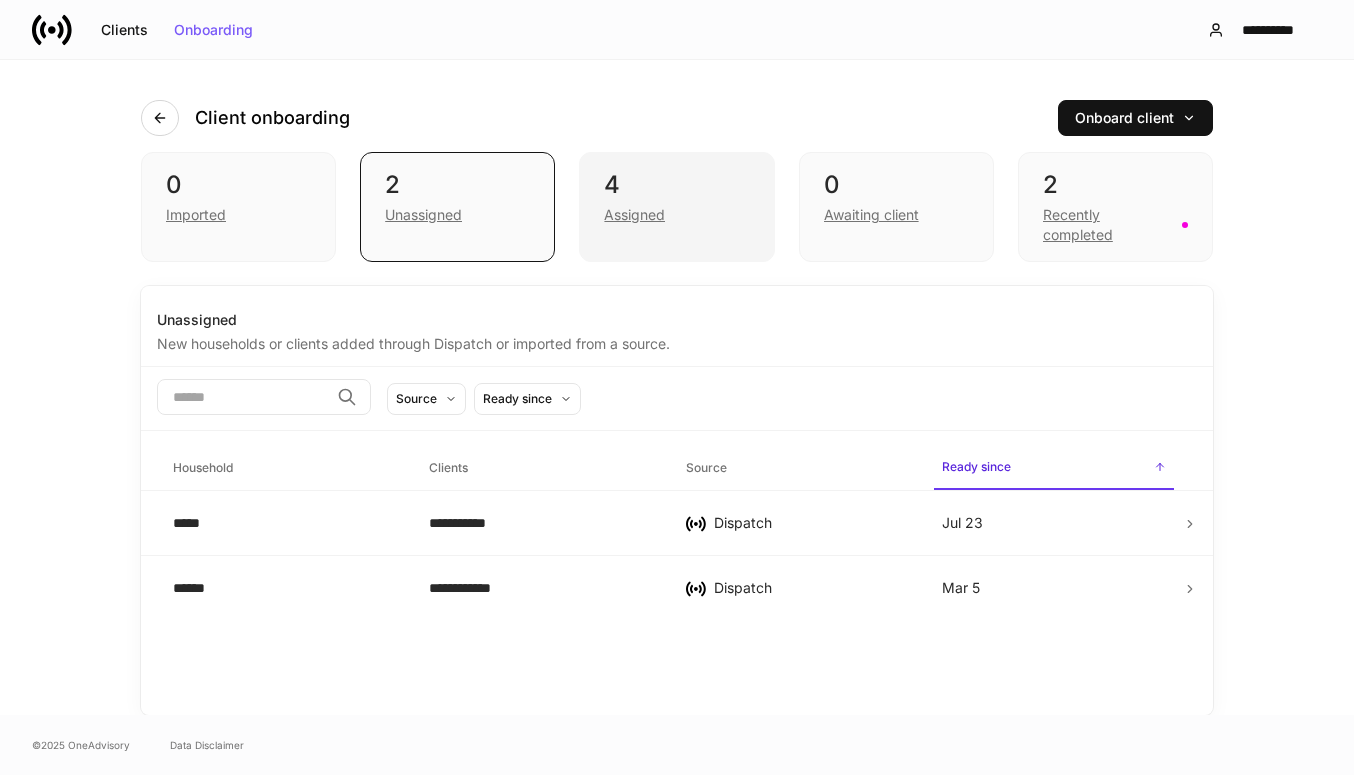 click on "4 Assigned" at bounding box center (676, 207) 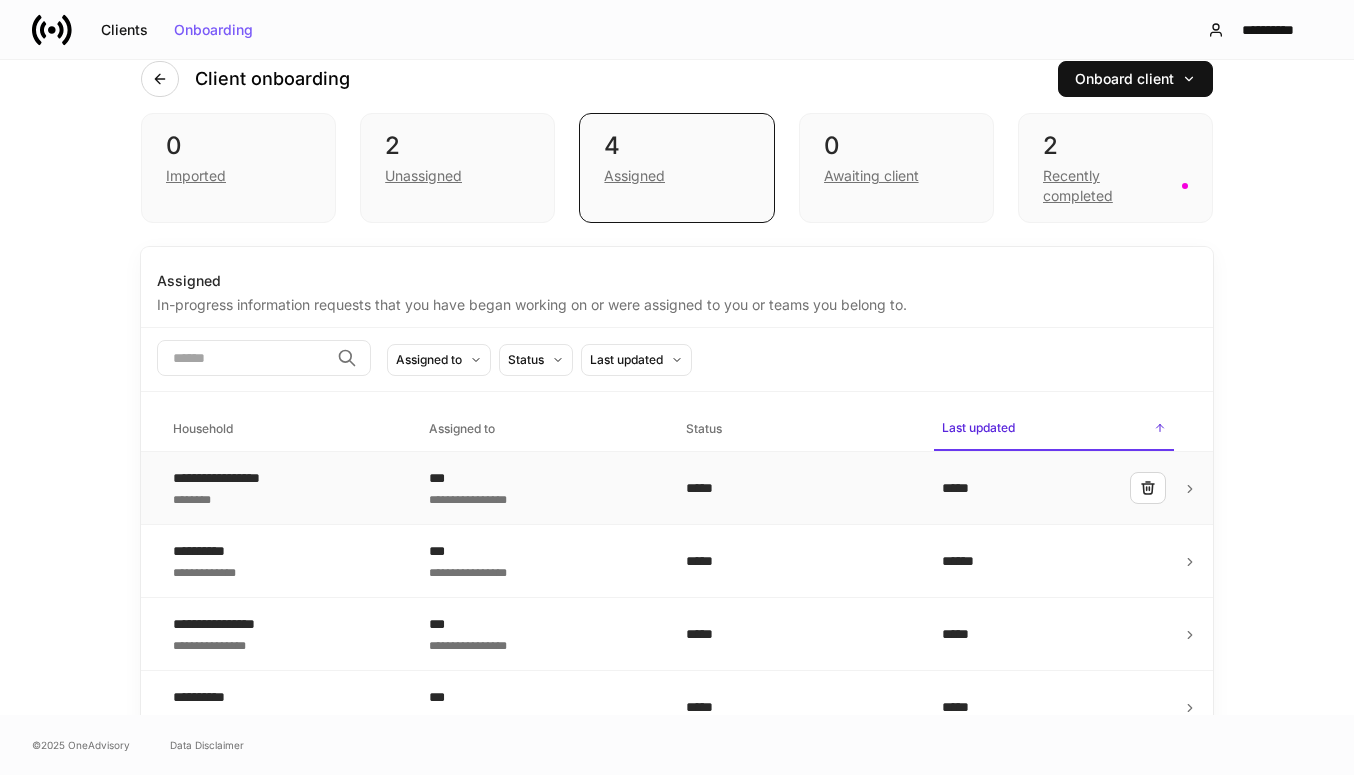 scroll, scrollTop: 65, scrollLeft: 0, axis: vertical 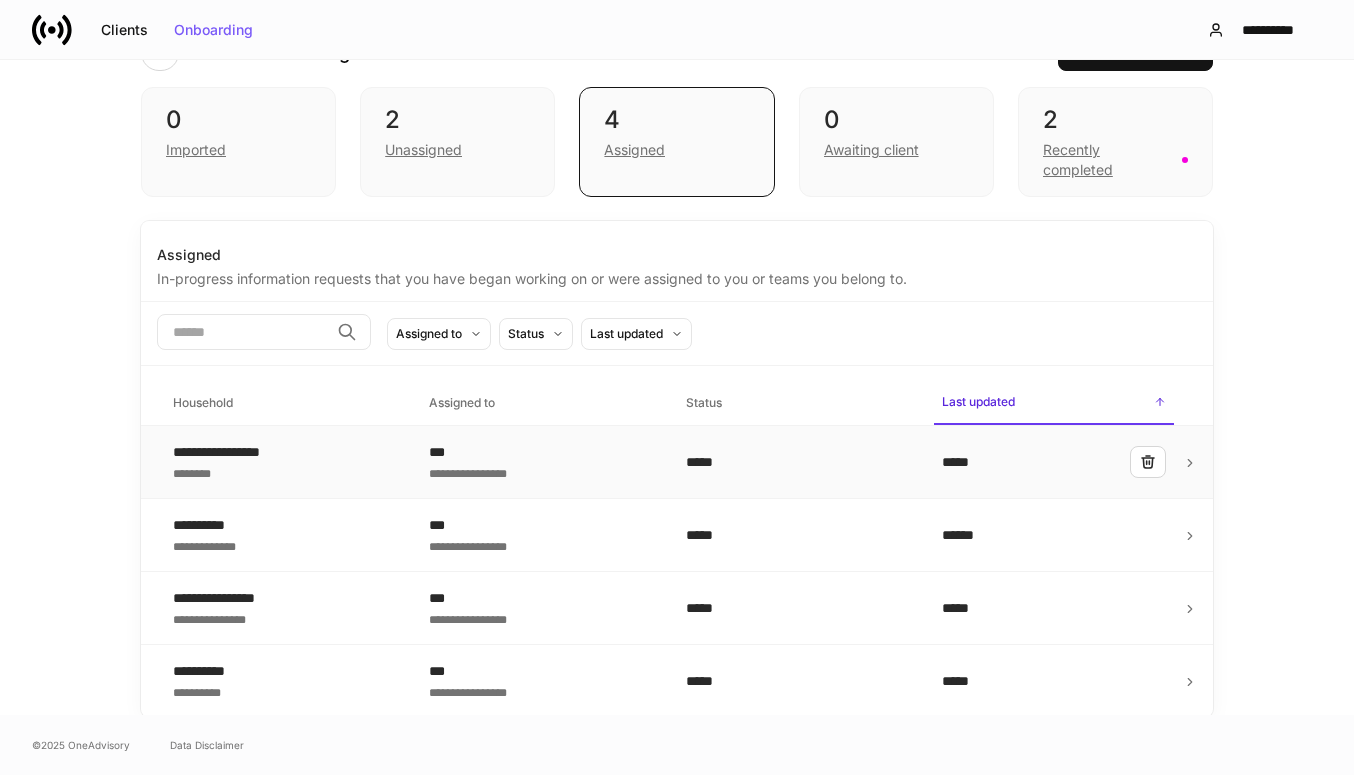 click on "********" at bounding box center [230, 472] 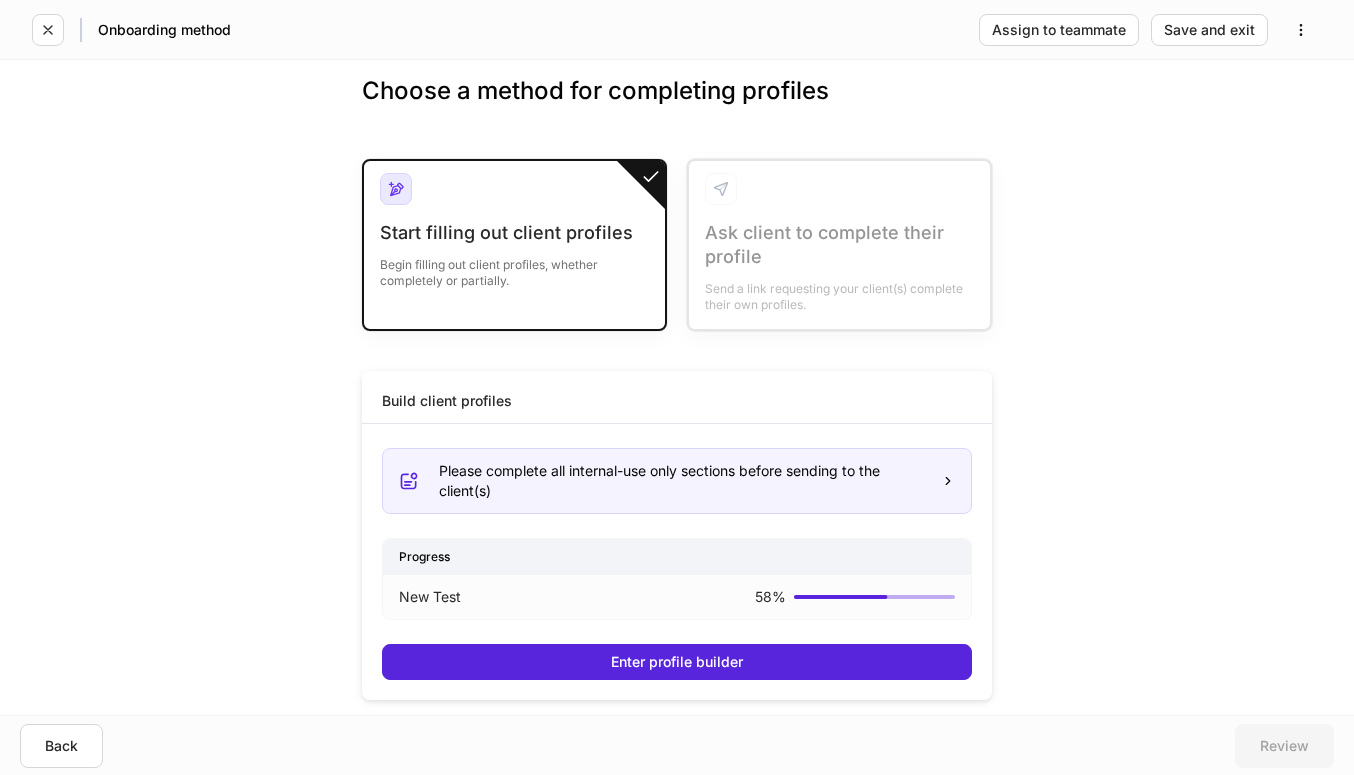 click on "New Test" at bounding box center (515, 597) 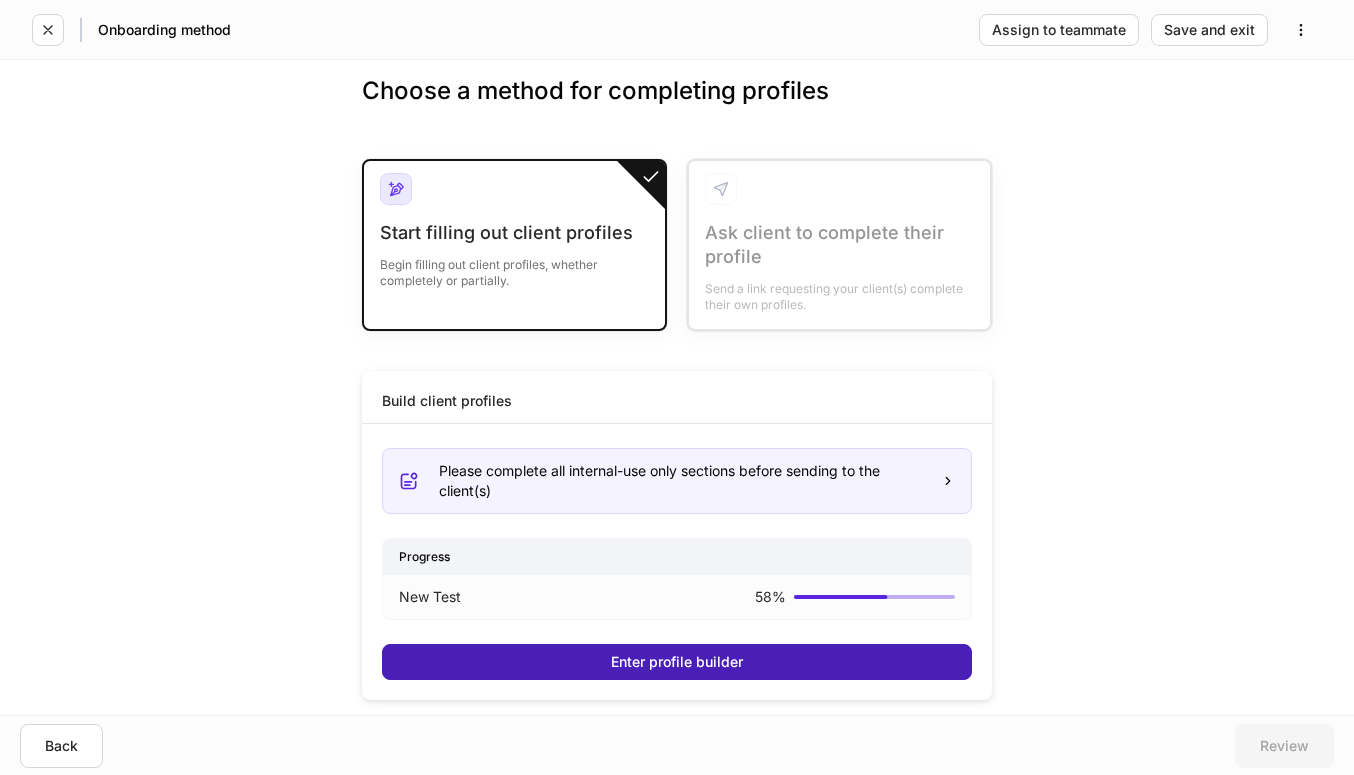 click on "Enter profile builder" at bounding box center [677, 662] 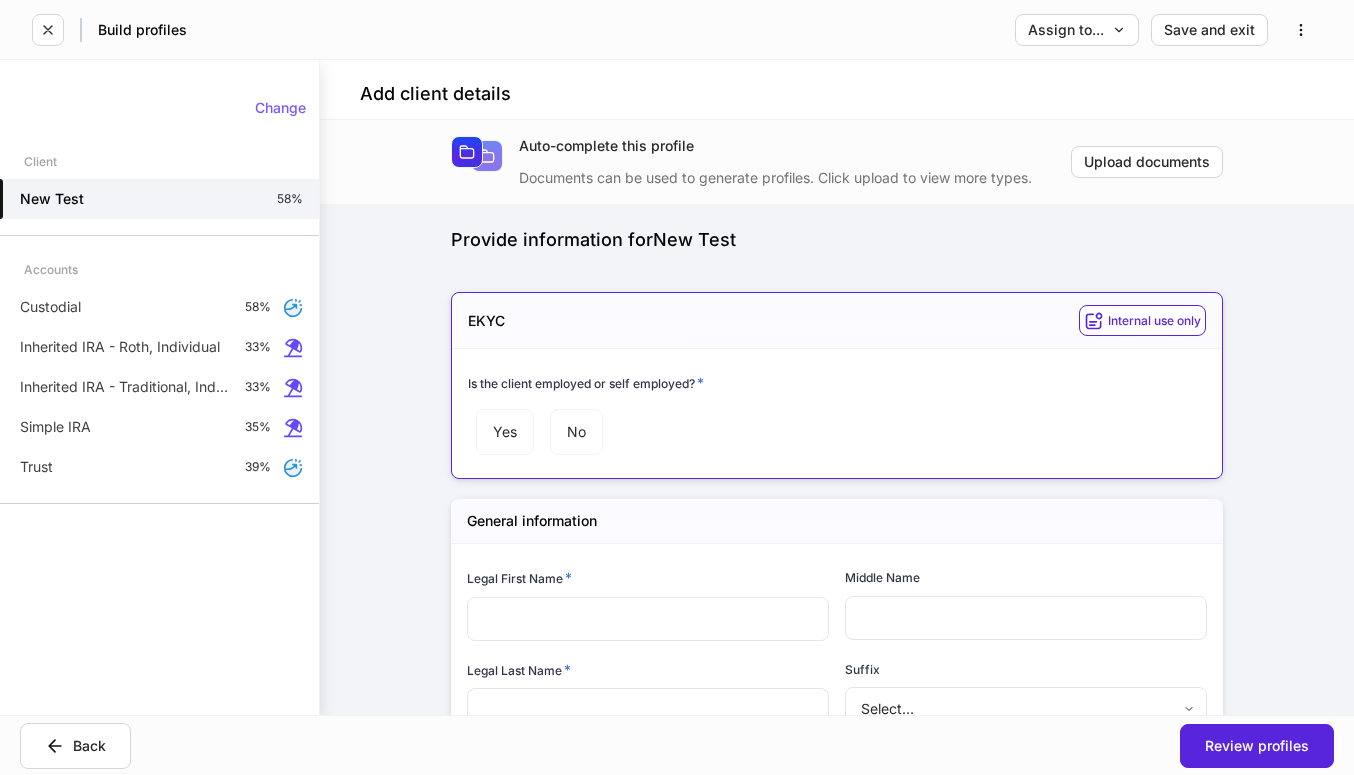 type on "***" 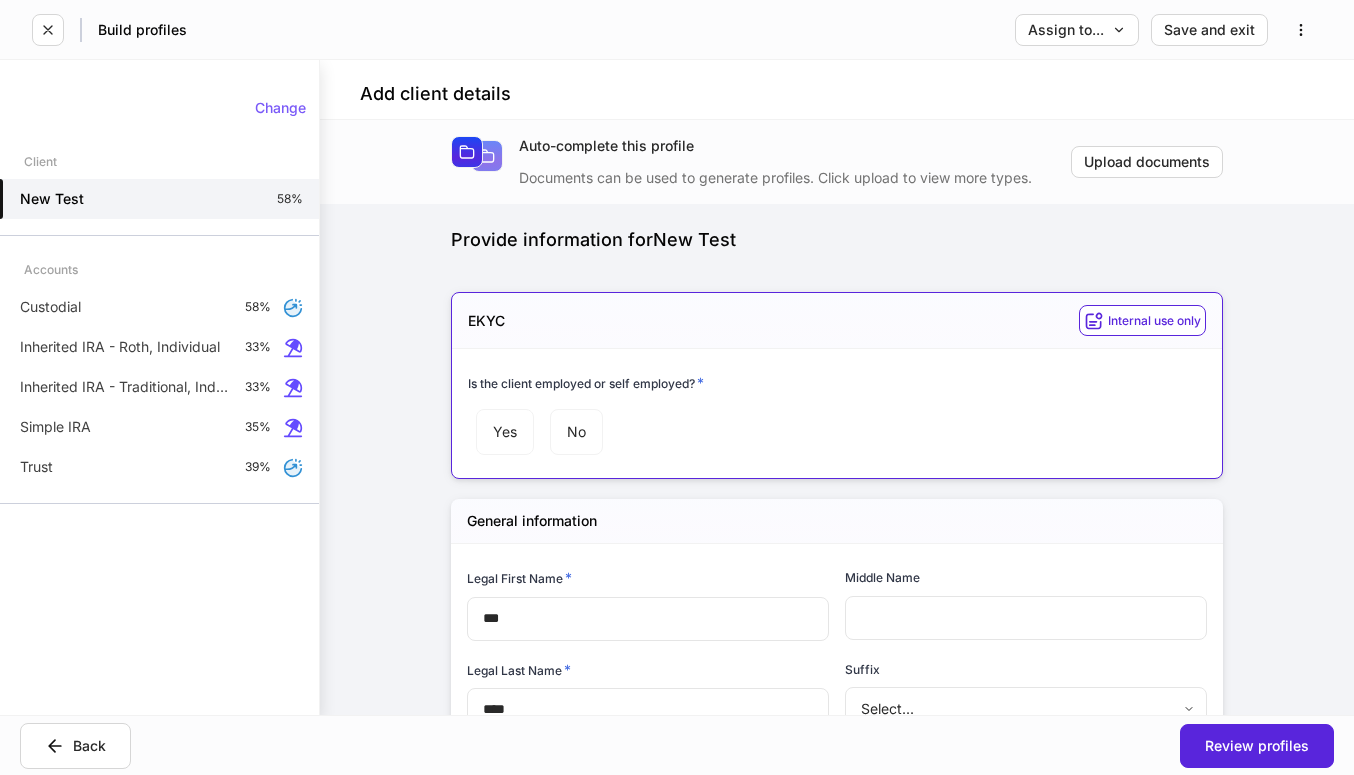 type on "**********" 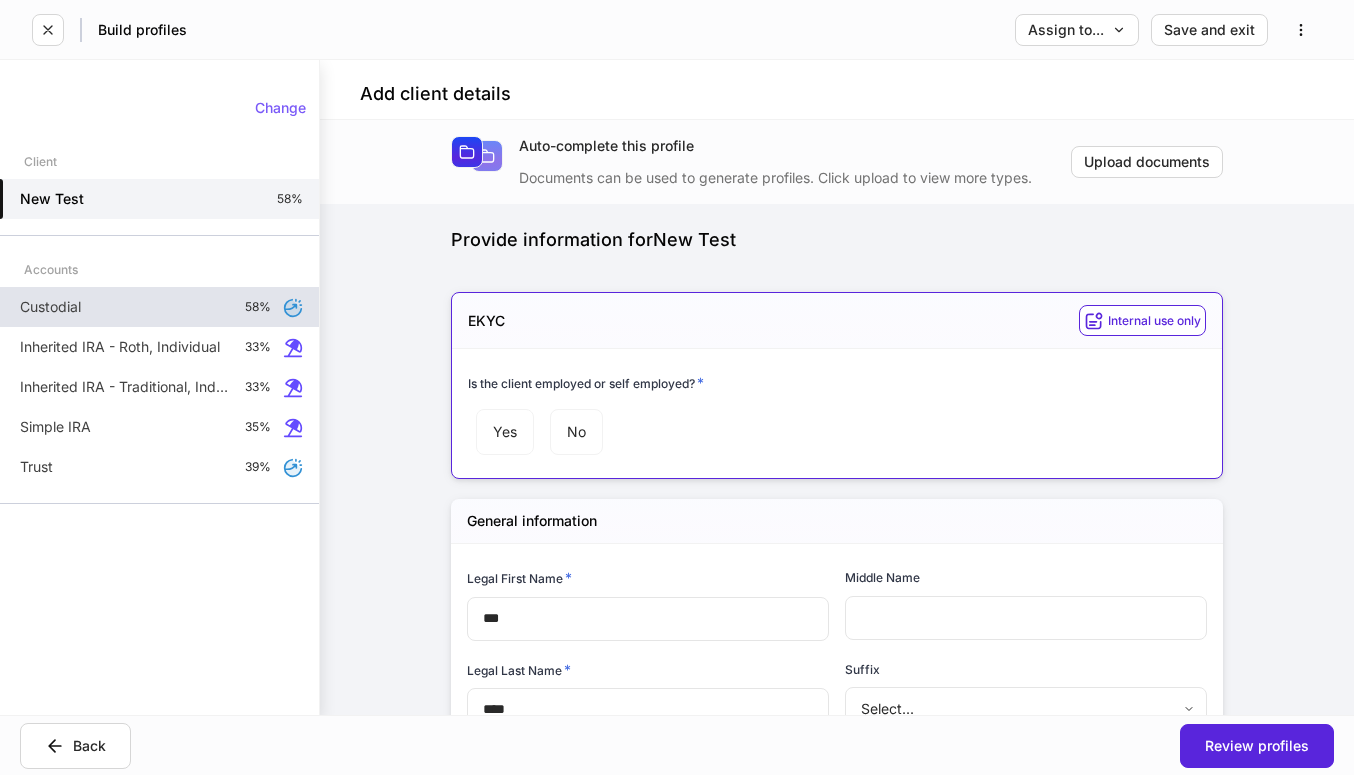 click on "Custodial 58%" at bounding box center [159, 307] 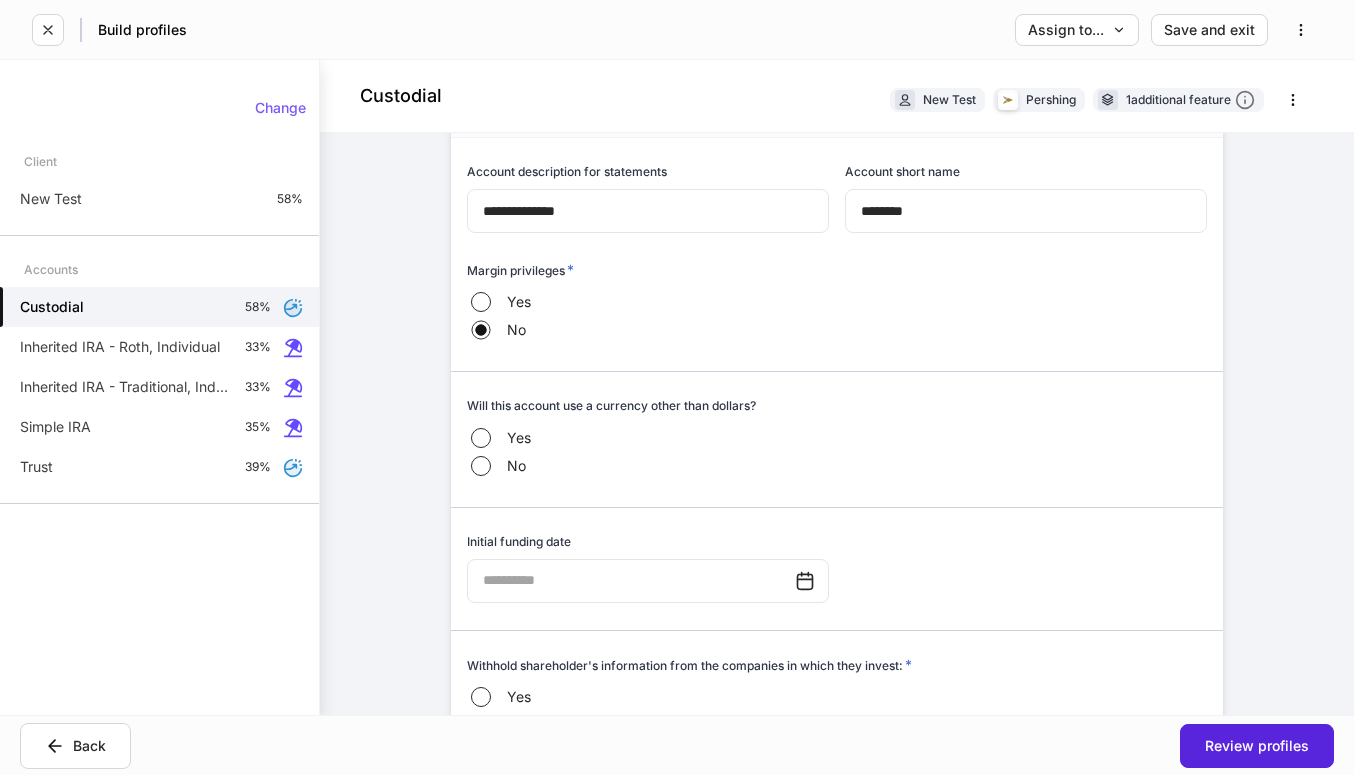 scroll, scrollTop: 1031, scrollLeft: 0, axis: vertical 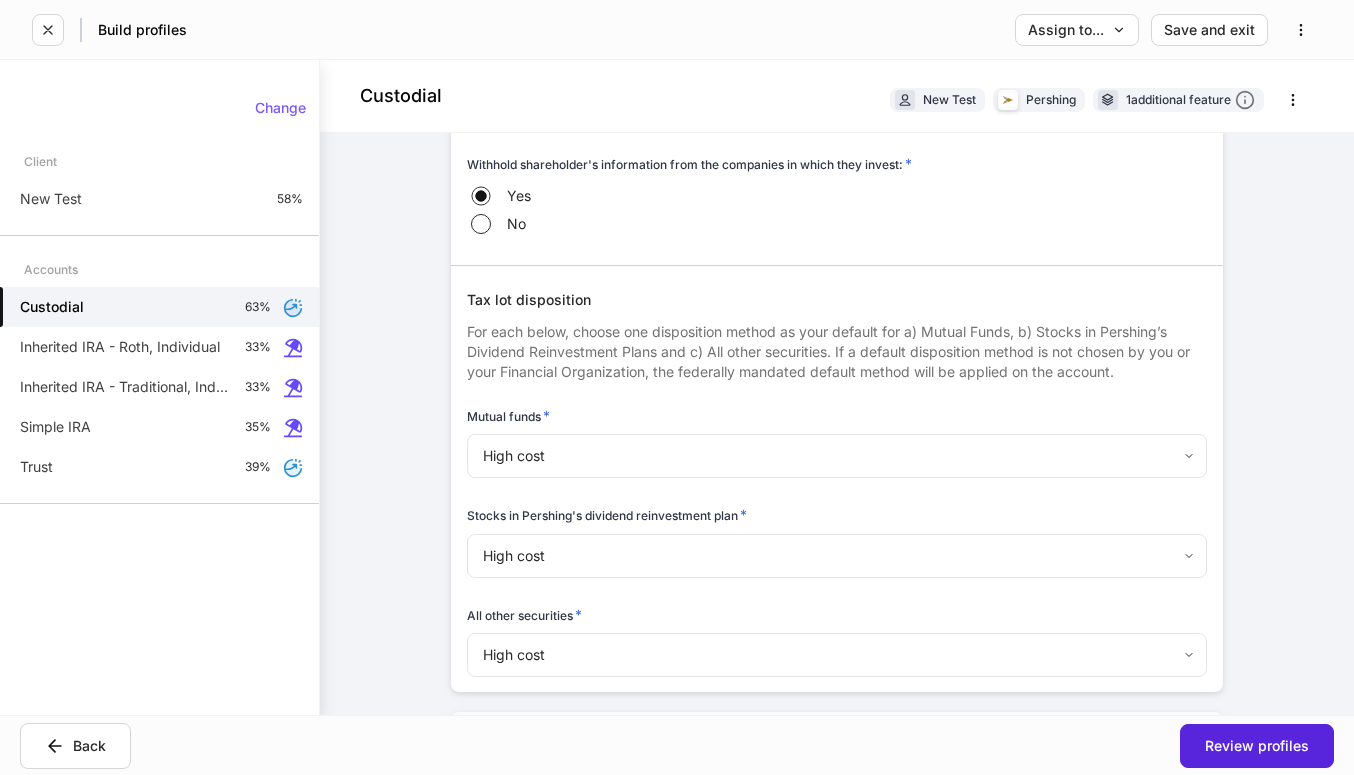 click on "For each below, choose one disposition method as your default for a) Mutual Funds, b) Stocks in Pershing’s Dividend Reinvestment Plans and c) All
other securities. If a default disposition method is not chosen by you or your Financial Organization, the federally mandated default method
will be applied on the account." at bounding box center [837, 346] 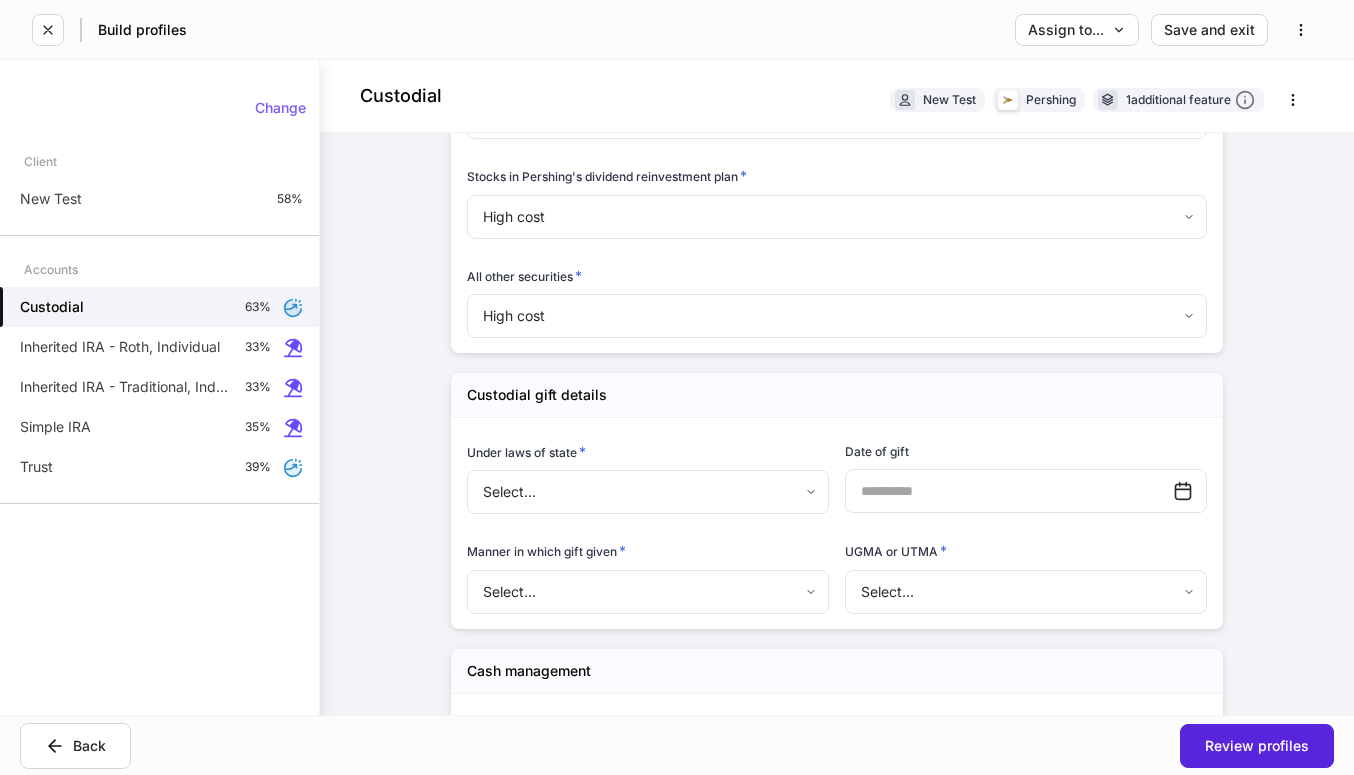 scroll, scrollTop: 1936, scrollLeft: 0, axis: vertical 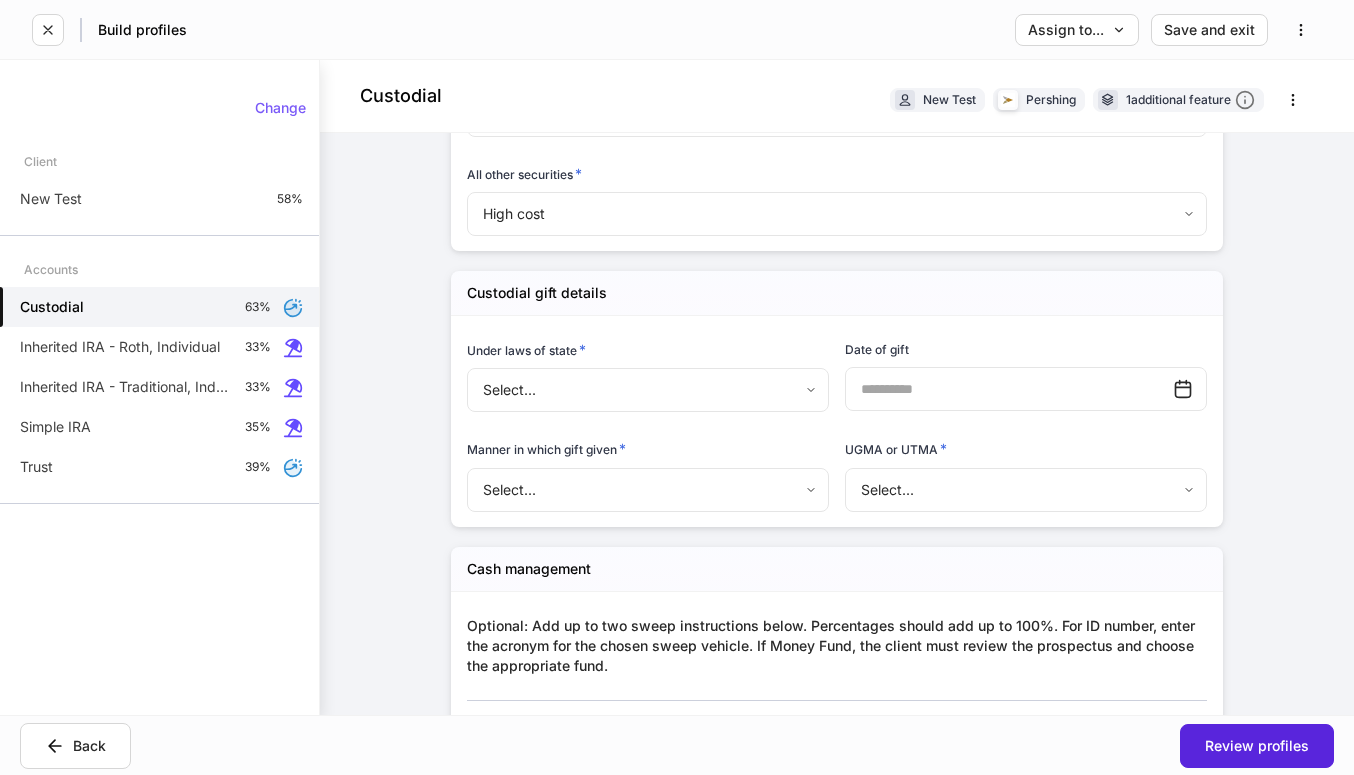 click on "Lead FA/IP # * 47U *** ​ Office code * J4F - Balentine *** ​ Account number ********* ​ Name [FIRST] [LAST]" at bounding box center [677, 387] 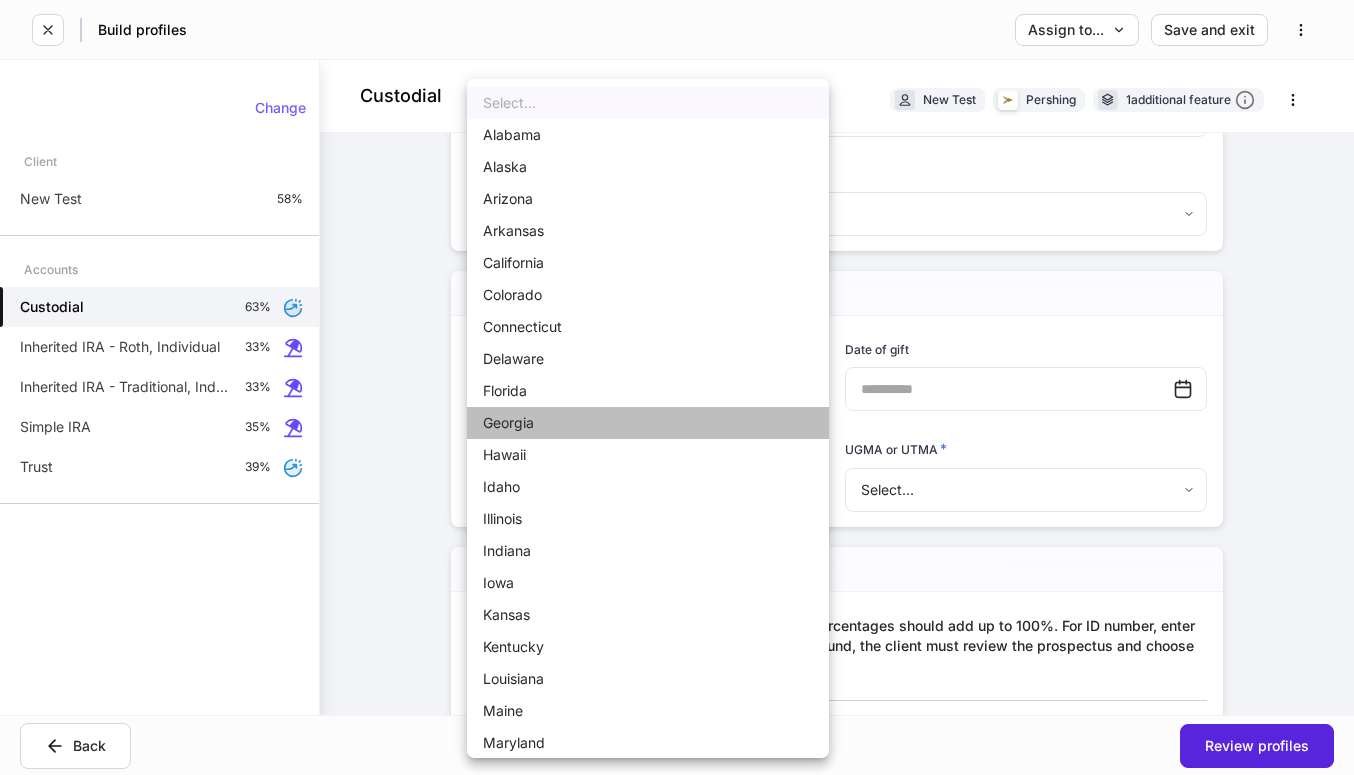 click on "Georgia" at bounding box center (648, 423) 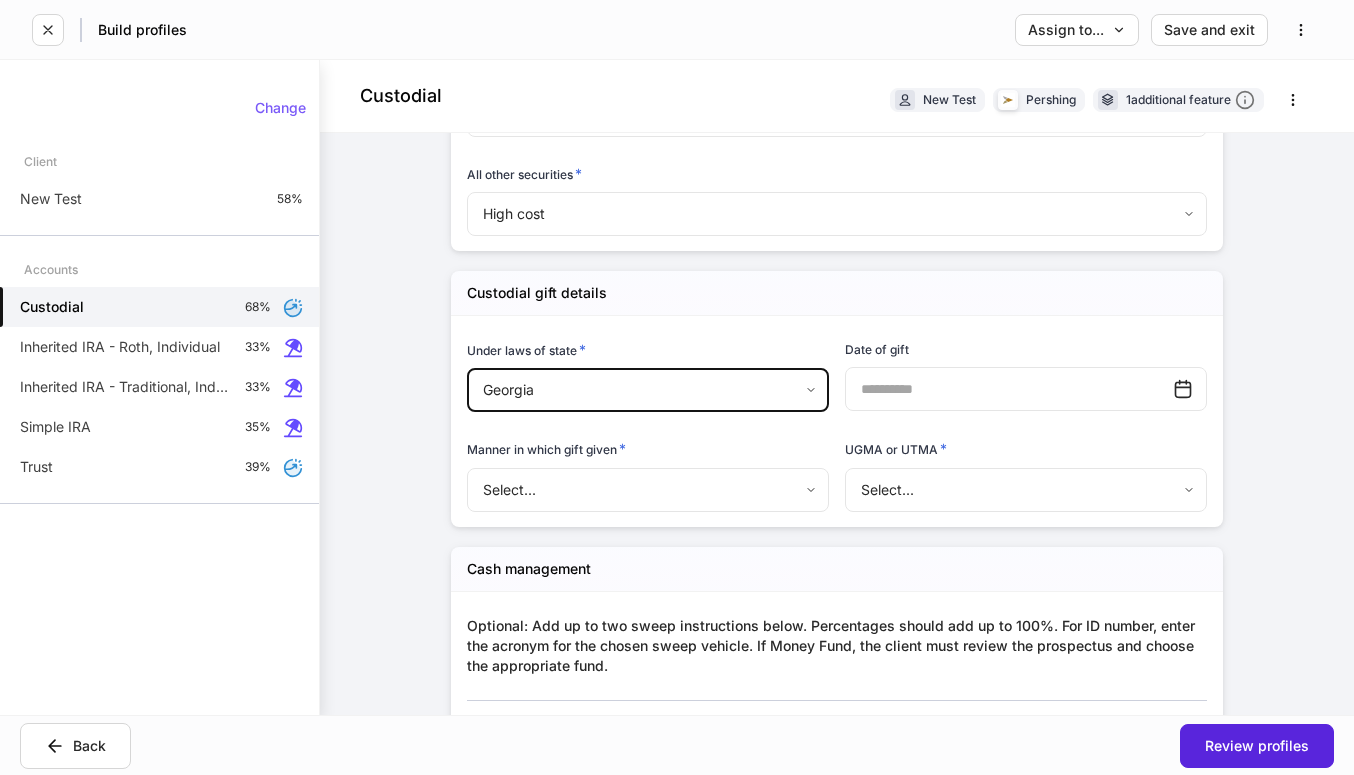click on "Lead FA/IP # * 47U *** ​ Office code * J4F - Balentine *** ​ Account number ********* ​ Name [FIRST] [LAST] ​ State * Georgia **" at bounding box center (677, 387) 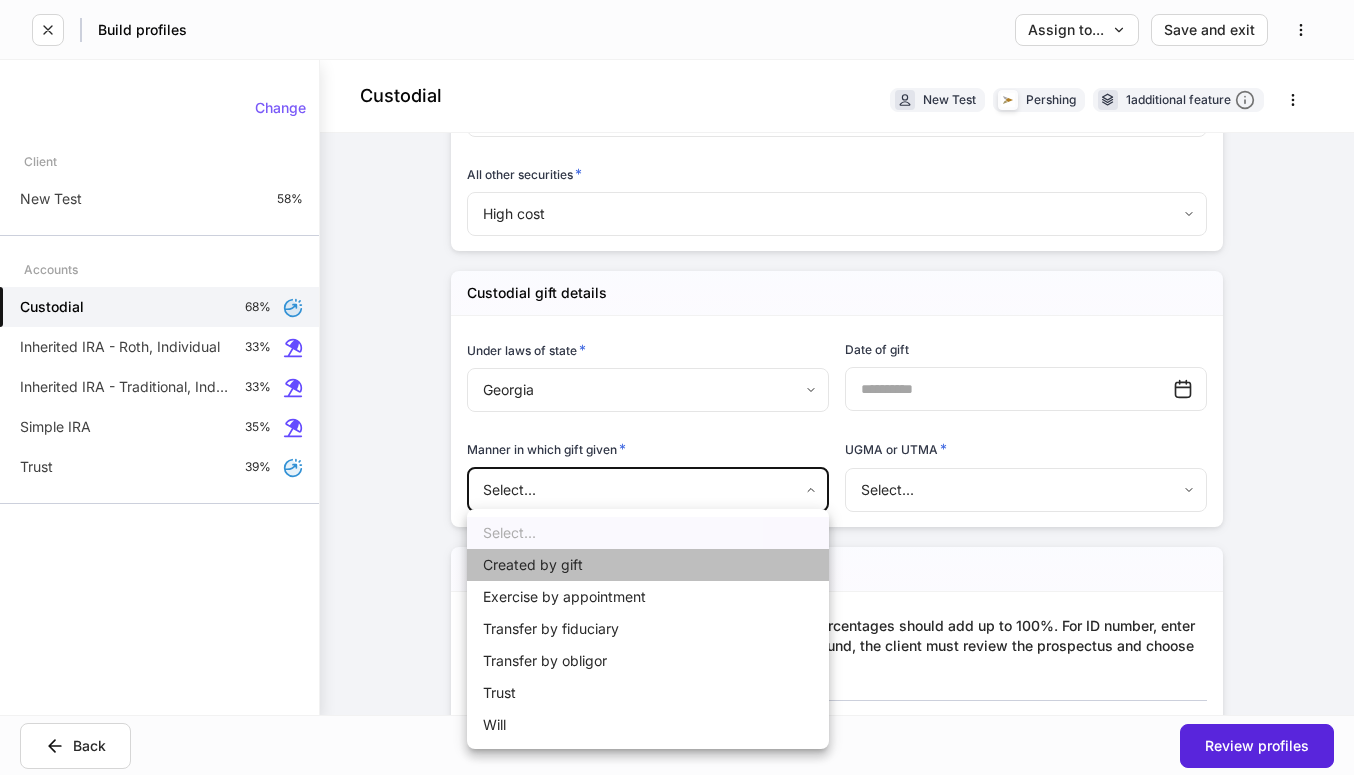 click on "Created by gift" at bounding box center (648, 565) 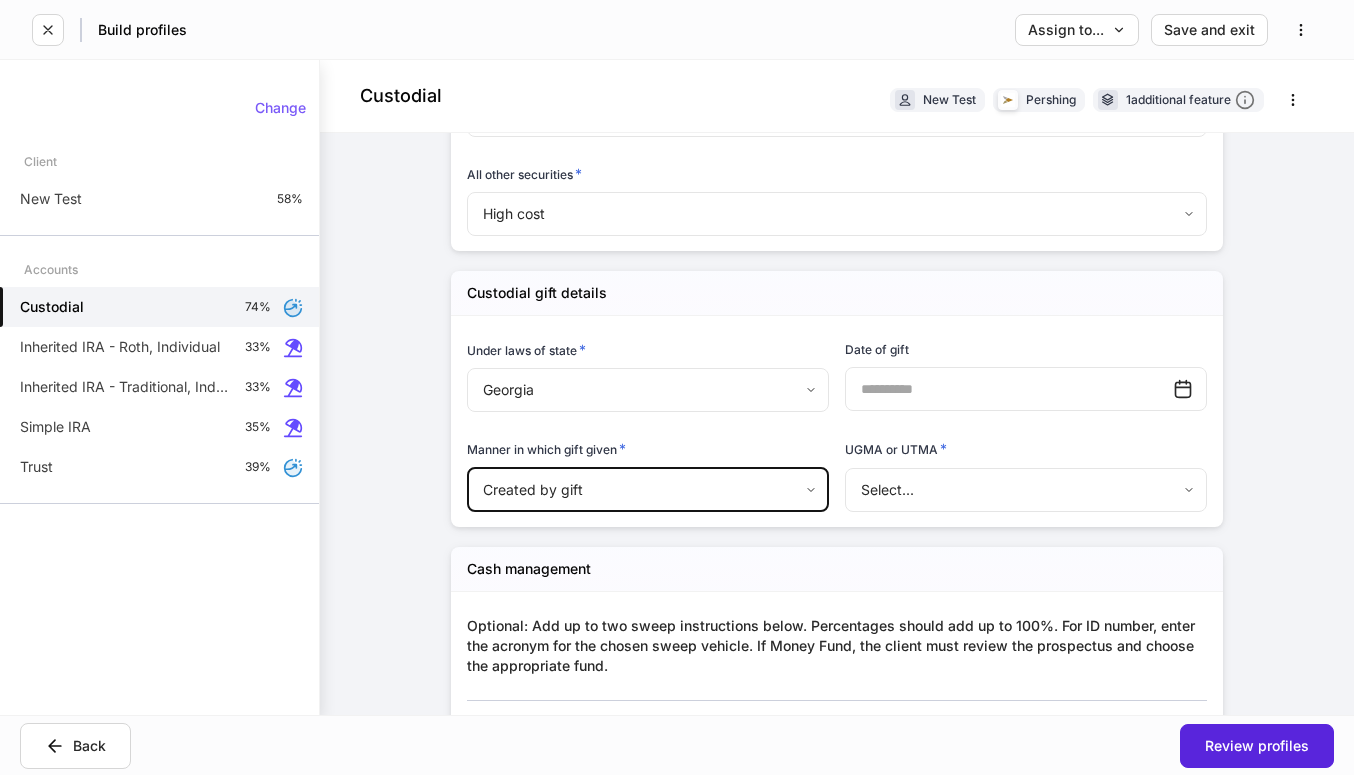 click on "Lead FA/IP # * 47U *** ​ Office code * J4F - Balentine *** ​ Account number ********* ​ Name [FIRST] [LAST] ​ State * Georgia **" at bounding box center (677, 387) 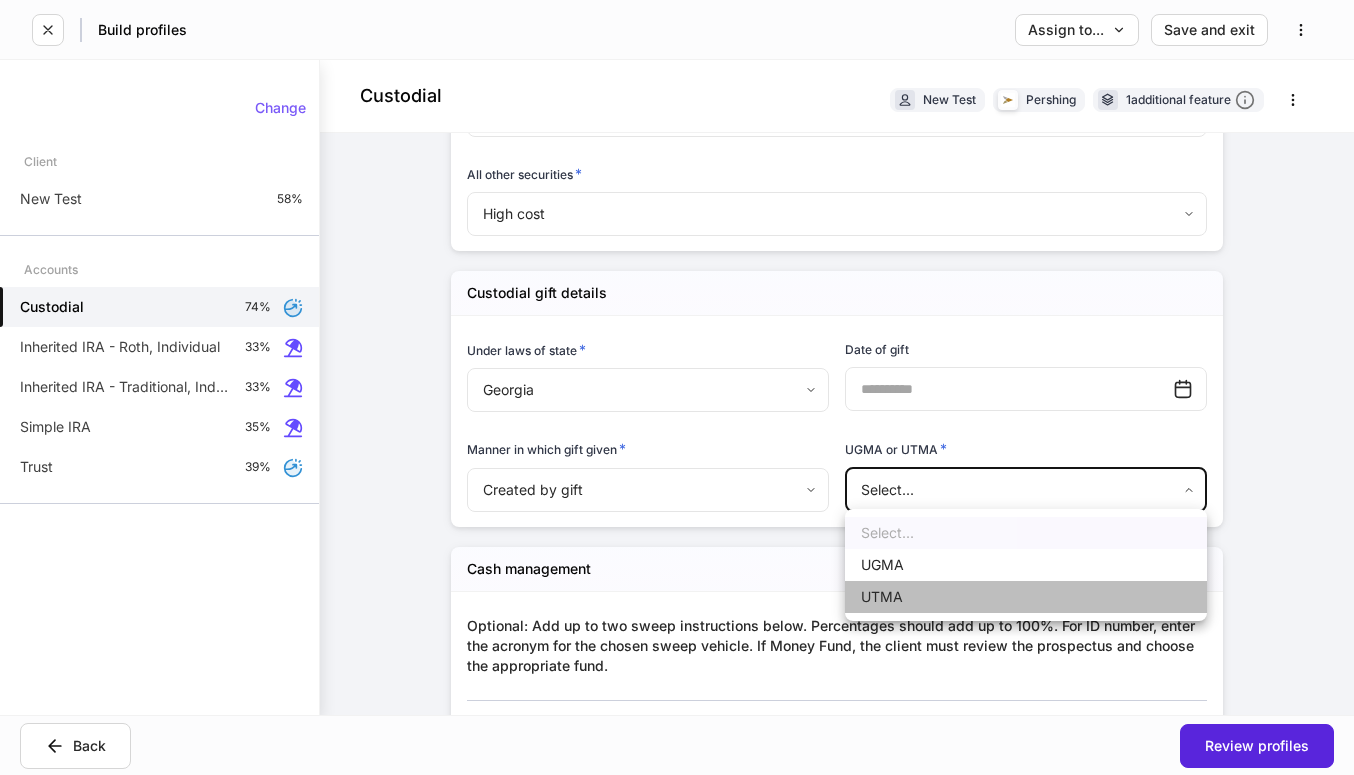 click on "UTMA" at bounding box center [1026, 597] 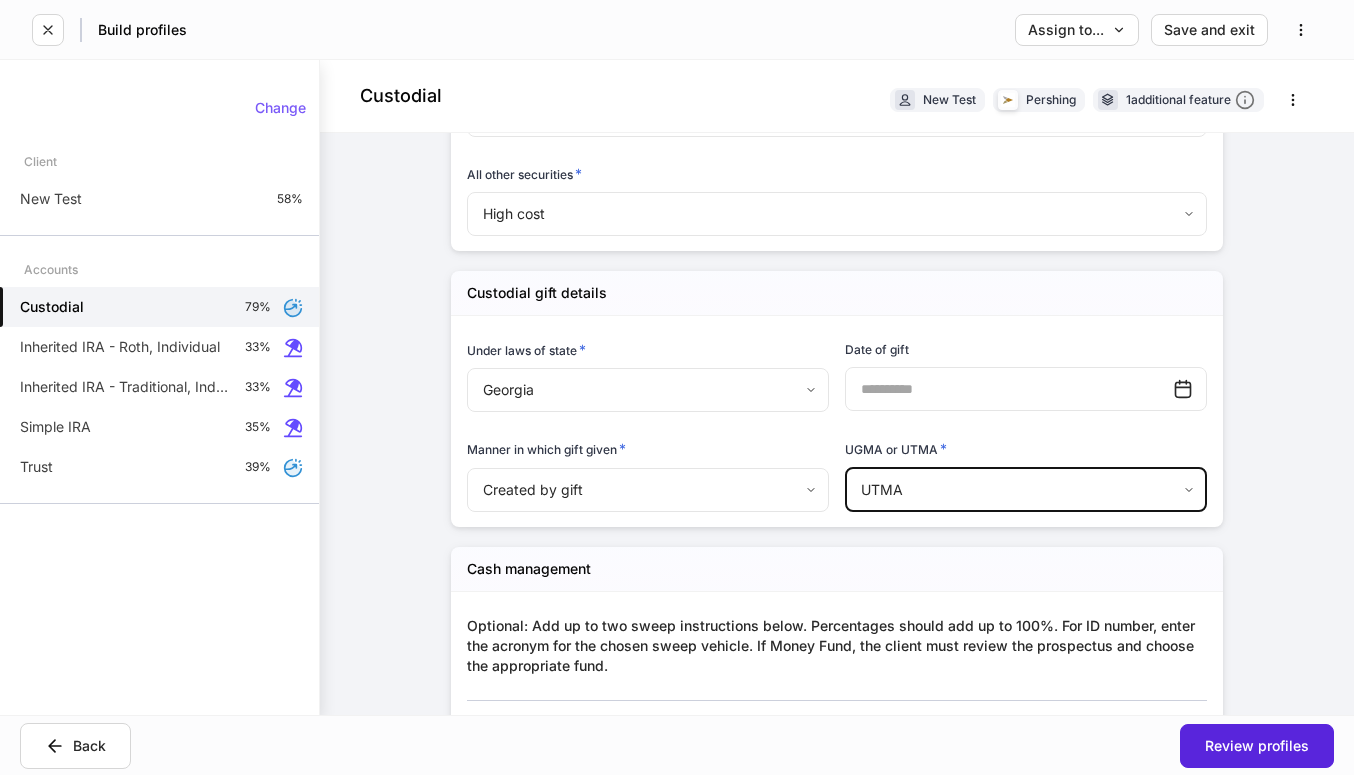 click on "Lead FA/IP # * 47U *** ​ Office code * J4F - Balentine *** ​ Account number ********* ​ Name [FIRST] [LAST] ​ State * Georgia **" at bounding box center (677, 387) 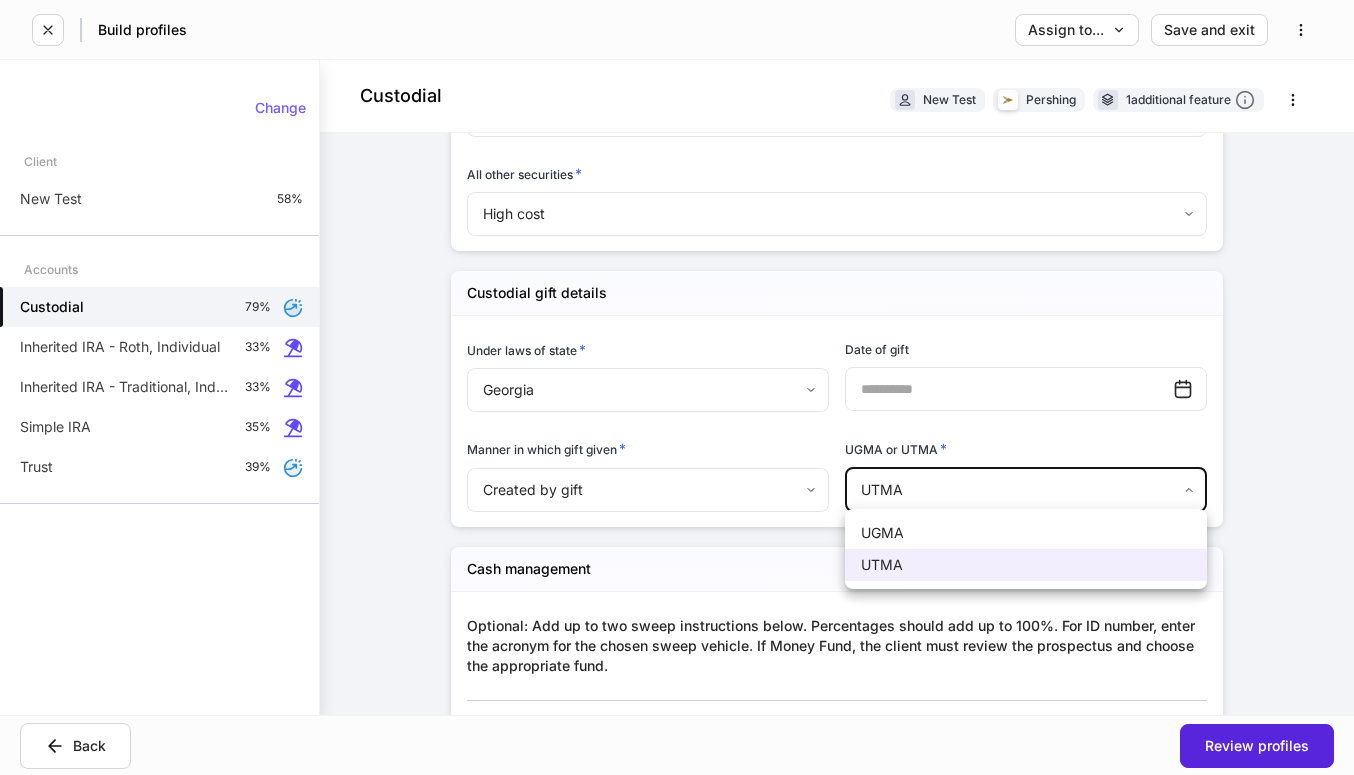 click at bounding box center (677, 387) 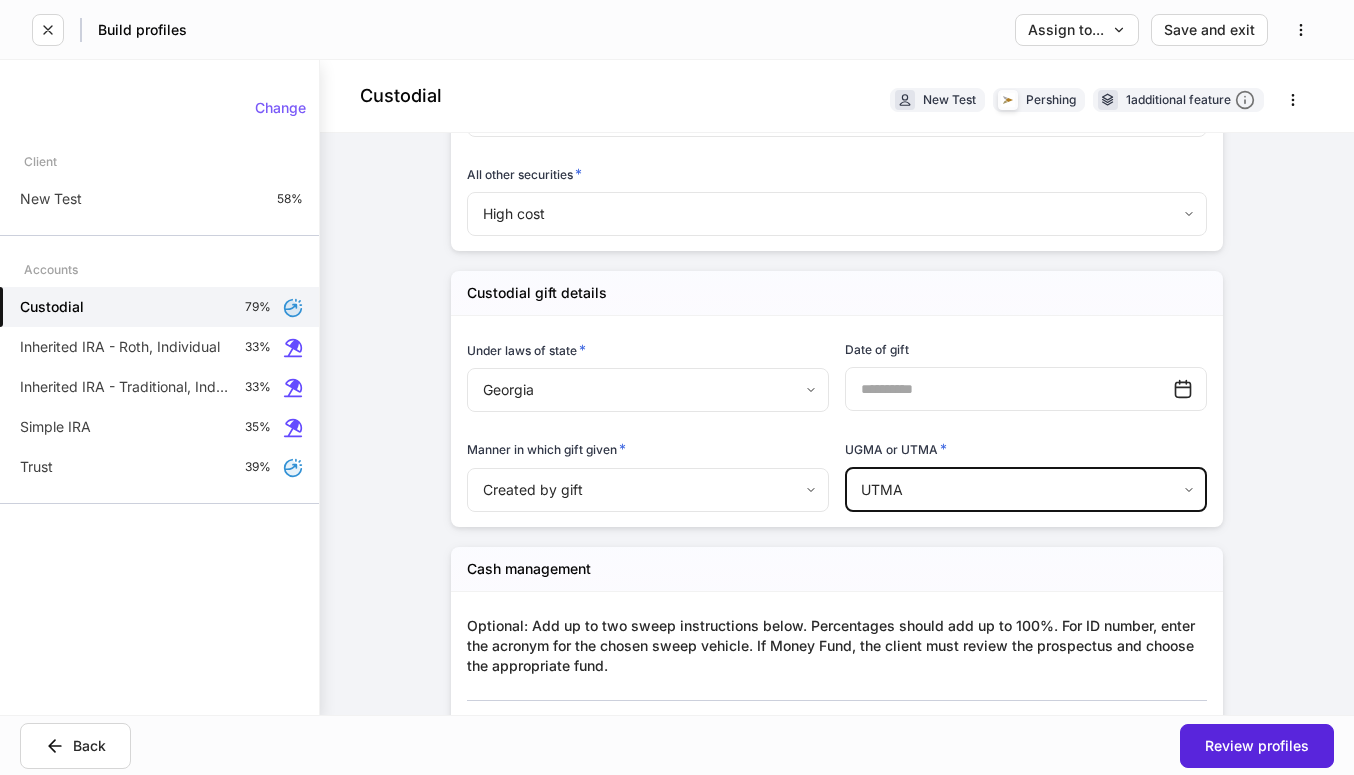 click on "Lead FA/IP # * 47U *** ​ Office code * J4F - Balentine *** ​ Account number ********* ​ Name [FIRST] [LAST] ​ State * Georgia **" at bounding box center (677, 387) 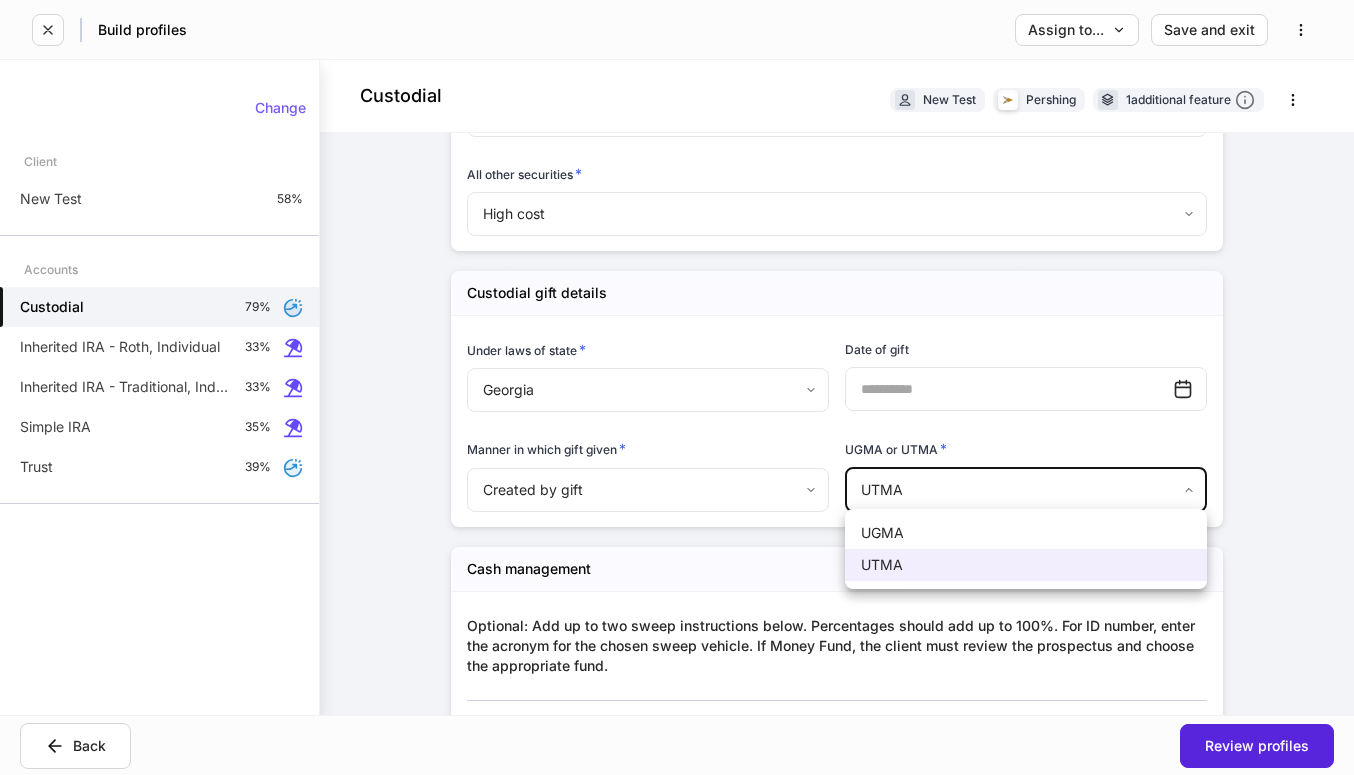 click at bounding box center (677, 387) 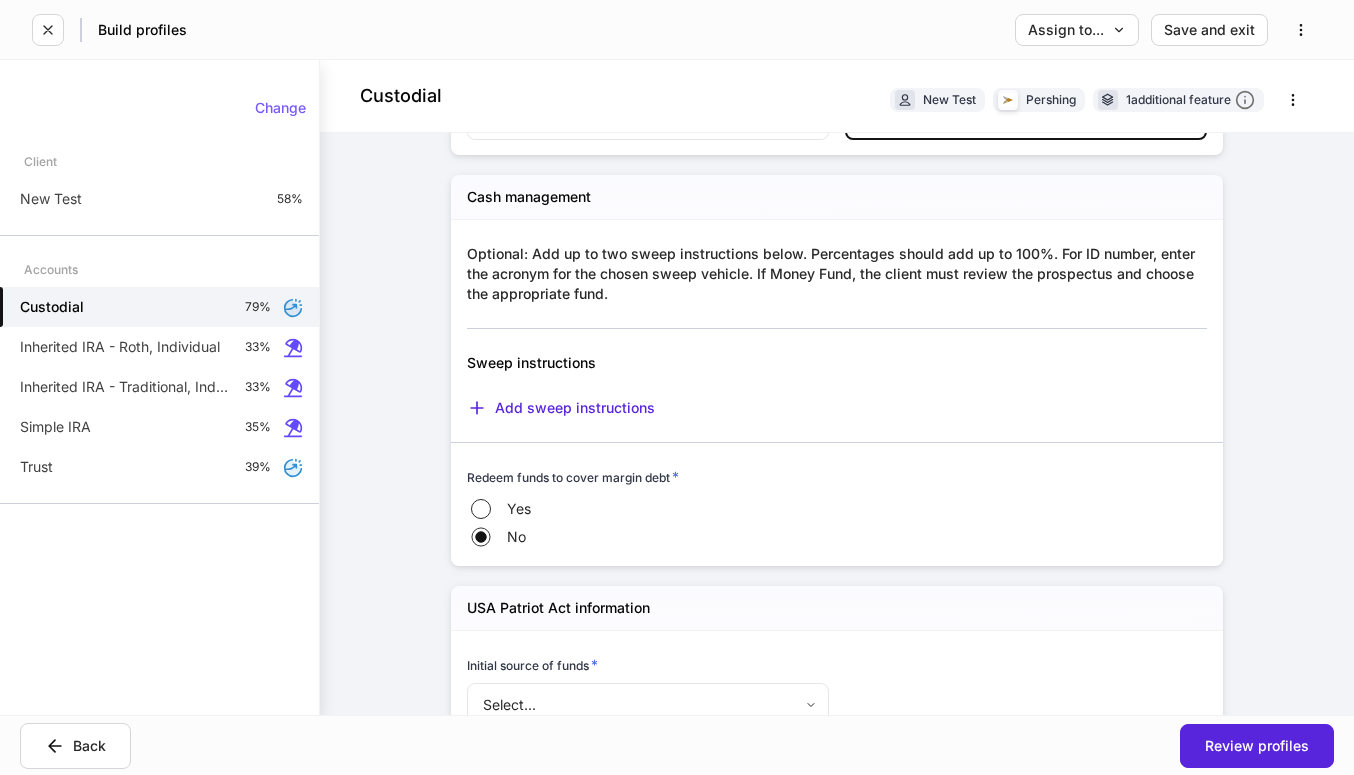 scroll, scrollTop: 2058, scrollLeft: 0, axis: vertical 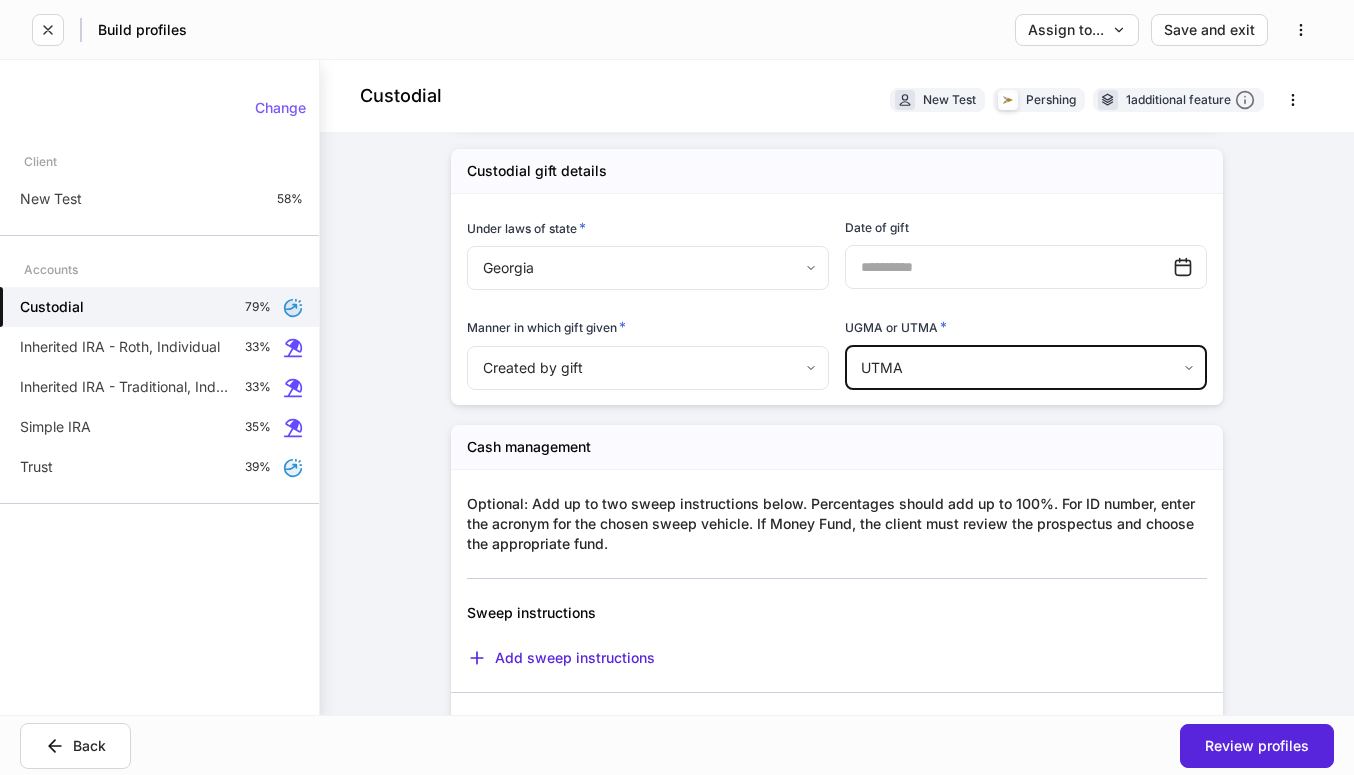 click on "Cash management" at bounding box center [837, 447] 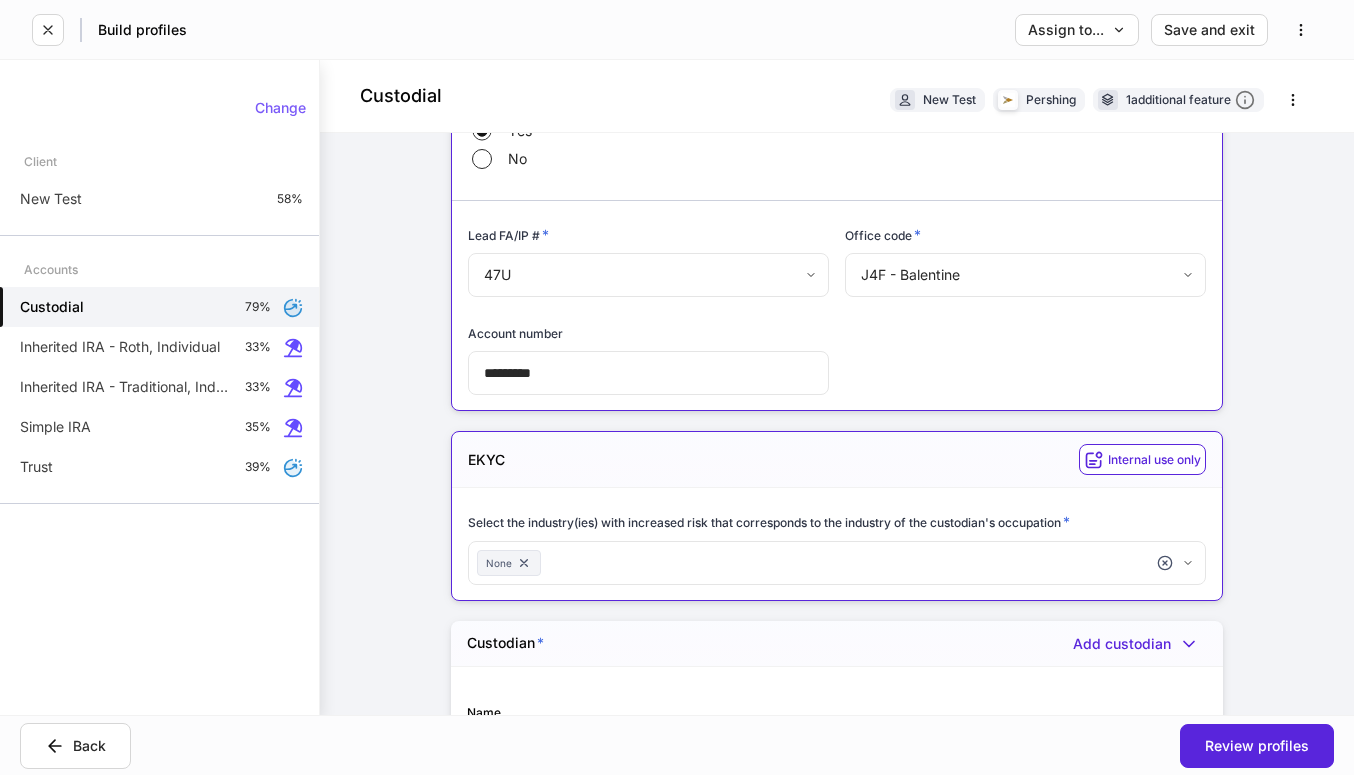 scroll, scrollTop: 0, scrollLeft: 0, axis: both 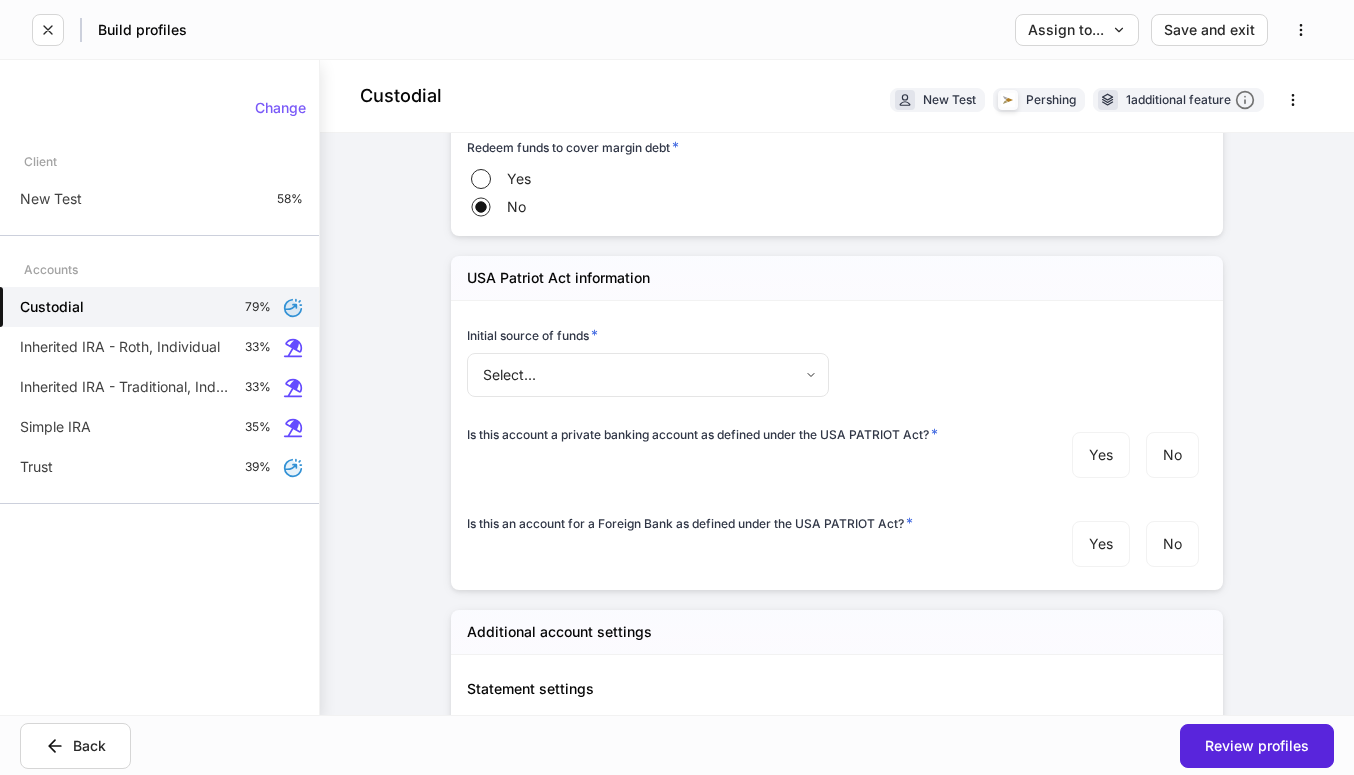 click on "Lead FA/IP # * 47U *** ​ Office code * J4F - Balentine *** ​ Account number ********* ​ Name [FIRST] [LAST] ​ State * Georgia **" at bounding box center (677, 387) 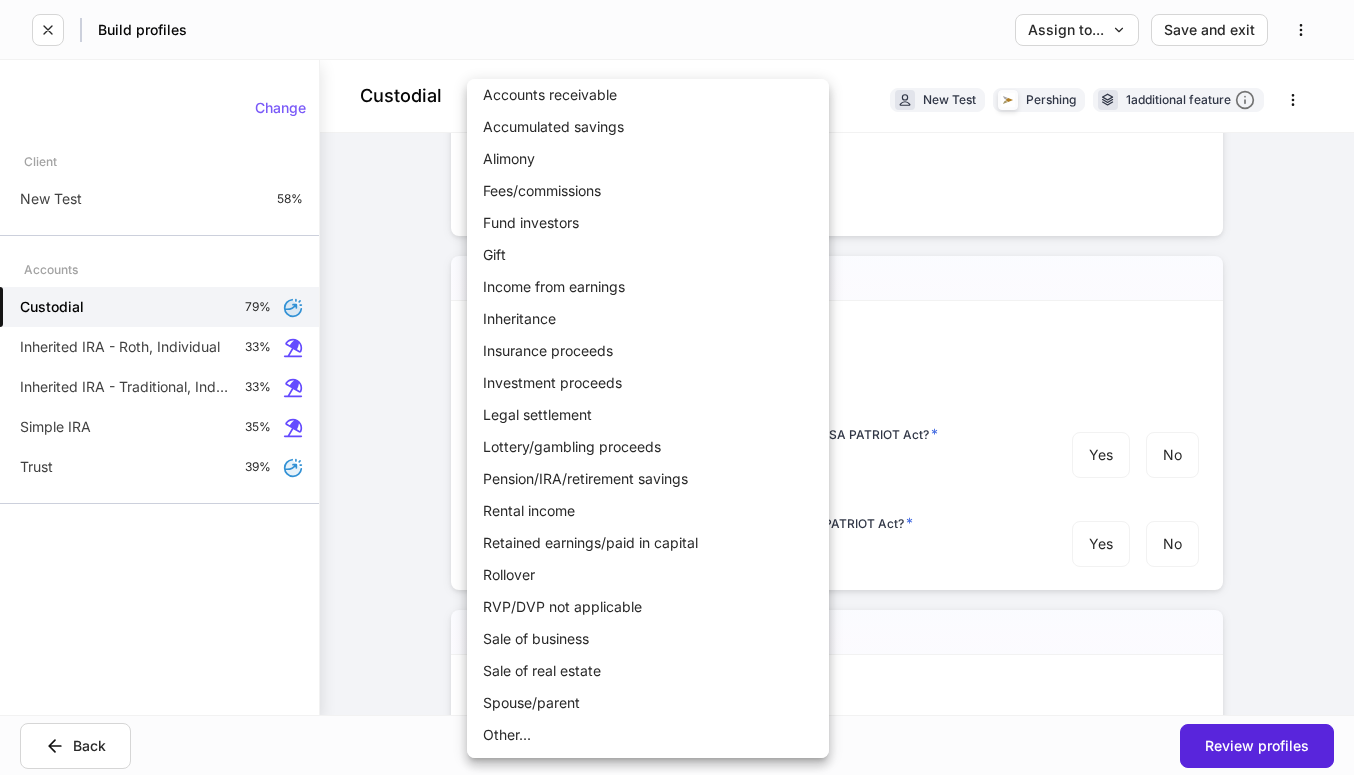 scroll, scrollTop: 30, scrollLeft: 0, axis: vertical 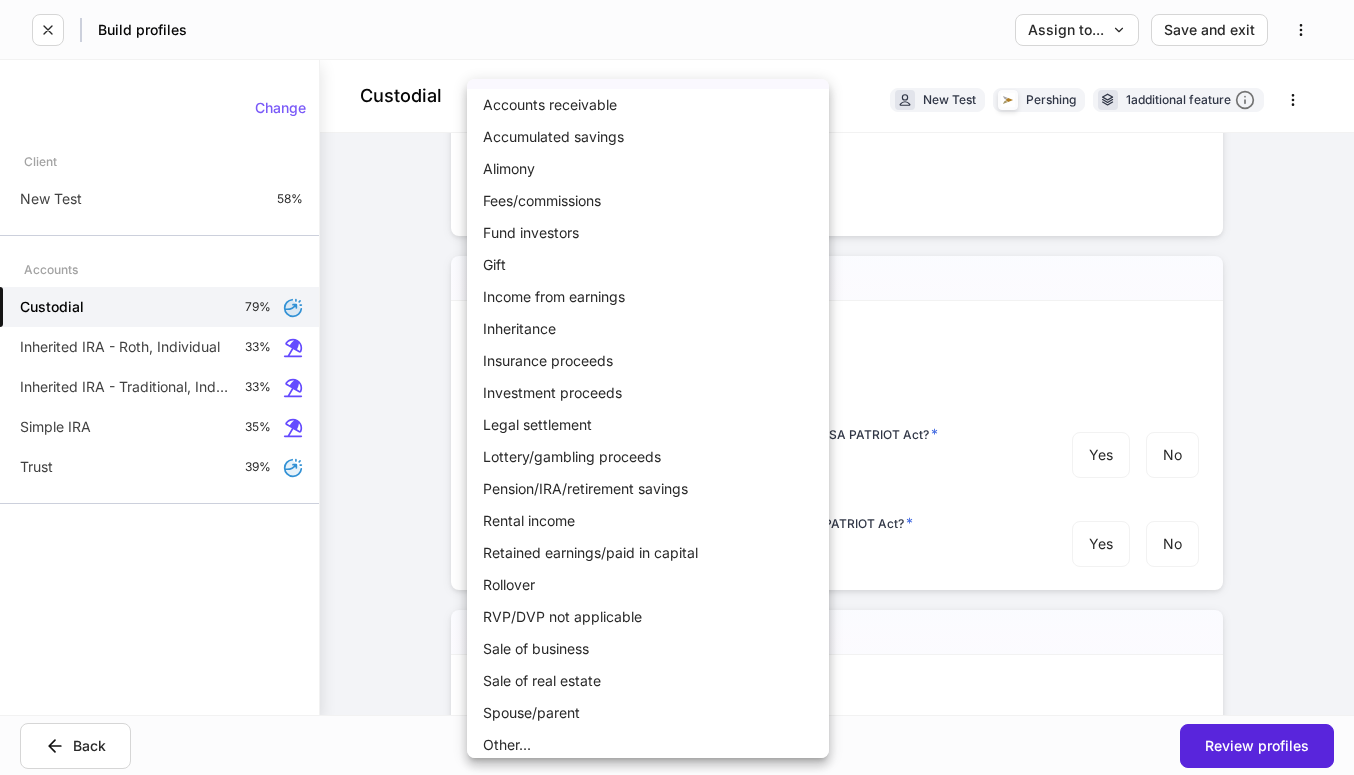 click on "Gift" at bounding box center (648, 265) 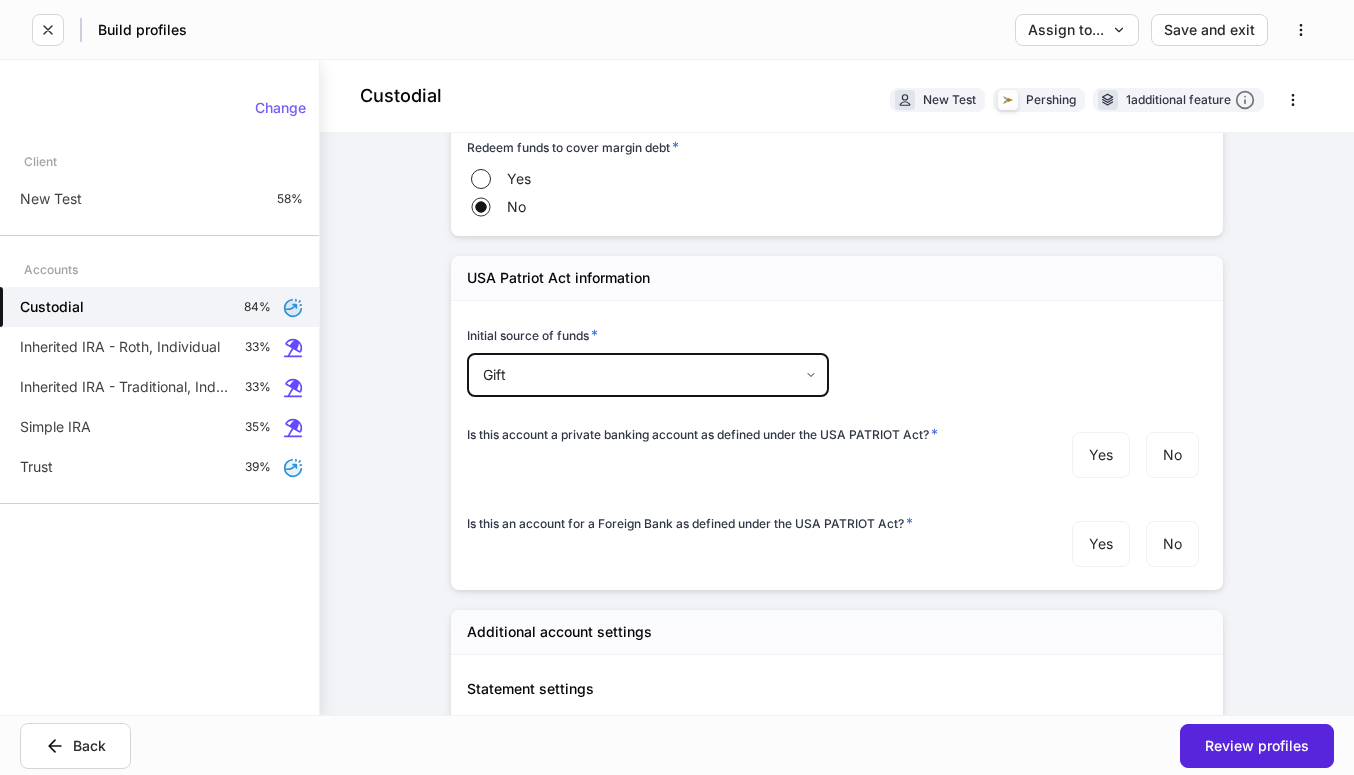 scroll, scrollTop: 0, scrollLeft: 0, axis: both 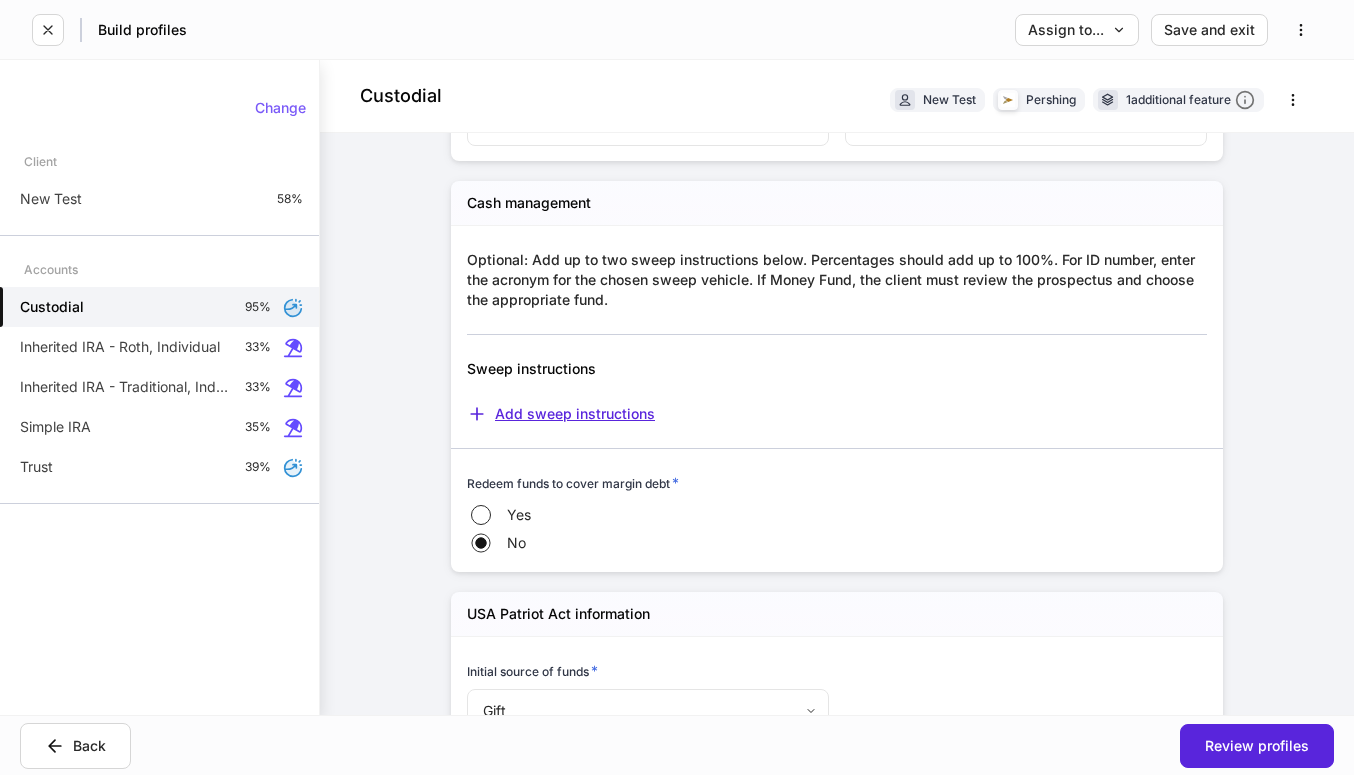 click on "Add sweep instructions" at bounding box center (561, 414) 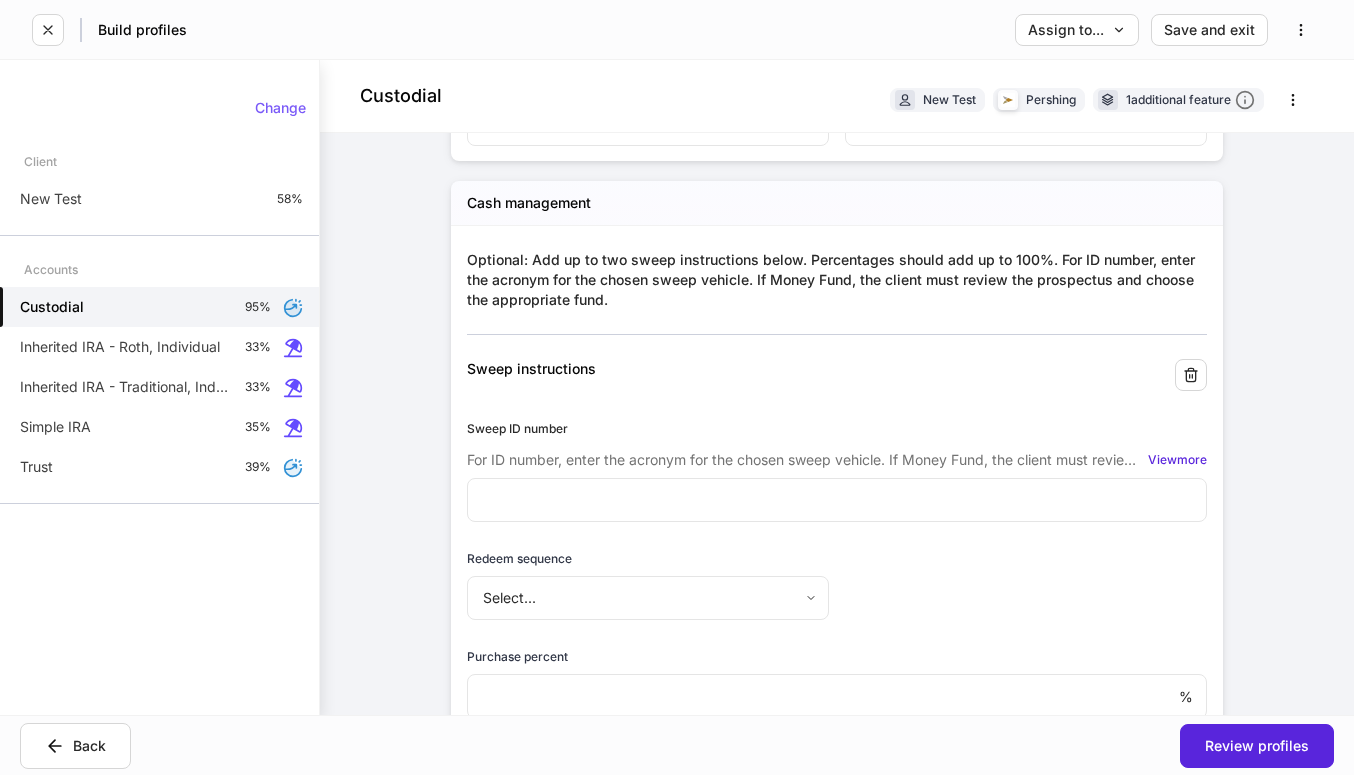 click at bounding box center (837, 500) 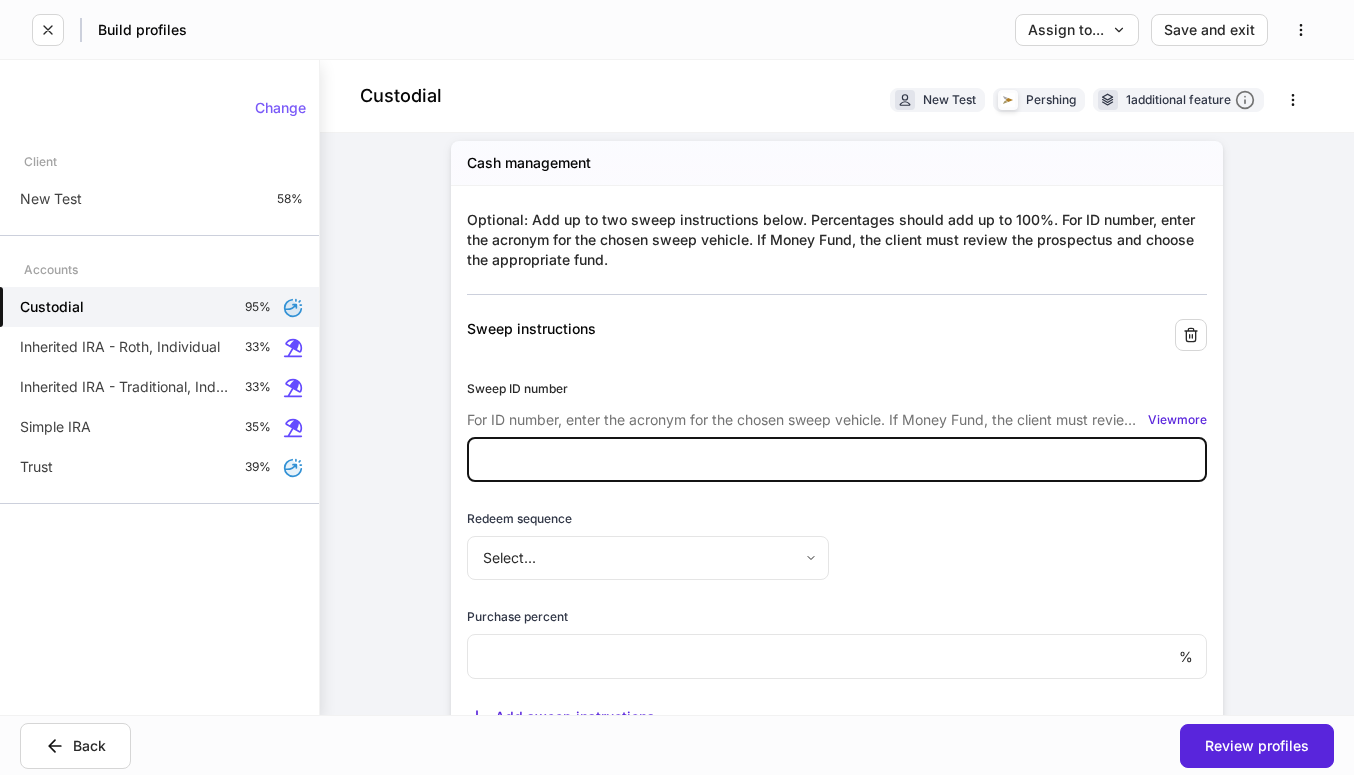 scroll, scrollTop: 2324, scrollLeft: 0, axis: vertical 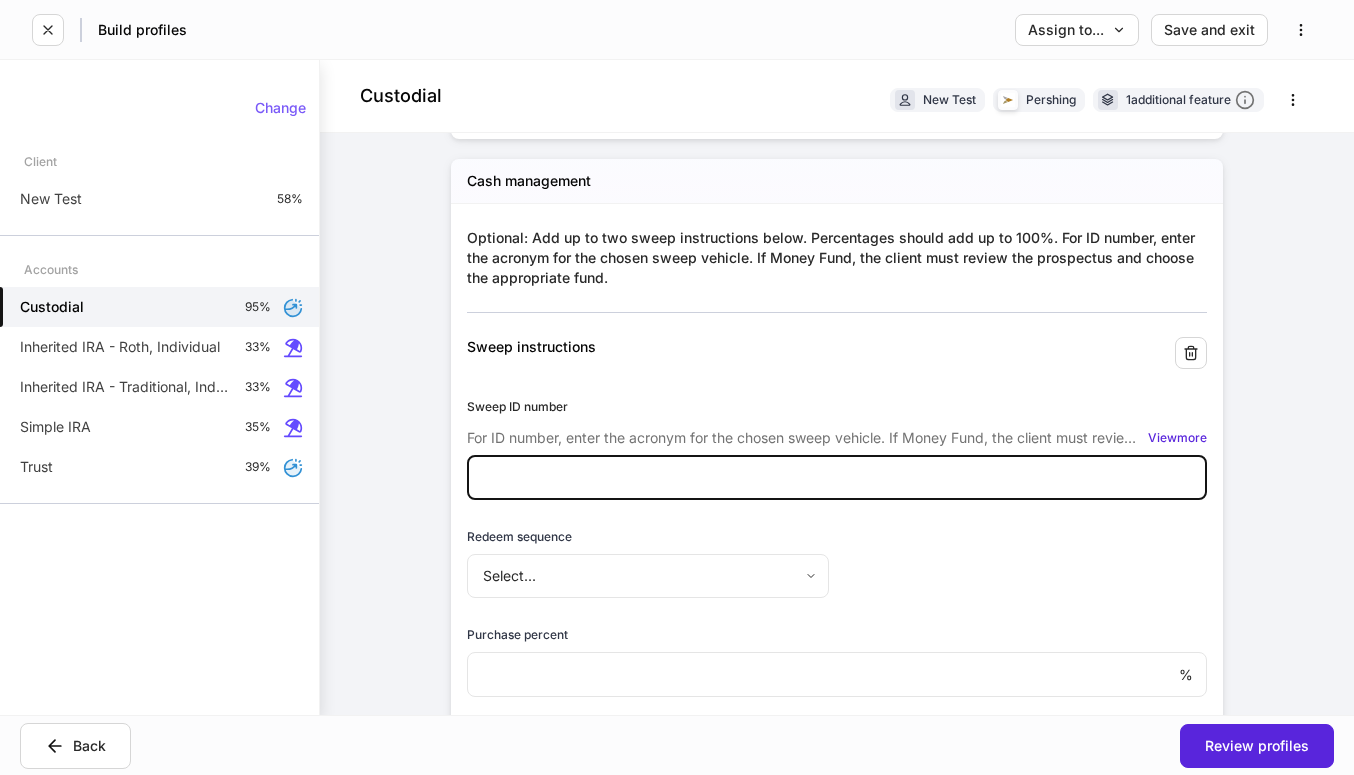 click at bounding box center (837, 478) 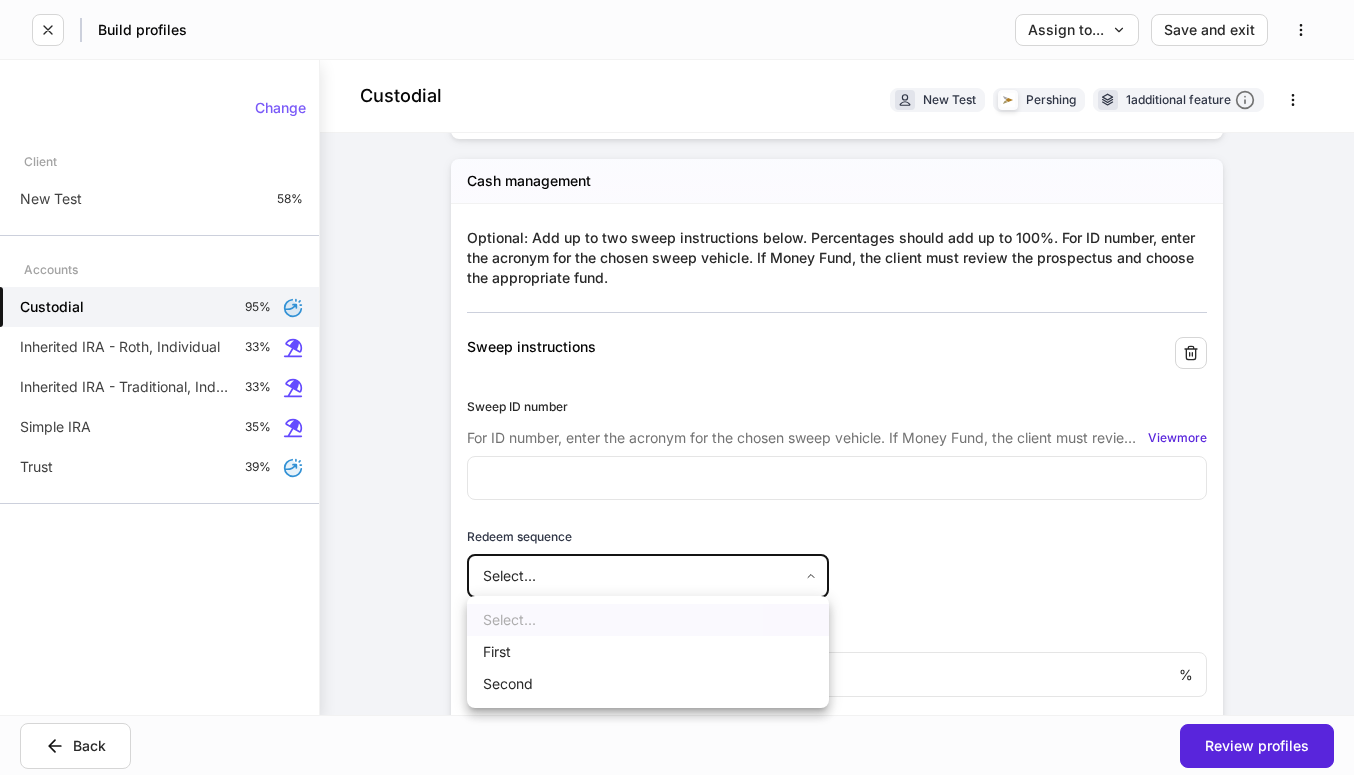 drag, startPoint x: 538, startPoint y: 552, endPoint x: 539, endPoint y: 537, distance: 15.033297 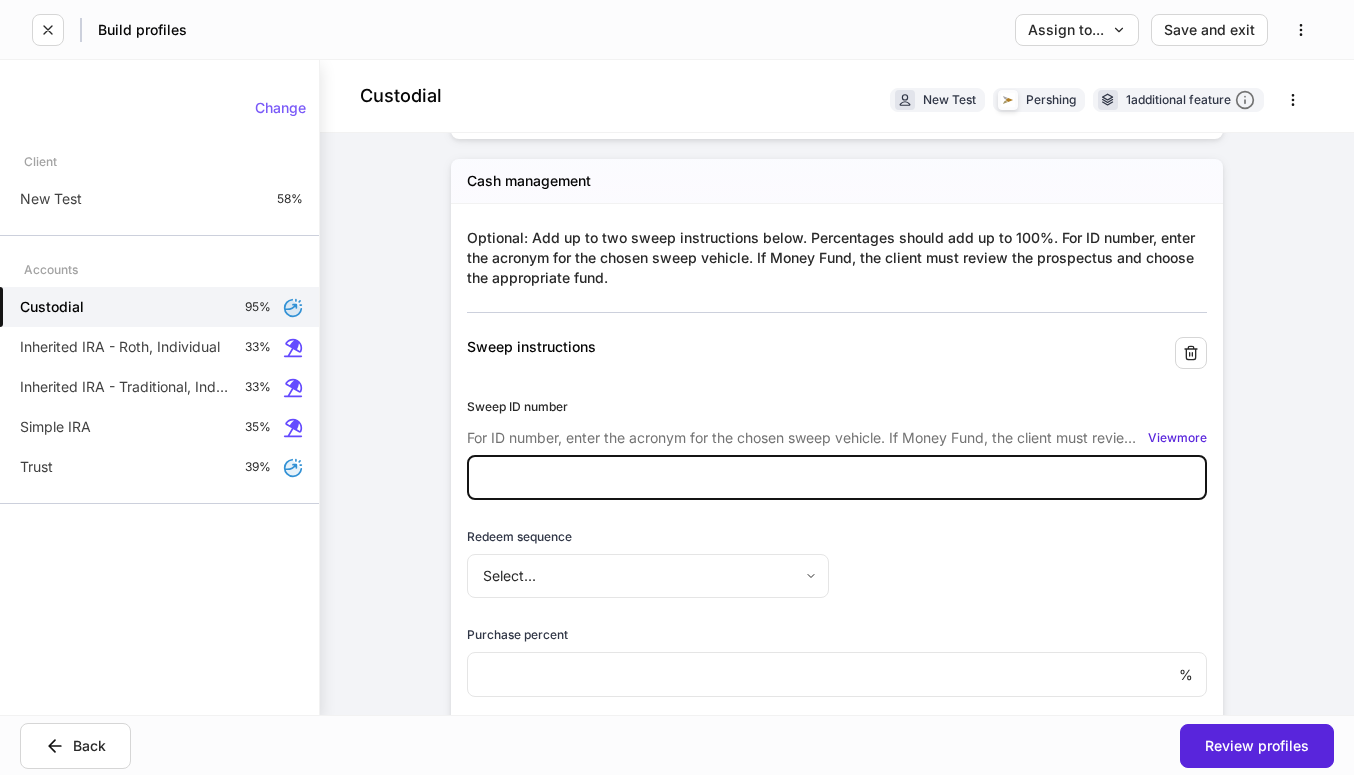 click at bounding box center [837, 478] 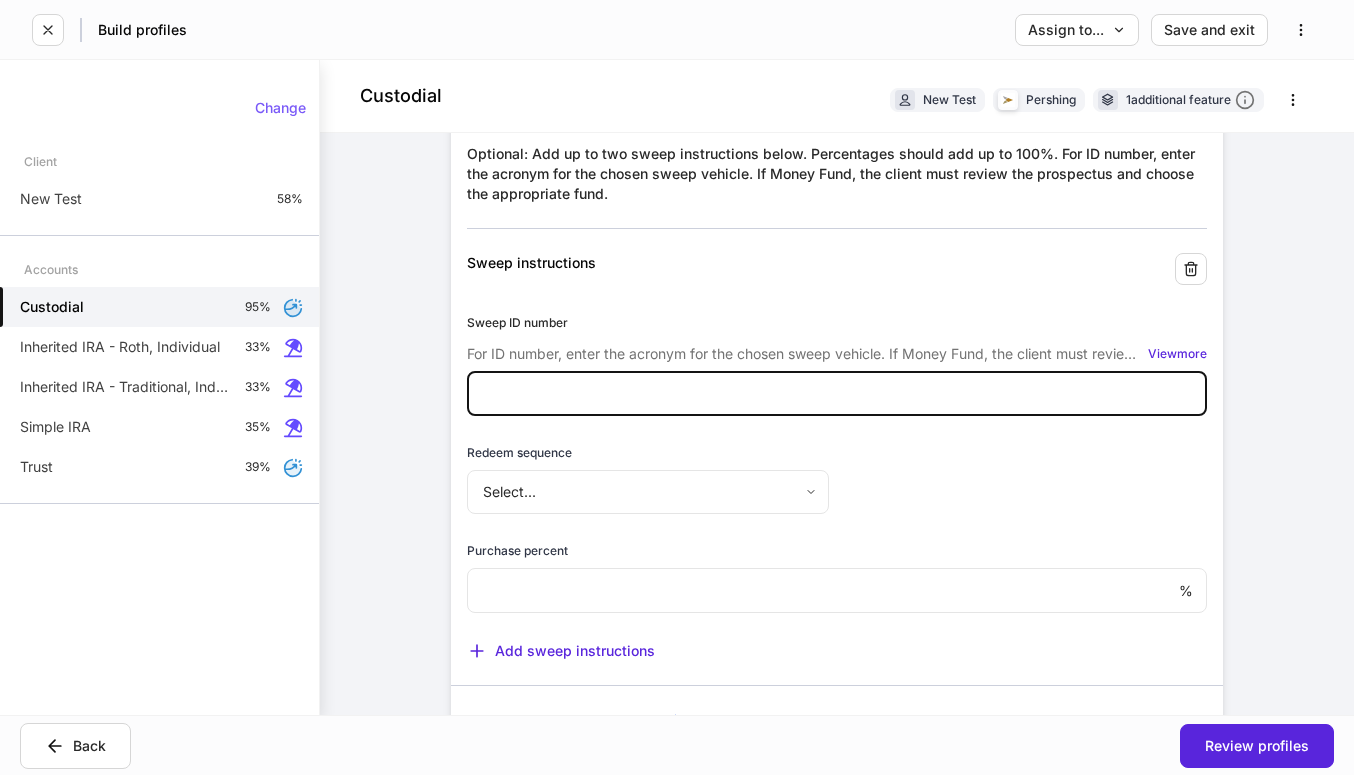 scroll, scrollTop: 2418, scrollLeft: 0, axis: vertical 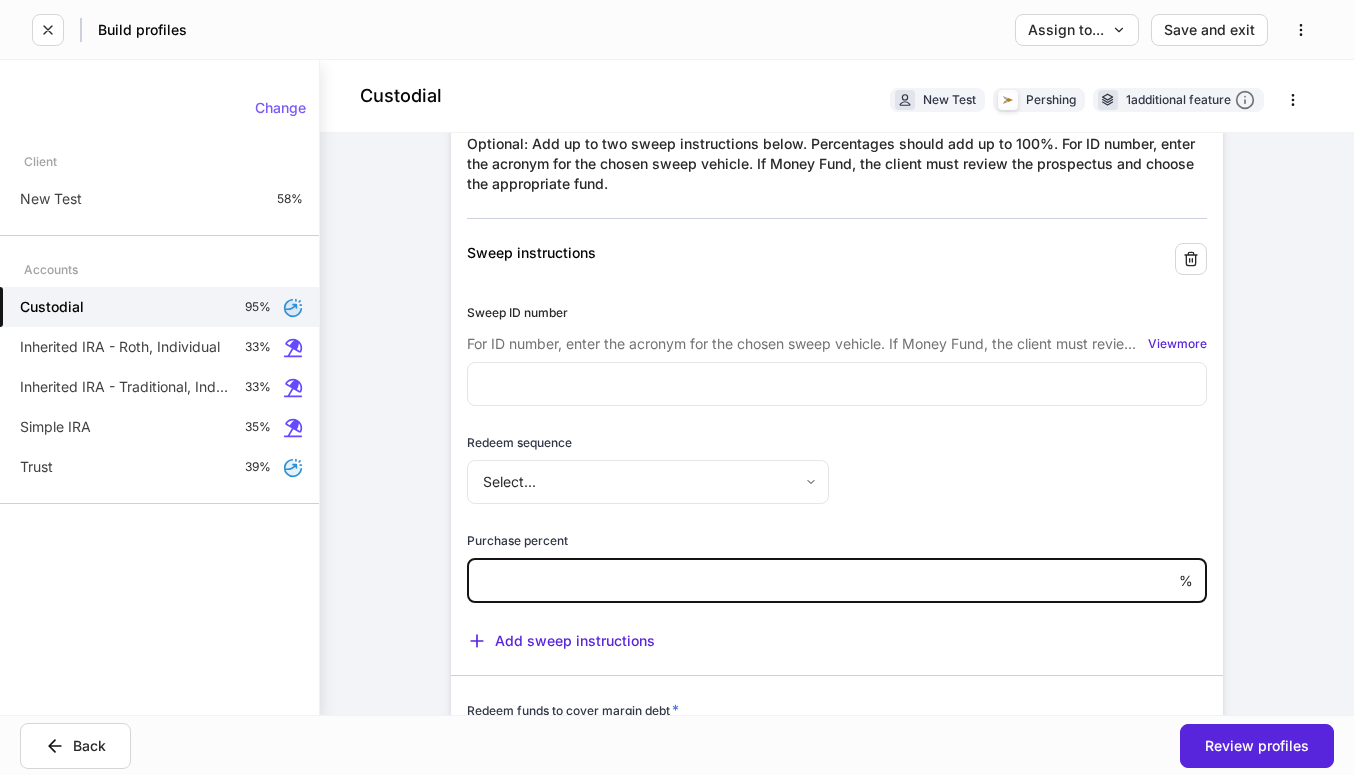 click at bounding box center (823, 580) 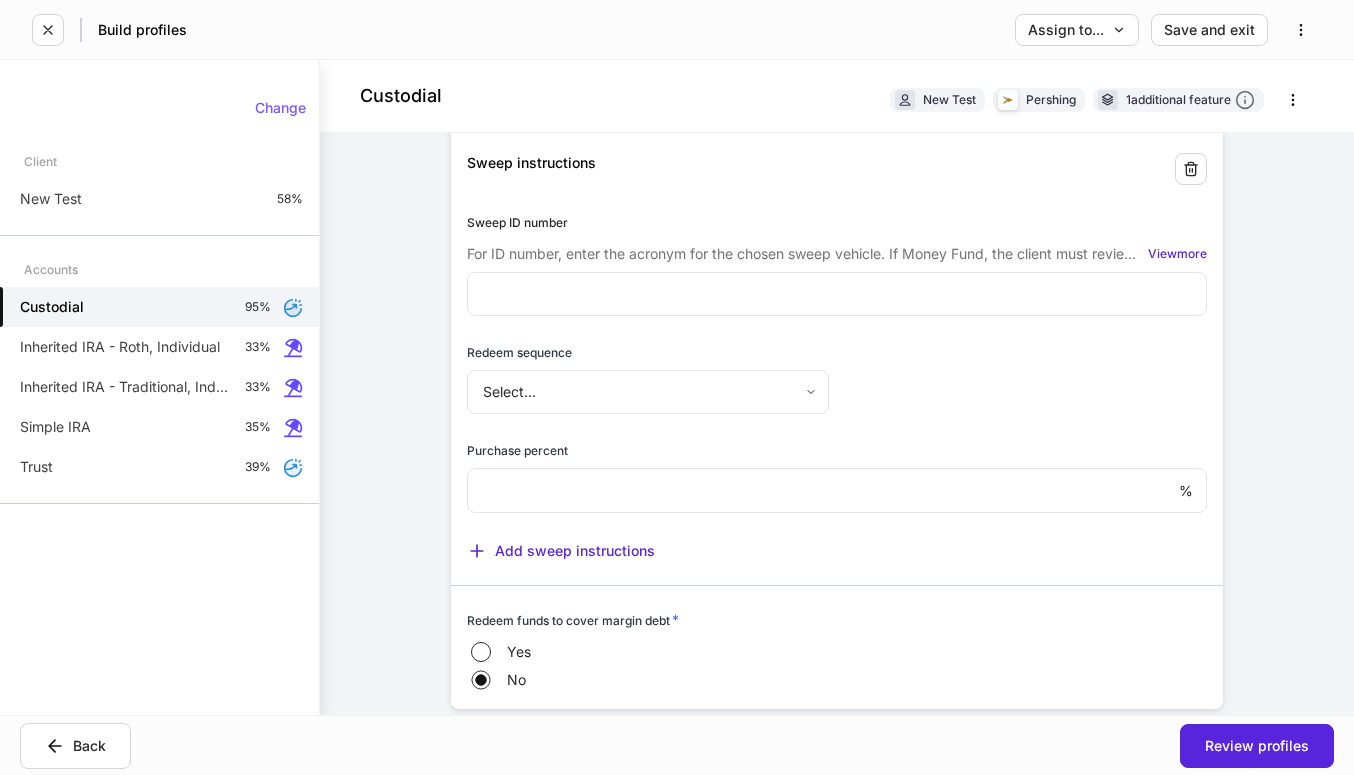 scroll, scrollTop: 2314, scrollLeft: 0, axis: vertical 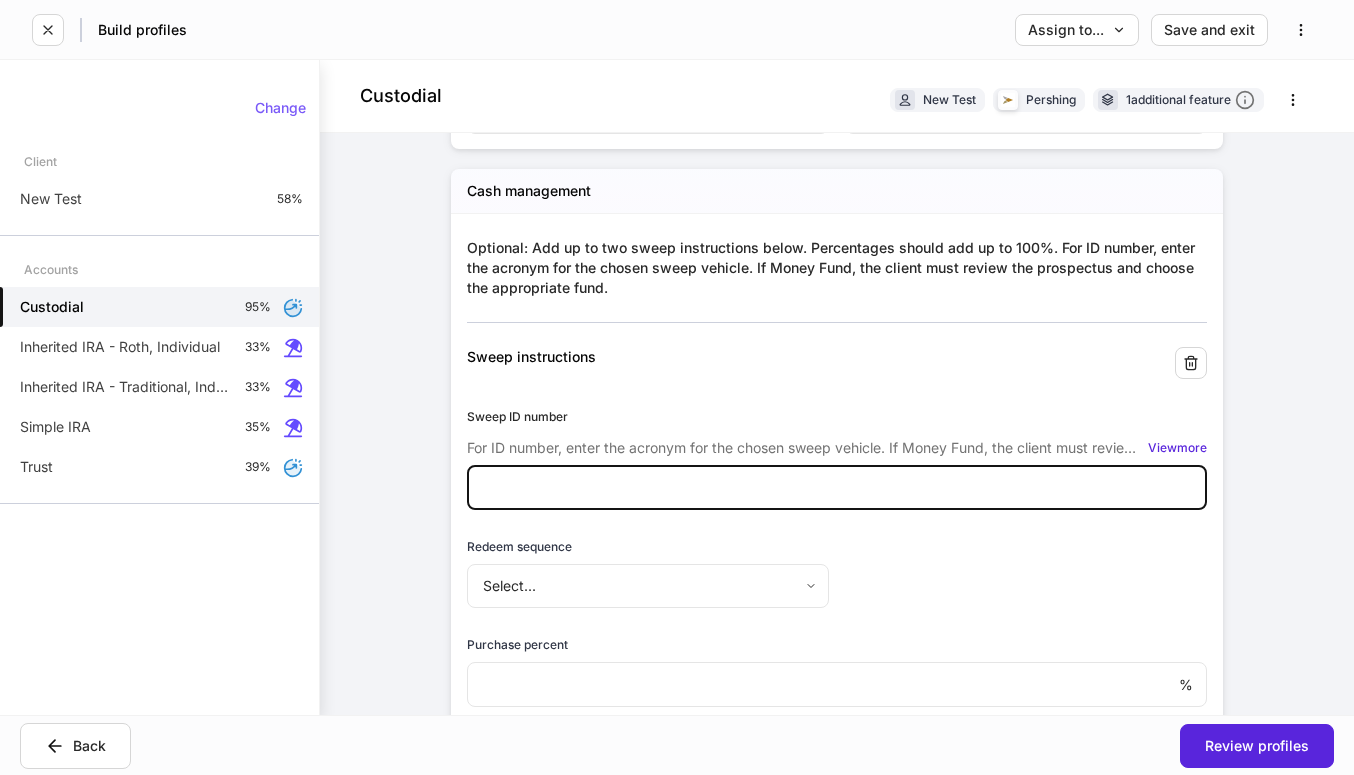 click at bounding box center [837, 488] 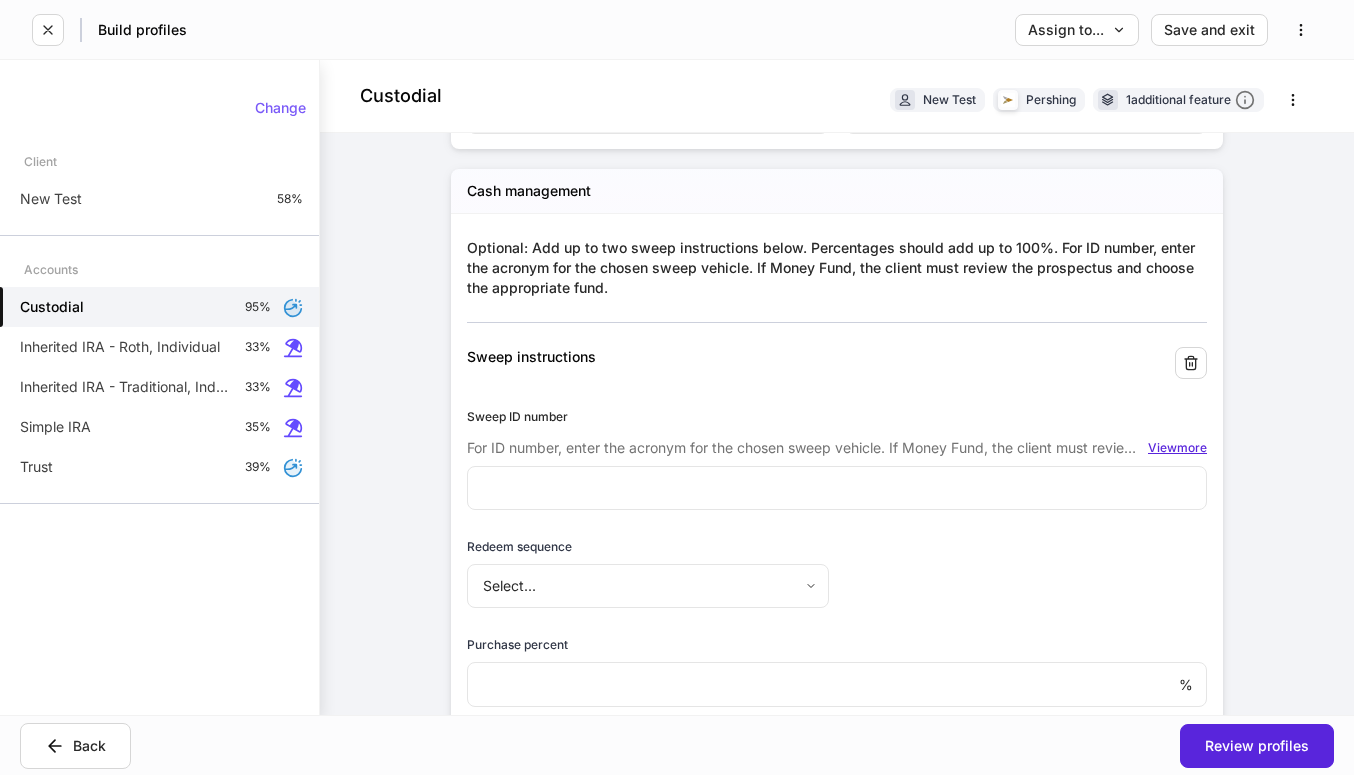 click on "View  more" at bounding box center [1177, 448] 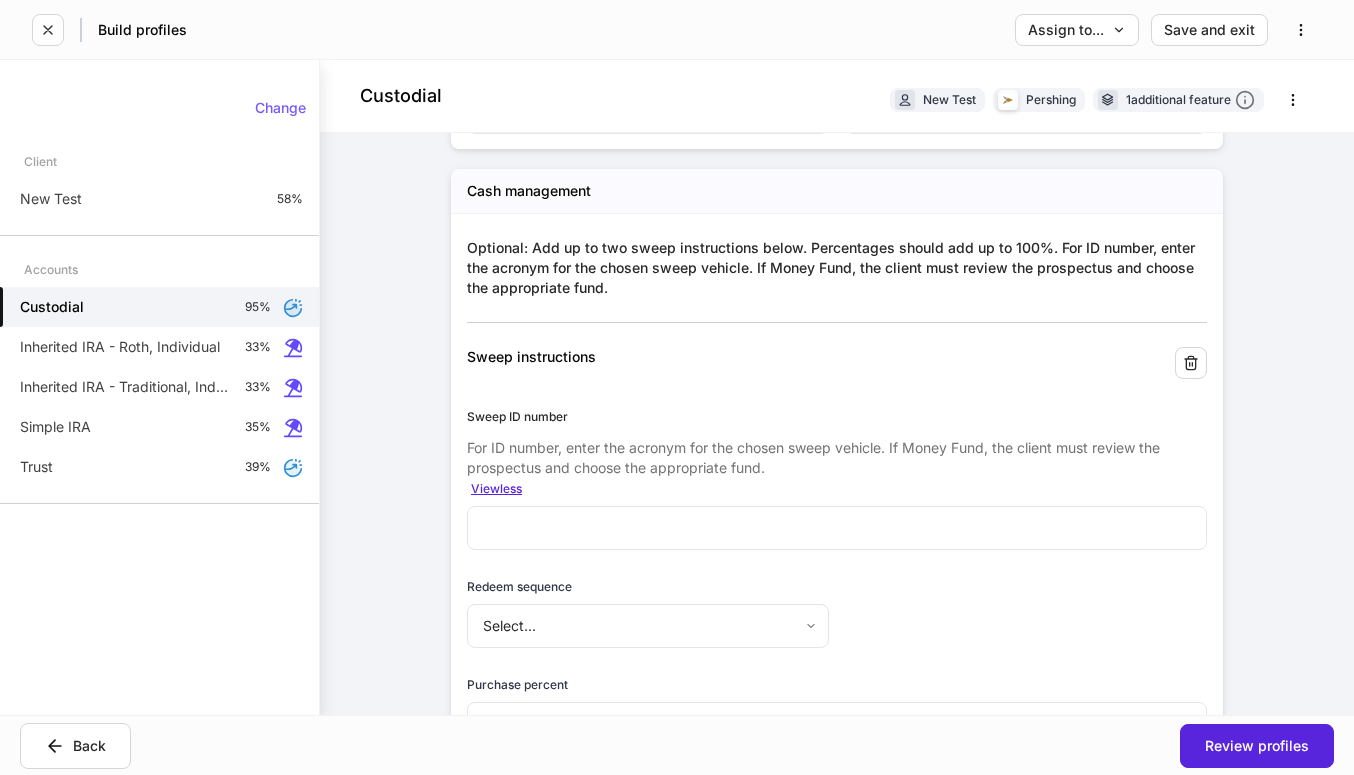 click on "View  less" at bounding box center (496, 489) 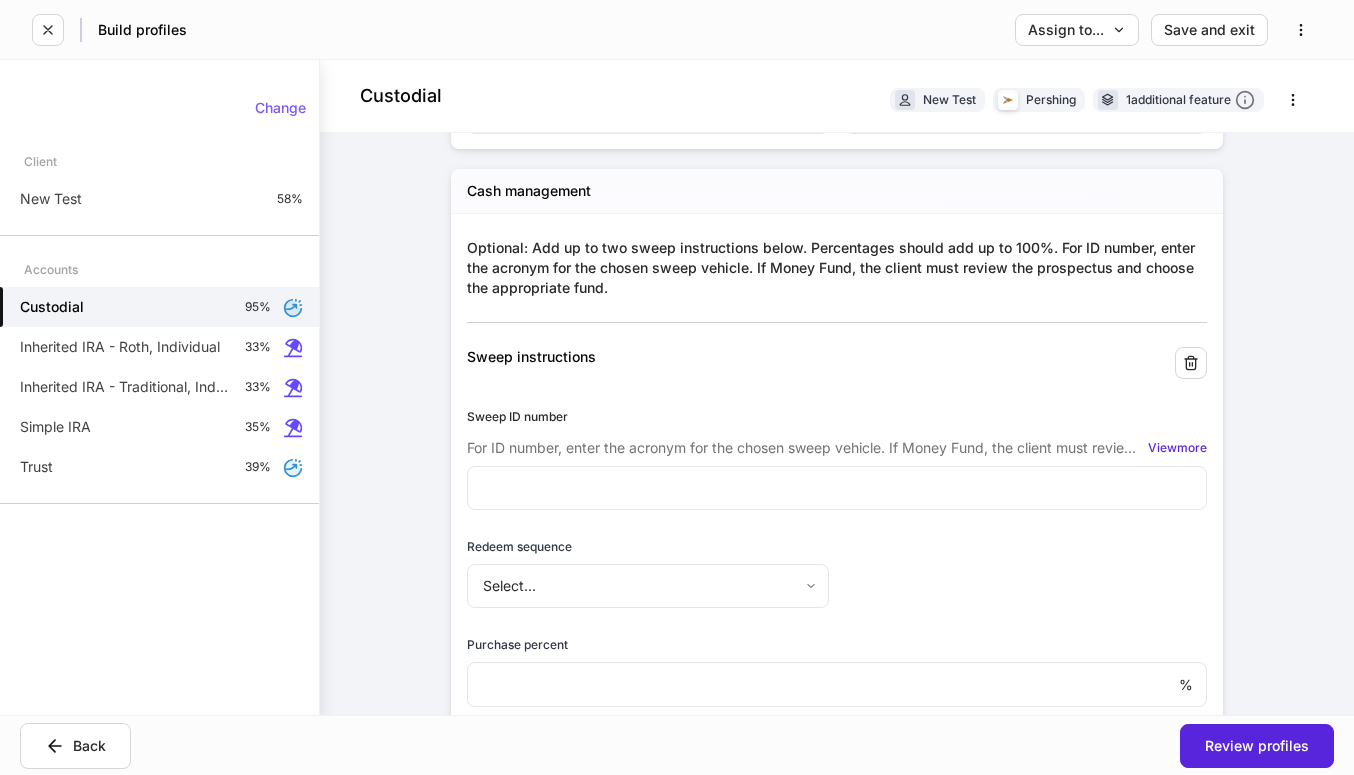 click at bounding box center [837, 488] 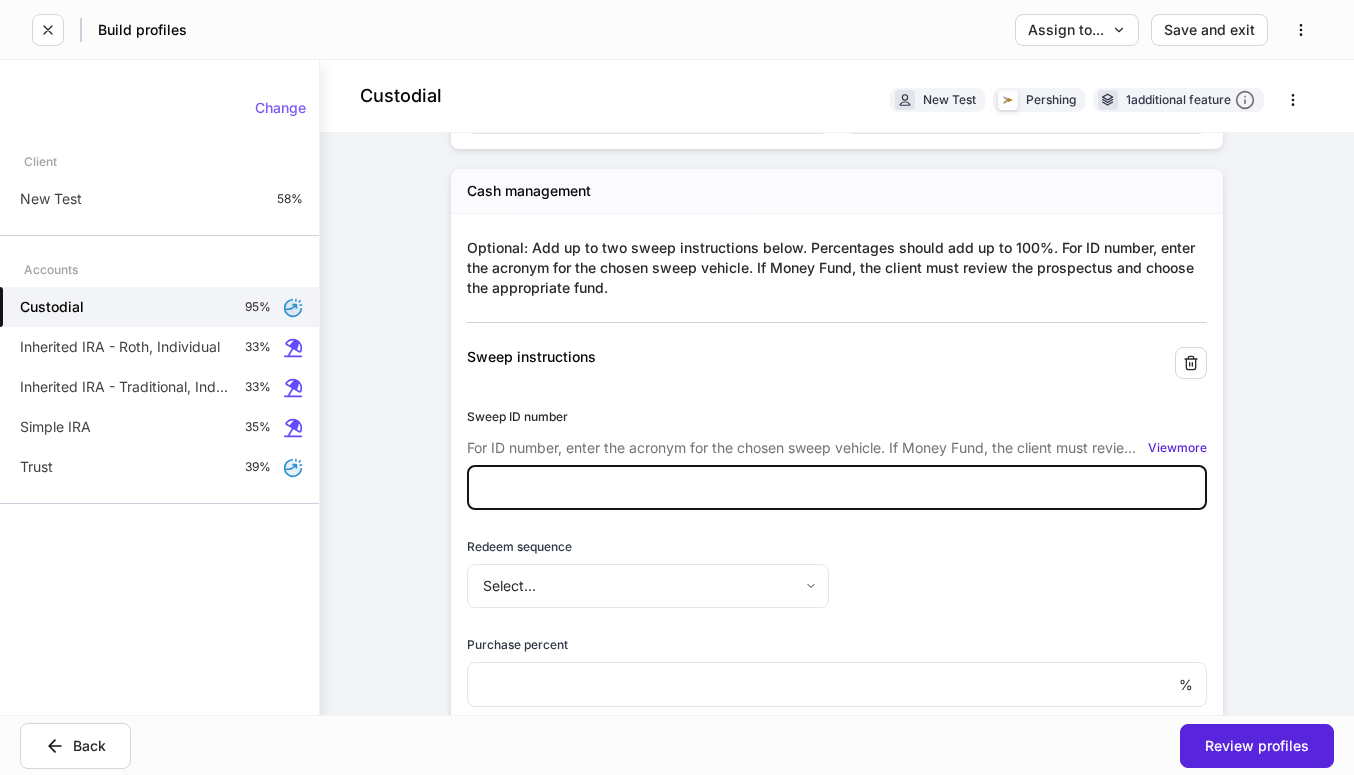 click at bounding box center [837, 488] 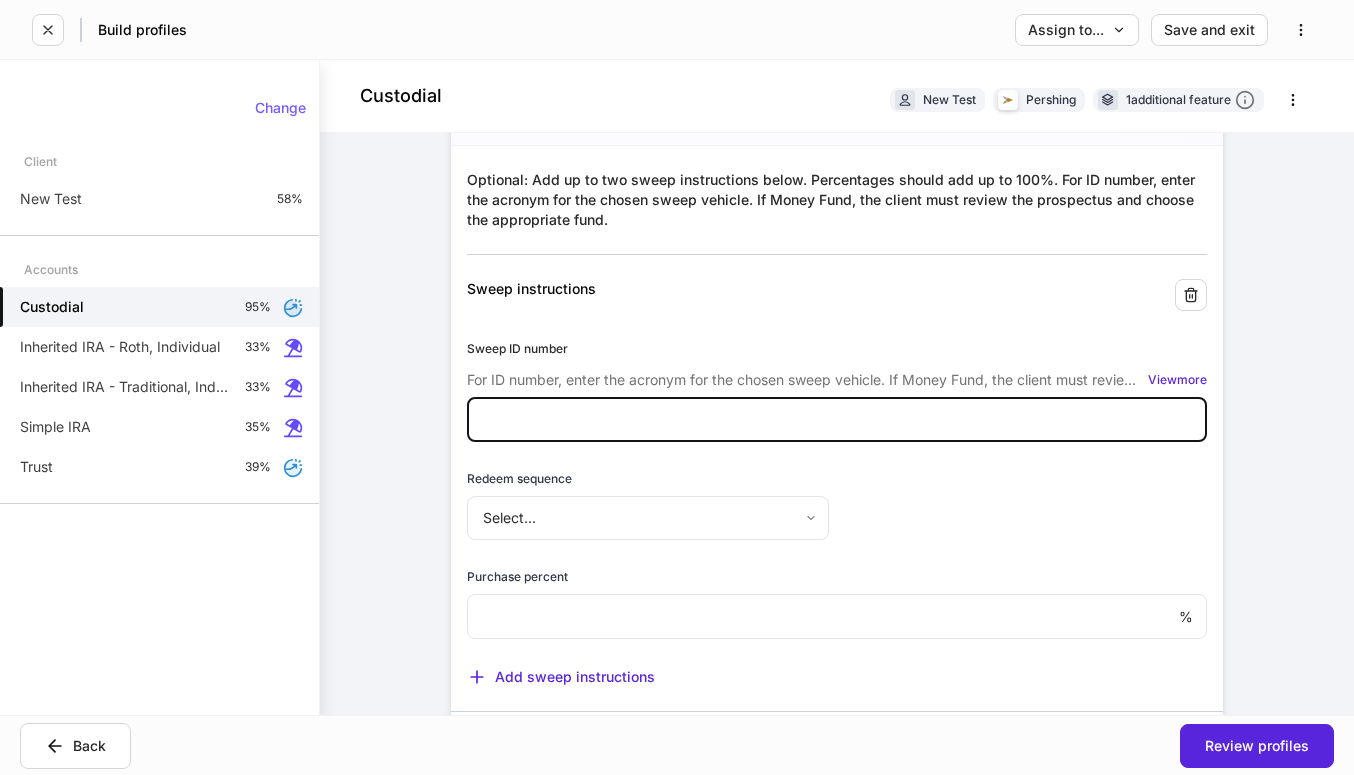 click on "Lead FA/IP # * 47U *** ​ Office code * J4F - Balentine *** ​ Account number ********* ​ Name [FIRST] [LAST] ​ State * Georgia **" at bounding box center [677, 387] 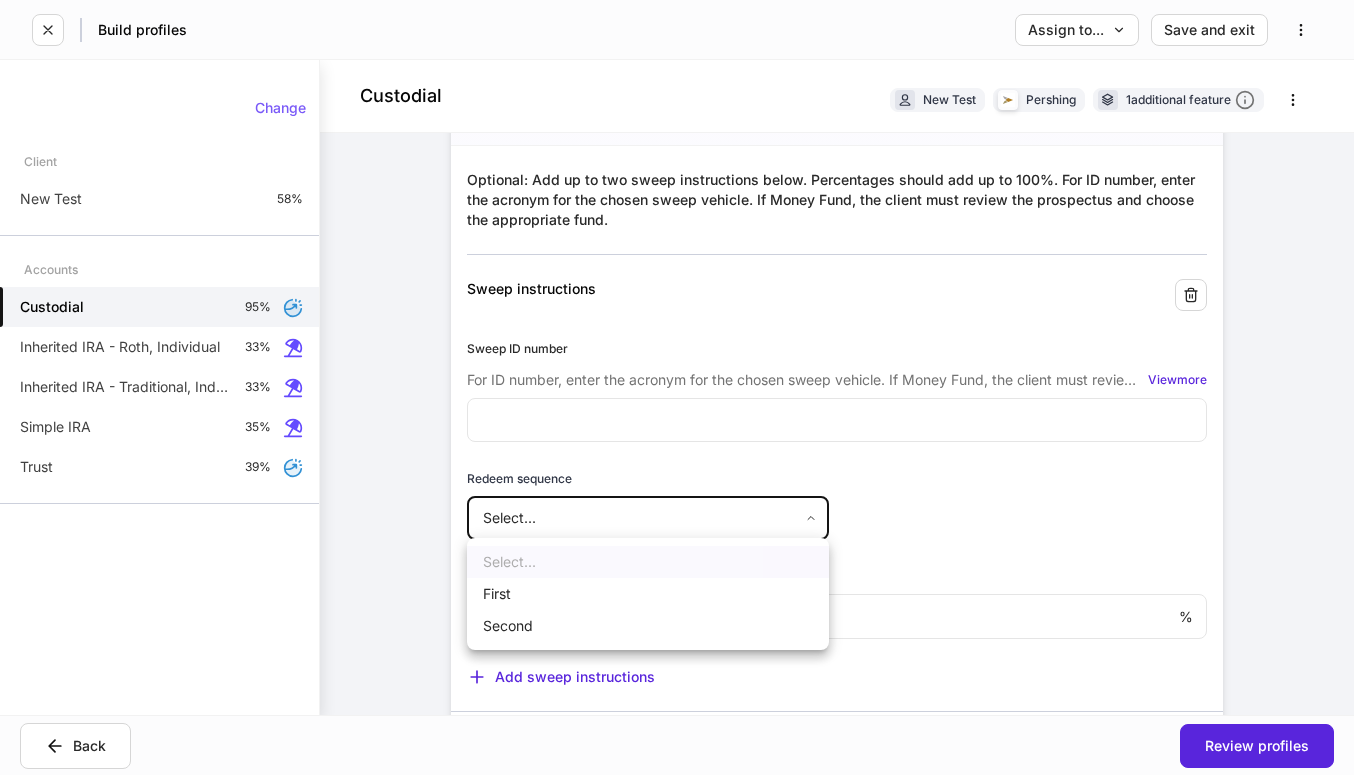 click at bounding box center (677, 387) 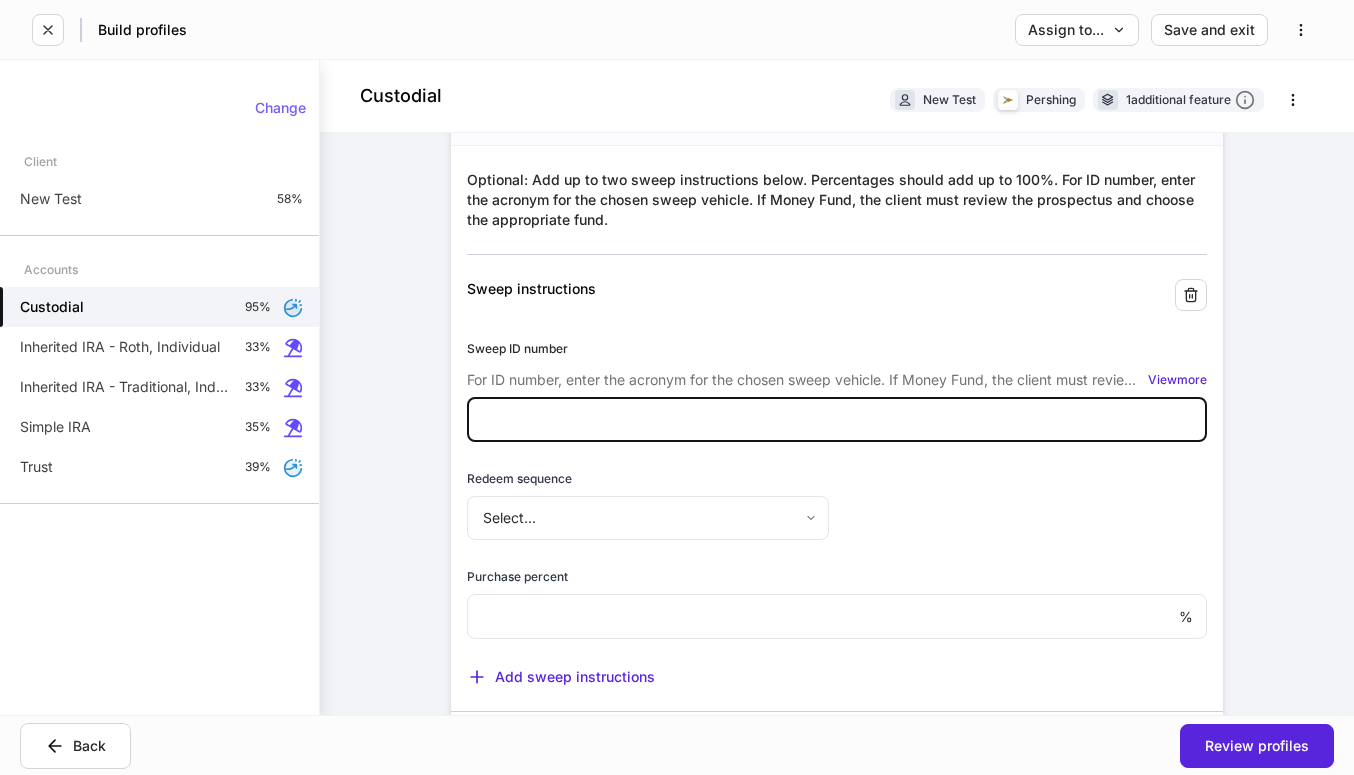 click at bounding box center [837, 420] 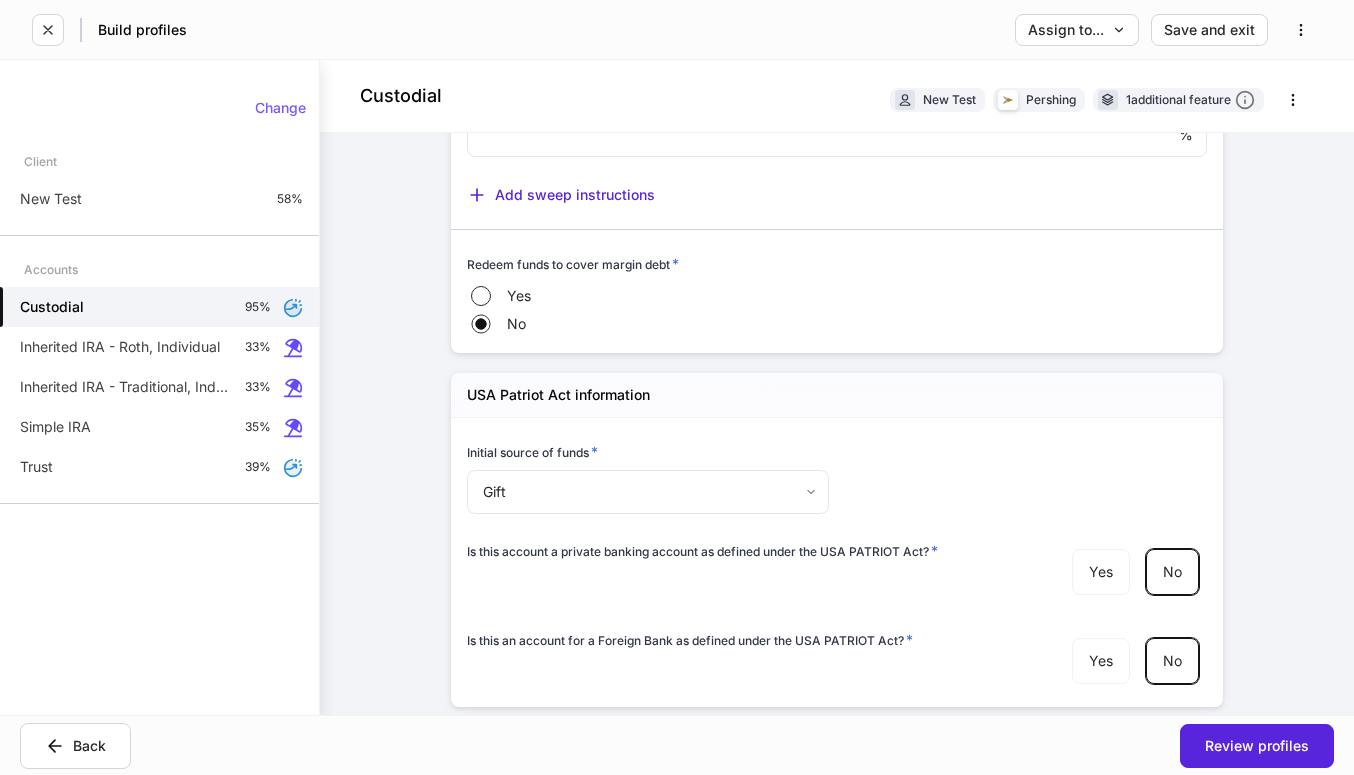 scroll, scrollTop: 2848, scrollLeft: 0, axis: vertical 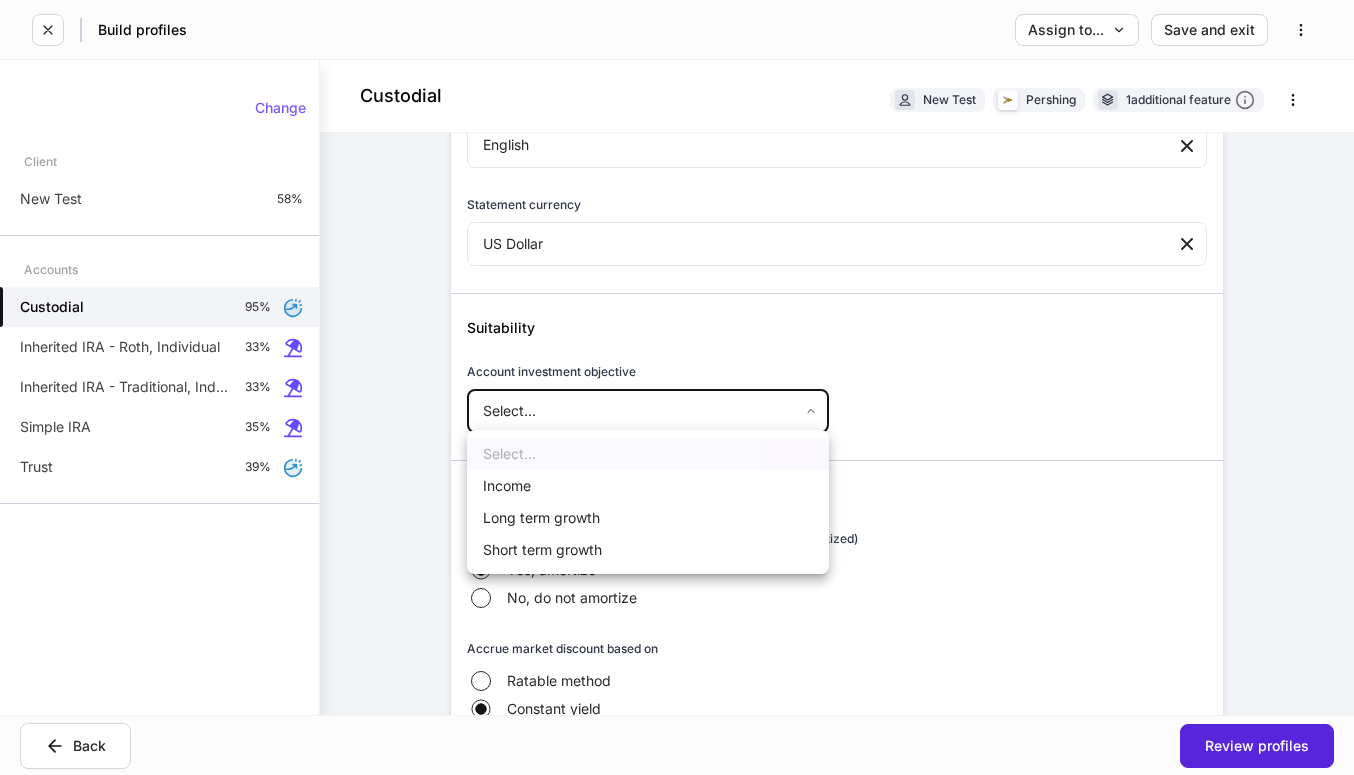 click on "Lead FA/IP # * 47U *** ​ Office code * J4F - Balentine *** ​ Account number ********* ​ Name [FIRST] [LAST] ​ State * Georgia **" at bounding box center (677, 387) 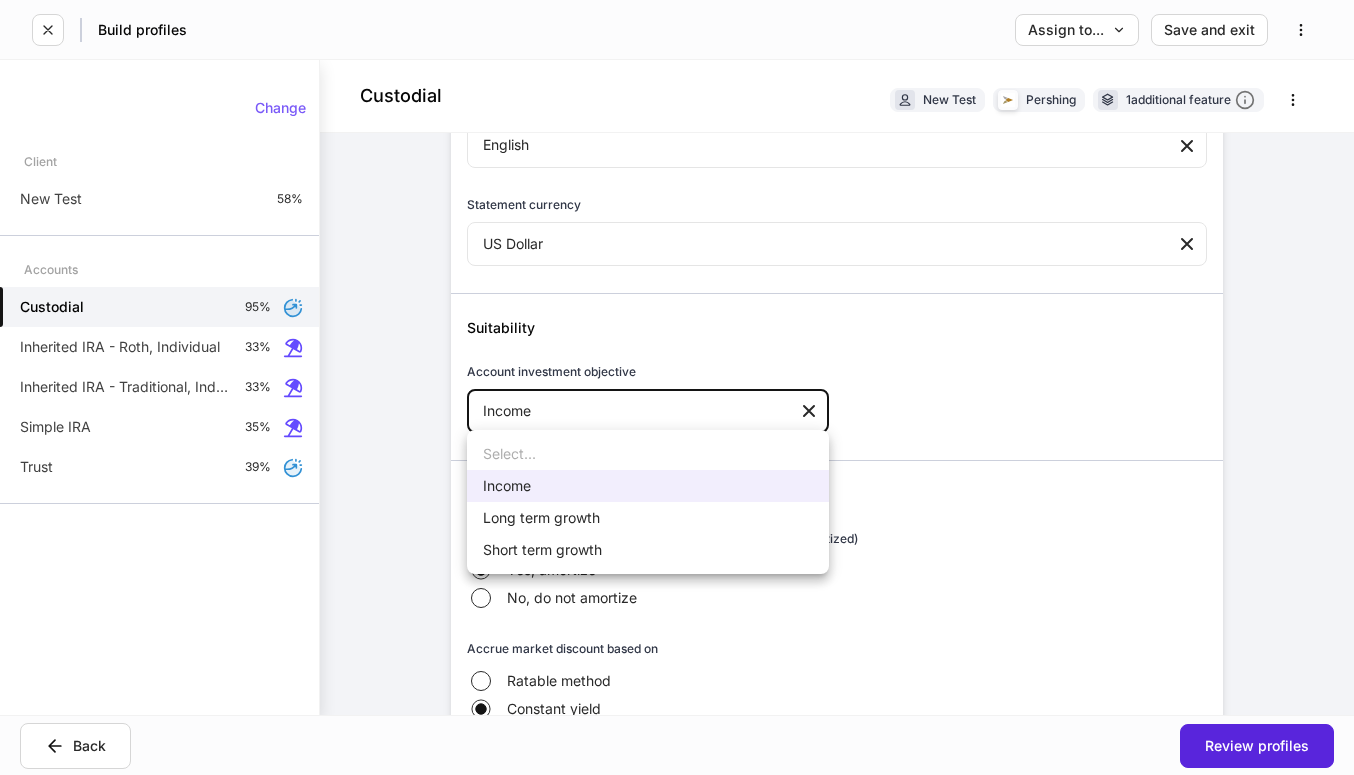 click on "Lead FA/IP # * 47U *** ​ Office code * J4F - Balentine *** ​ Account number ********* ​ Name [FIRST] [LAST] ​ State * Georgia **" at bounding box center (677, 387) 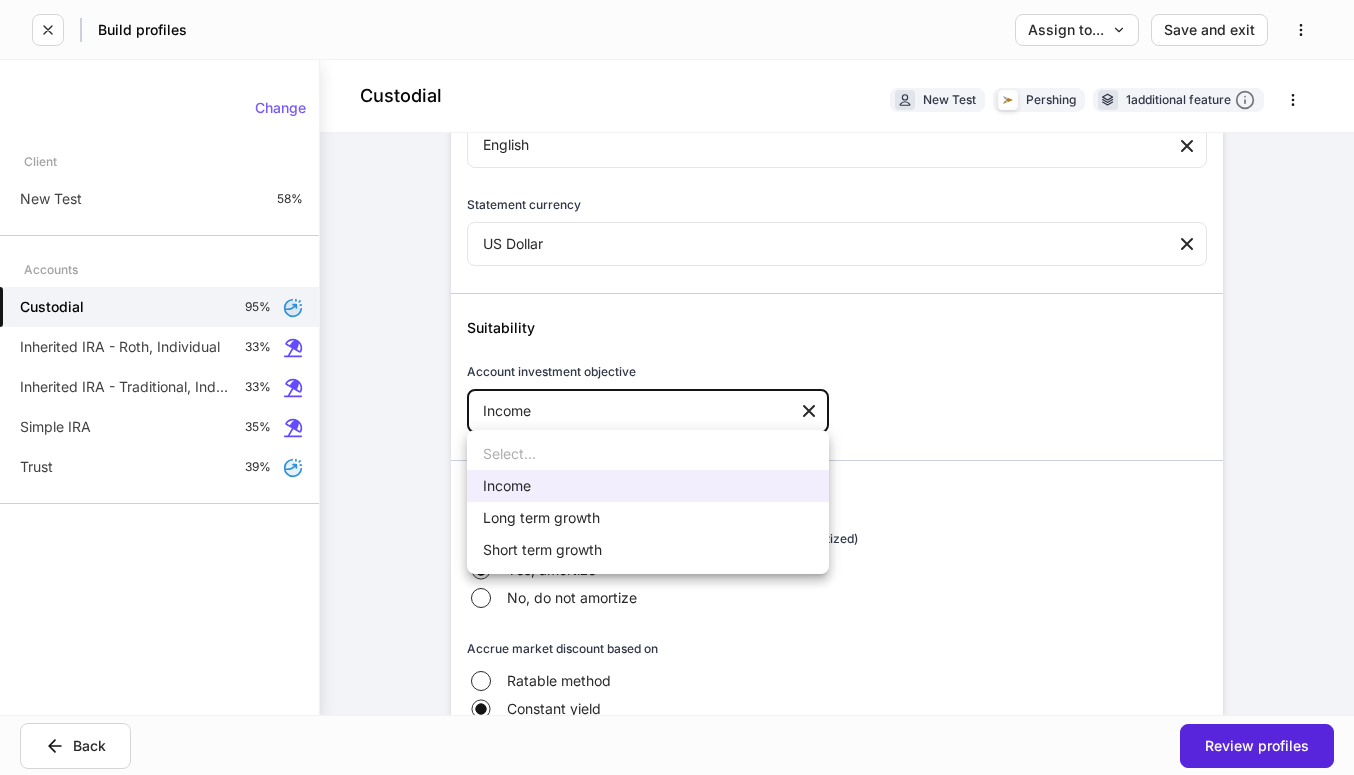 click on "Select... Income Long term growth Short term growth" at bounding box center (648, 502) 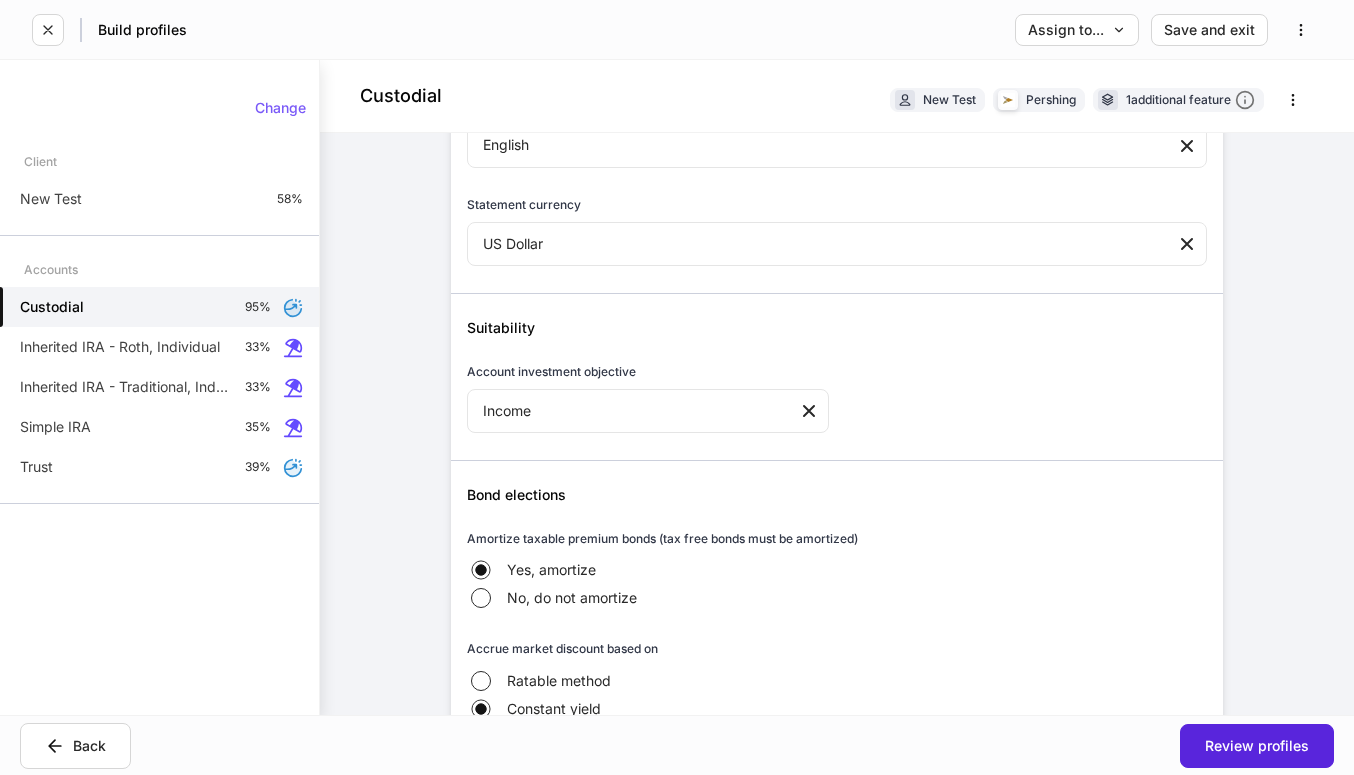 click 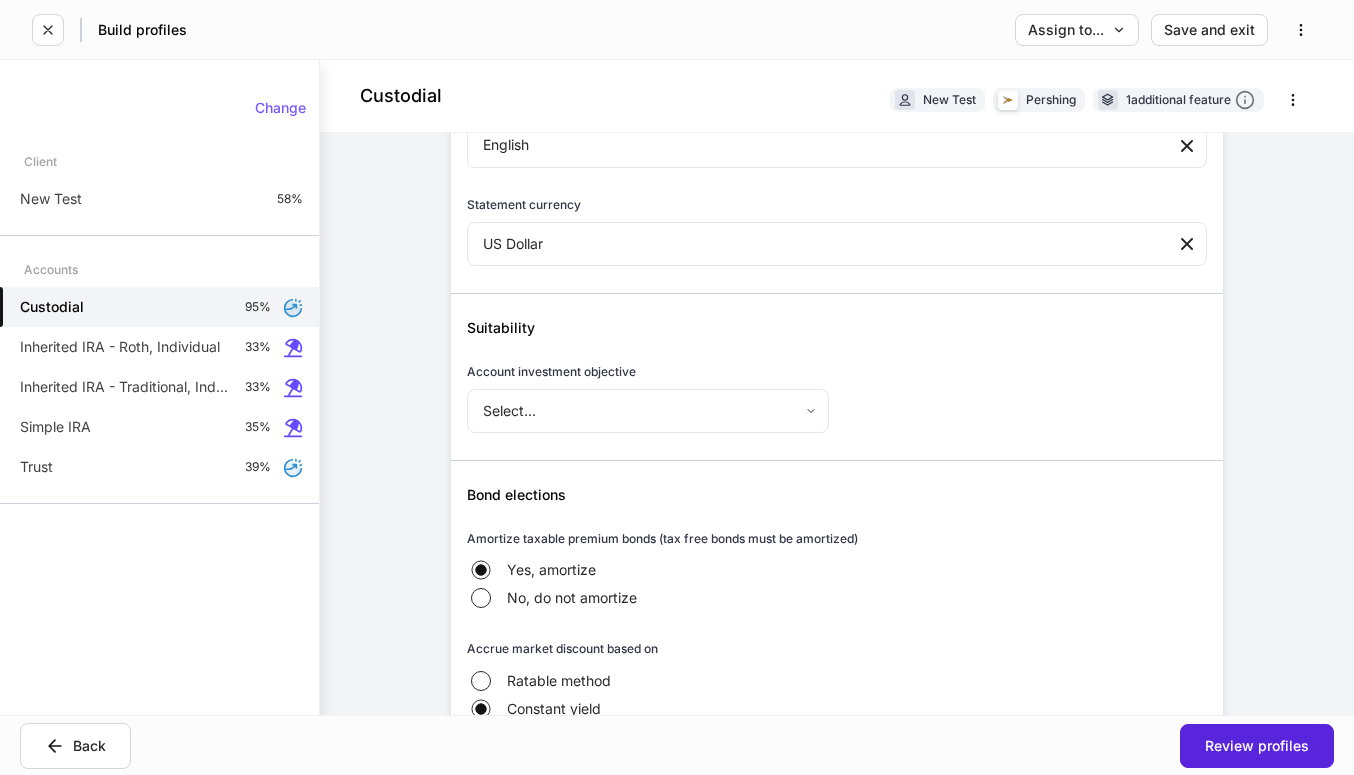 click on "Lead FA/IP # * 47U *** ​ Office code * J4F - Balentine *** ​ Account number ********* ​ Name [FIRST] [LAST] ​ State * Georgia **" at bounding box center [677, 387] 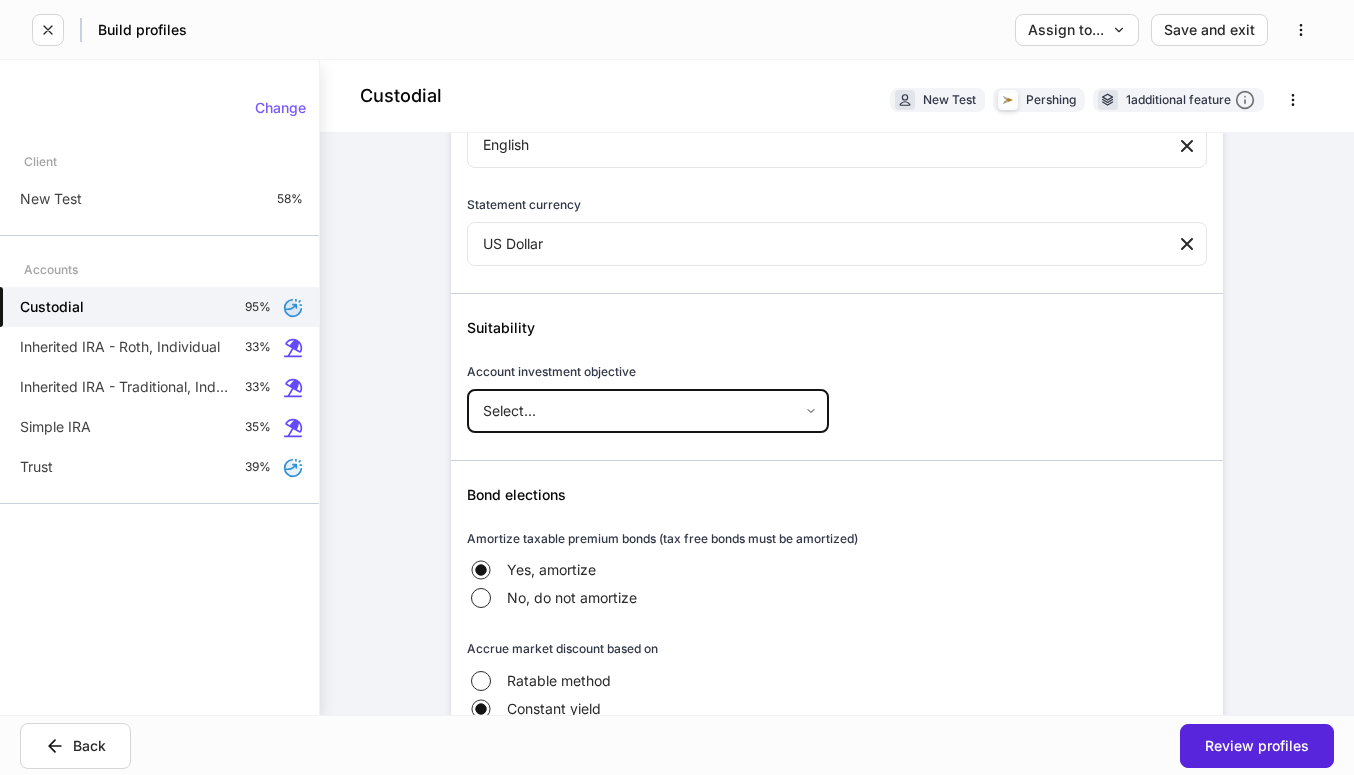 click on "Statement settings Statement language English ******* ​ Statement currency US Dollar ********* ​ Suitability Account investment objective Select... ​ Bond elections Amortize taxable premium bonds (tax free bonds must be amortized) Yes, amortize No, do not amortize Accrue market discount based on Ratable method Constant yield Include market discount in income annually Yes, include market discount as income No, do not include market discount as income" at bounding box center [829, 432] 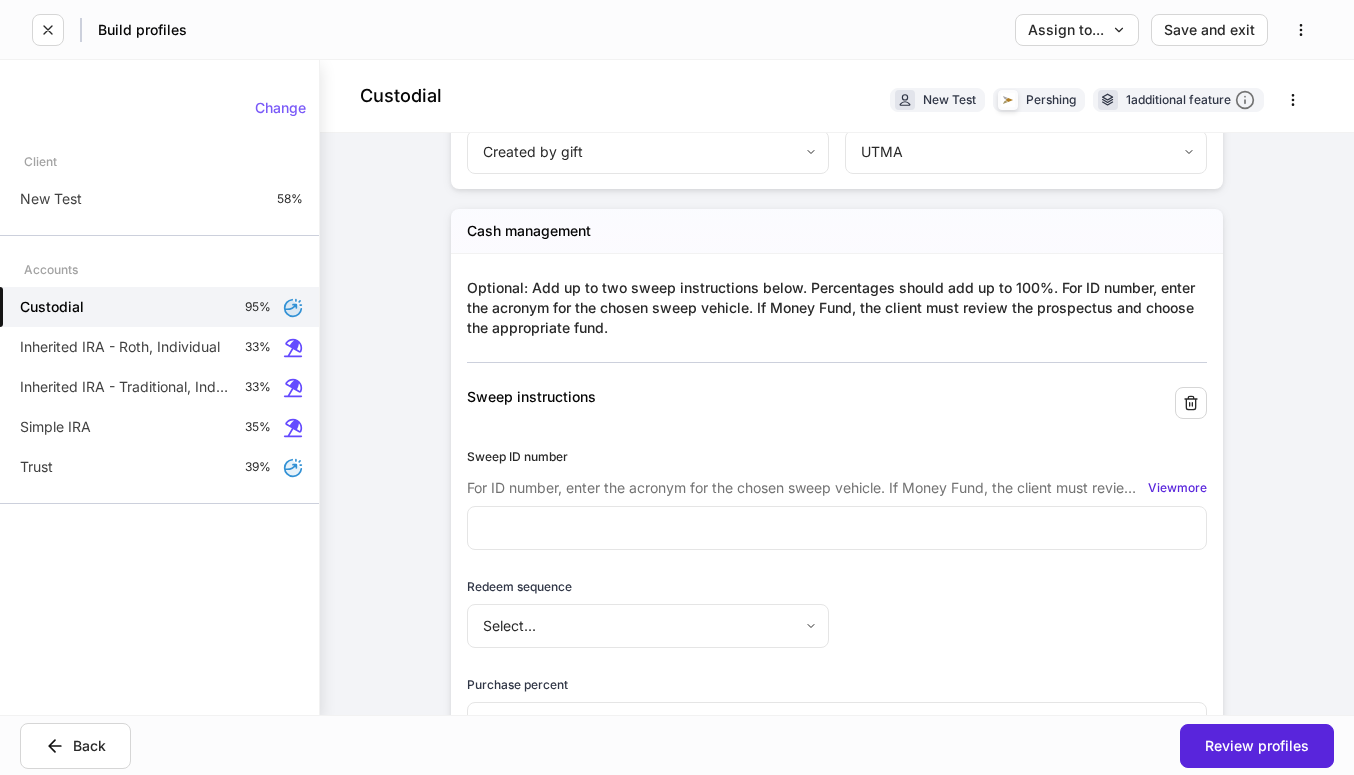 scroll, scrollTop: 2177, scrollLeft: 0, axis: vertical 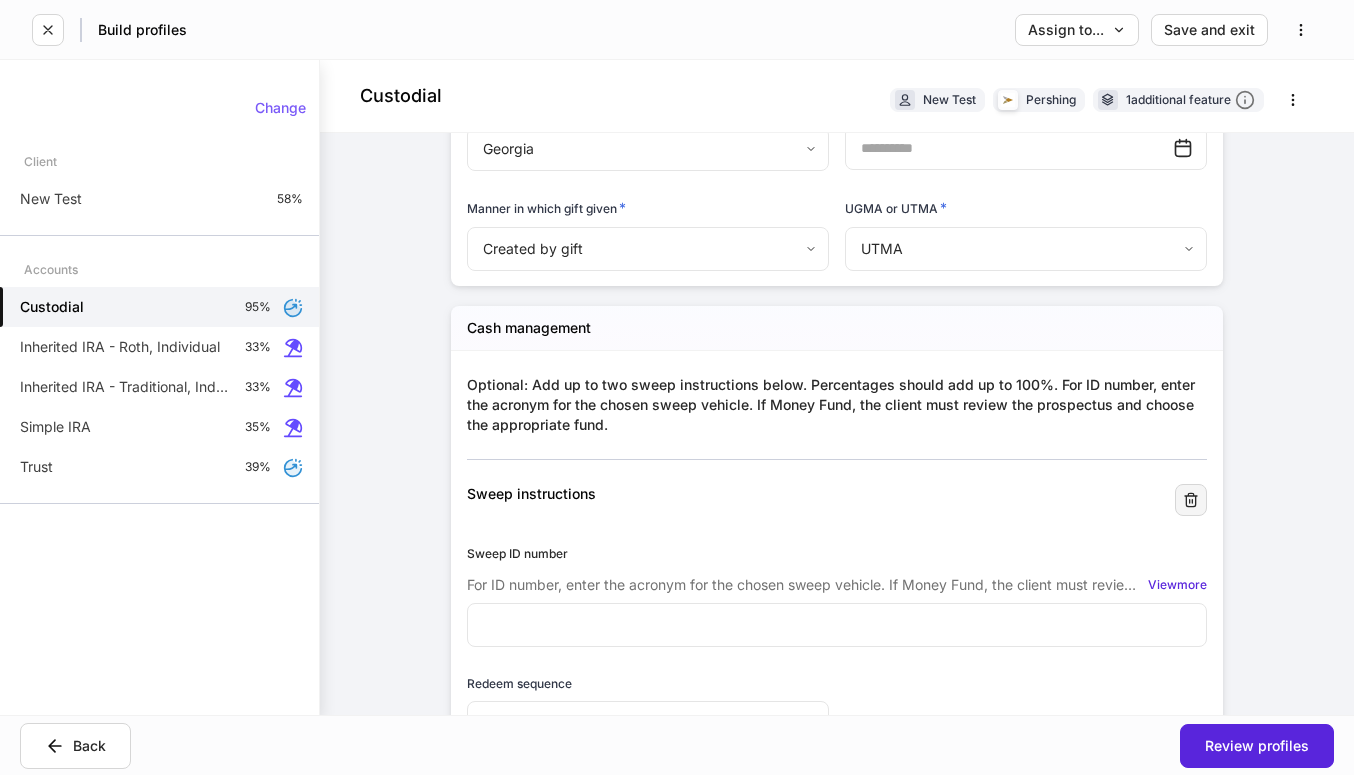 click 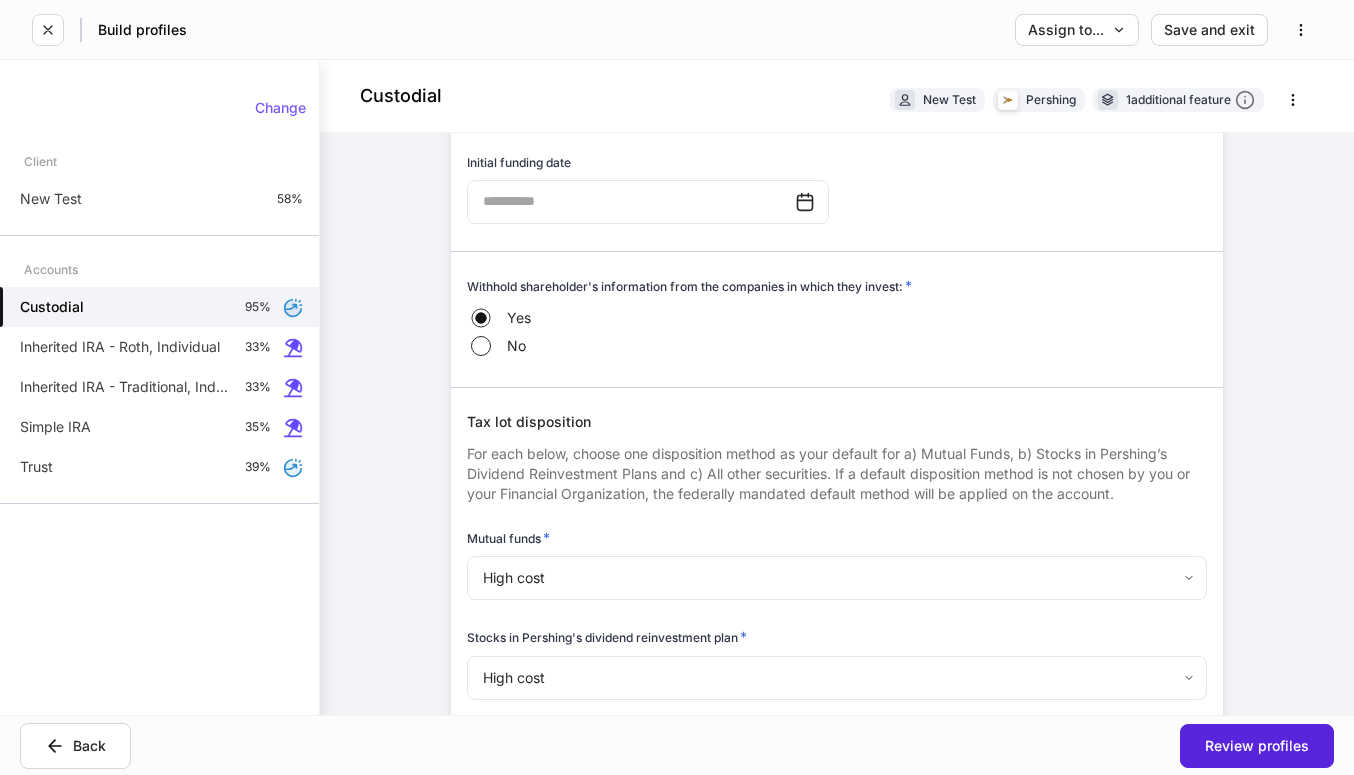 scroll, scrollTop: 1233, scrollLeft: 0, axis: vertical 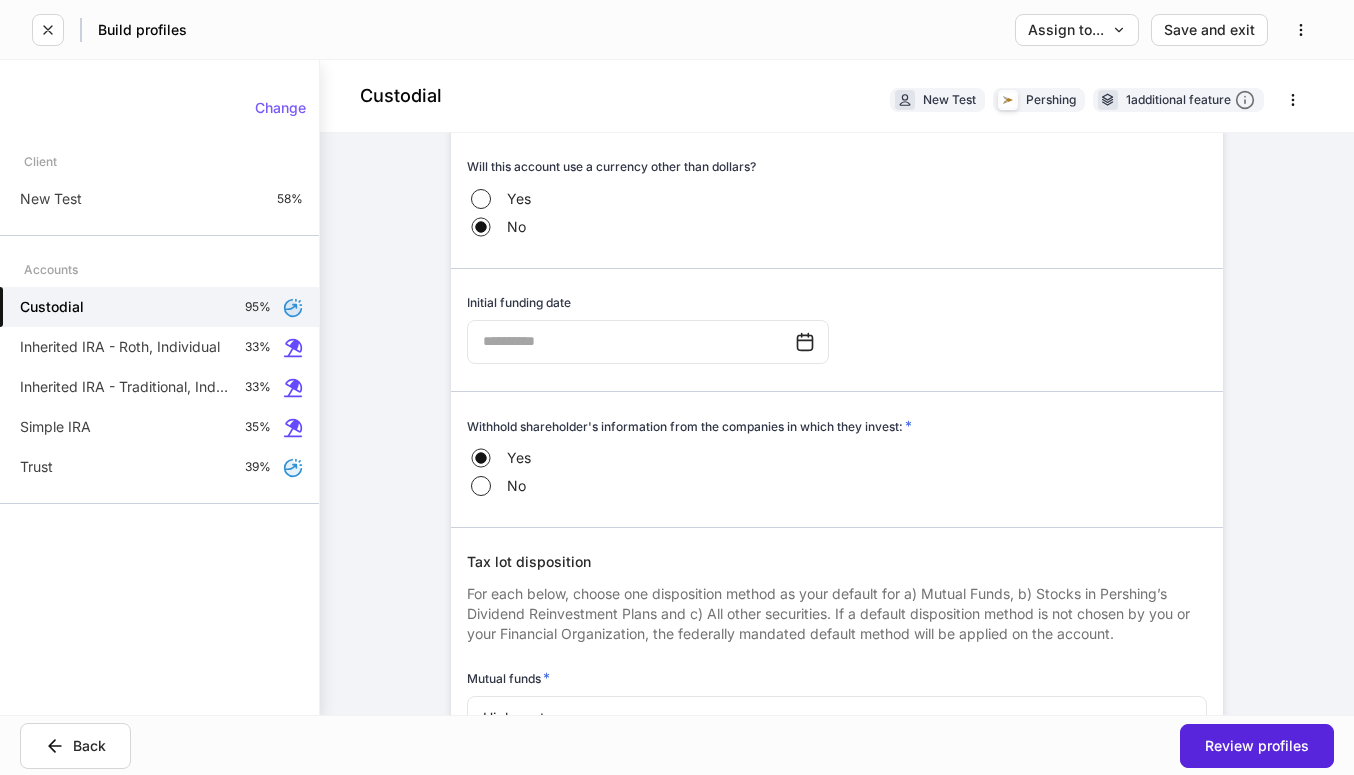 click on "No" at bounding box center (527, 486) 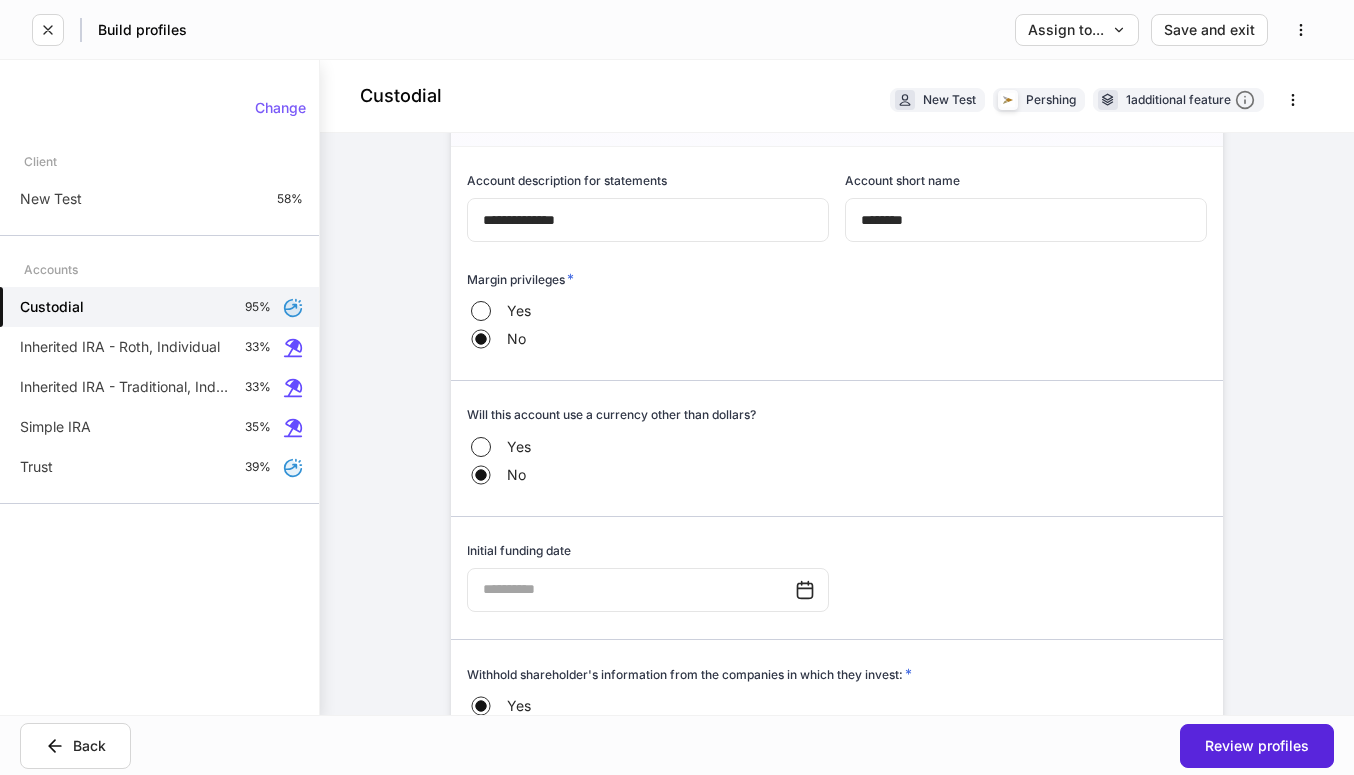 scroll, scrollTop: 980, scrollLeft: 0, axis: vertical 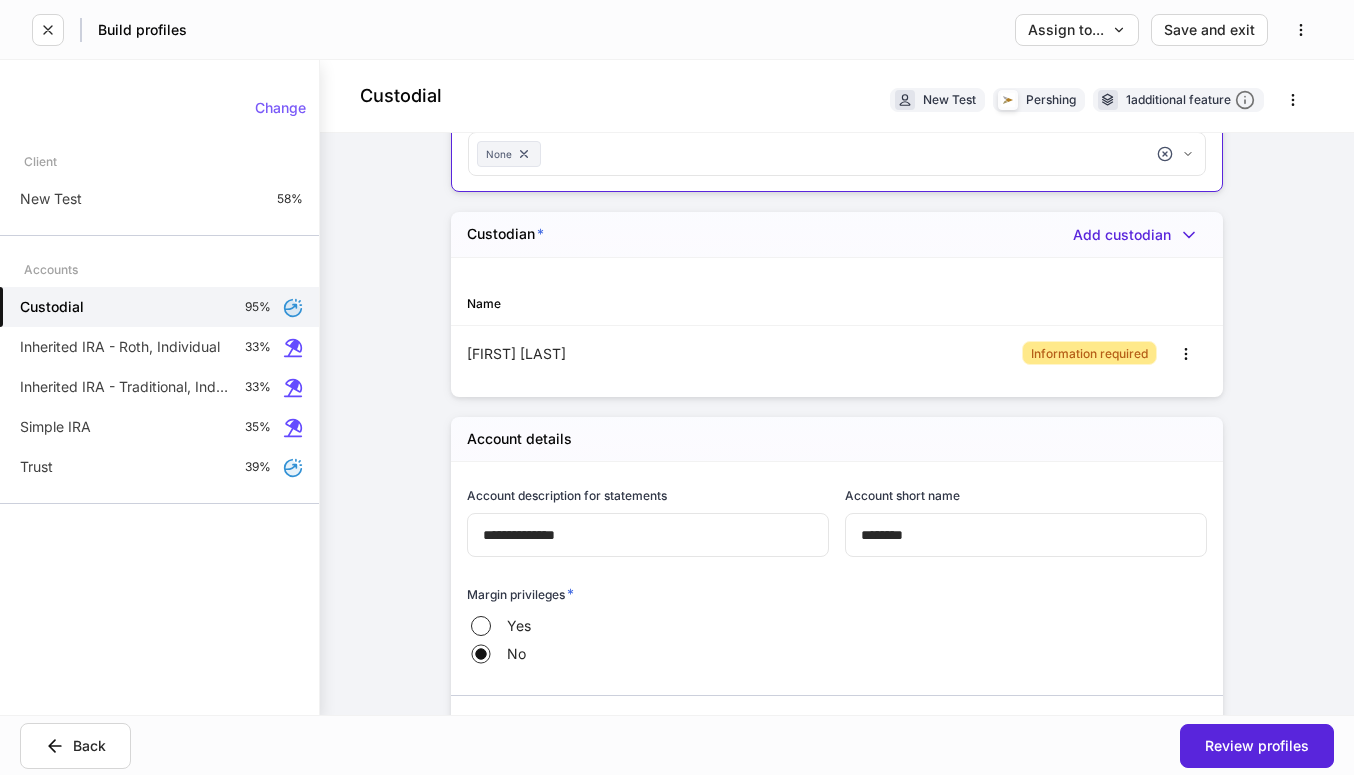 click on "Information required" at bounding box center [1089, 353] 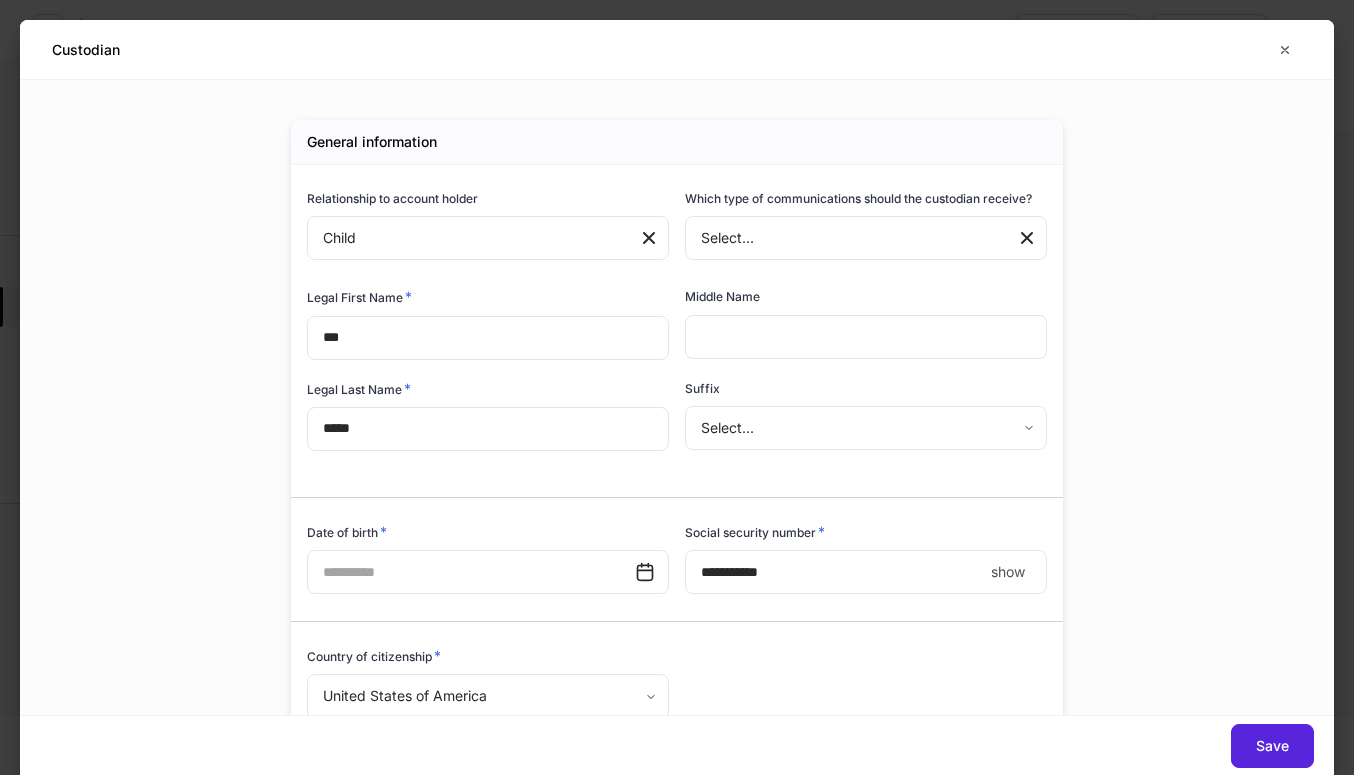 type on "**********" 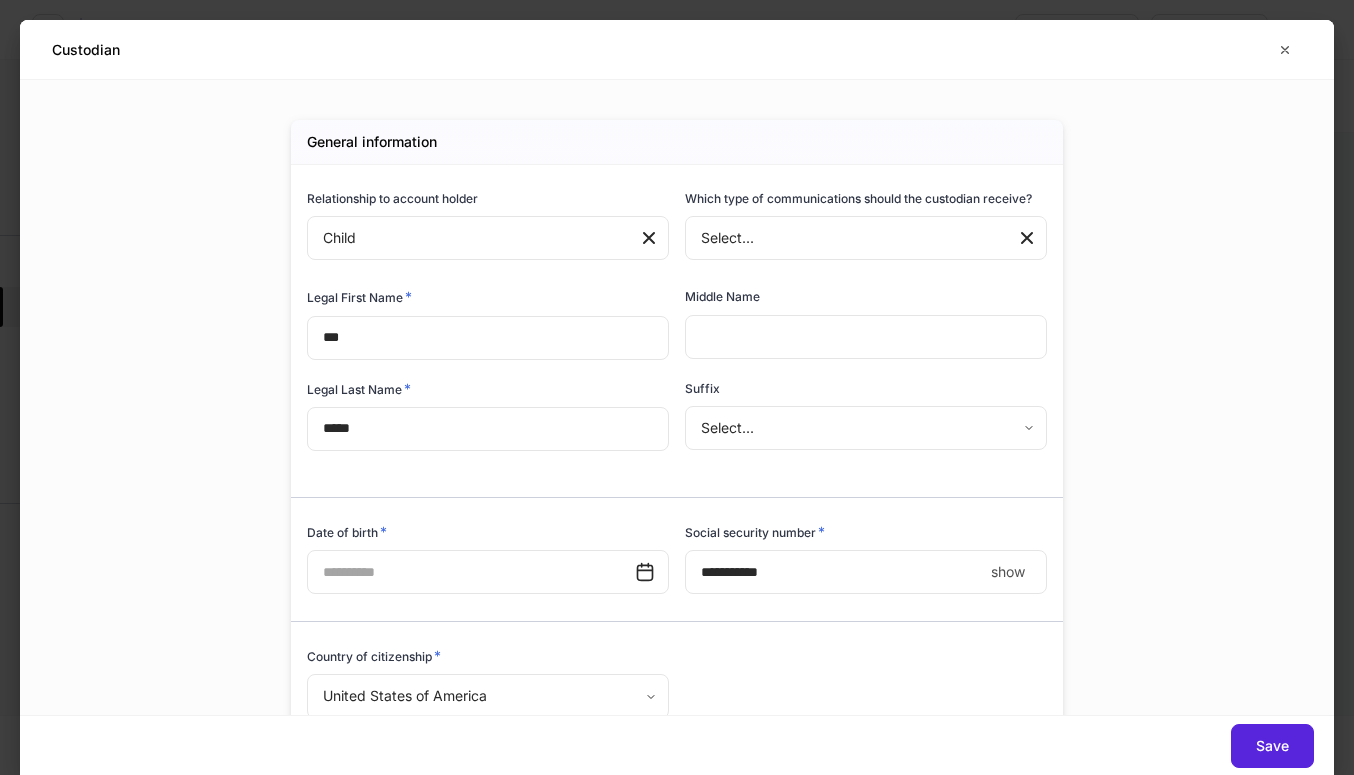 type on "*" 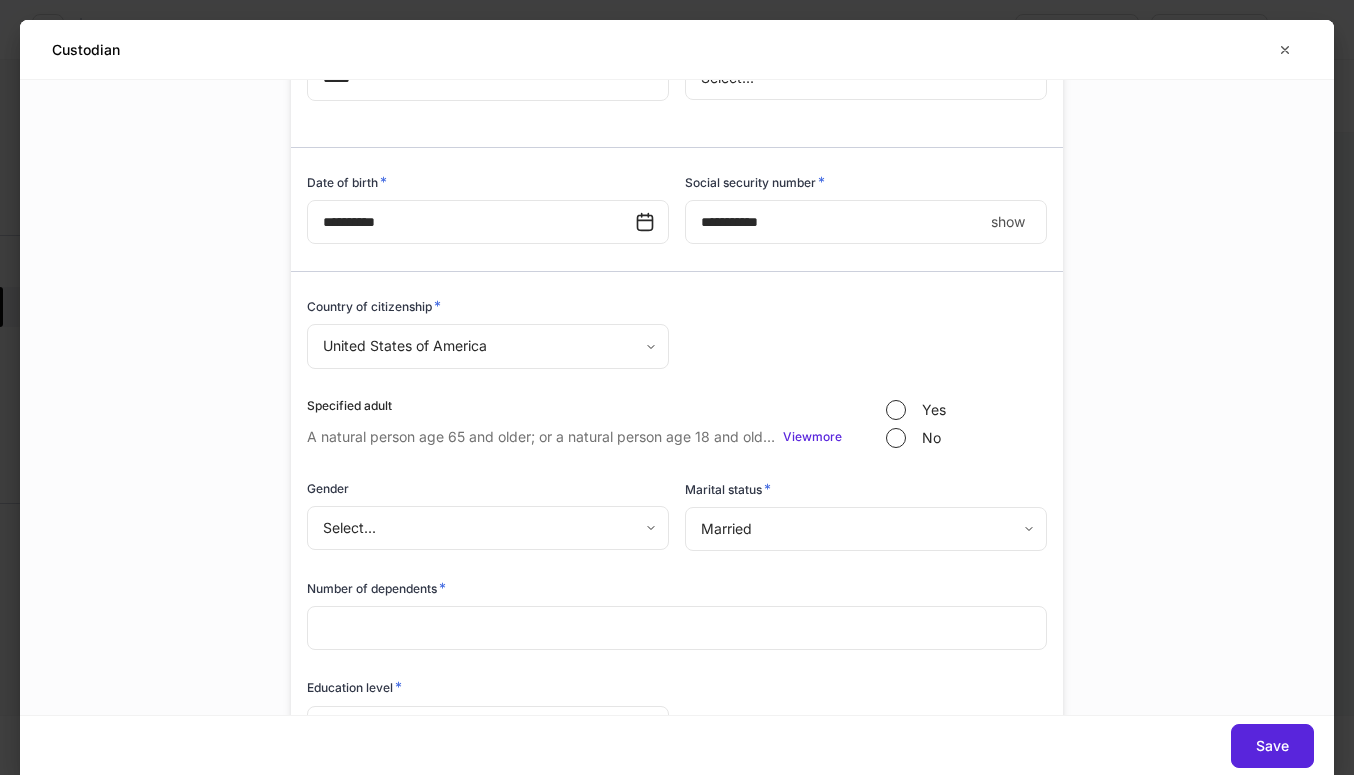 scroll, scrollTop: 289, scrollLeft: 0, axis: vertical 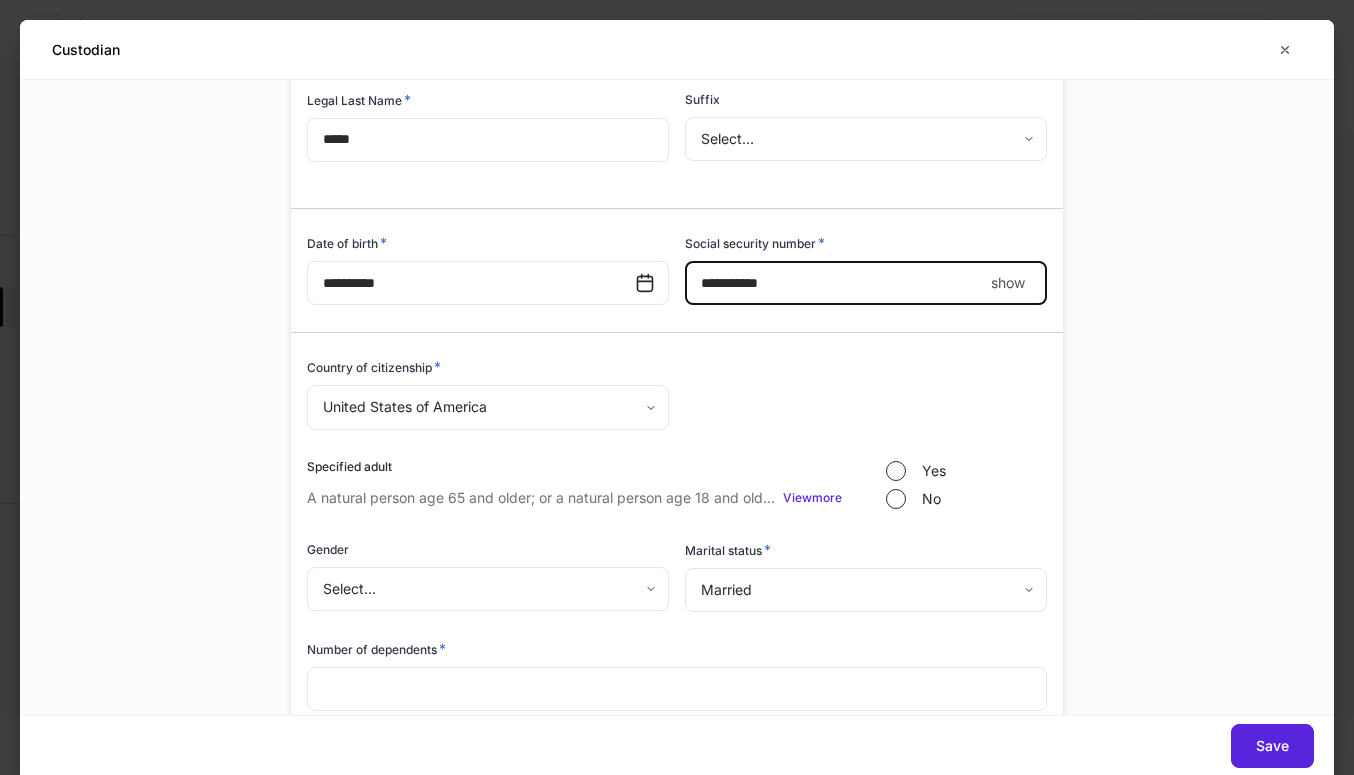 click on "****" at bounding box center [834, 283] 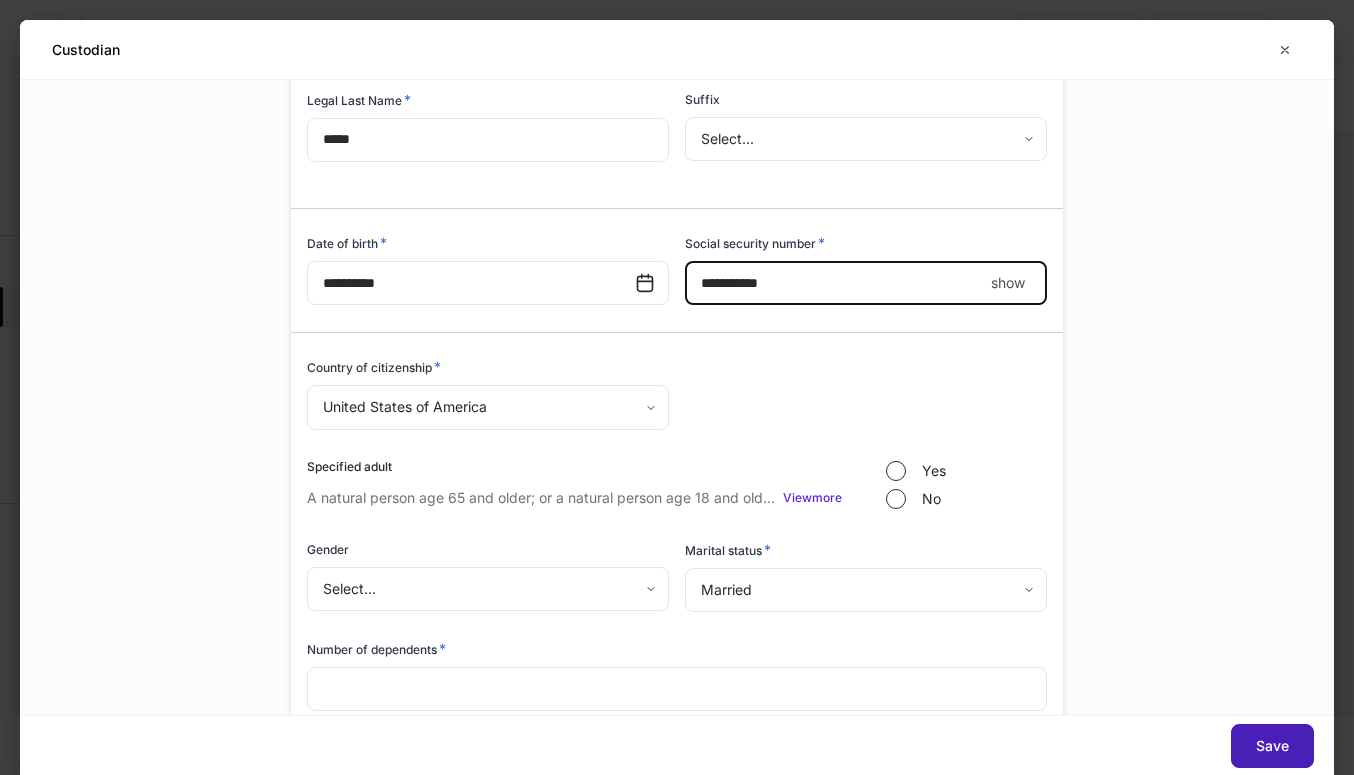 type on "**********" 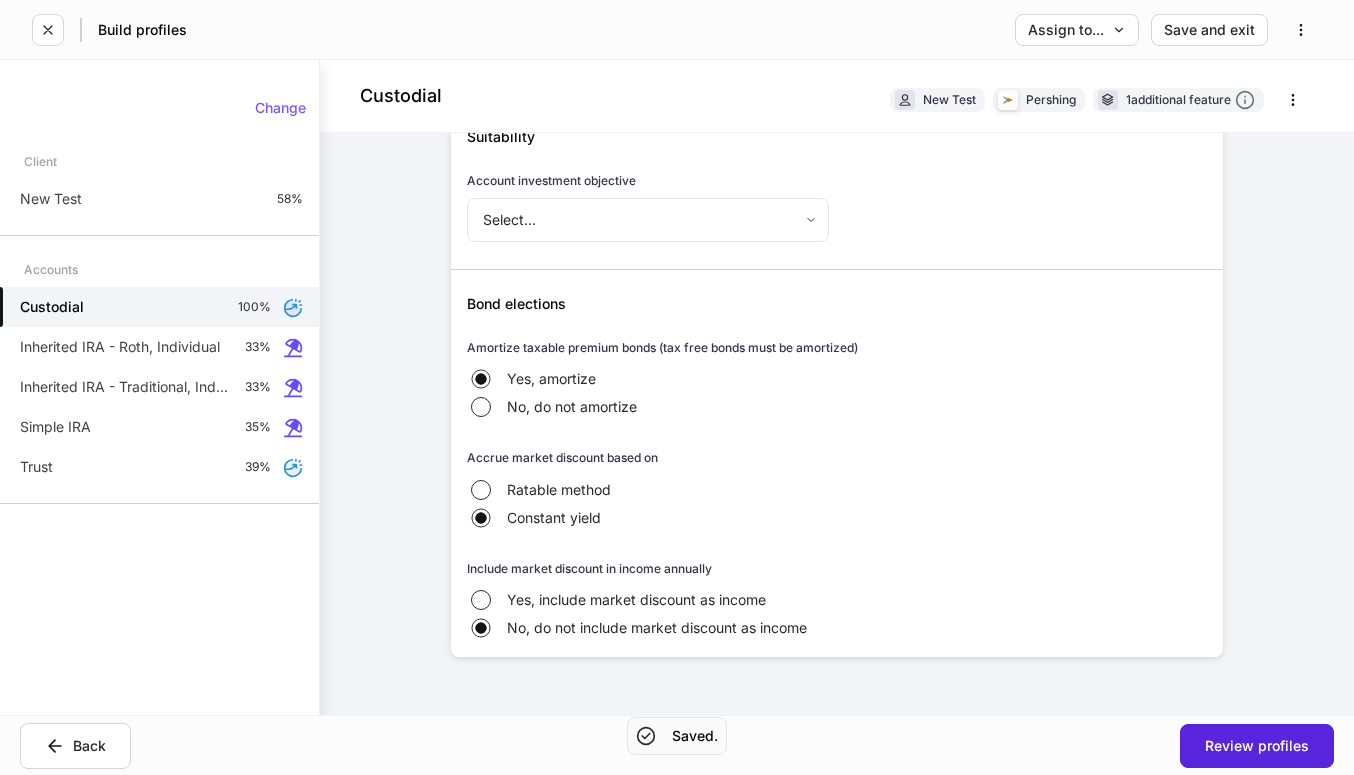 scroll, scrollTop: 3458, scrollLeft: 0, axis: vertical 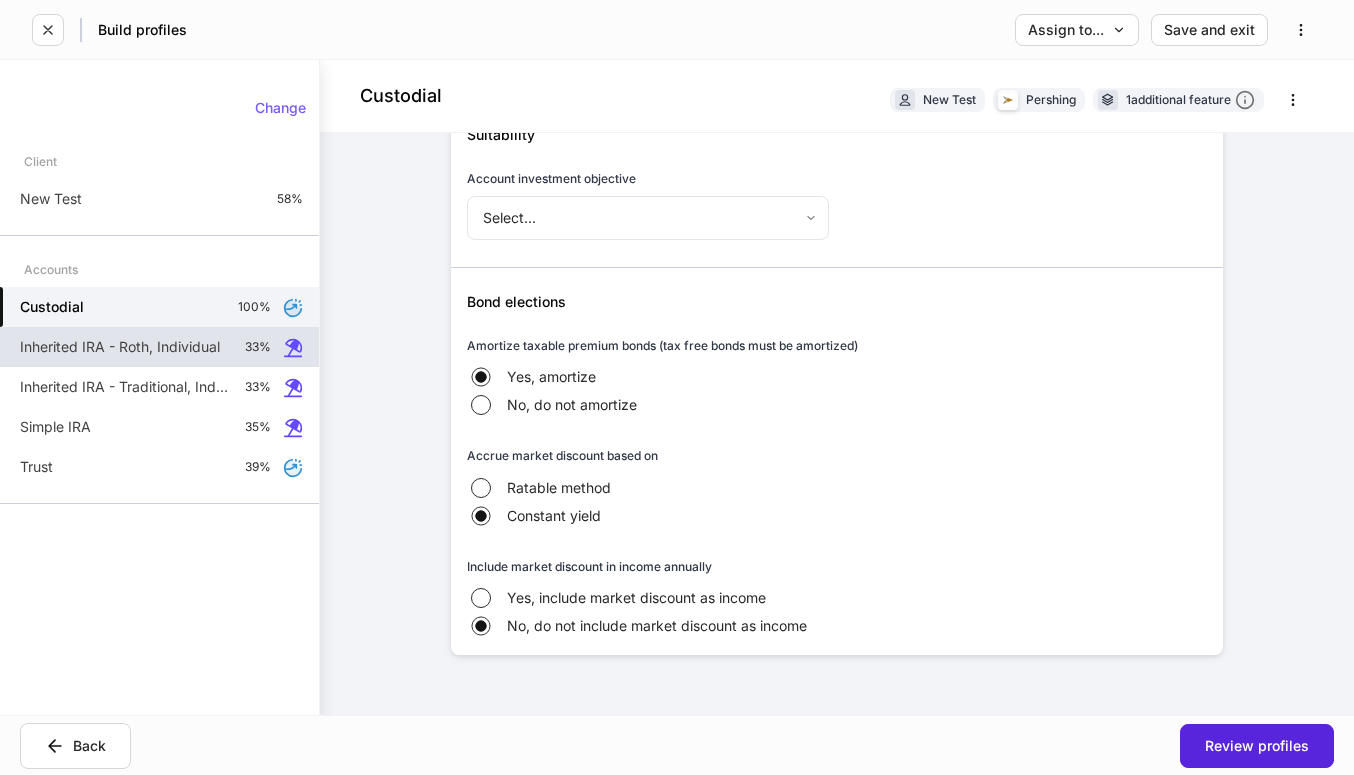click on "Inherited IRA - Roth, Individual" at bounding box center (120, 347) 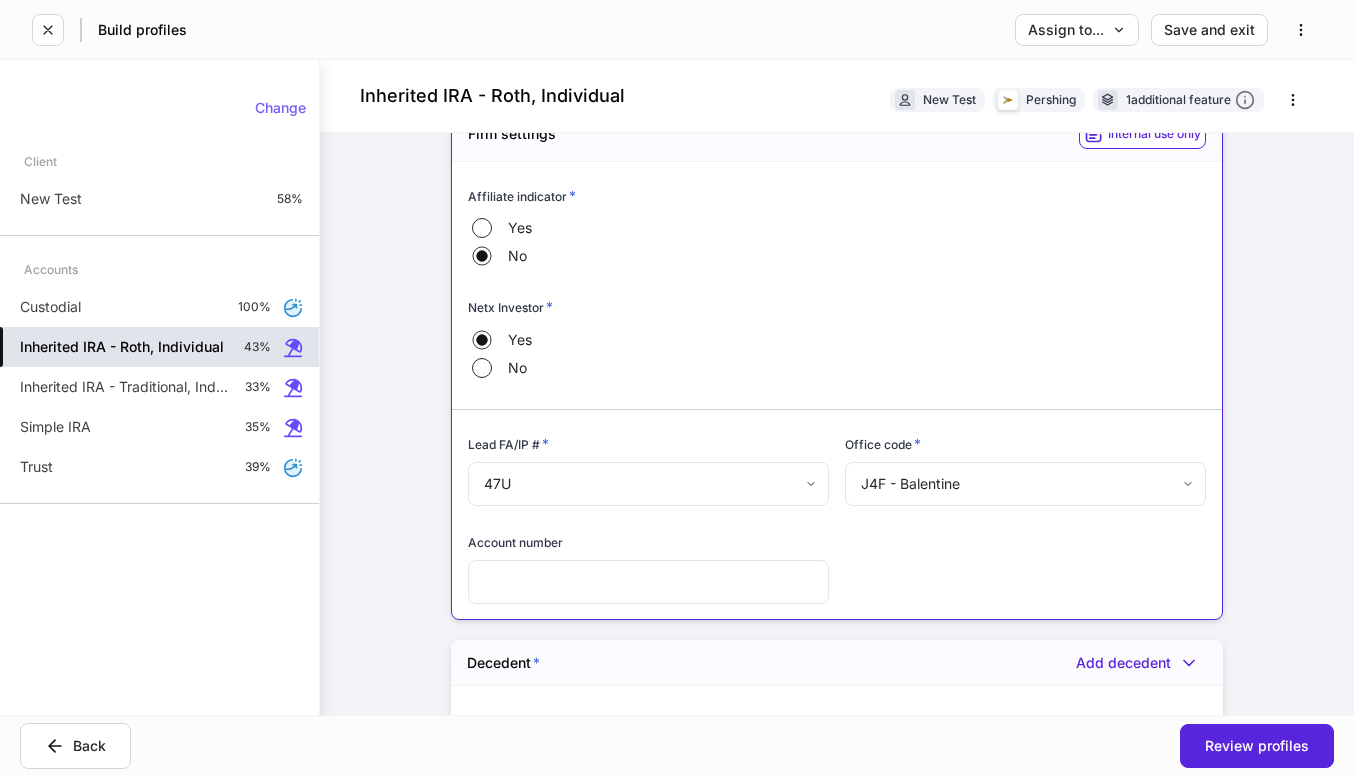 scroll, scrollTop: 168, scrollLeft: 0, axis: vertical 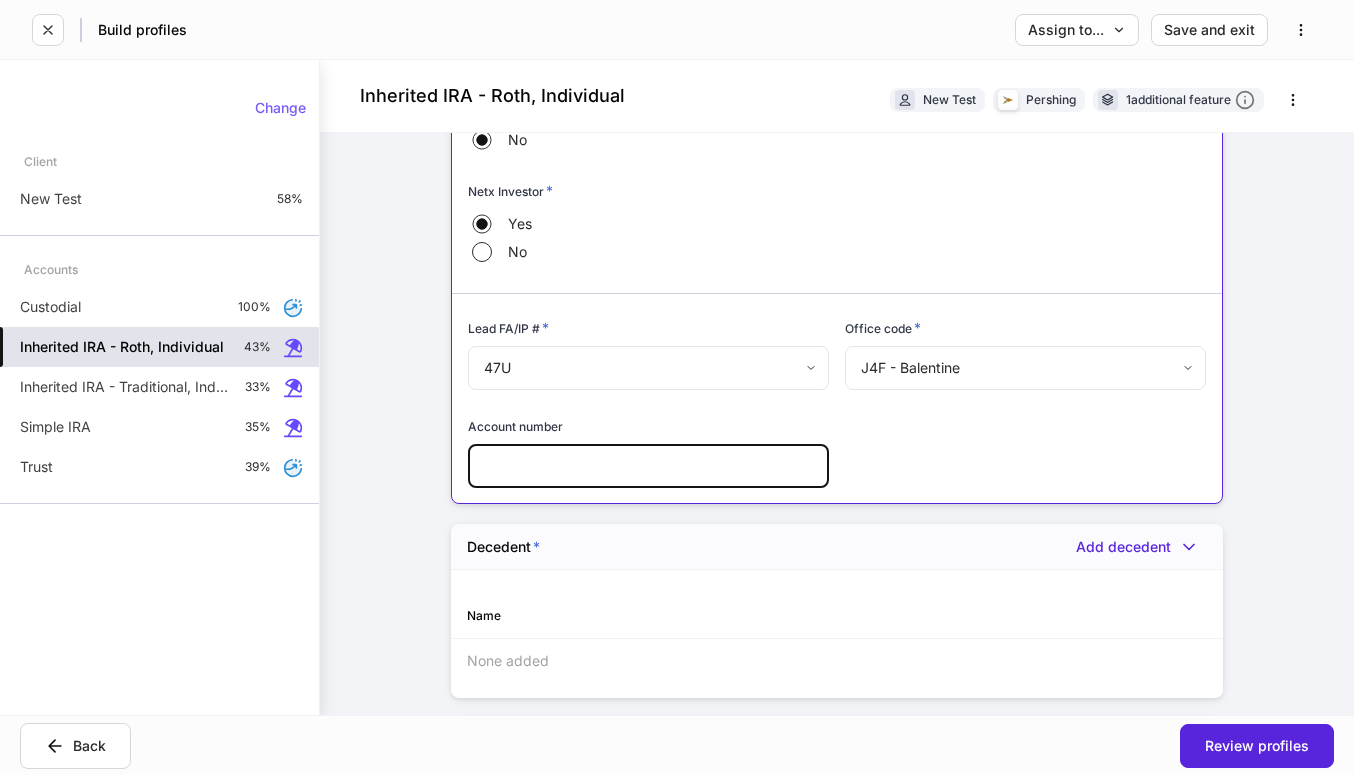 click at bounding box center (648, 466) 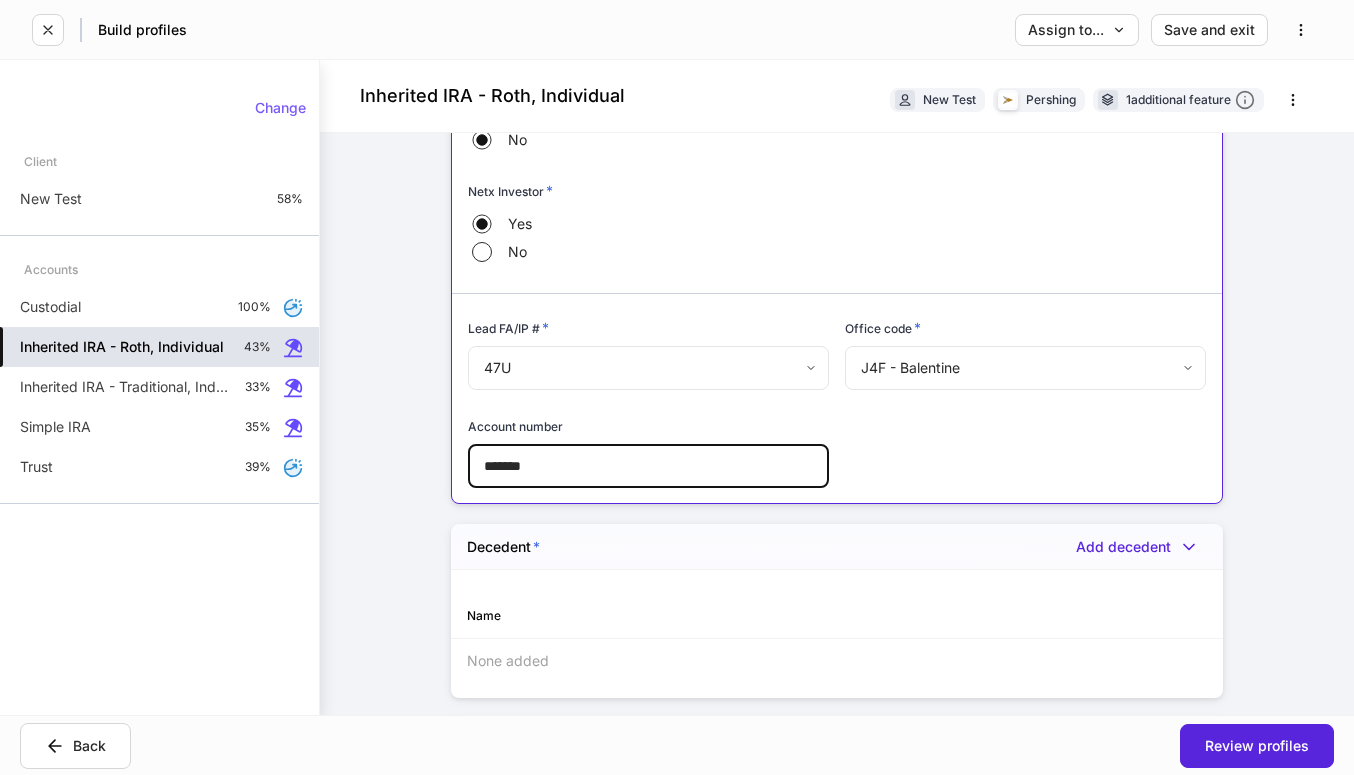 click on "*******" at bounding box center [648, 466] 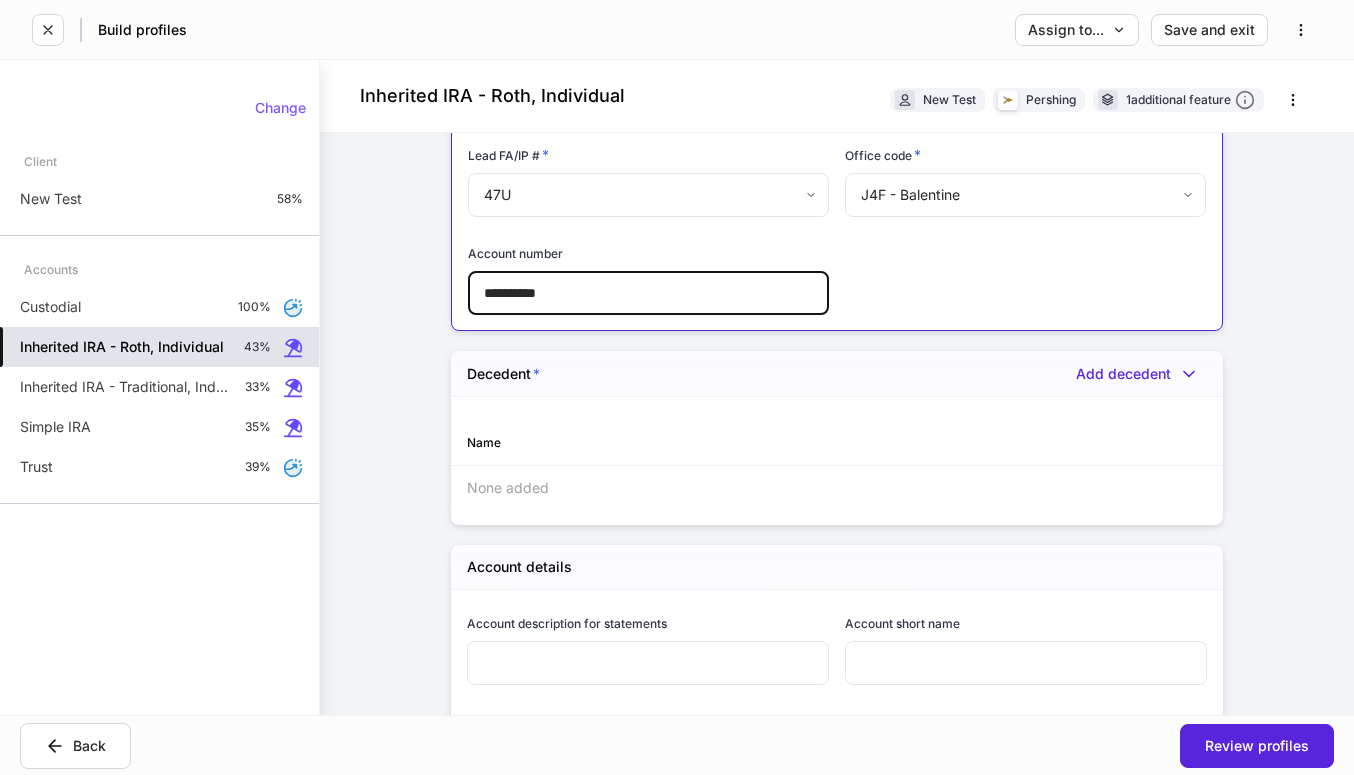 scroll, scrollTop: 402, scrollLeft: 0, axis: vertical 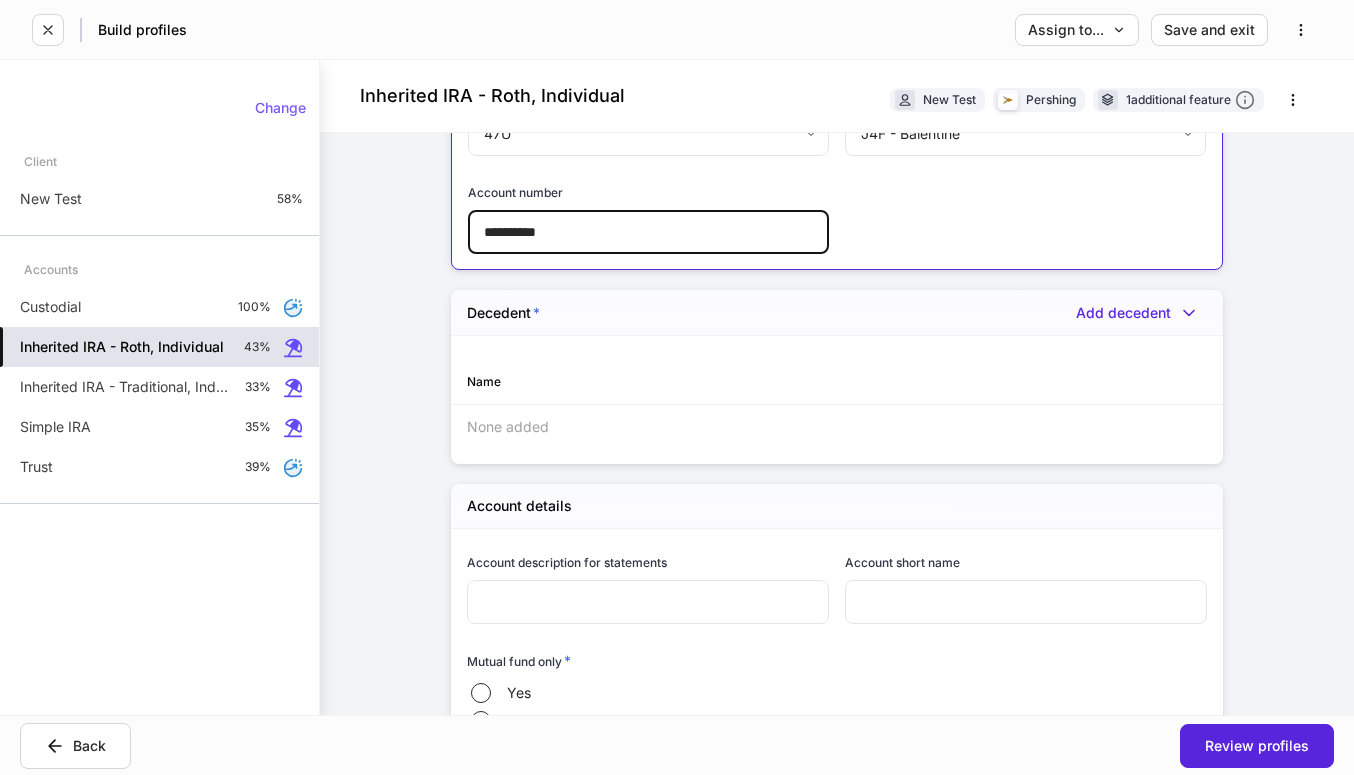 click on "None added" at bounding box center (837, 427) 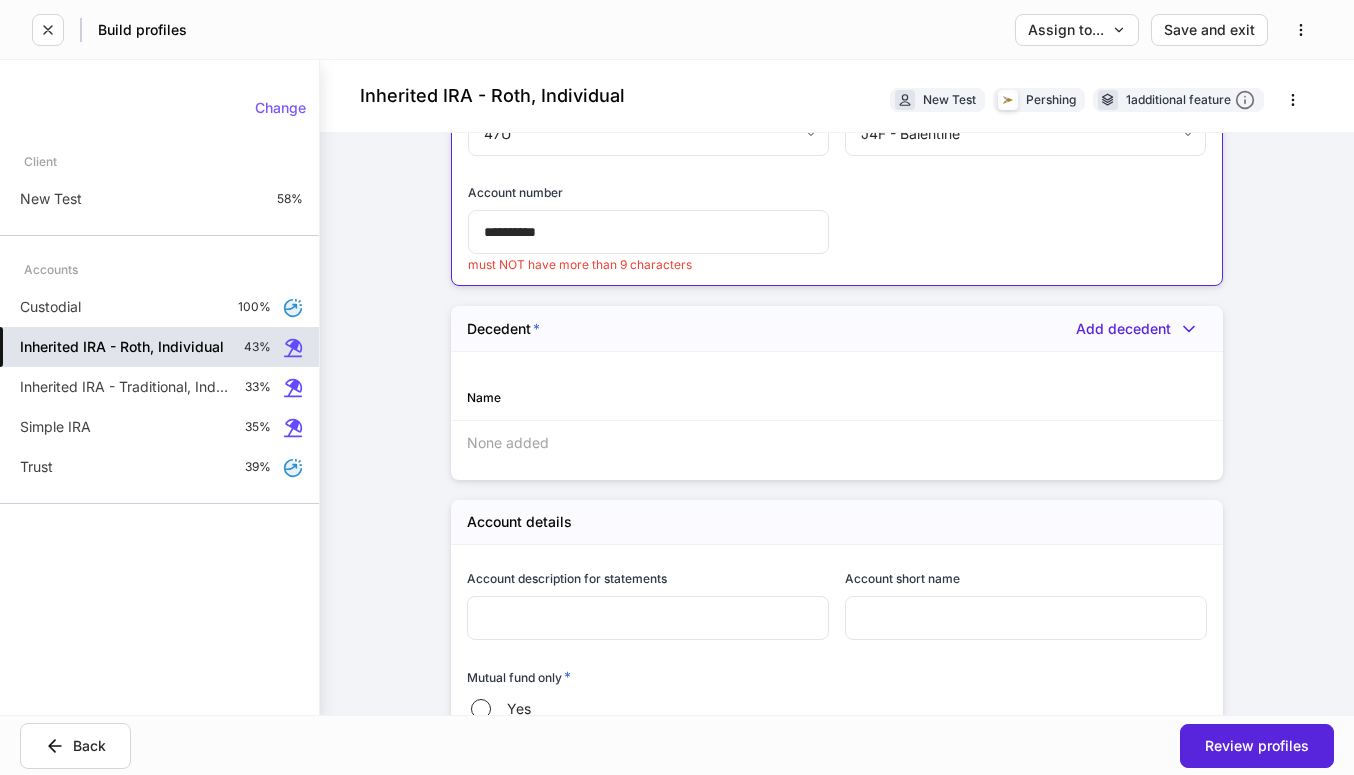 click on "**********" at bounding box center [648, 232] 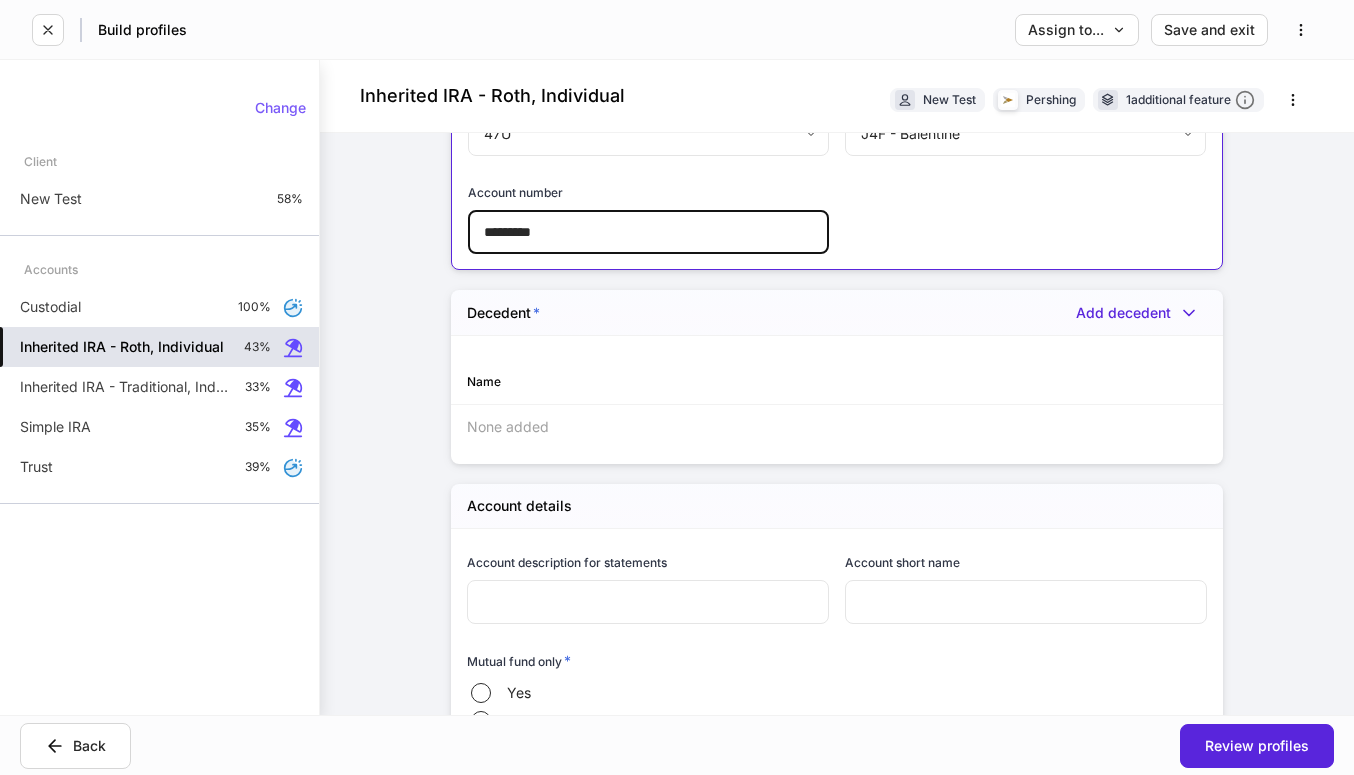 type on "*********" 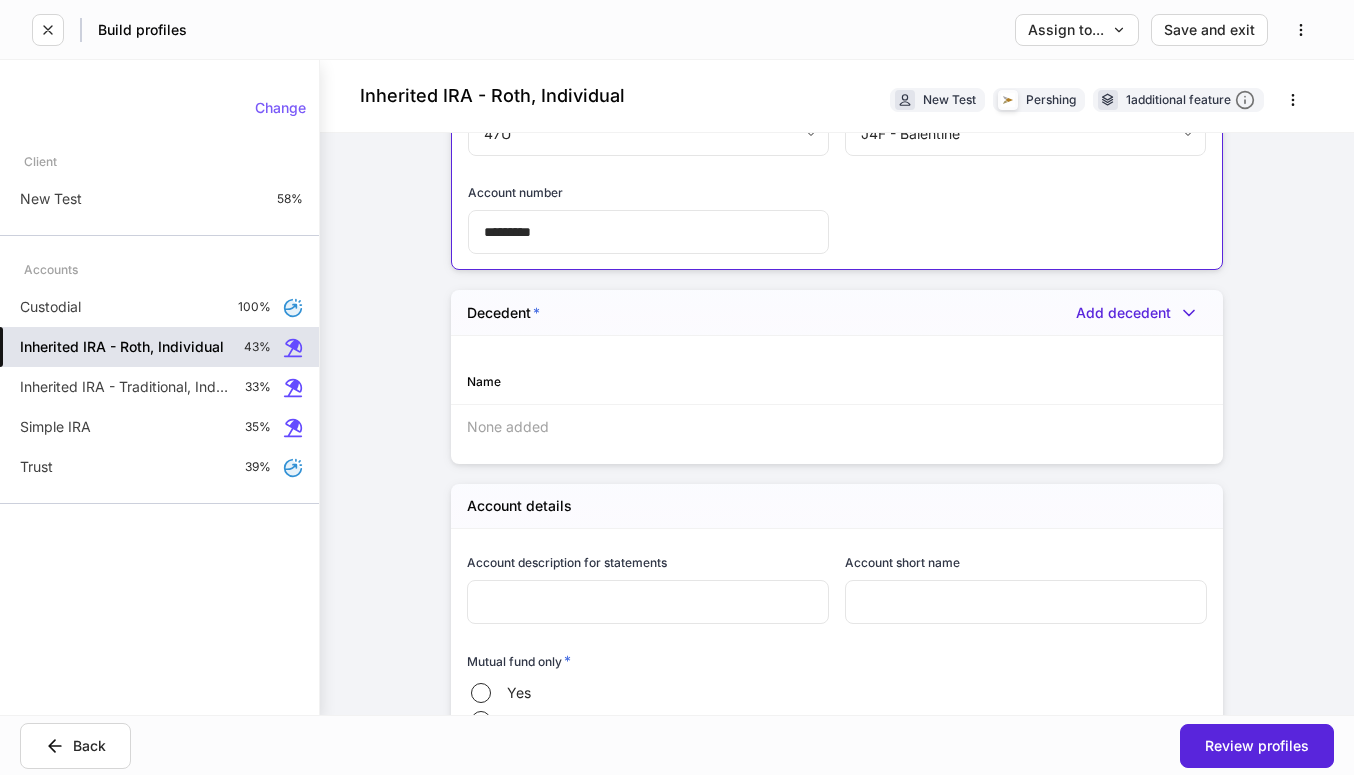 drag, startPoint x: 527, startPoint y: 382, endPoint x: 548, endPoint y: 376, distance: 21.84033 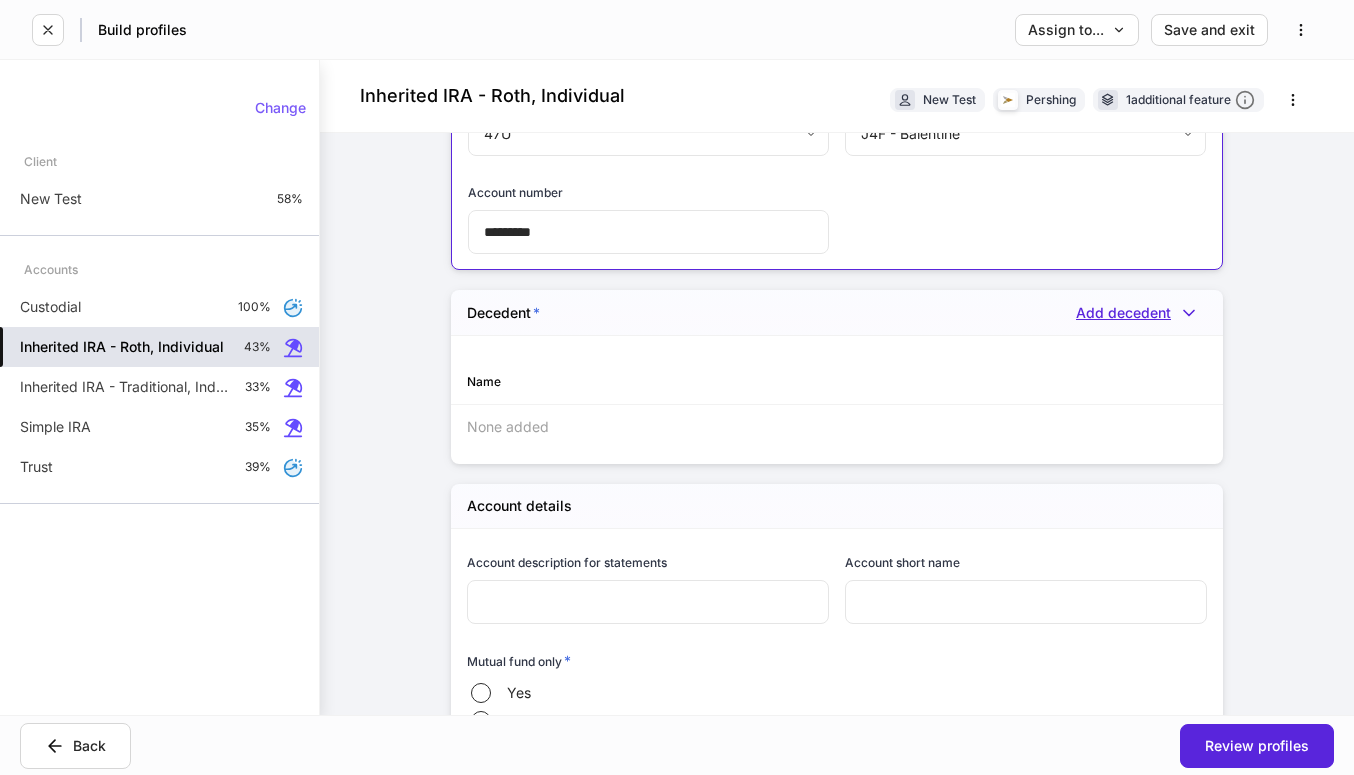 click on "Add decedent" at bounding box center (1141, 313) 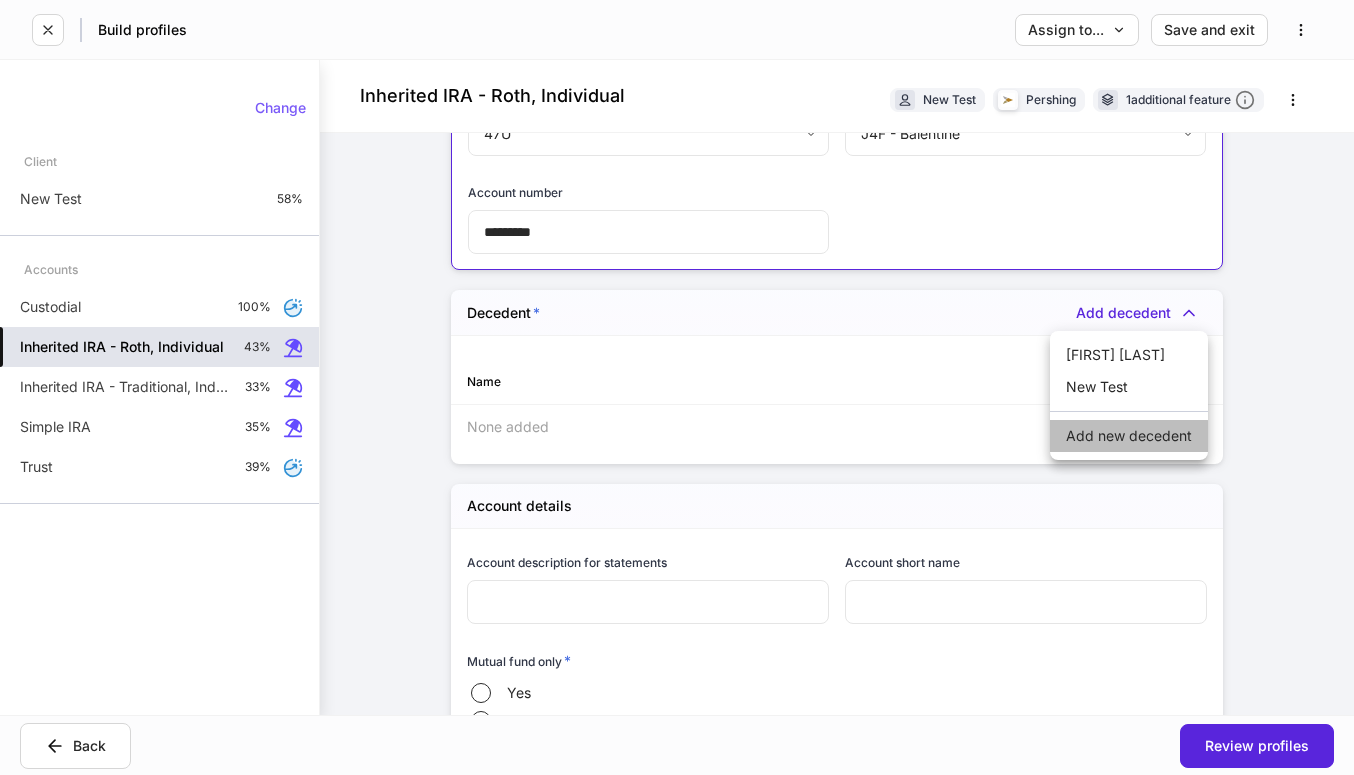 click on "Add new decedent" at bounding box center [1129, 436] 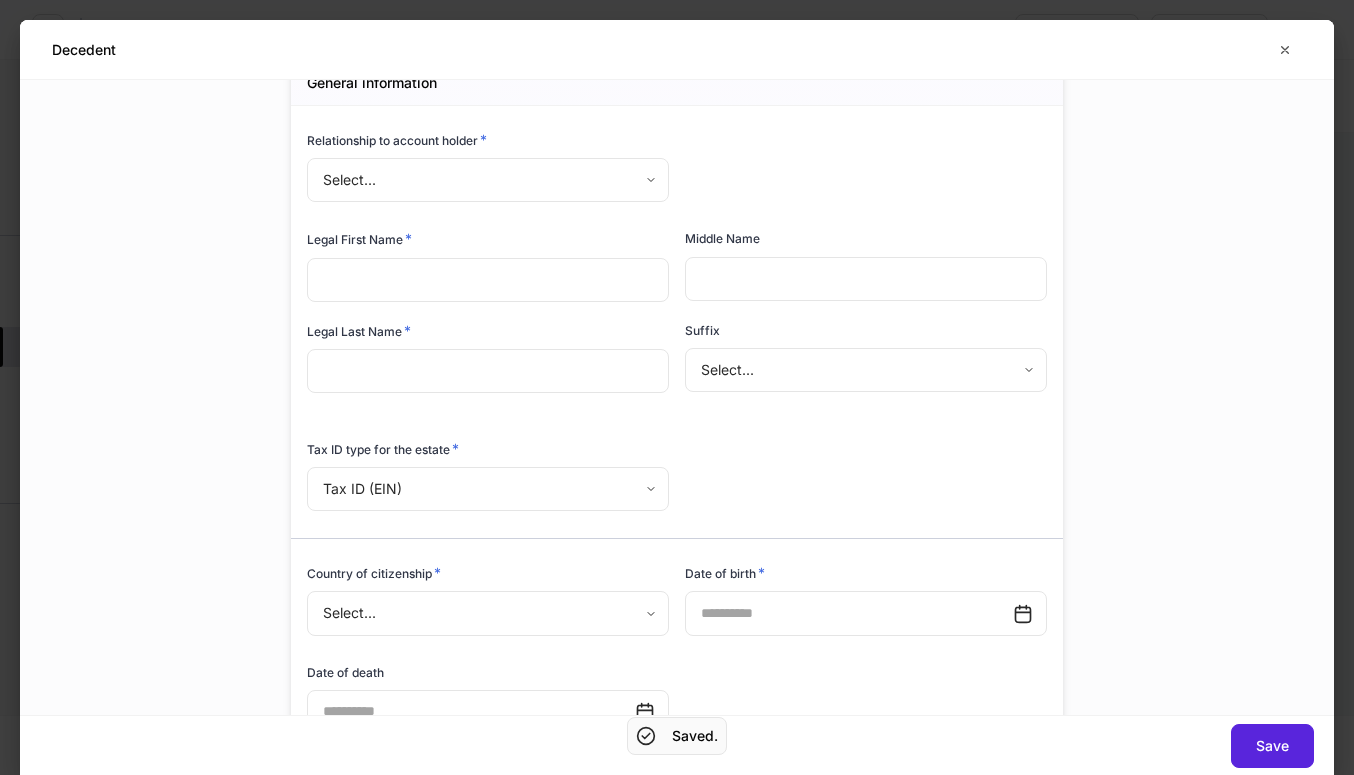 scroll, scrollTop: 0, scrollLeft: 0, axis: both 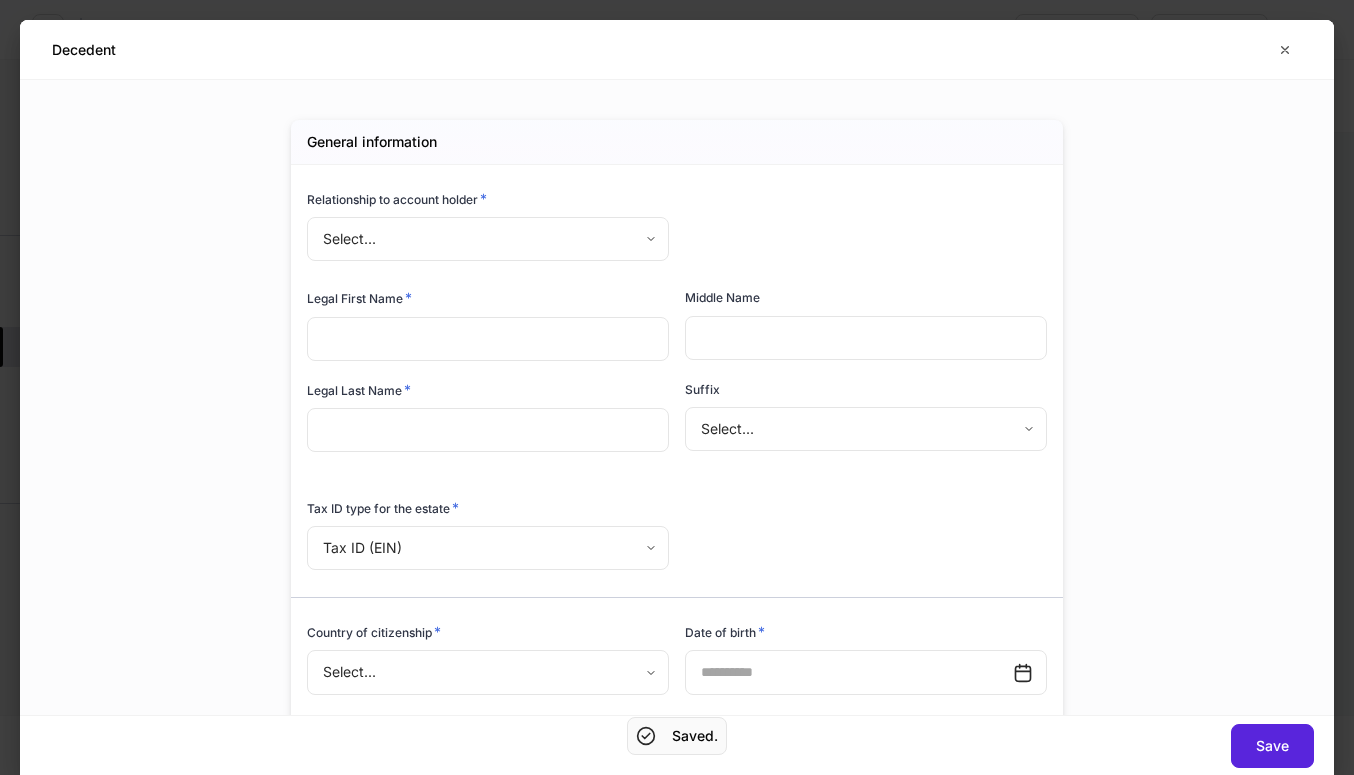 click on "Build profiles Assign to... Save and exit Inherited IRA - Roth, Individual New Test Pershing 1  additional   feature Firm settings Internal use only Affiliate indicator * Yes No Netx Investor * Yes No Lead FA/IP # * 47U *** ​ Office code * J4F - Balentine *** ​ Account number ********* ​ Decedent * Add decedent Name None added Account details Account description for statements ​ Account short name ​ Mutual fund only * Yes No Will this account use a currency other than dollars? Yes No Primary client's relationship to decedent * Spouse Non-spouse Initial funding date ​ Withhold shareholder's information from the companies in which they invest: * Yes No Tax lot disposition Mutual funds * High cost ** ​ Stocks in Pershing’s Dividend Reinvestment Plans and c) All
other securities. If a default disposition method is not chosen by you or your Financial Organization, the federally mandated default method
will be applied on the account." at bounding box center (677, 387) 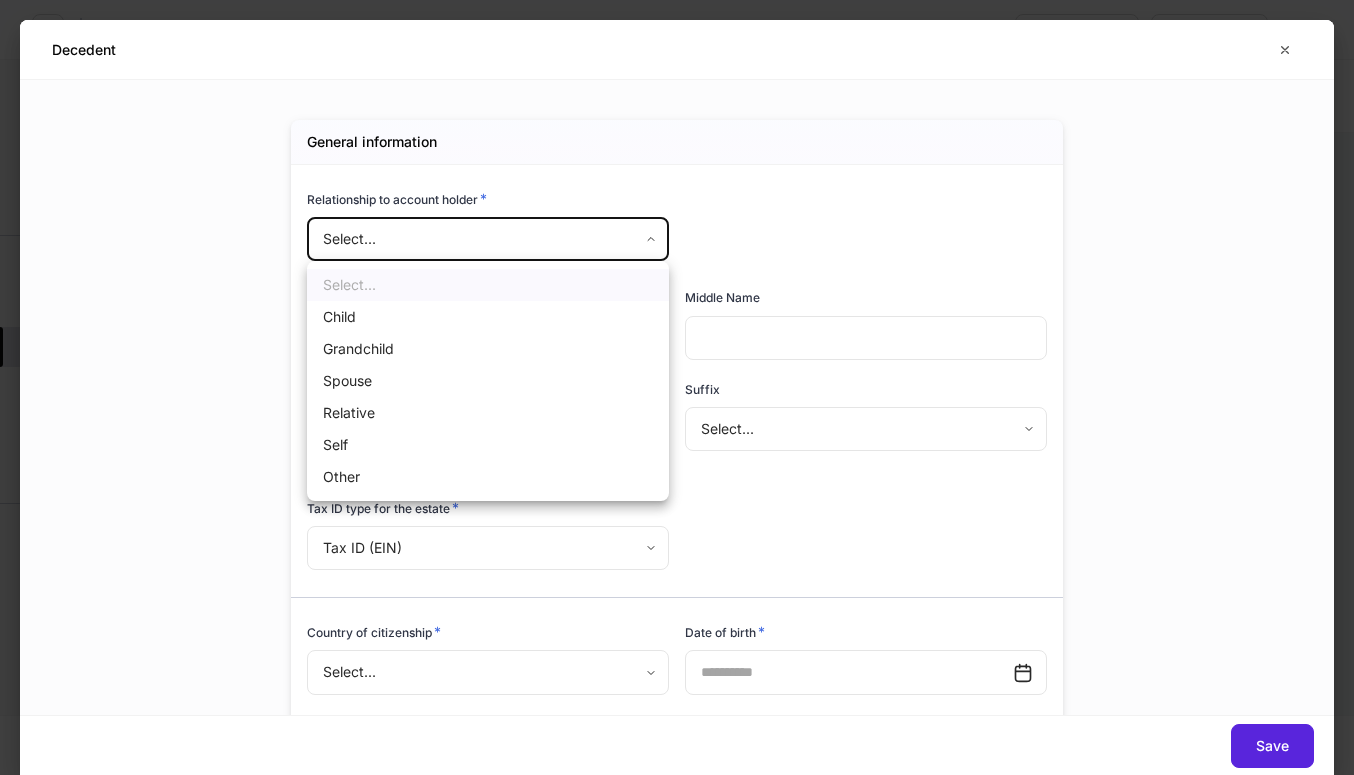 click on "Spouse" at bounding box center [488, 381] 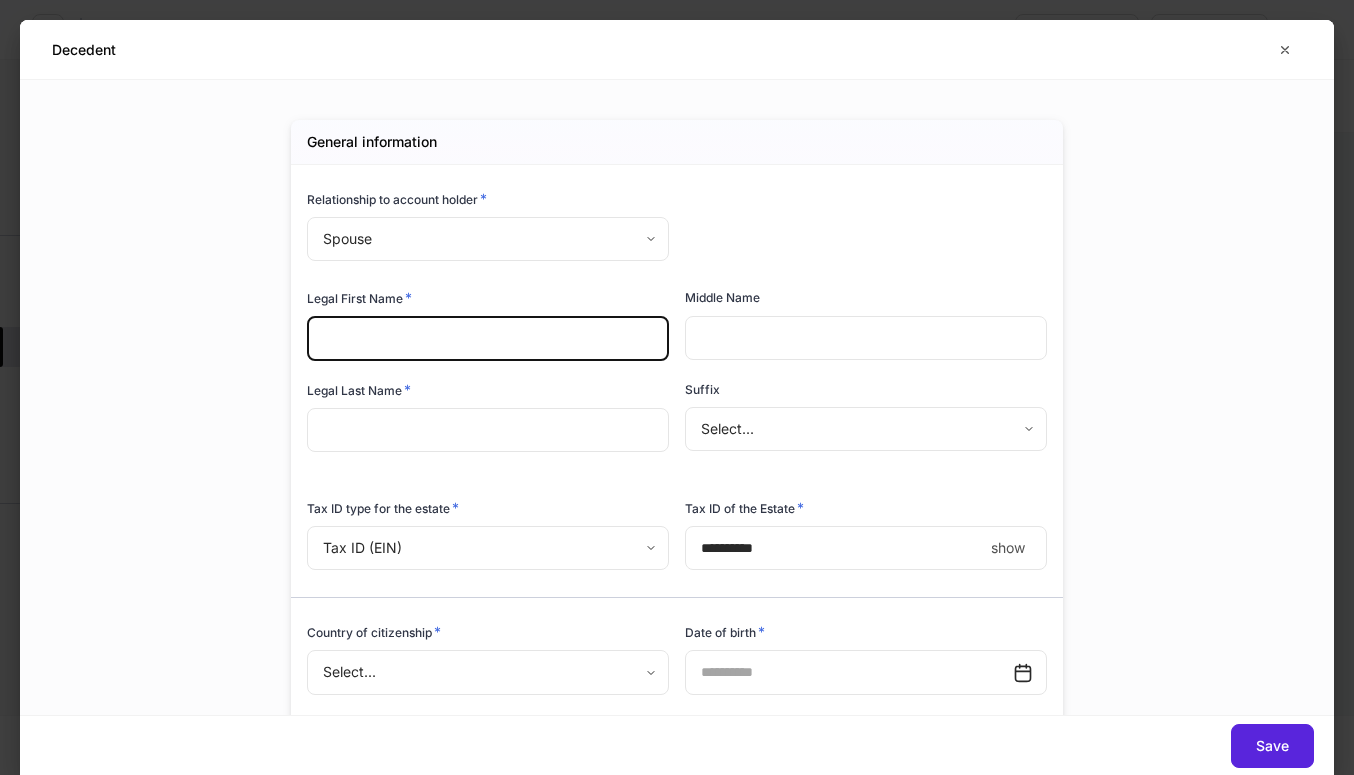 click at bounding box center (488, 339) 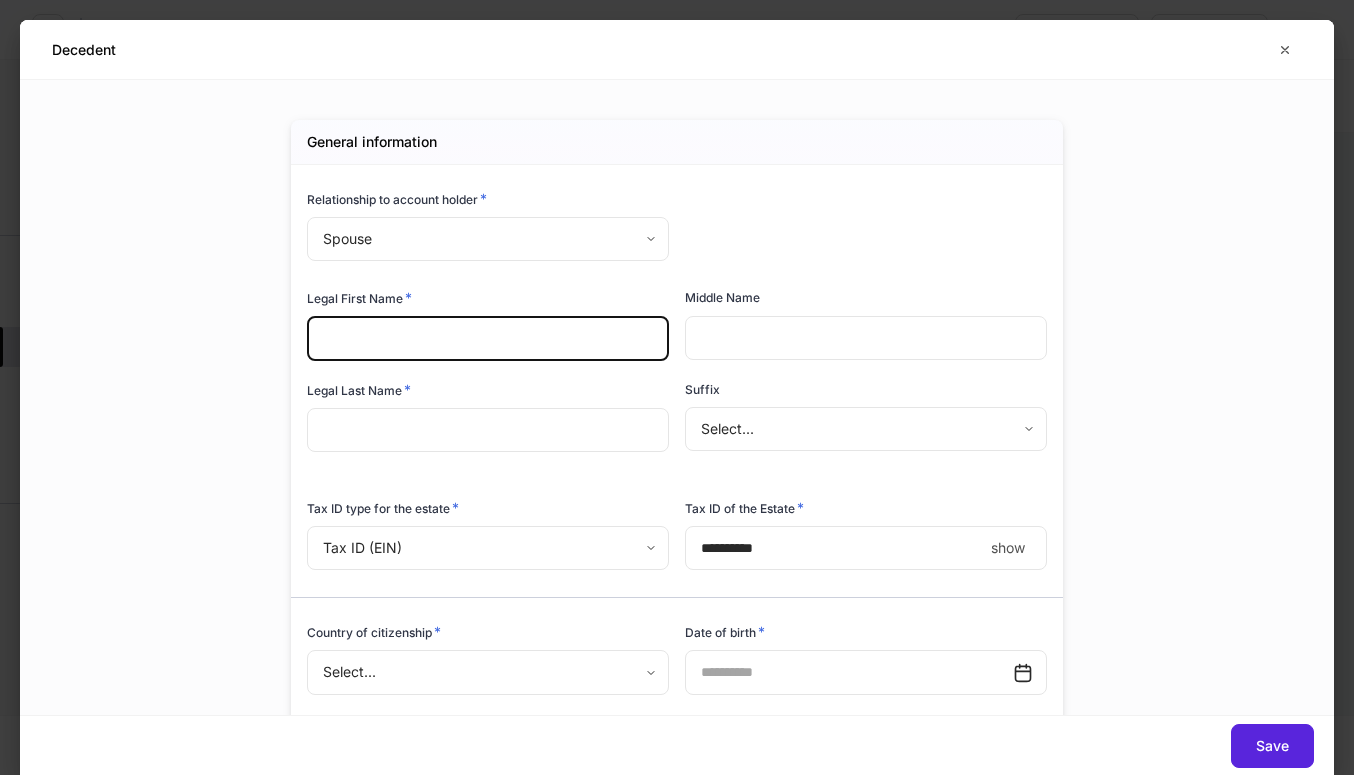 click at bounding box center (488, 339) 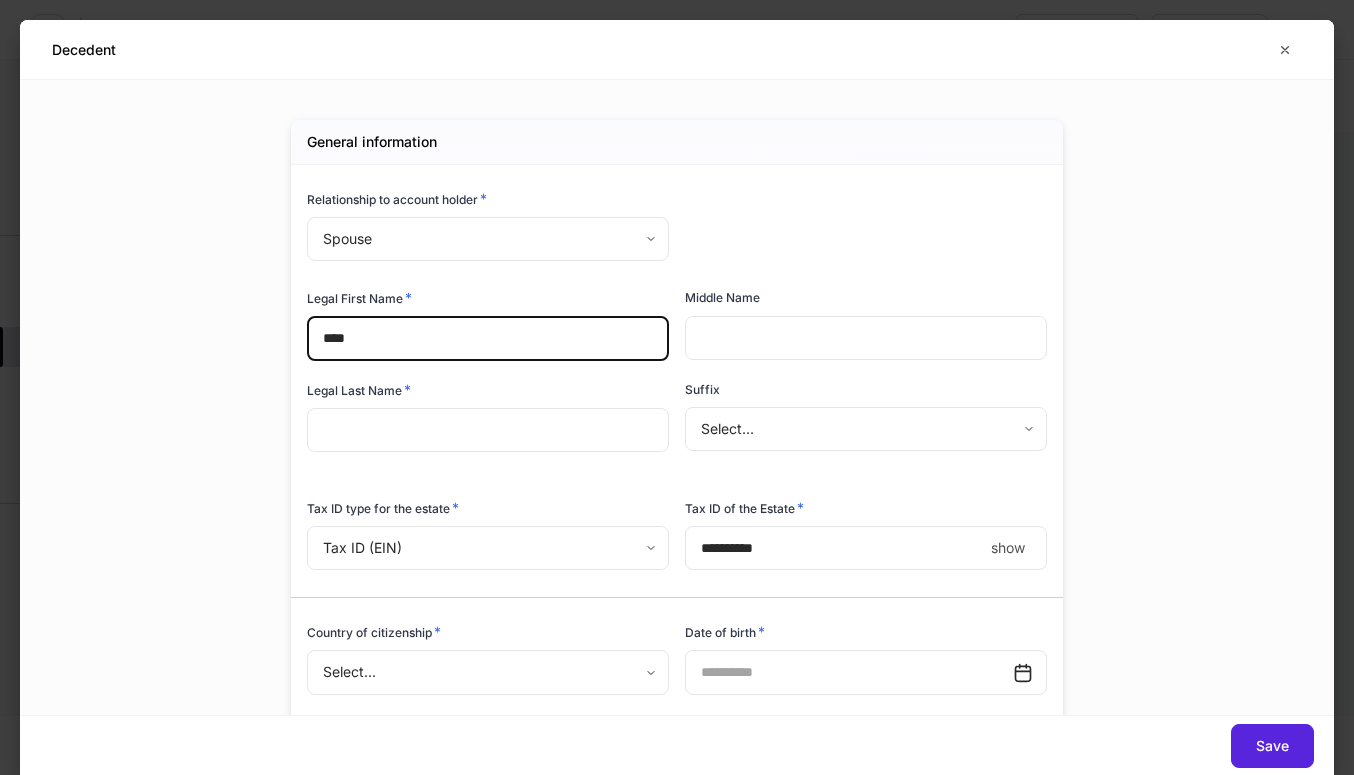 type on "****" 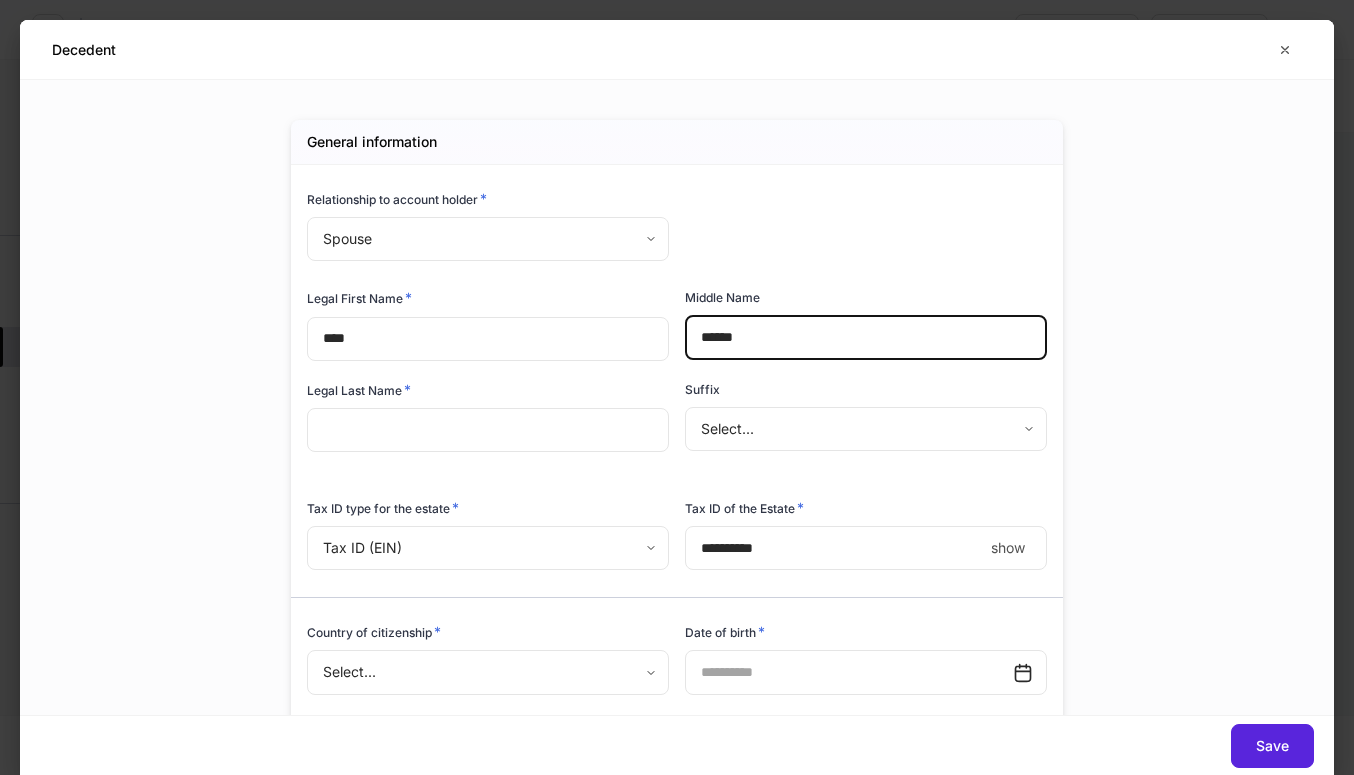 type on "******" 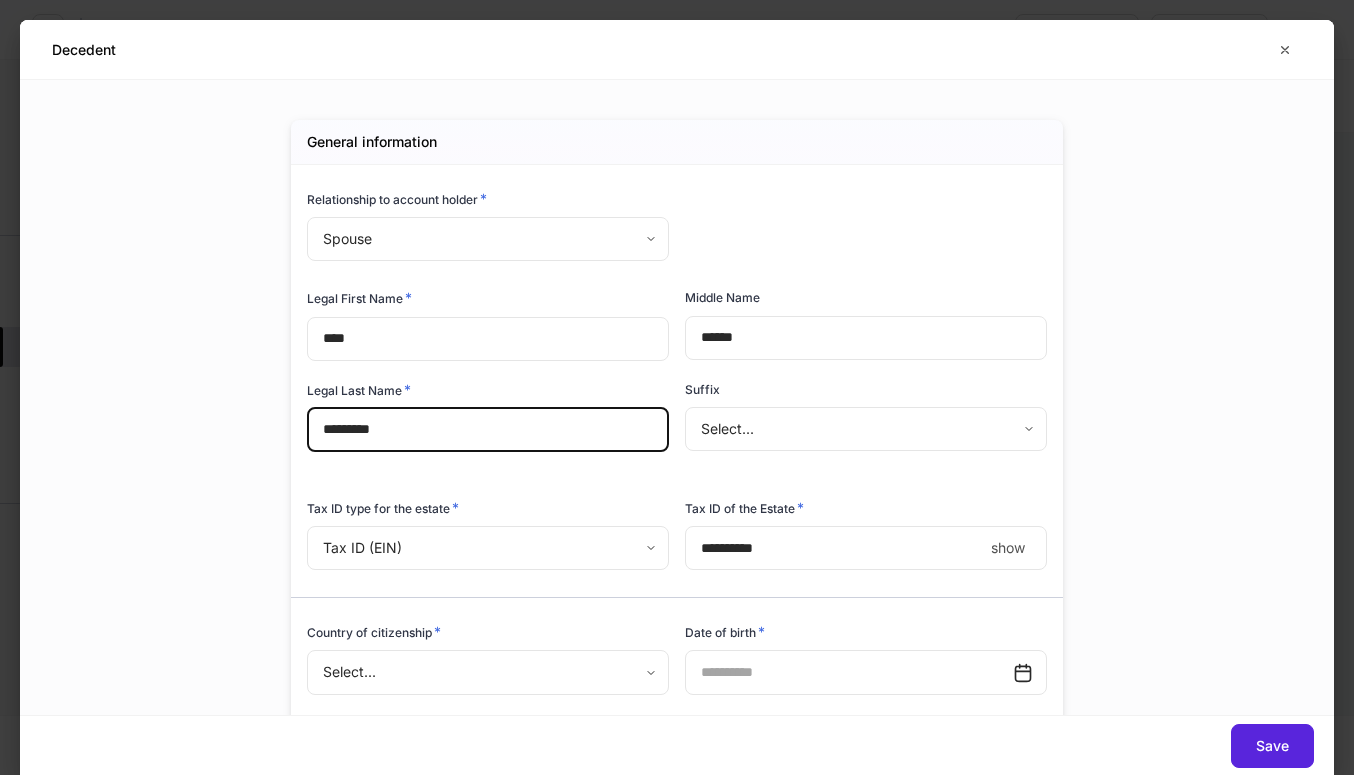 type on "*********" 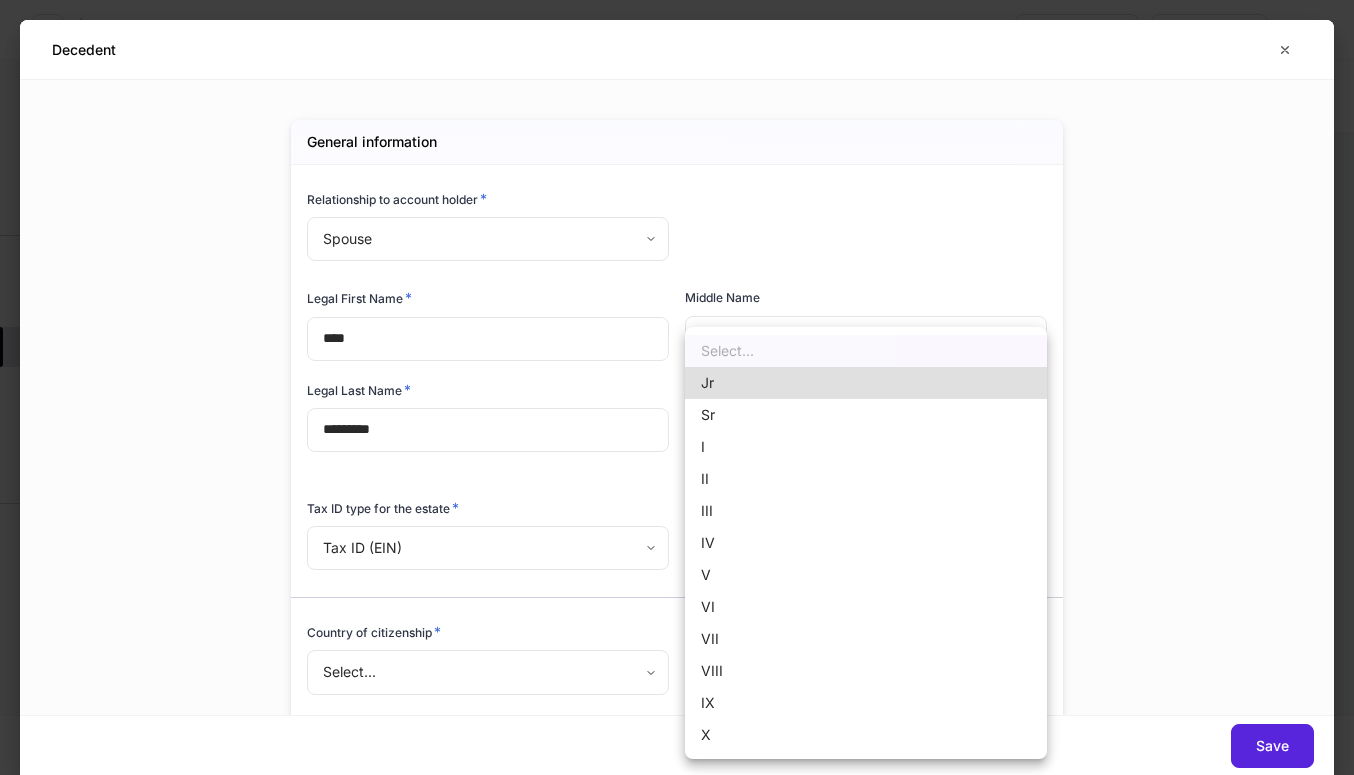 click at bounding box center [677, 387] 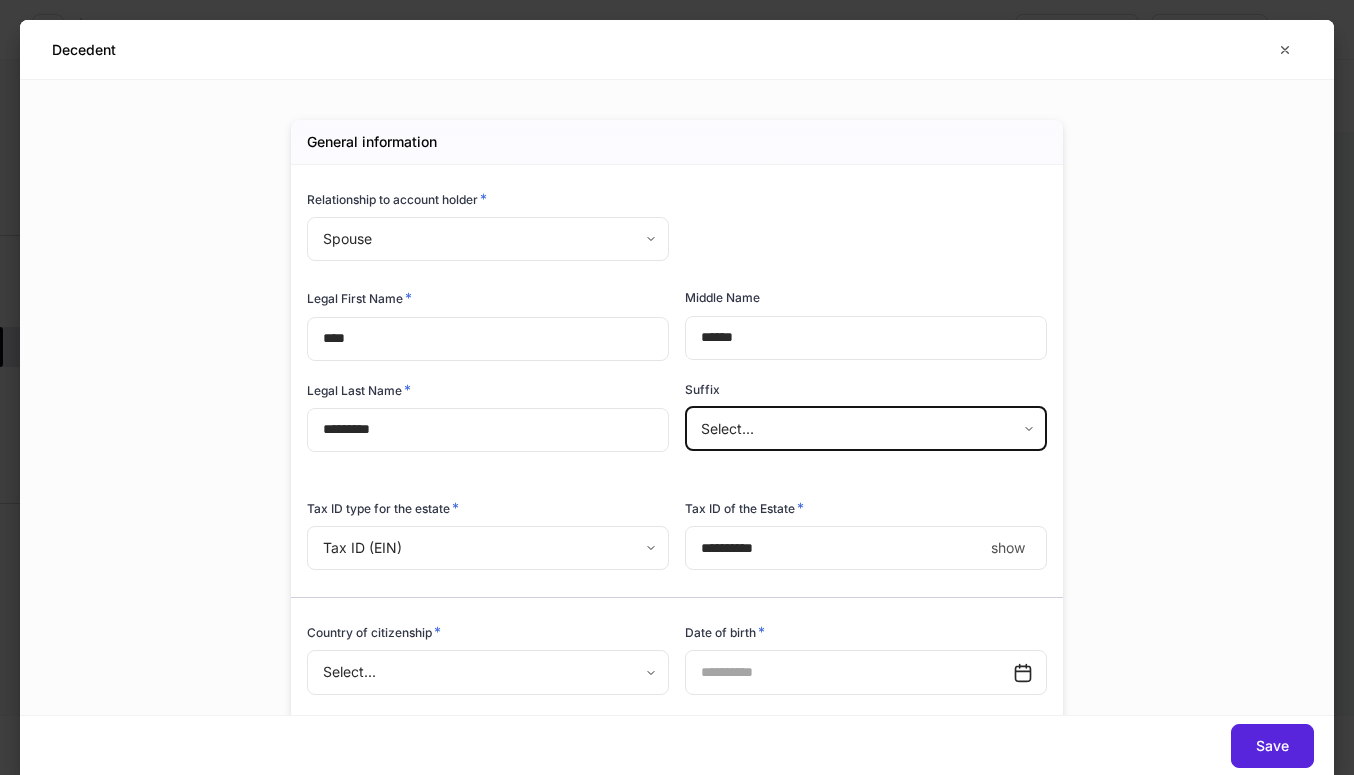 click on "Build profiles Assign to... Save and exit Inherited IRA - Roth, Individual New Test Pershing 1  additional   feature Firm settings Internal use only Affiliate indicator * Yes No Netx Investor * Yes No Lead FA/IP # * 47U *** ​ Office code * J4F - Balentine *** ​ Account number ********* ​ Decedent * Add decedent Name None added Account details Account description for statements ​ Account short name ​ Mutual fund only * Yes No Will this account use a currency other than dollars? Yes No Primary client's relationship to decedent * Spouse Non-spouse Initial funding date ​ Withhold shareholder's information from the companies in which they invest: * Yes No Tax lot disposition Mutual funds * High cost ** ​ Stocks in Pershing’s Dividend Reinvestment Plans and c) All
other securities. If a default disposition method is not chosen by you or your Financial Organization, the federally mandated default method
will be applied on the account." at bounding box center (677, 387) 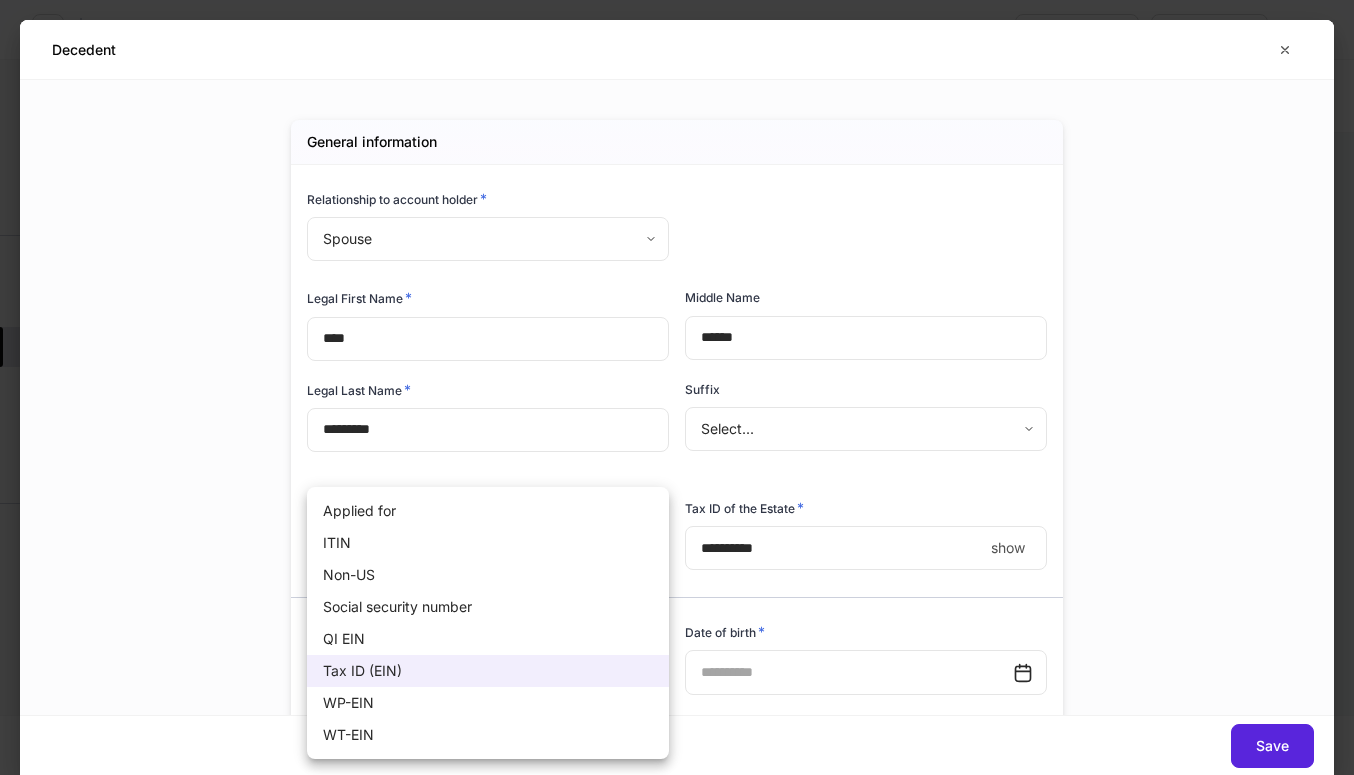 click at bounding box center [677, 387] 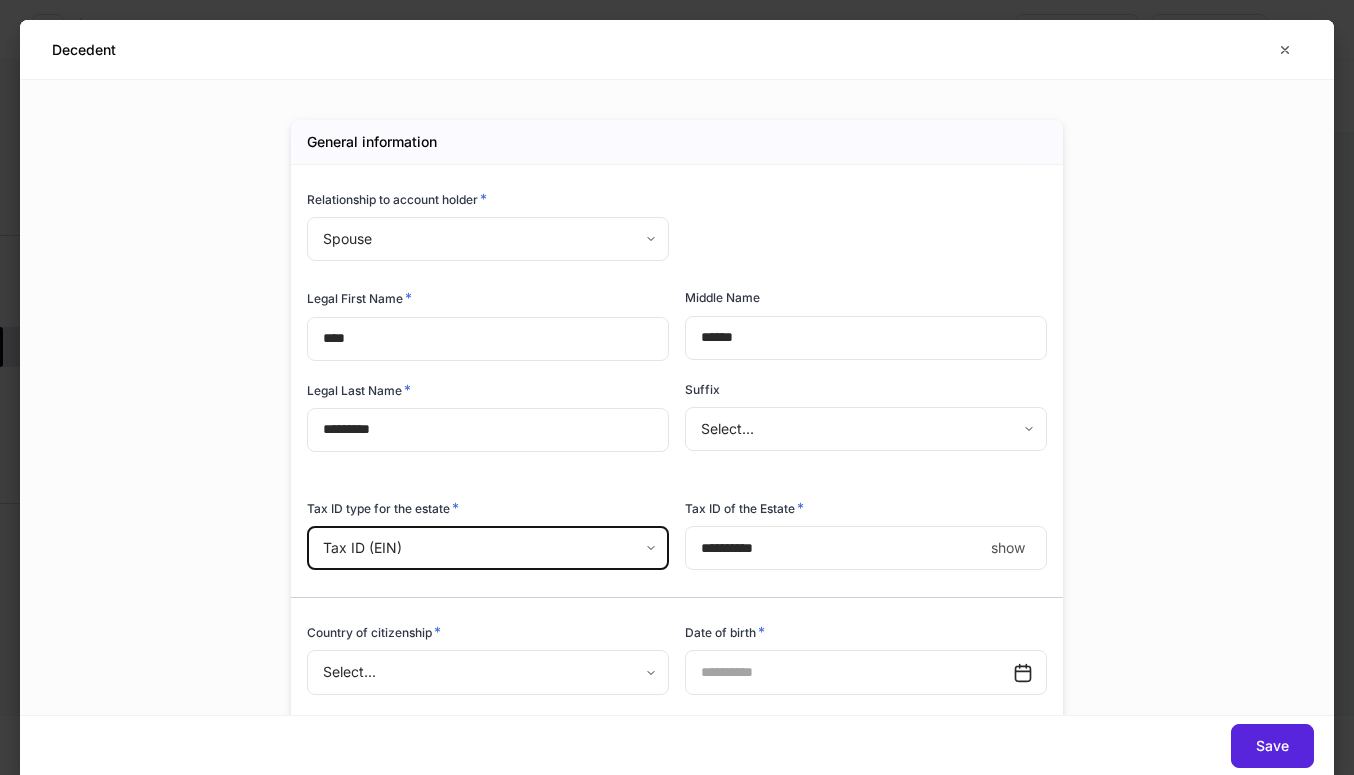 scroll, scrollTop: 10, scrollLeft: 0, axis: vertical 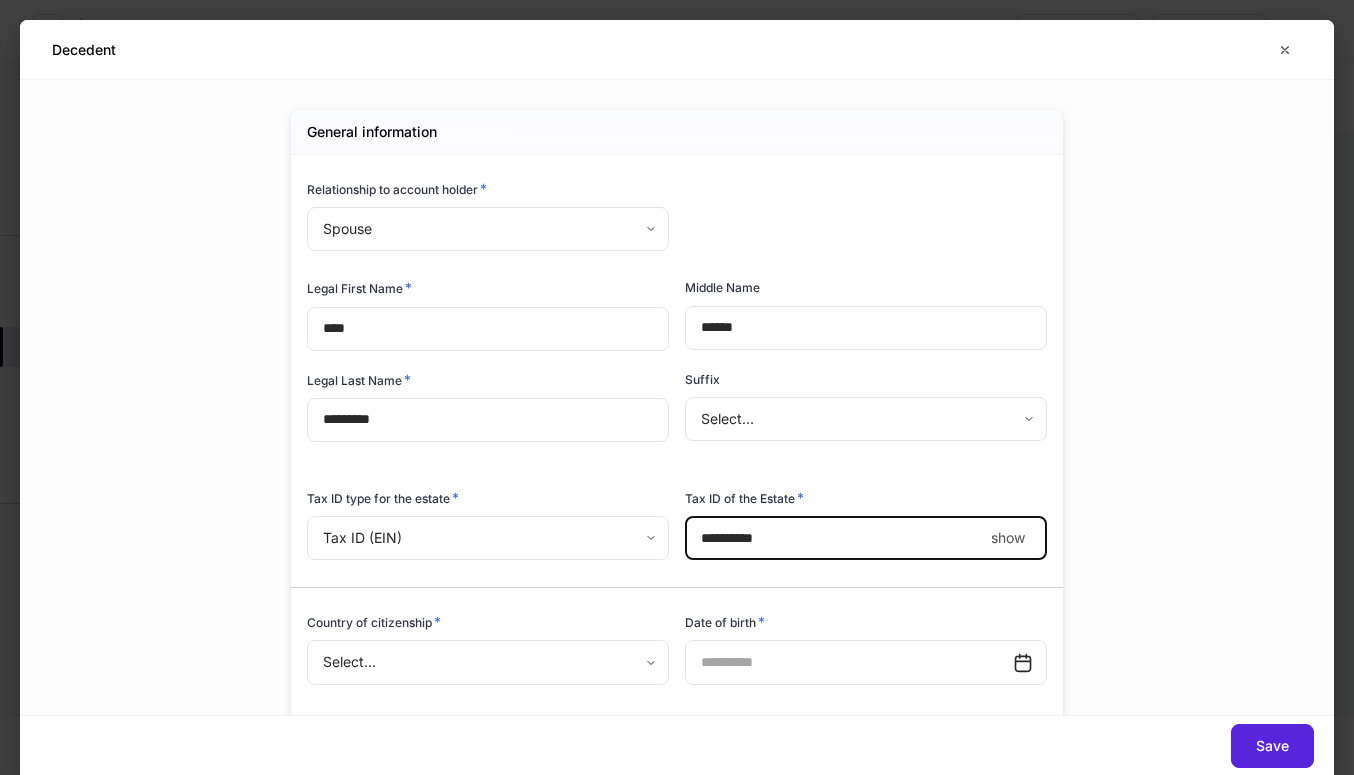 click on "*" at bounding box center [834, 538] 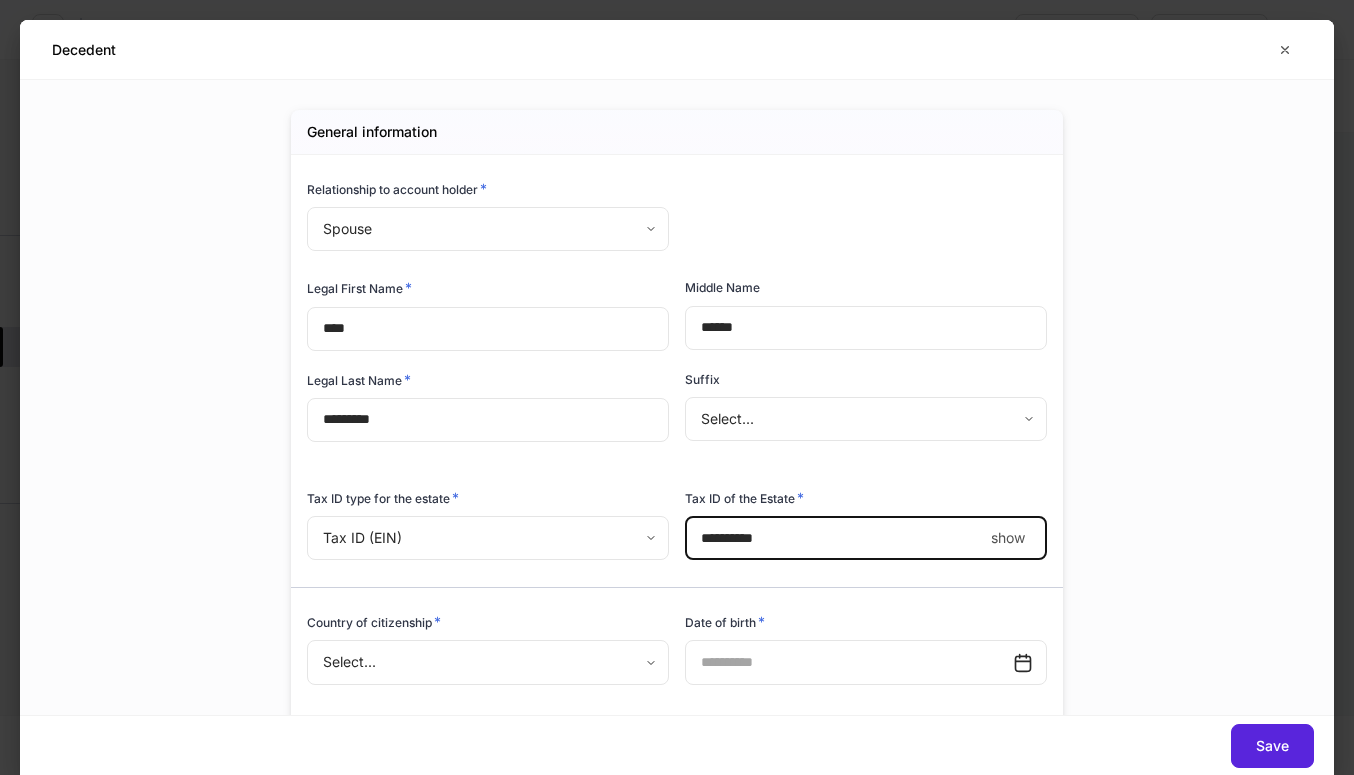 click on "Legal First Name * **** ​ Middle Name ****** ​ Legal Last Name * *********" at bounding box center [677, 454] 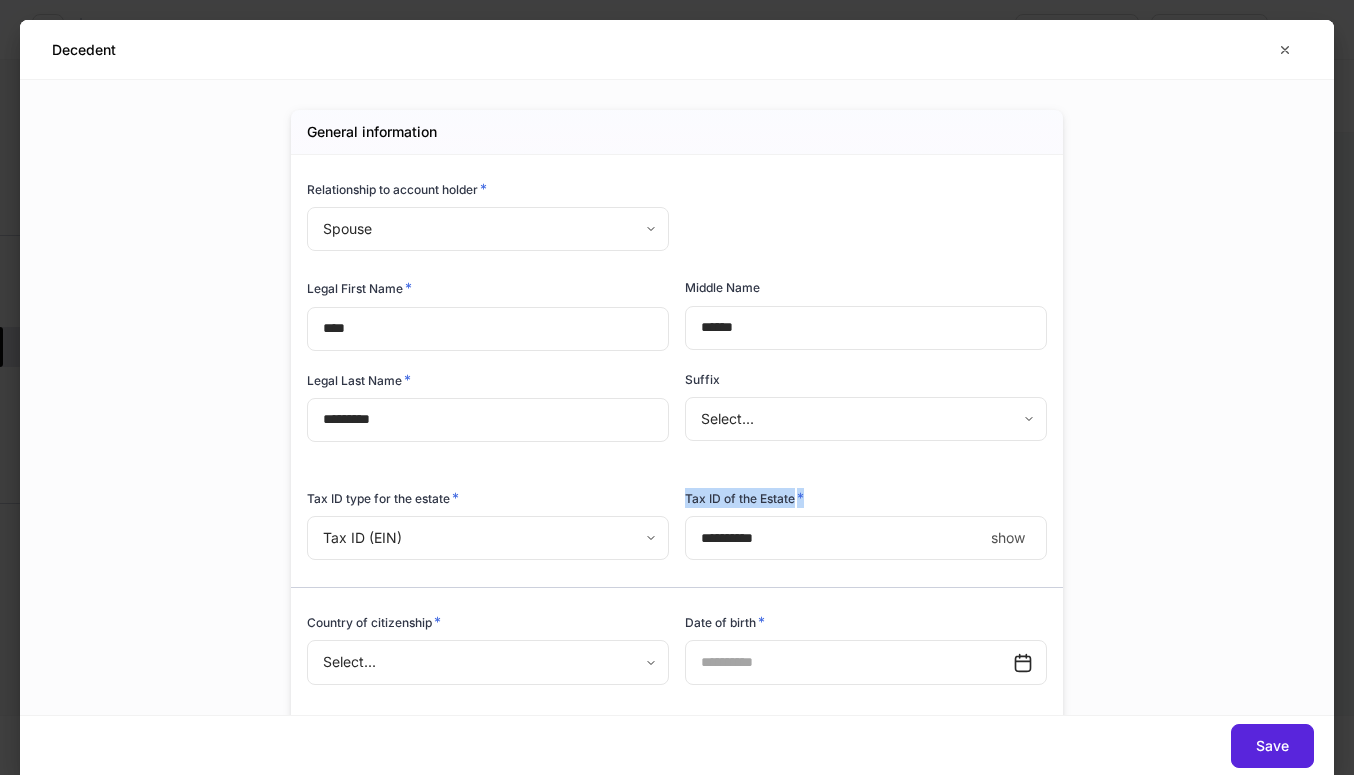 click on "Tax ID of the Estate *" at bounding box center (866, 502) 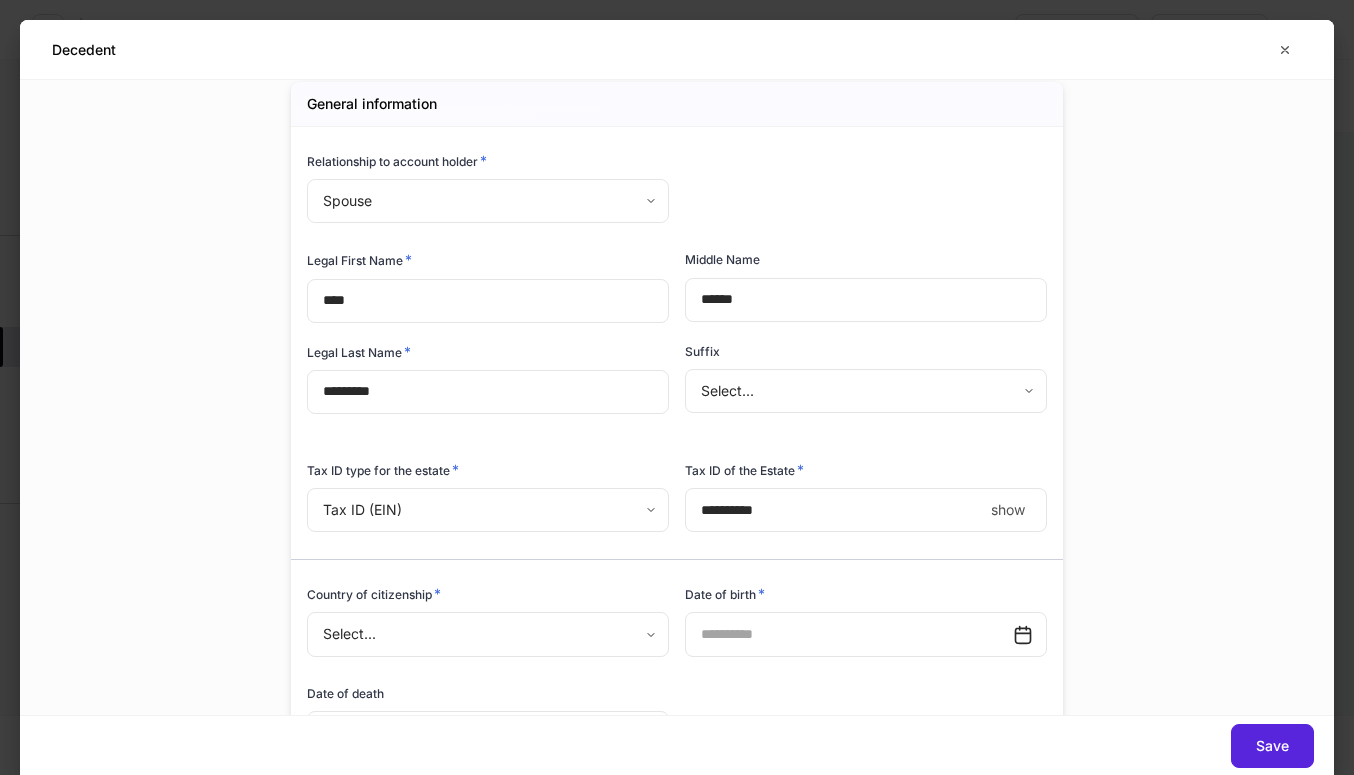 scroll, scrollTop: 43, scrollLeft: 0, axis: vertical 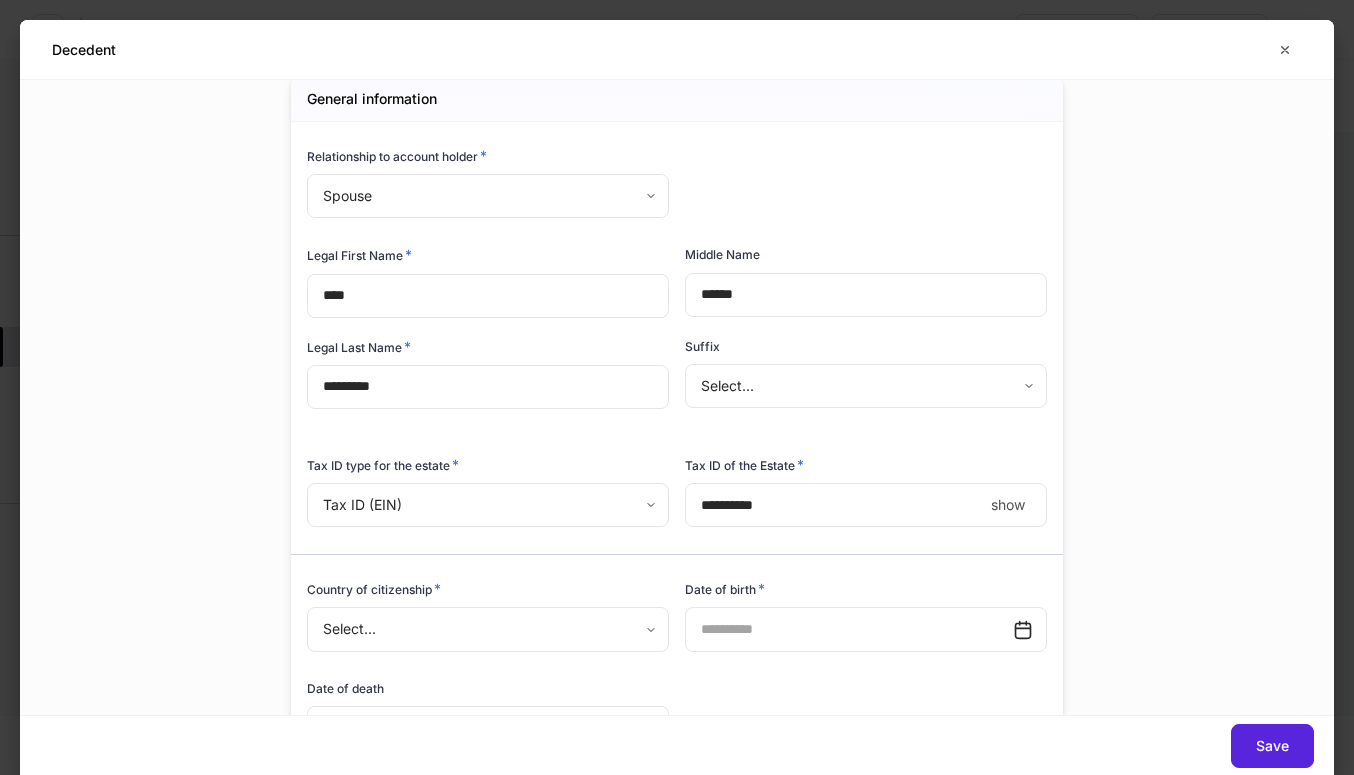 click on "Build profiles Assign to... Save and exit Inherited IRA - Roth, Individual New Test Pershing 1  additional   feature Firm settings Internal use only Affiliate indicator * Yes No Netx Investor * Yes No Lead FA/IP # * 47U *** ​ Office code * J4F - Balentine *** ​ Account number ********* ​ Decedent * Add decedent Name None added Account details Account description for statements ​ Account short name ​ Mutual fund only * Yes No Will this account use a currency other than dollars? Yes No Primary client's relationship to decedent * Spouse Non-spouse Initial funding date ​ Withhold shareholder's information from the companies in which they invest: * Yes No Tax lot disposition Mutual funds * High cost ** ​ Stocks in Pershing’s Dividend Reinvestment Plans and c) All
other securities. If a default disposition method is not chosen by you or your Financial Organization, the federally mandated default method
will be applied on the account." at bounding box center [677, 387] 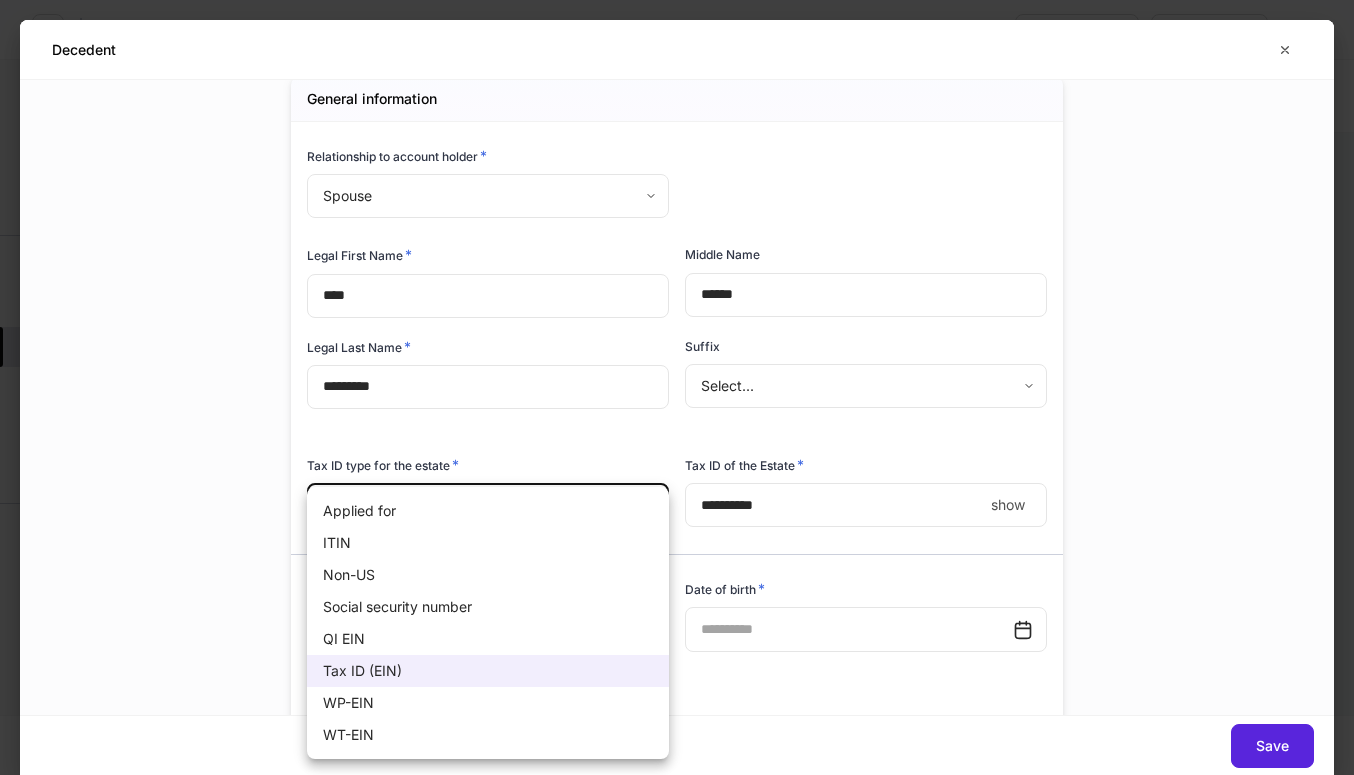click on "Social security number" at bounding box center [488, 607] 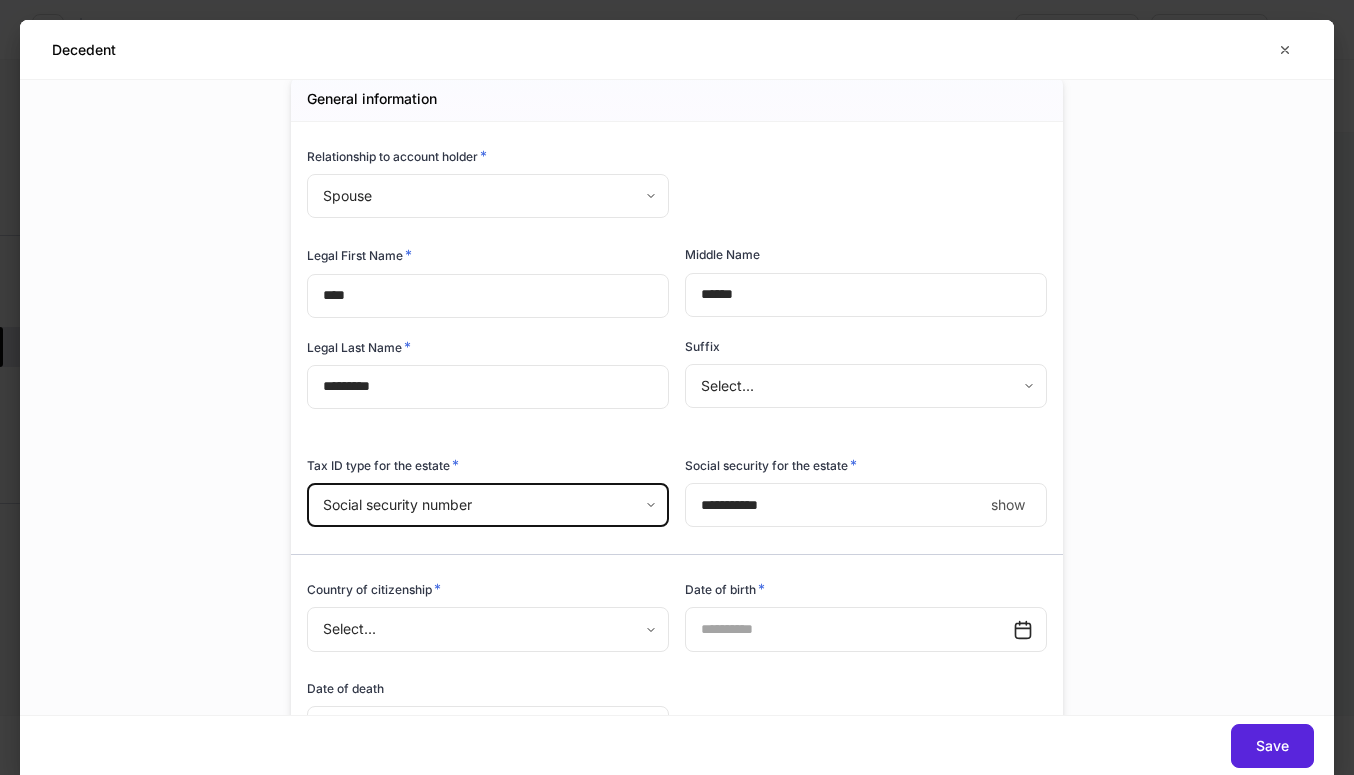 click on "Build profiles Assign to... Save and exit Inherited IRA - Roth, Individual New Test Pershing 1  additional   feature Firm settings Internal use only Affiliate indicator * Yes No Netx Investor * Yes No Lead FA/IP # * 47U *** ​ Office code * J4F - Balentine *** ​ Account number ********* ​ Decedent * Add decedent Name None added Account details Account description for statements ​ Account short name ​ Mutual fund only * Yes No Will this account use a currency other than dollars? Yes No Primary client's relationship to decedent * Spouse Non-spouse Initial funding date ​ Withhold shareholder's information from the companies in which they invest: * Yes No Tax lot disposition Mutual funds * High cost ** ​ Stocks in Pershing’s Dividend Reinvestment Plans and c) All
other securities. If a default disposition method is not chosen by you or your Financial Organization, the federally mandated default method
will be applied on the account." at bounding box center (677, 387) 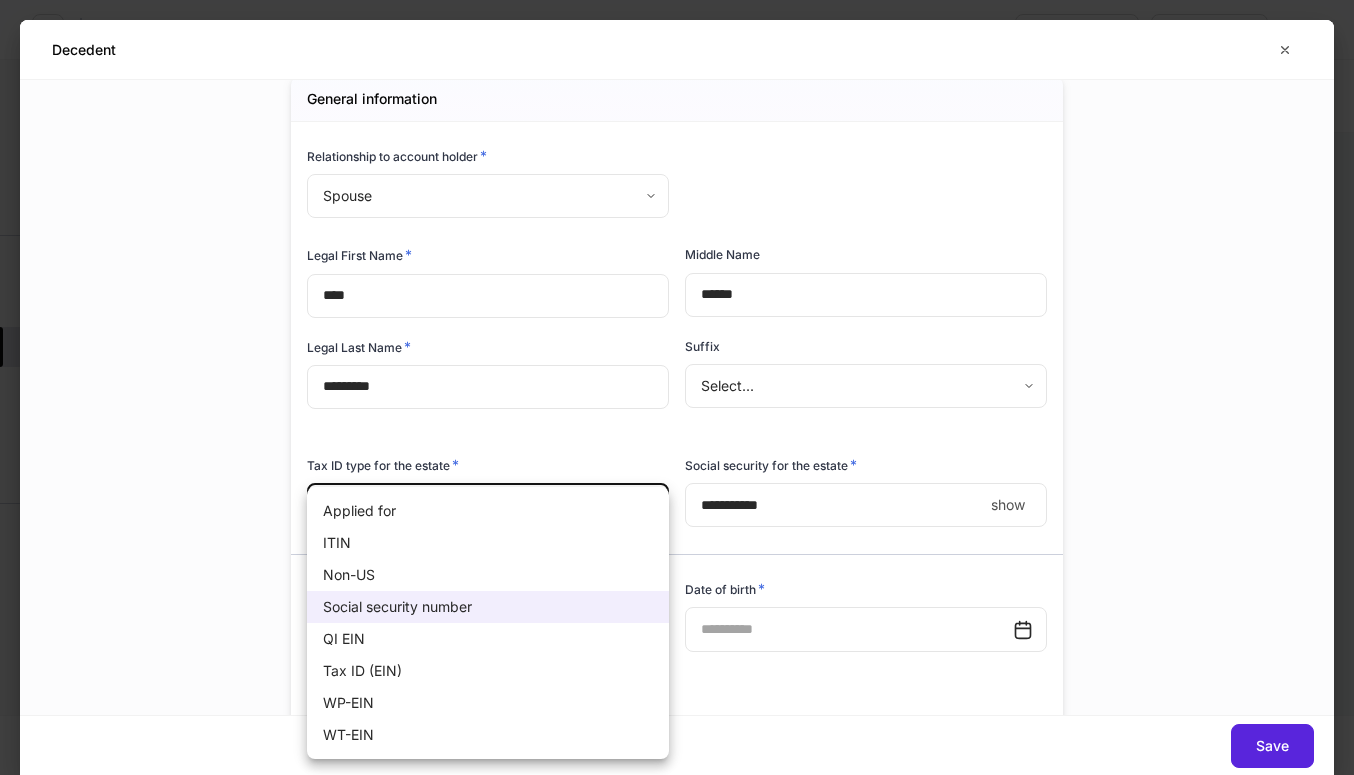 click at bounding box center [677, 387] 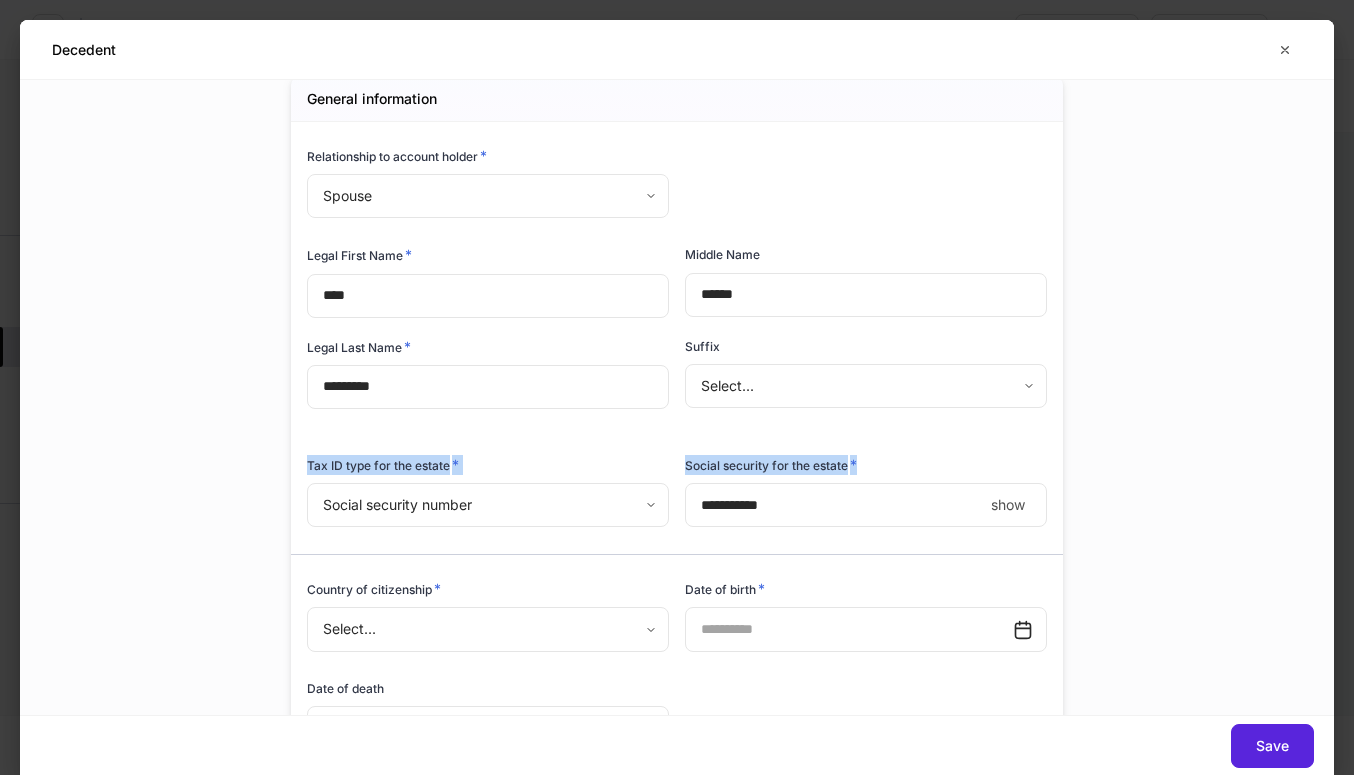 drag, startPoint x: 307, startPoint y: 469, endPoint x: 915, endPoint y: 481, distance: 608.1184 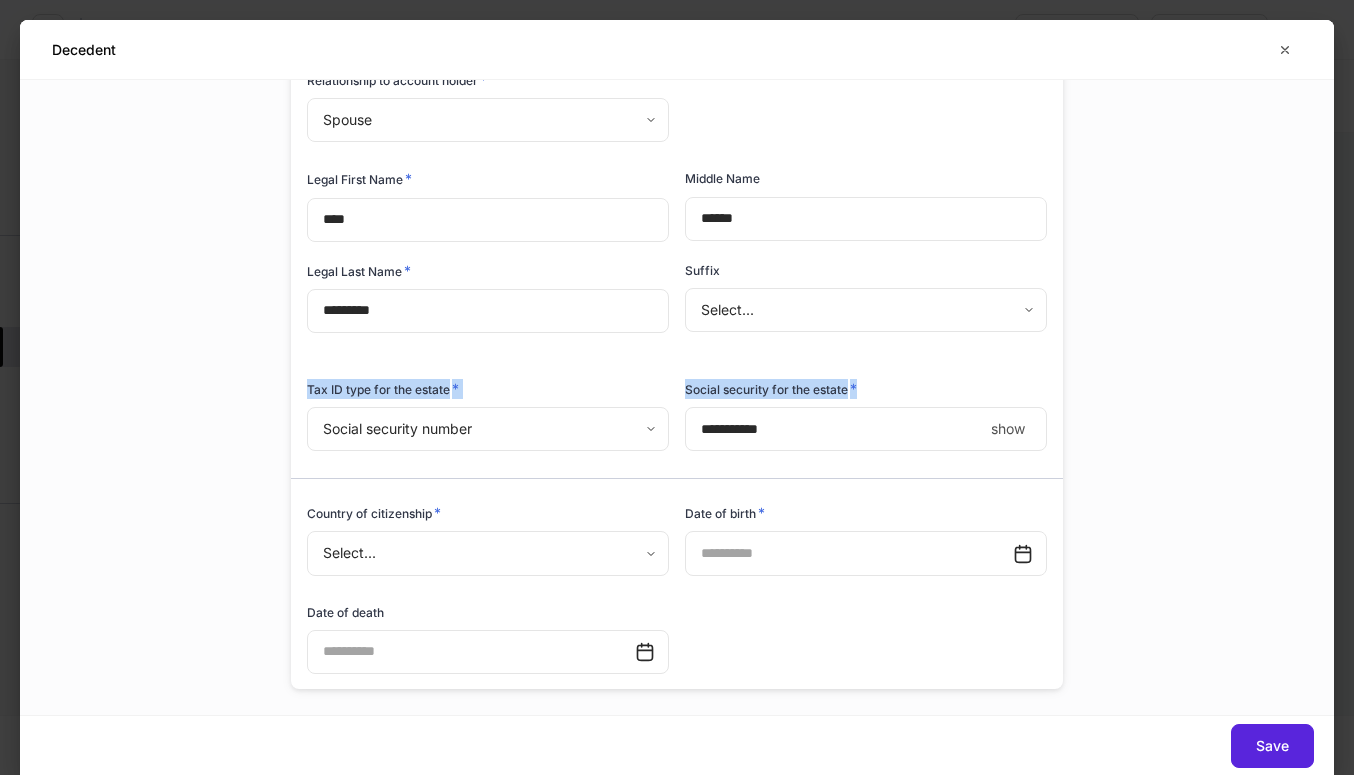 scroll, scrollTop: 172, scrollLeft: 0, axis: vertical 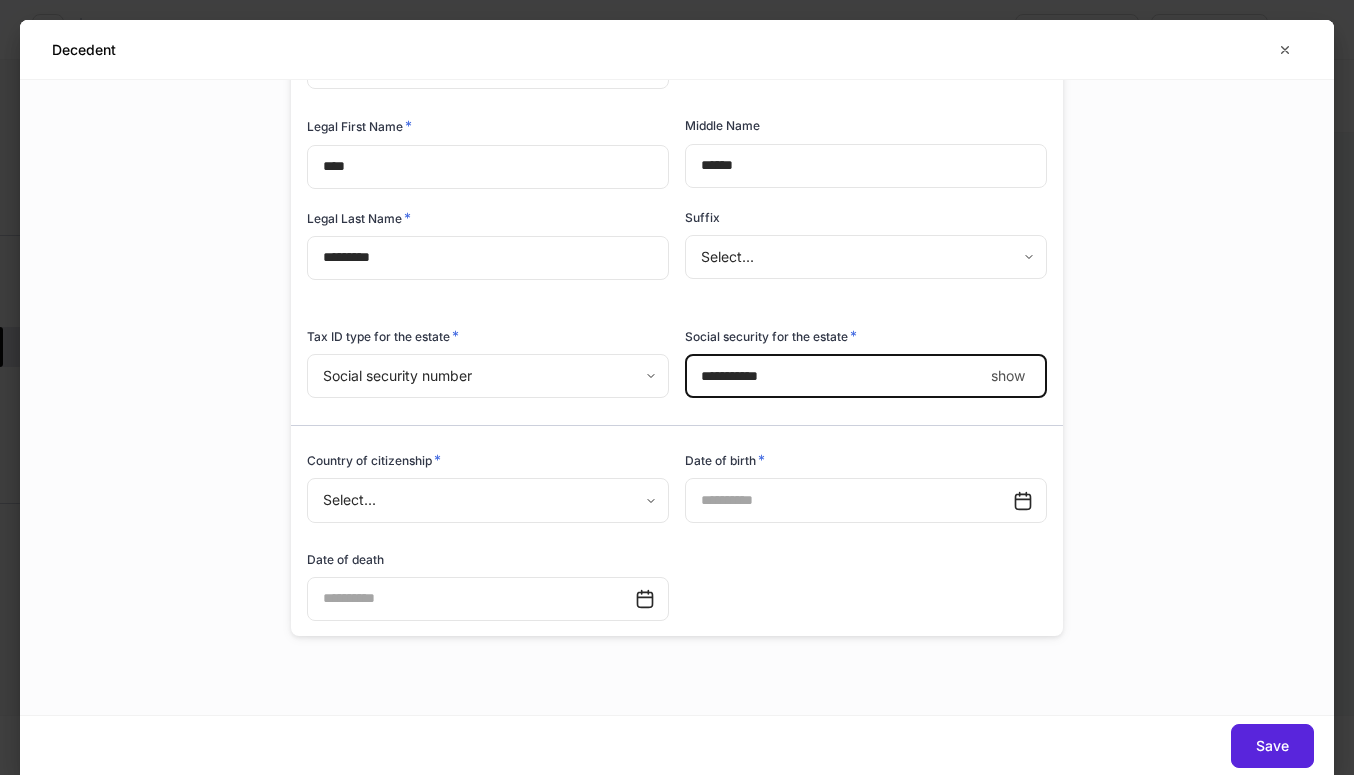 click on "****" at bounding box center [834, 376] 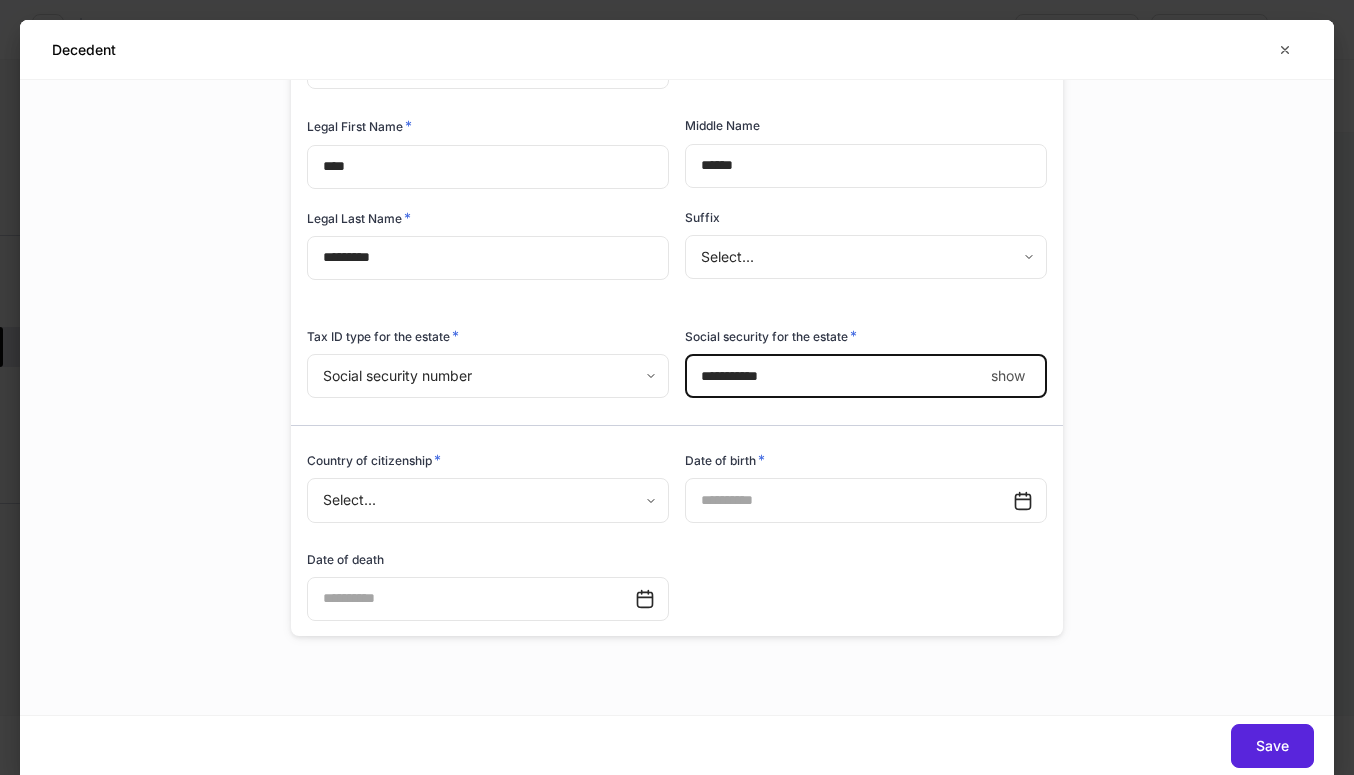 type on "**********" 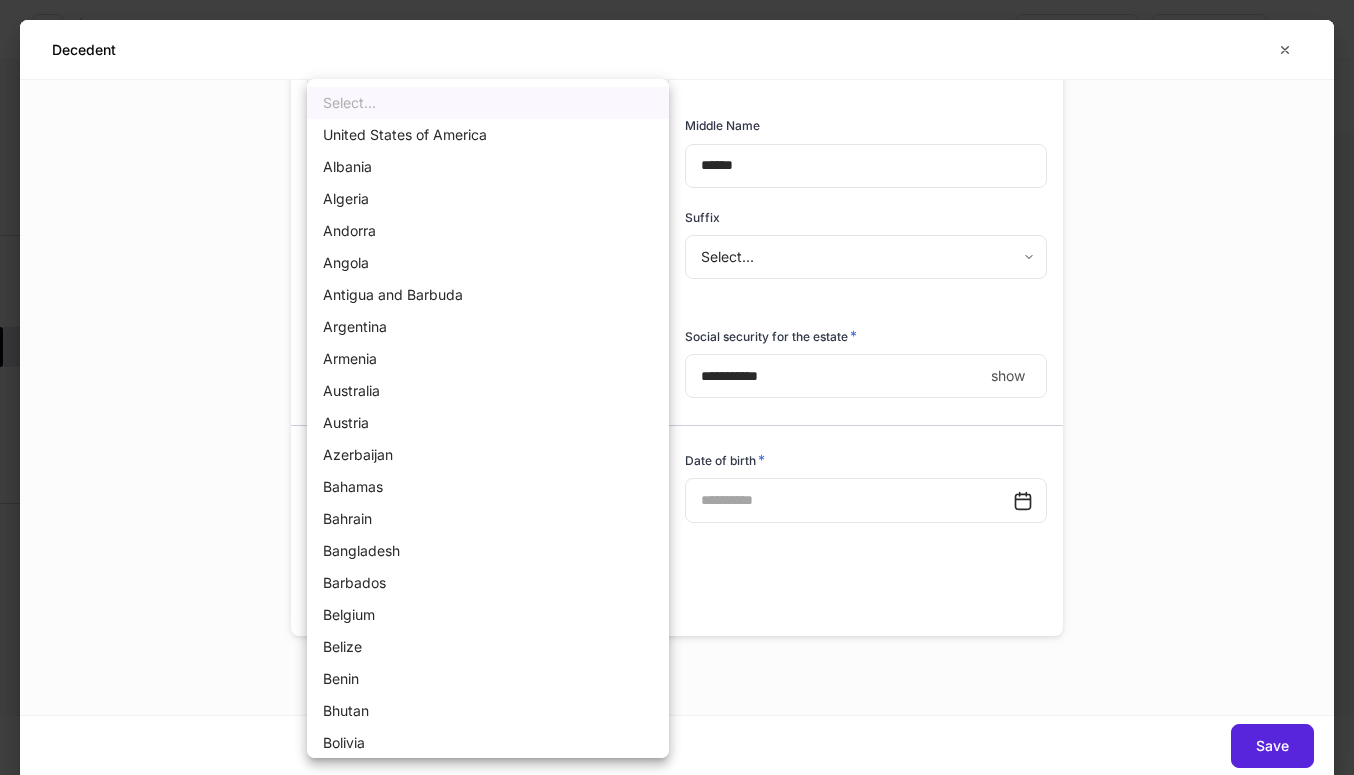 click on "Build profiles Assign to... Save and exit Inherited IRA - Roth, Individual New Test Pershing 1  additional   feature Firm settings Internal use only Affiliate indicator * Yes No Netx Investor * Yes No Lead FA/IP # * 47U *** ​ Office code * J4F - Balentine *** ​ Account number ********* ​ Decedent * Add decedent Name None added Account details Account description for statements ​ Account short name ​ Mutual fund only * Yes No Will this account use a currency other than dollars? Yes No Primary client's relationship to decedent * Spouse Non-spouse Initial funding date ​ Withhold shareholder's information from the companies in which they invest: * Yes No Tax lot disposition Mutual funds * High cost ** ​ Stocks in Pershing’s Dividend Reinvestment Plans and c) All
other securities. If a default disposition method is not chosen by you or your Financial Organization, the federally mandated default method
will be applied on the account." at bounding box center (677, 387) 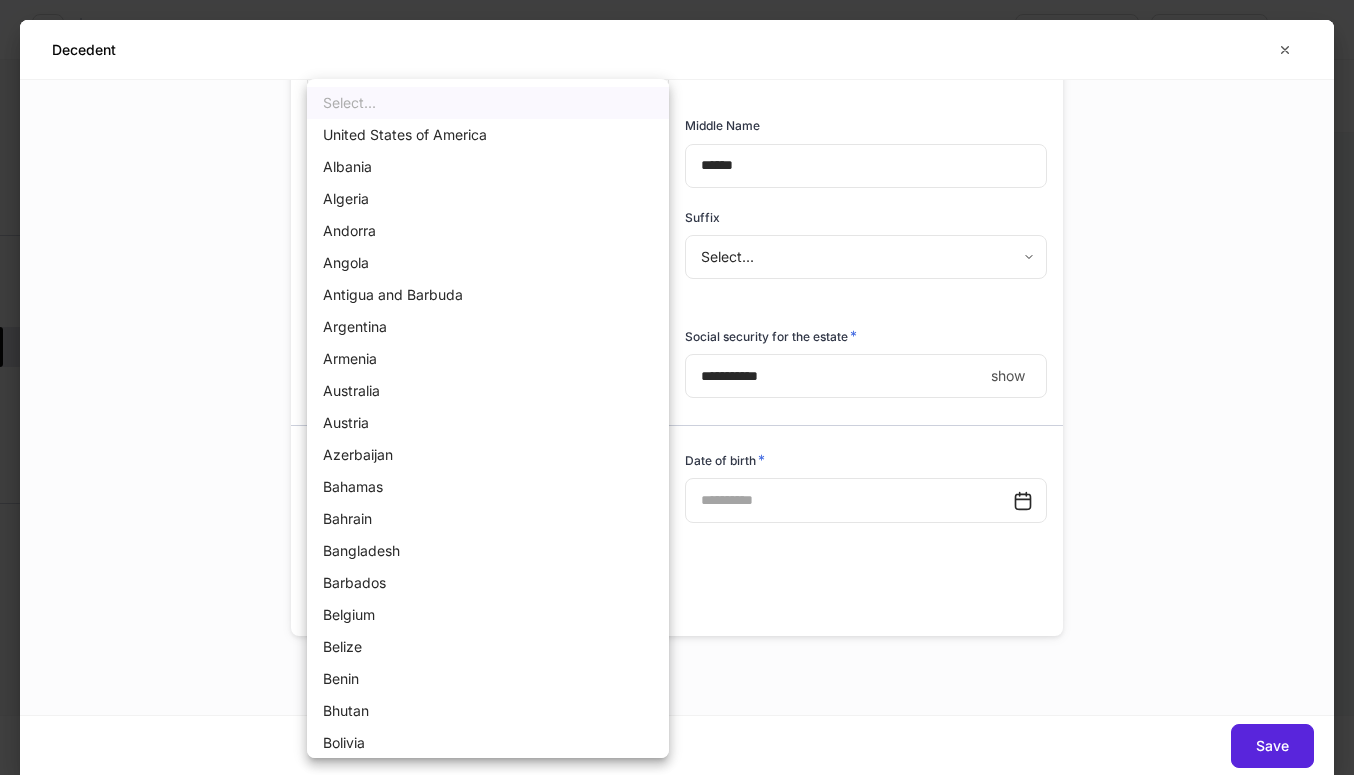 type 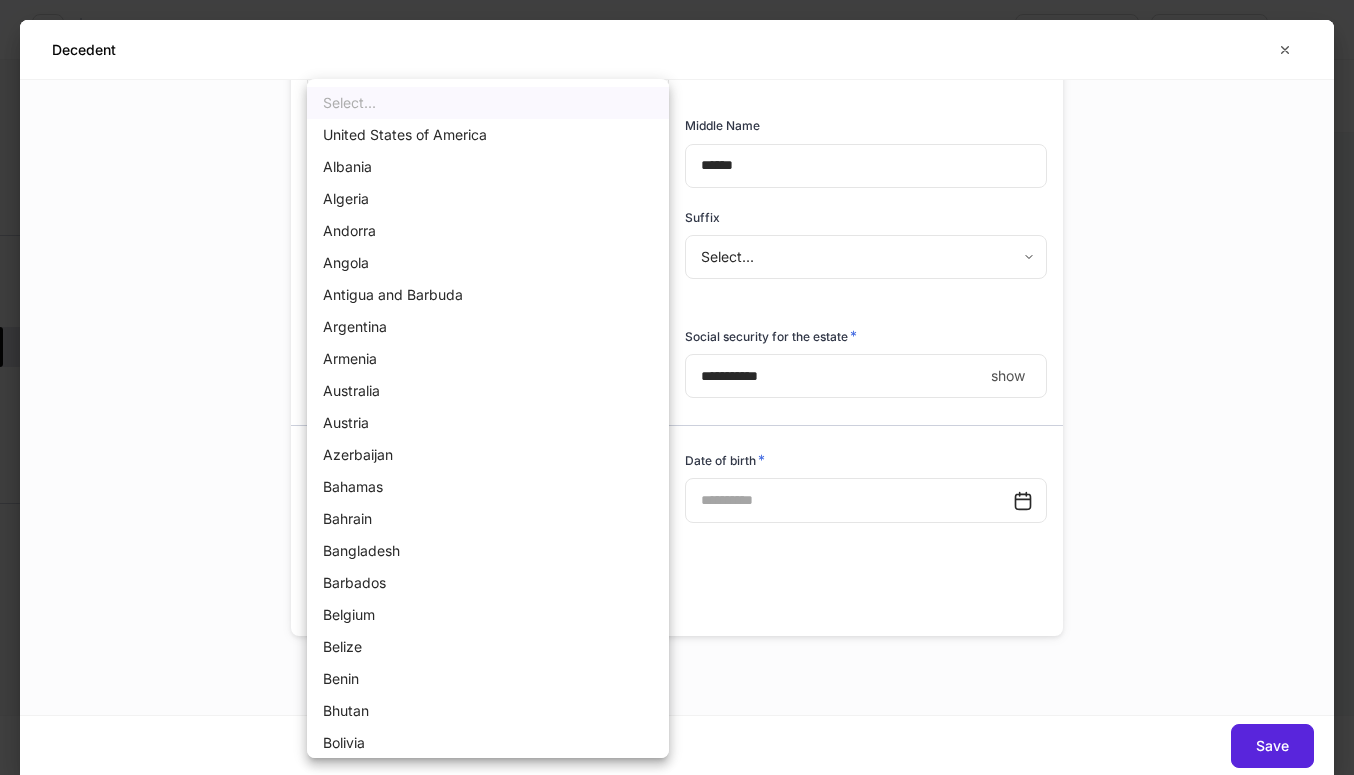 type 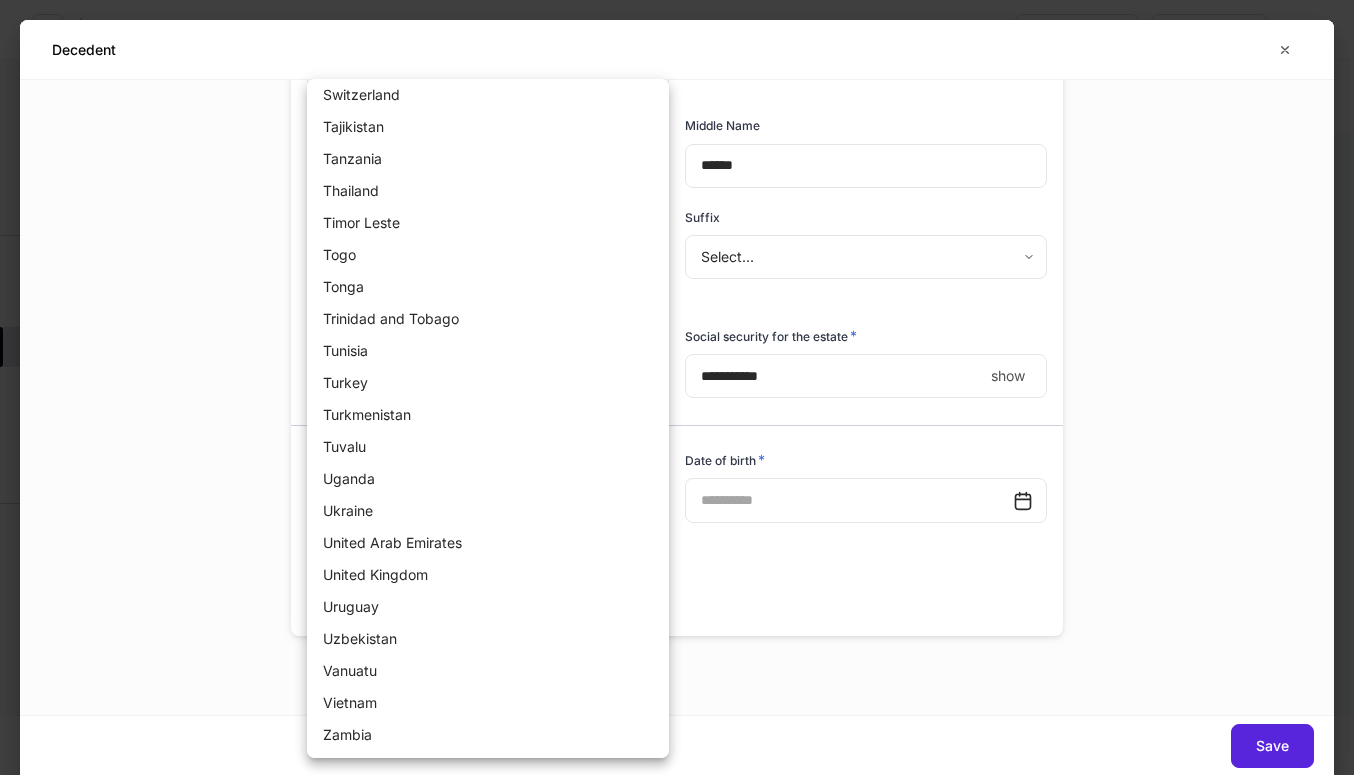 type 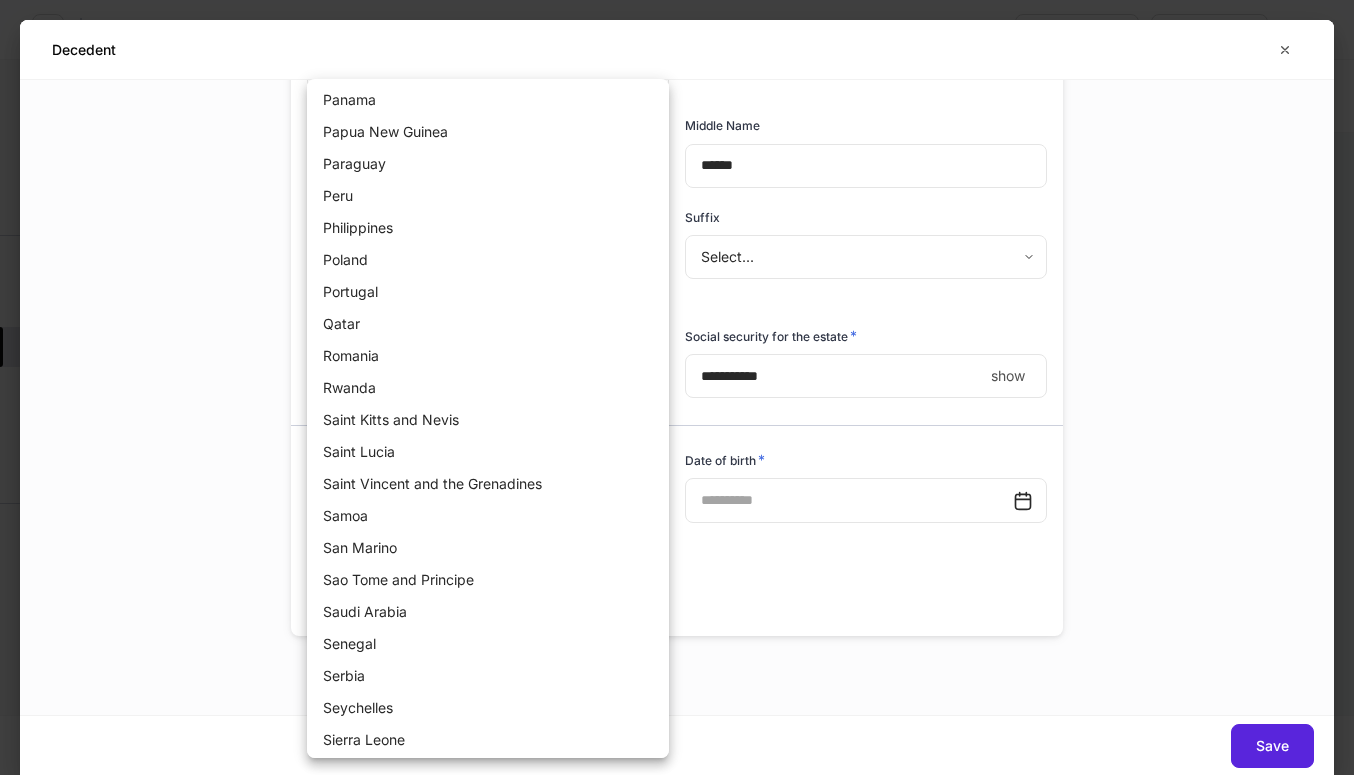 scroll, scrollTop: 3523, scrollLeft: 0, axis: vertical 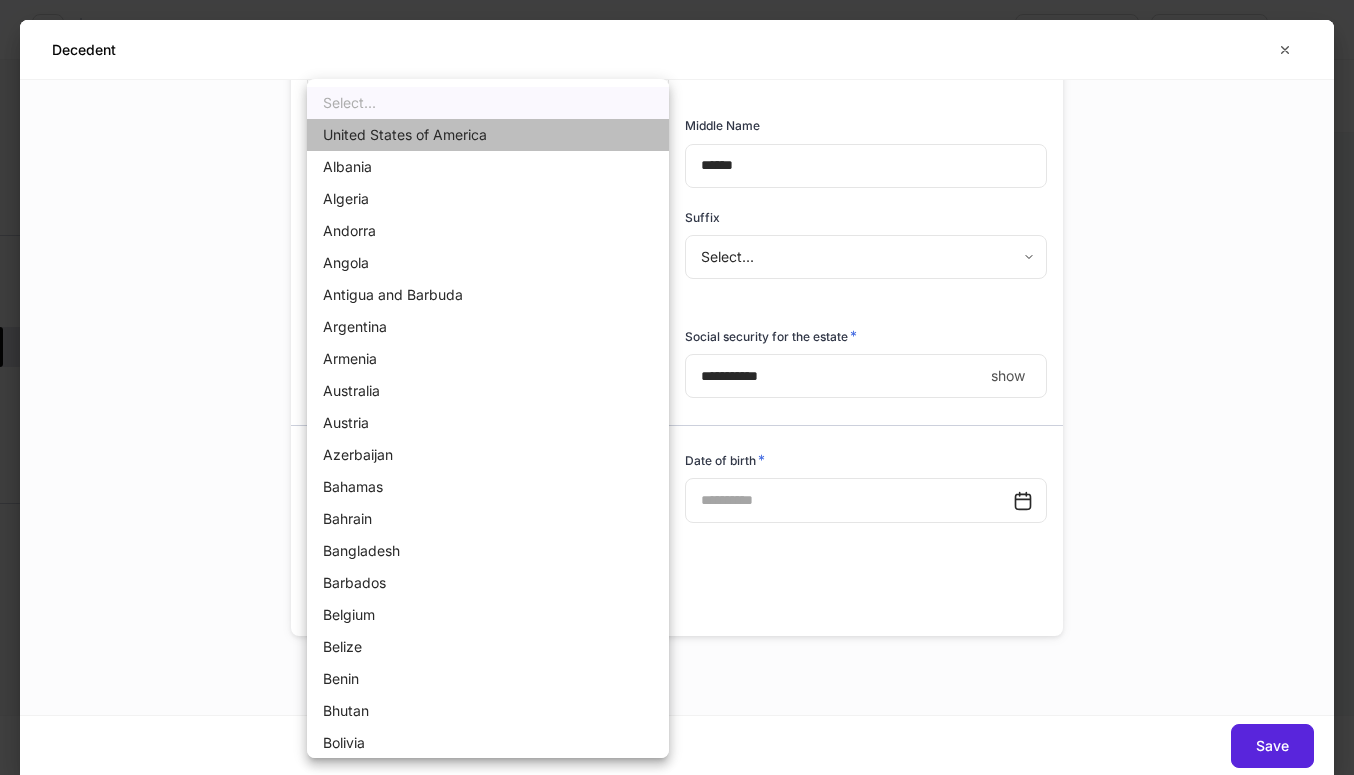 click on "United States of America" at bounding box center (488, 135) 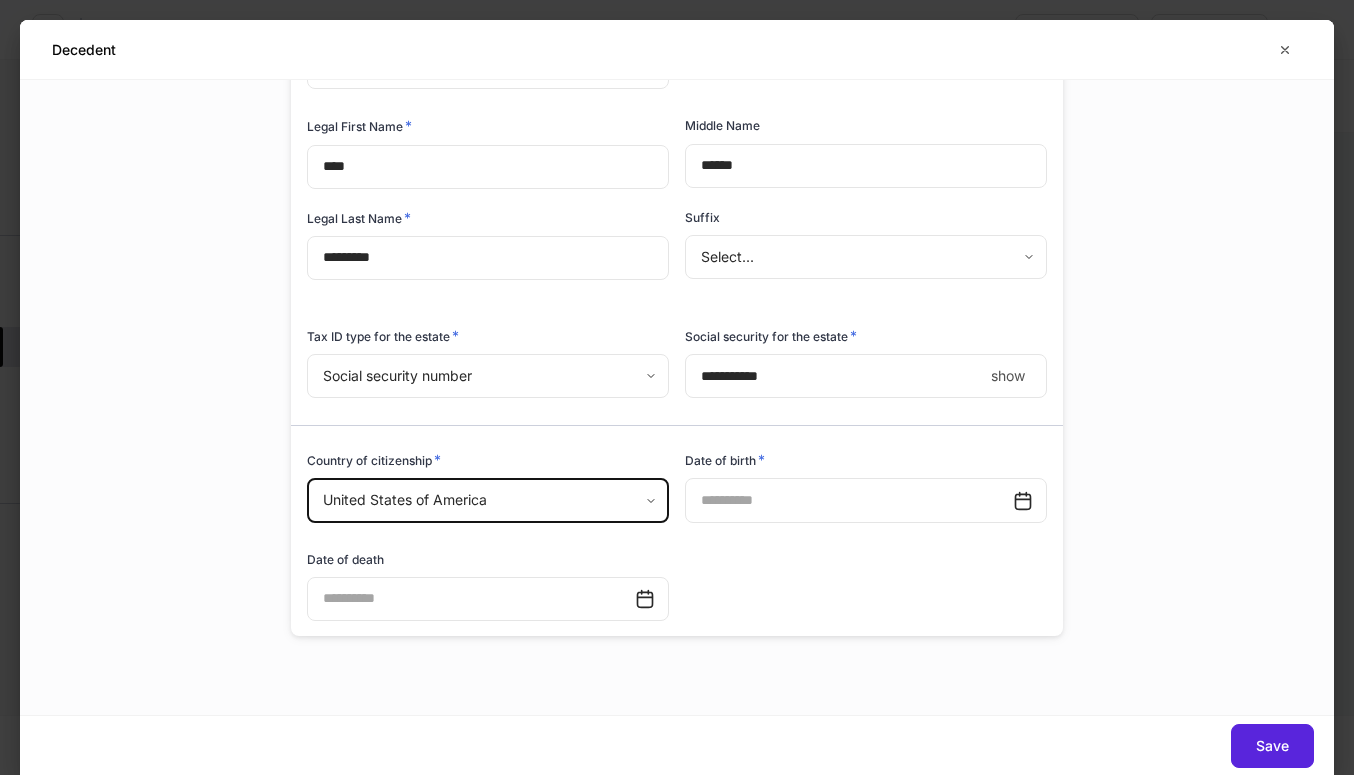 click at bounding box center [849, 500] 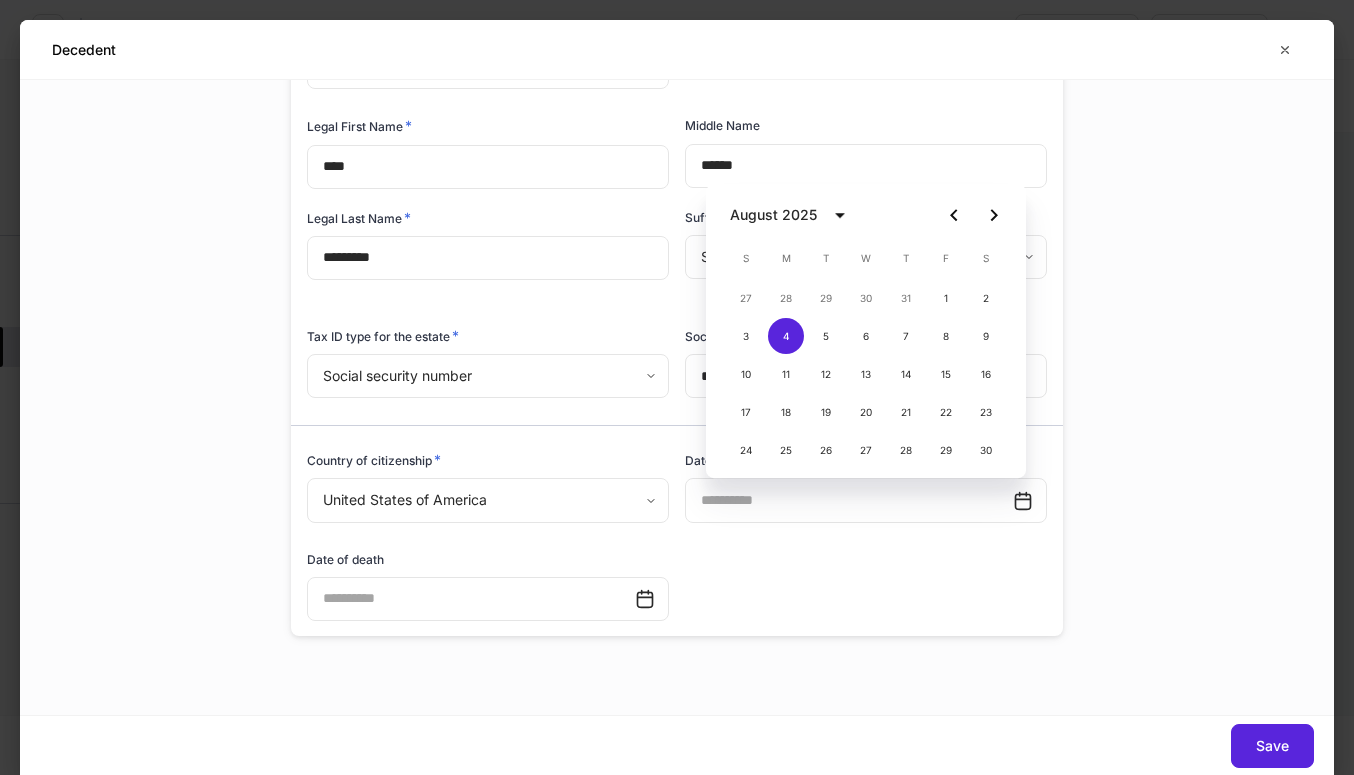 click on "August 2025" at bounding box center [773, 215] 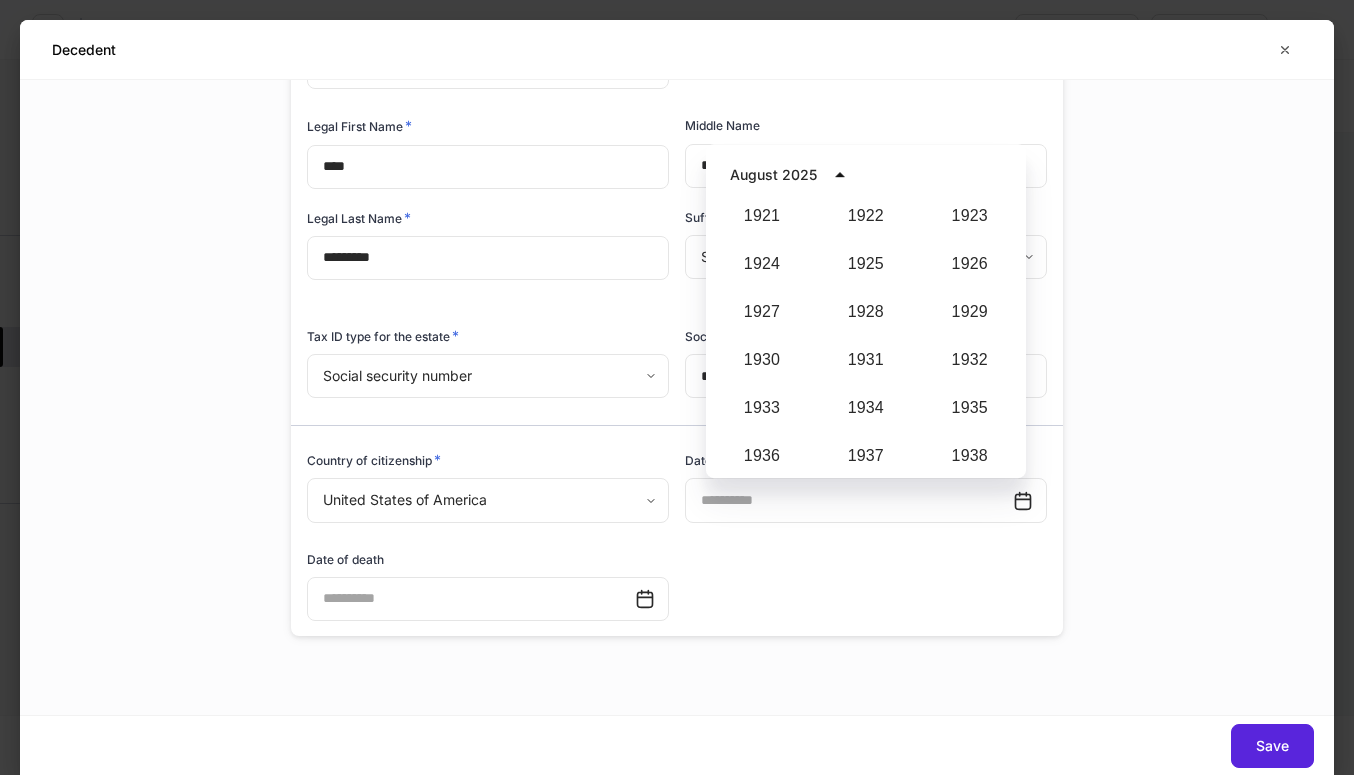 scroll, scrollTop: 220, scrollLeft: 0, axis: vertical 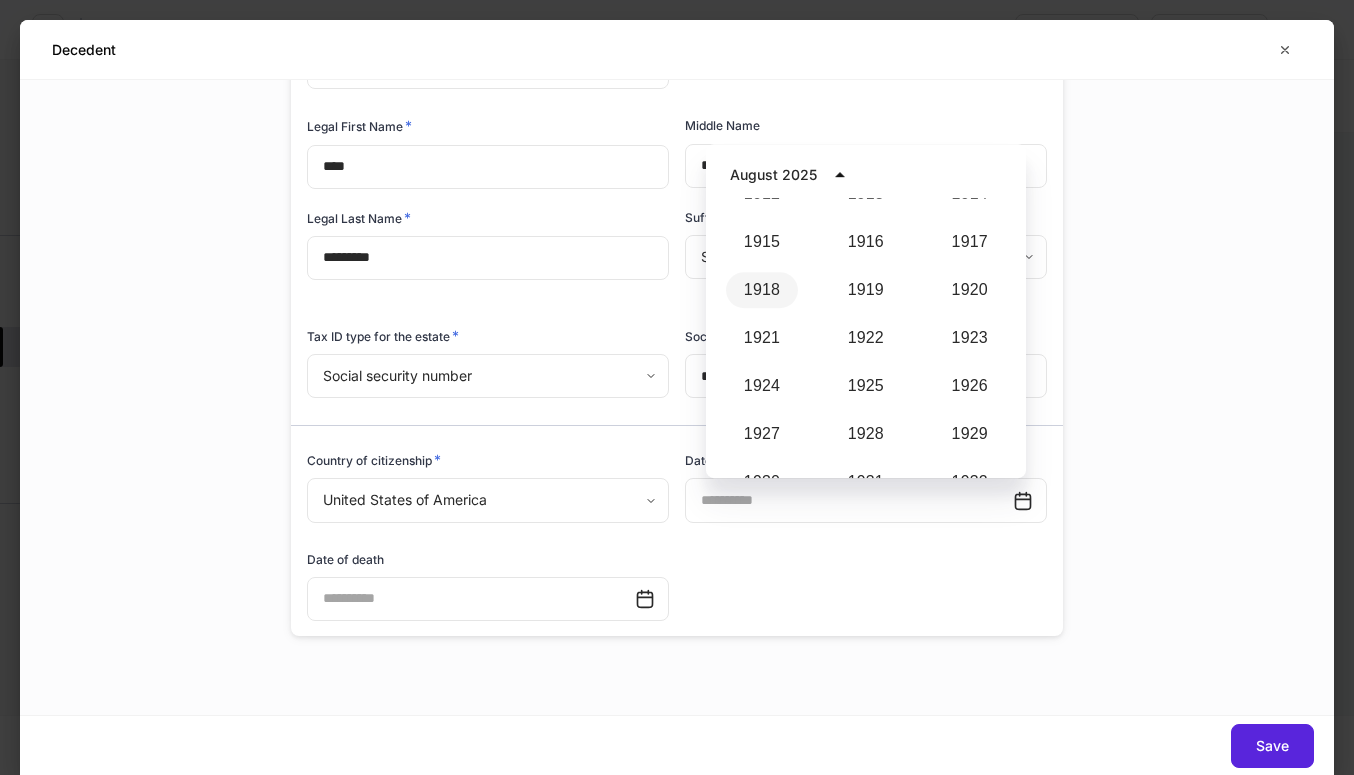 click on "1918" at bounding box center [762, 290] 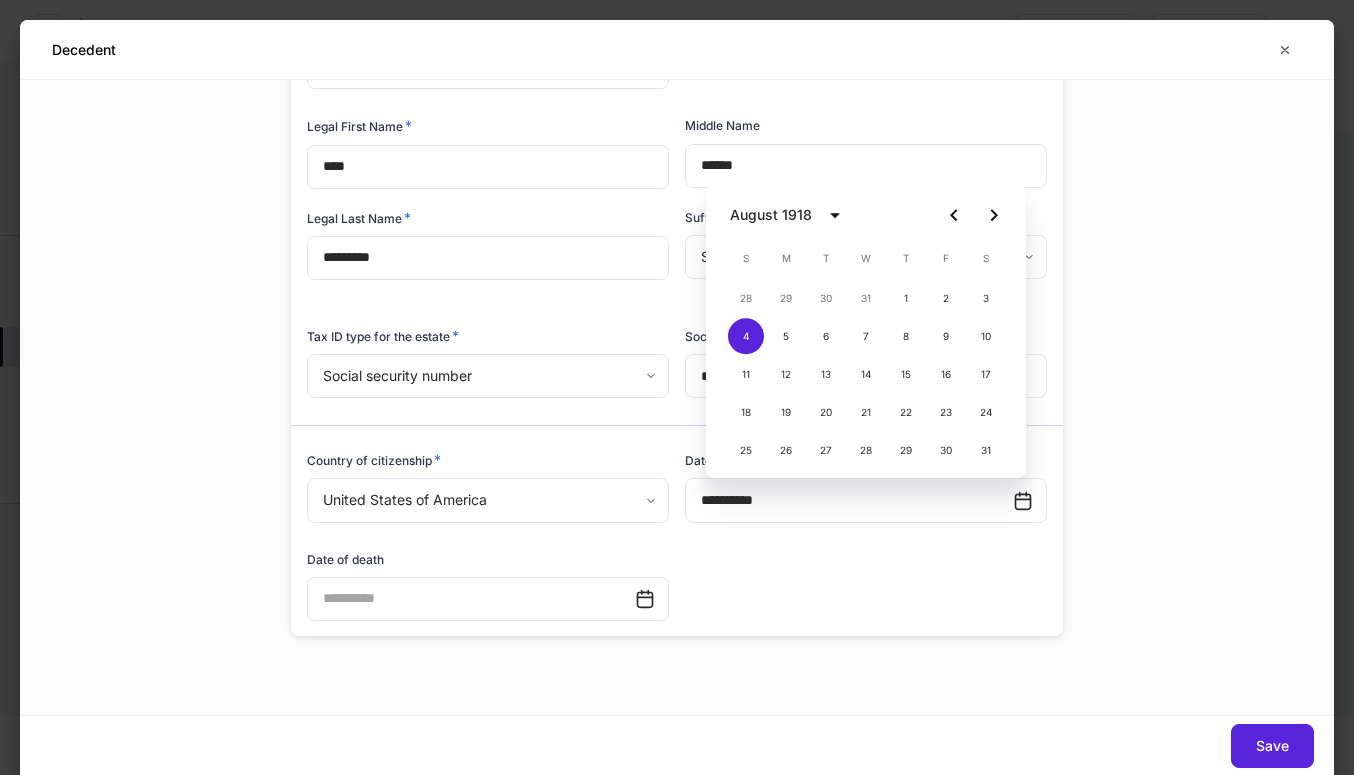 click on "Legal First Name * **** ​ Middle Name ****** ​ Legal Last Name * ********* ​ Country of citizenship * United States of America *" at bounding box center (669, 308) 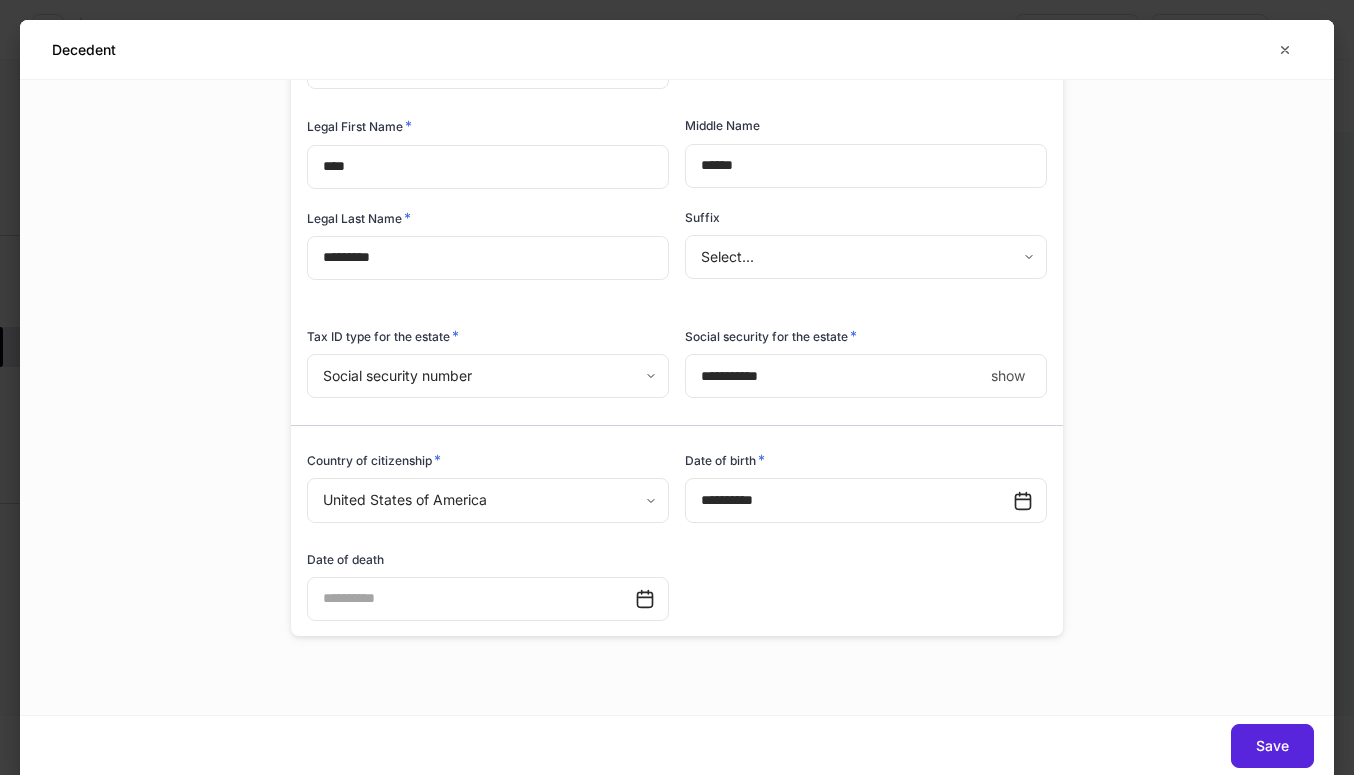 click at bounding box center [471, 599] 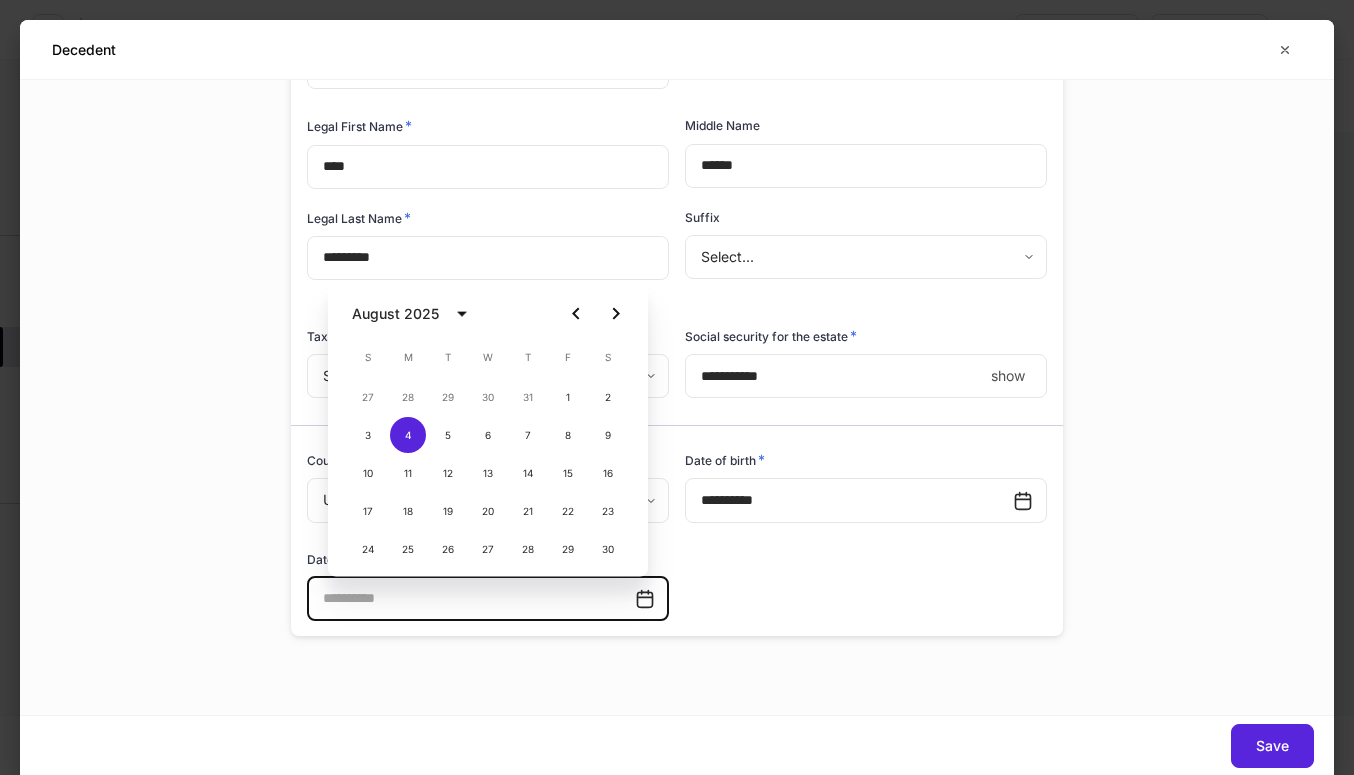 click on "Legal First Name * **** ​ Middle Name ****** ​ Legal Last Name * ********* ​ Country of citizenship * United States of America *" at bounding box center [669, 308] 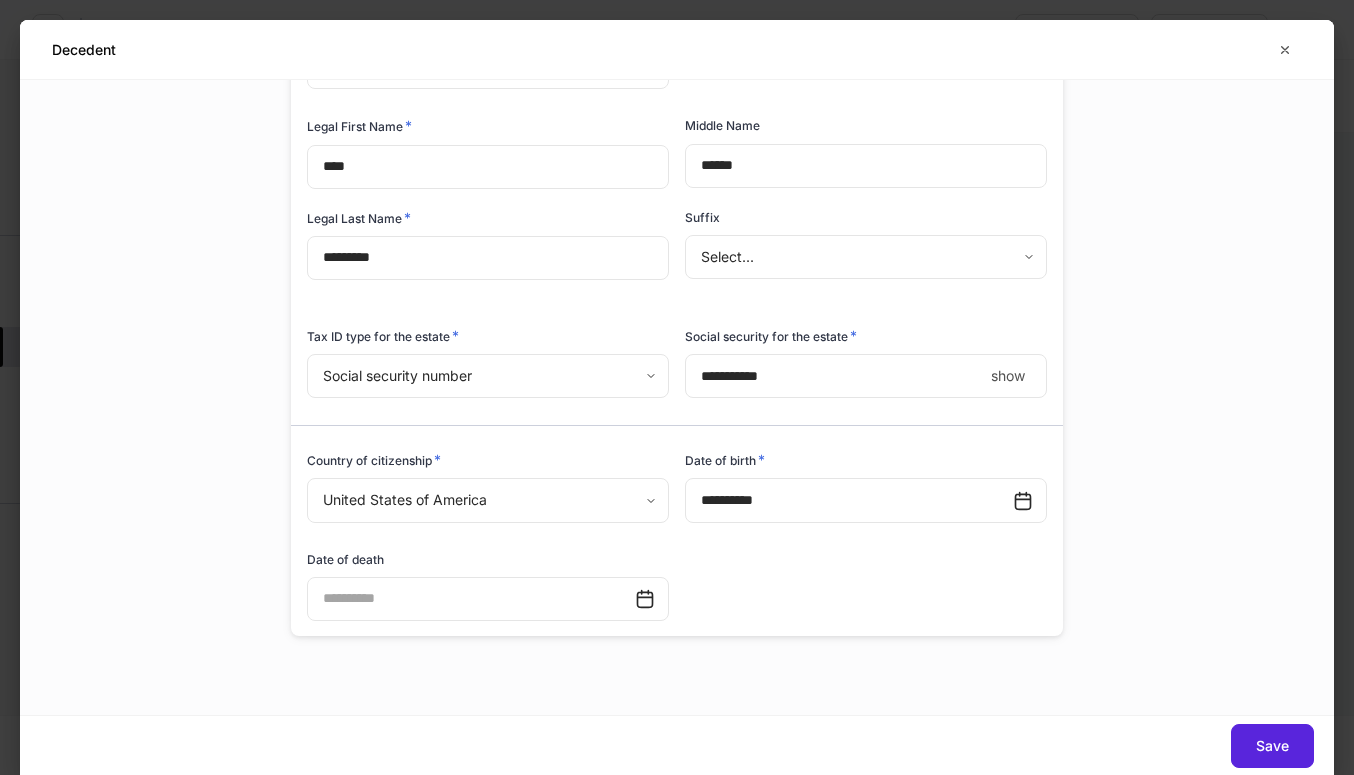 click at bounding box center (471, 599) 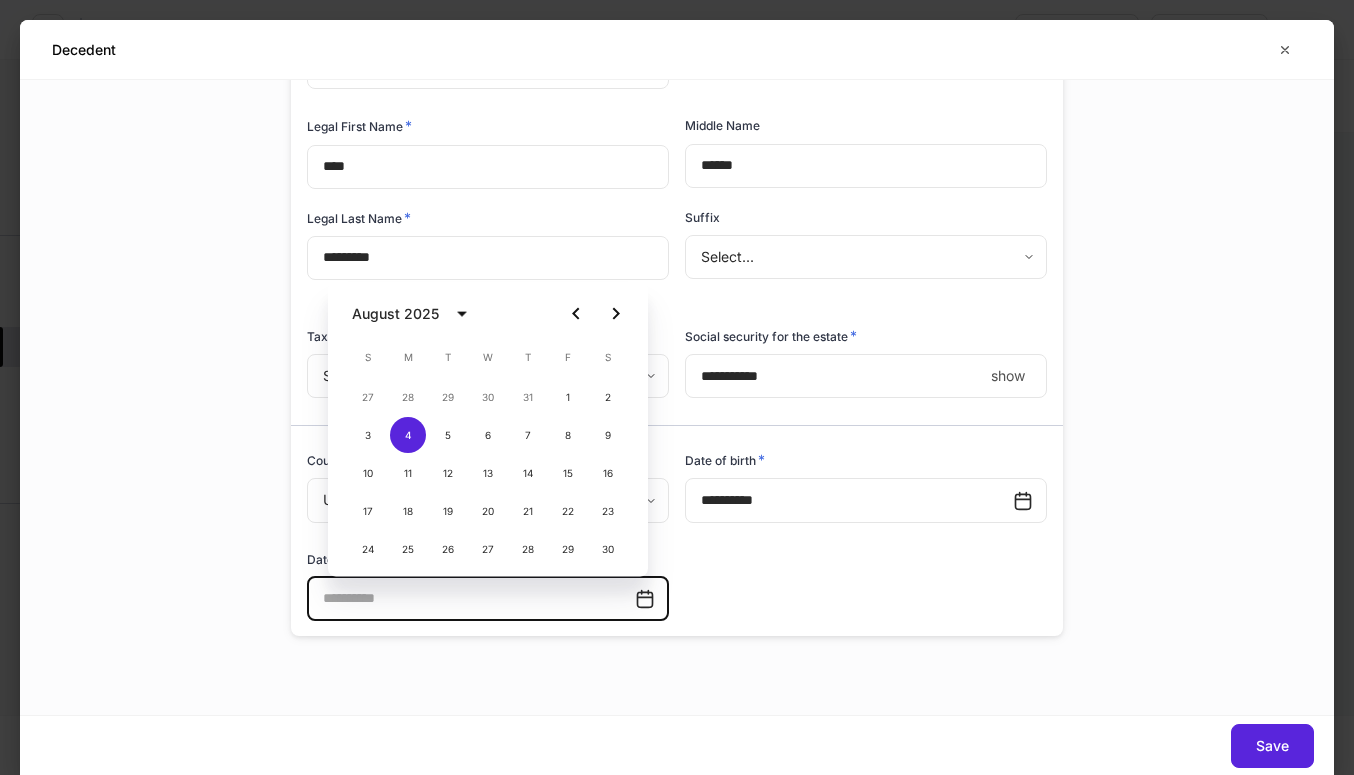 click 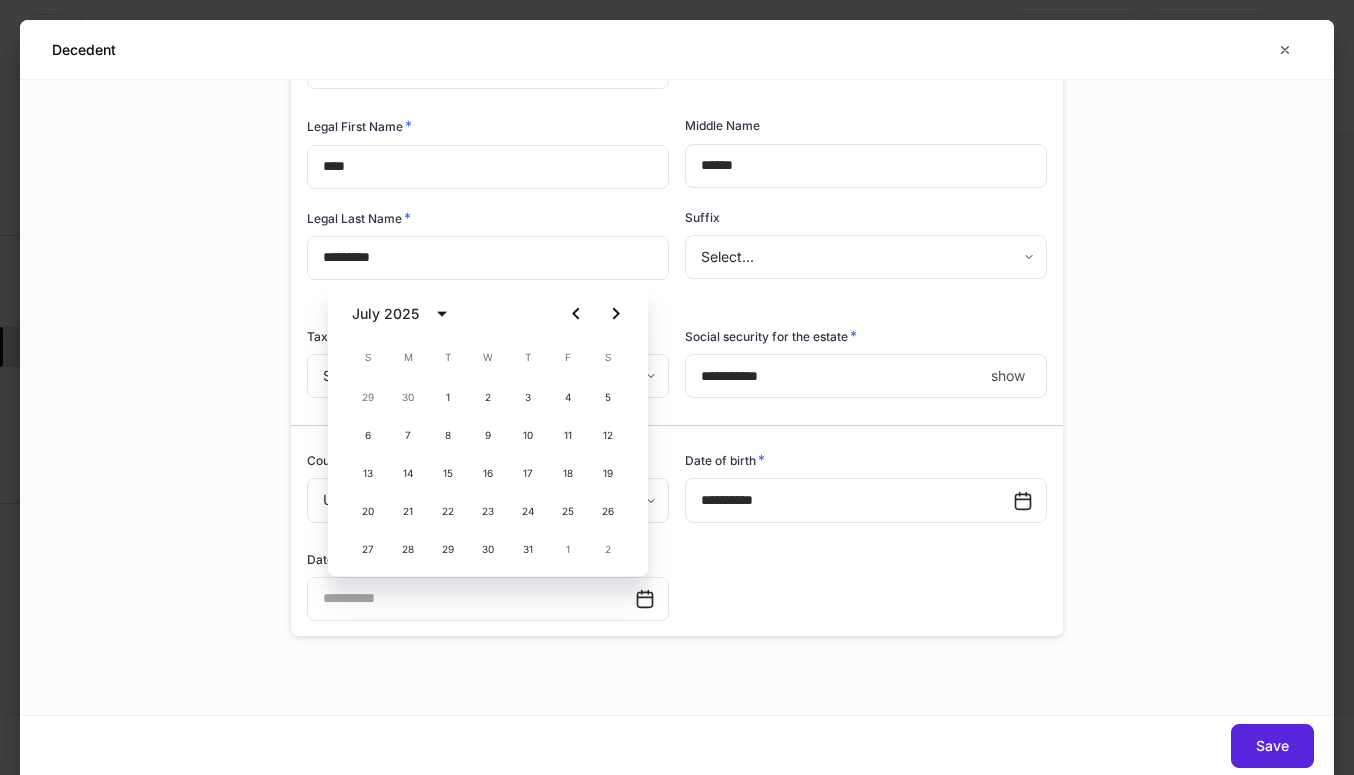 click 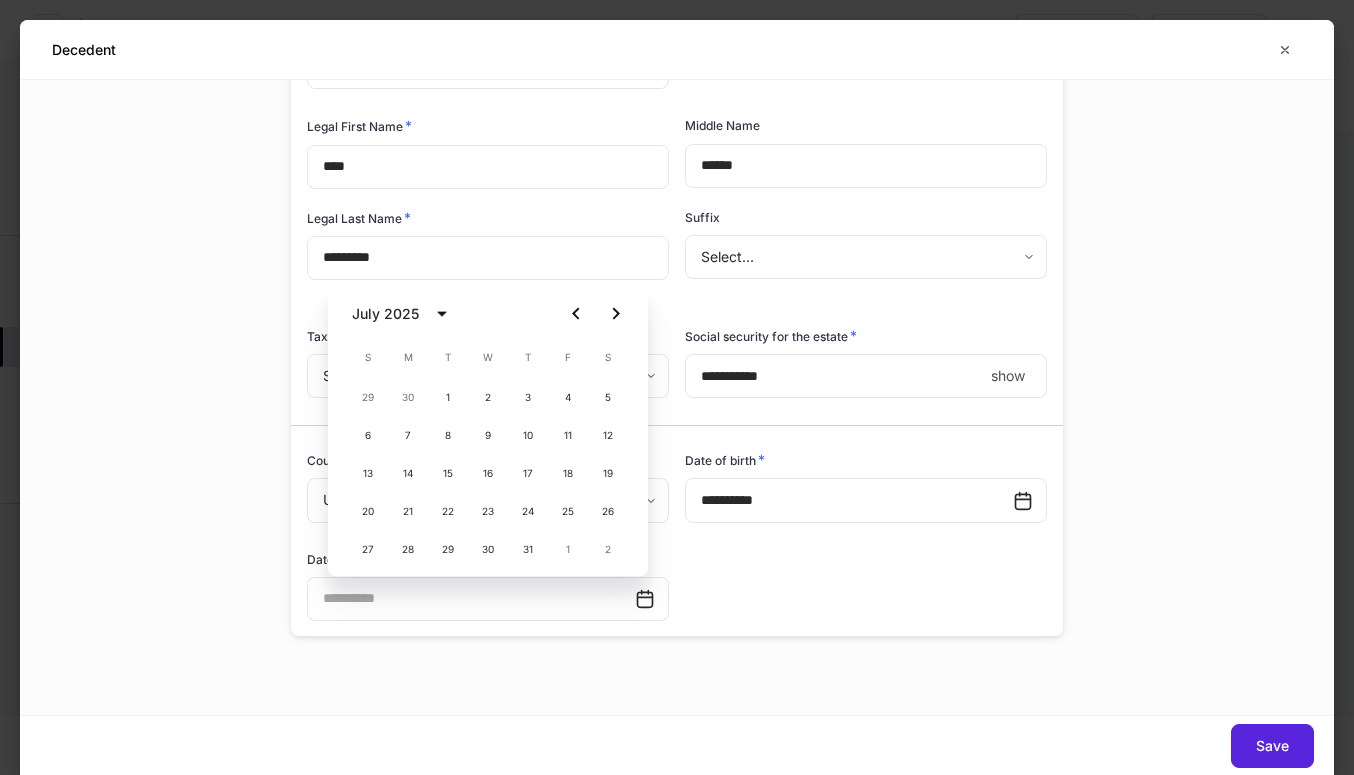 click 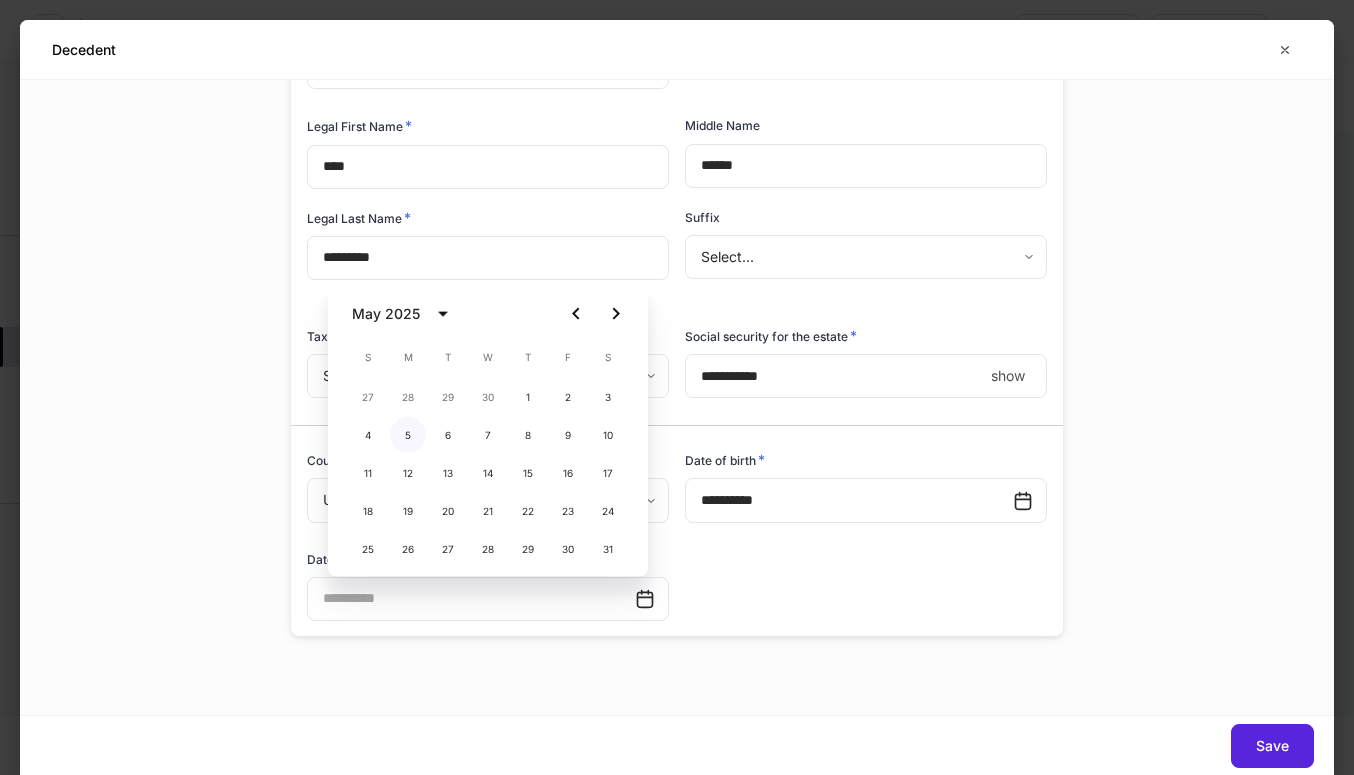 click on "5" at bounding box center [408, 435] 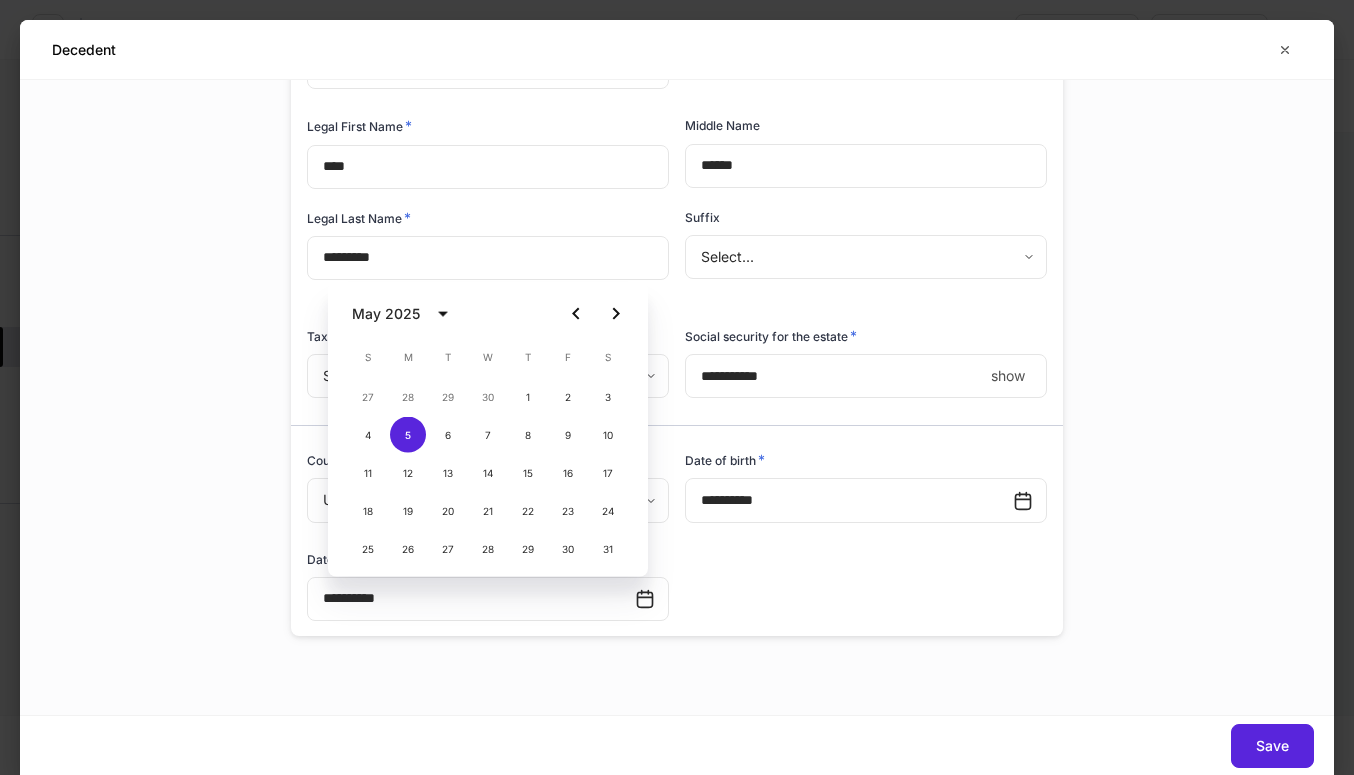 type on "**********" 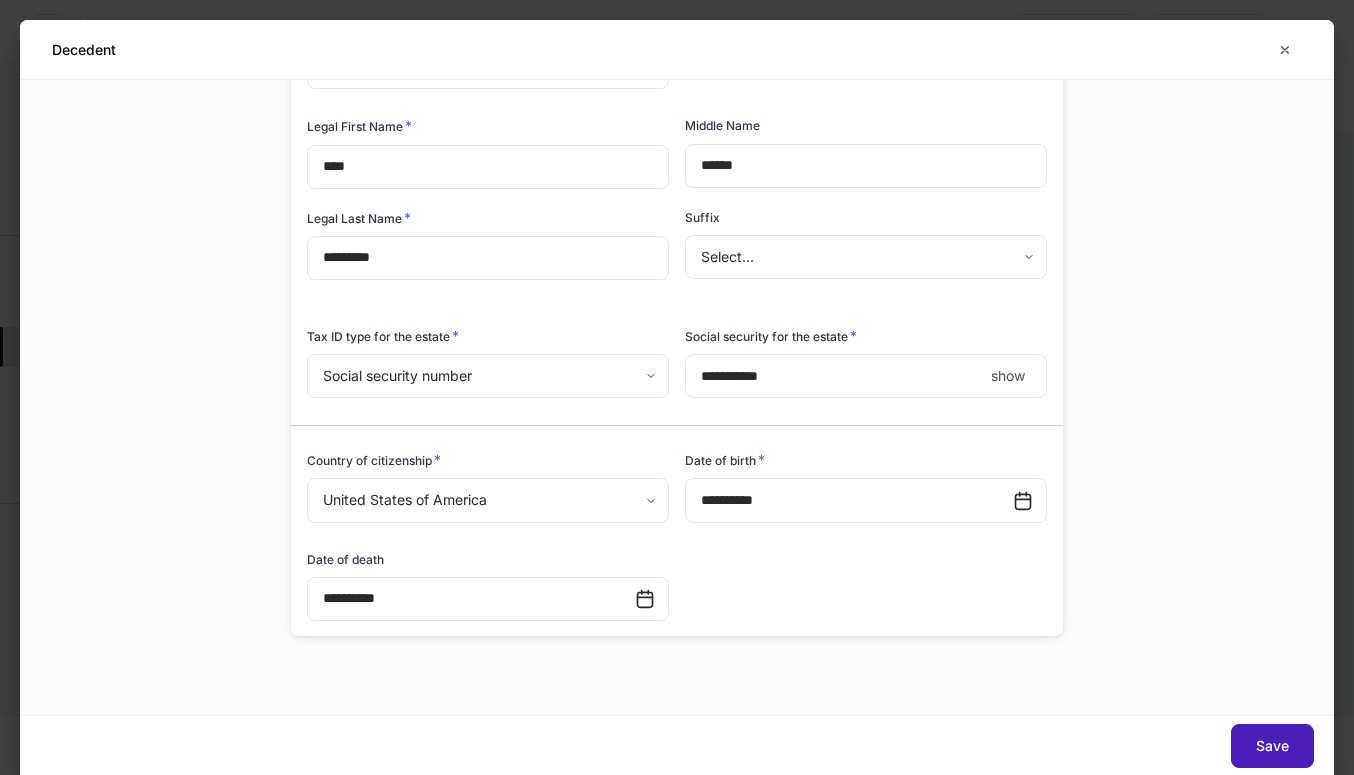 click on "Save" at bounding box center (1272, 746) 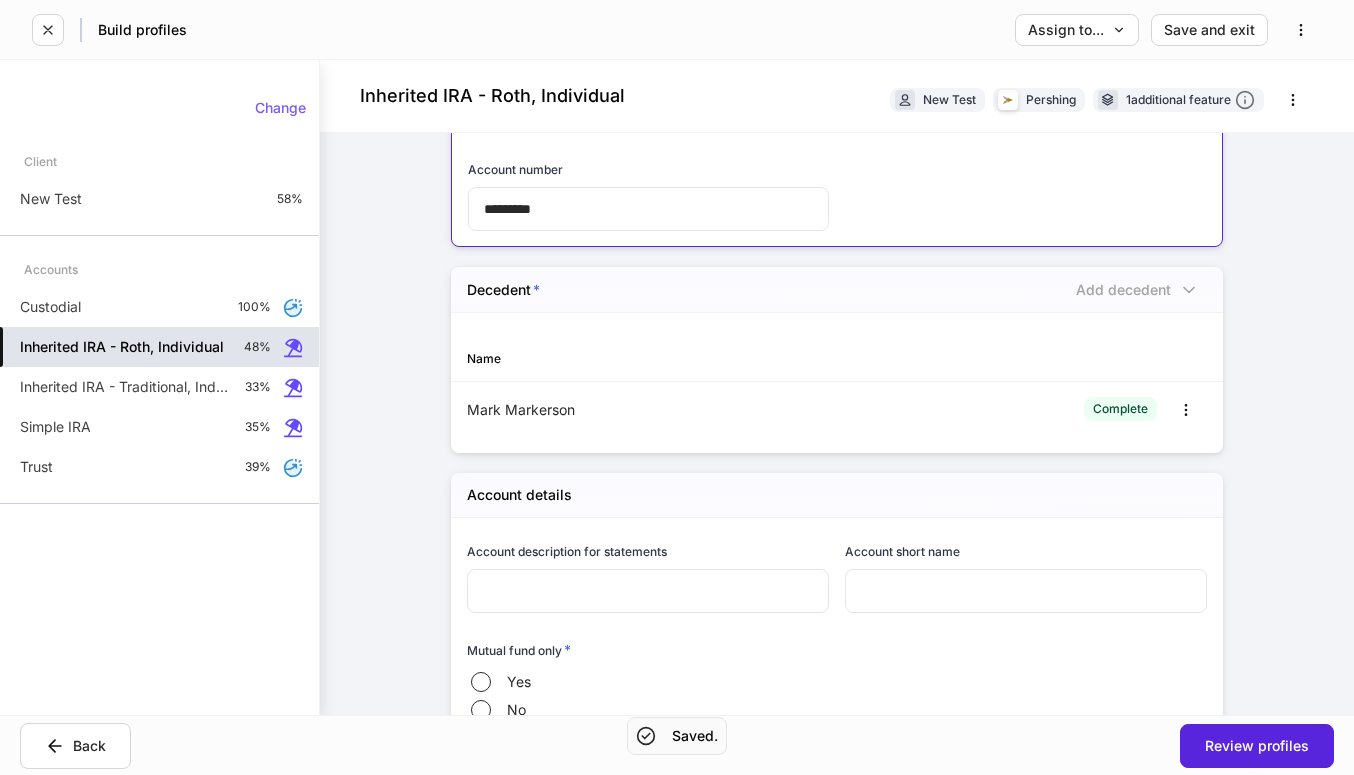 scroll, scrollTop: 597, scrollLeft: 0, axis: vertical 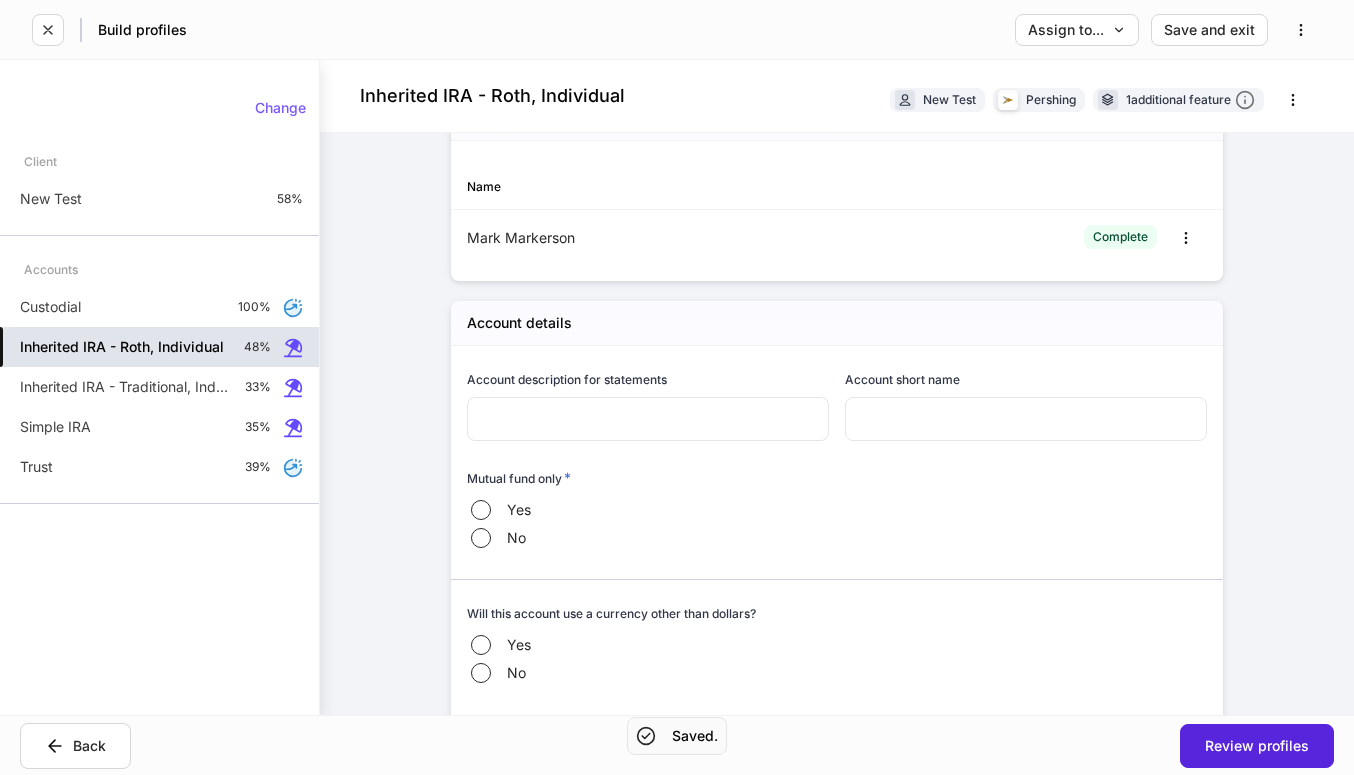 click at bounding box center [648, 419] 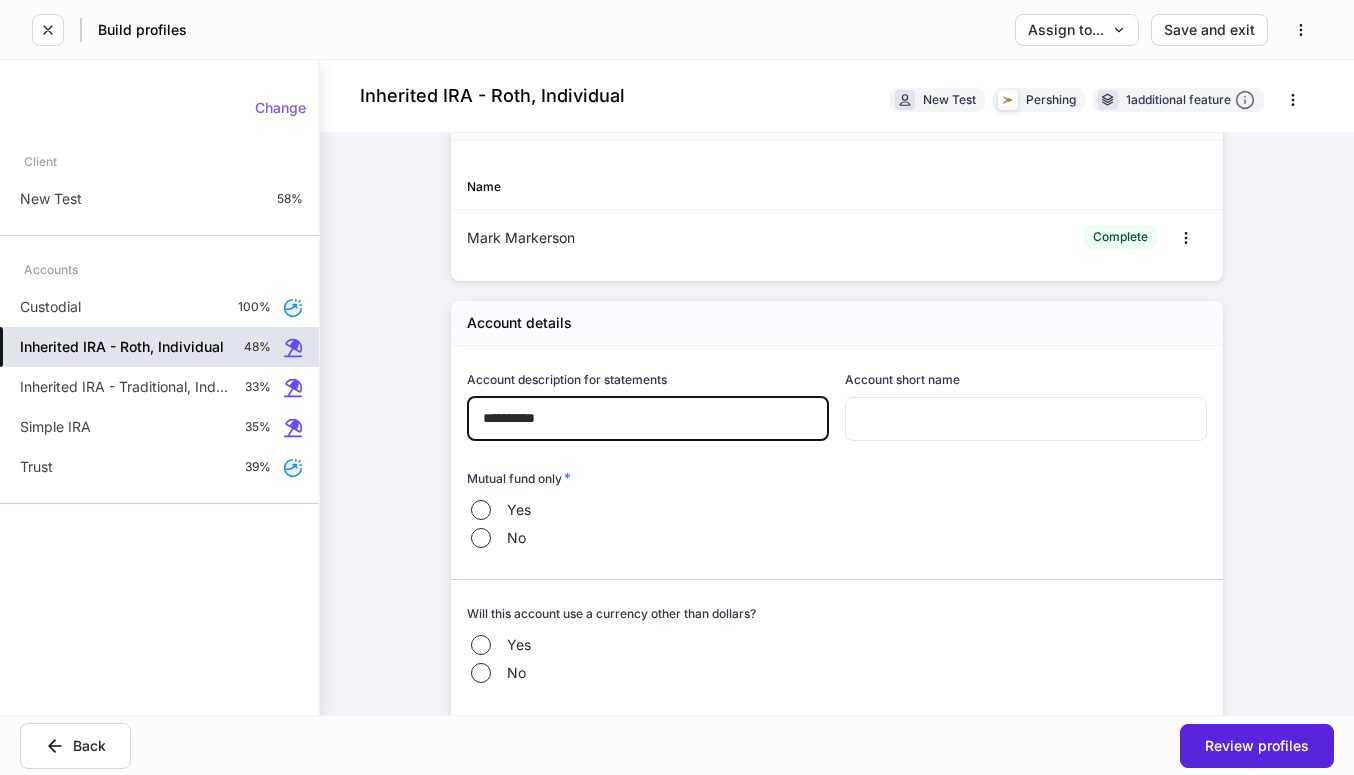type on "**********" 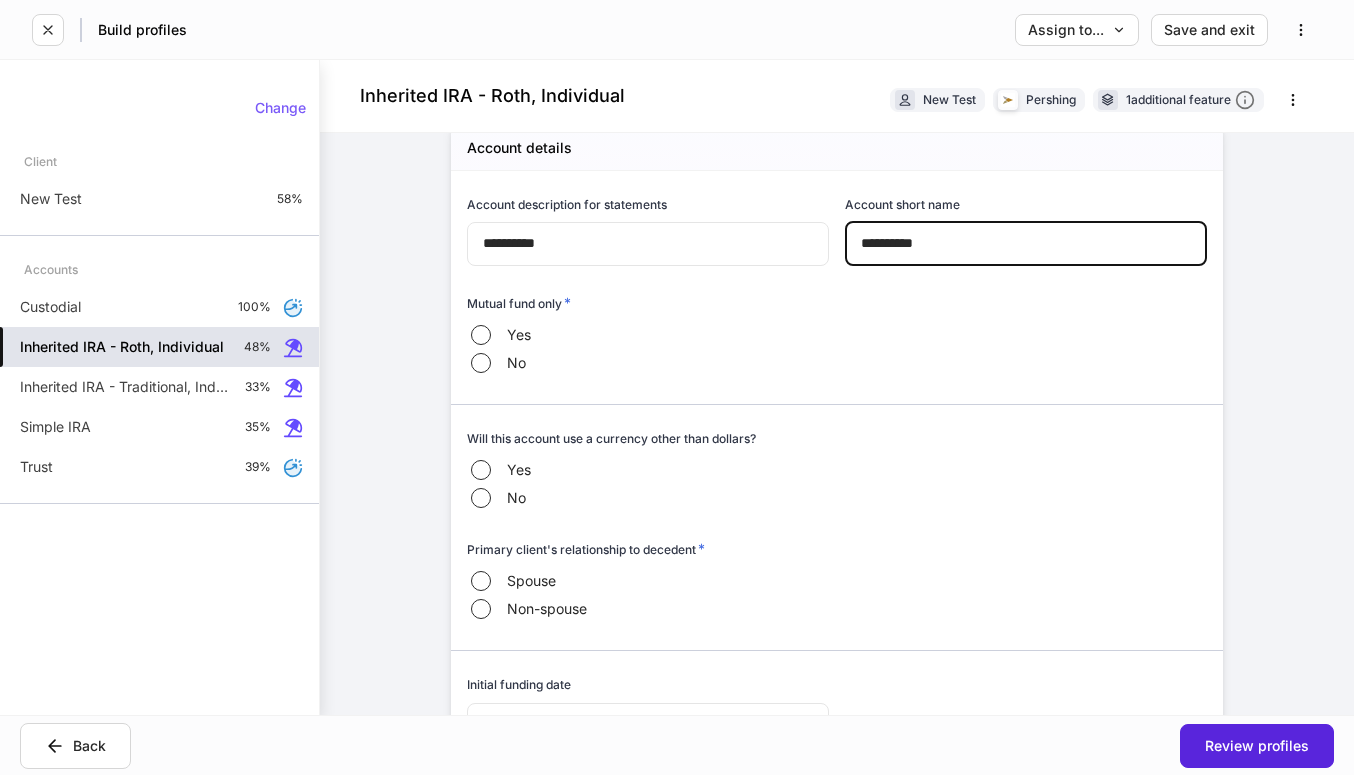 scroll, scrollTop: 777, scrollLeft: 0, axis: vertical 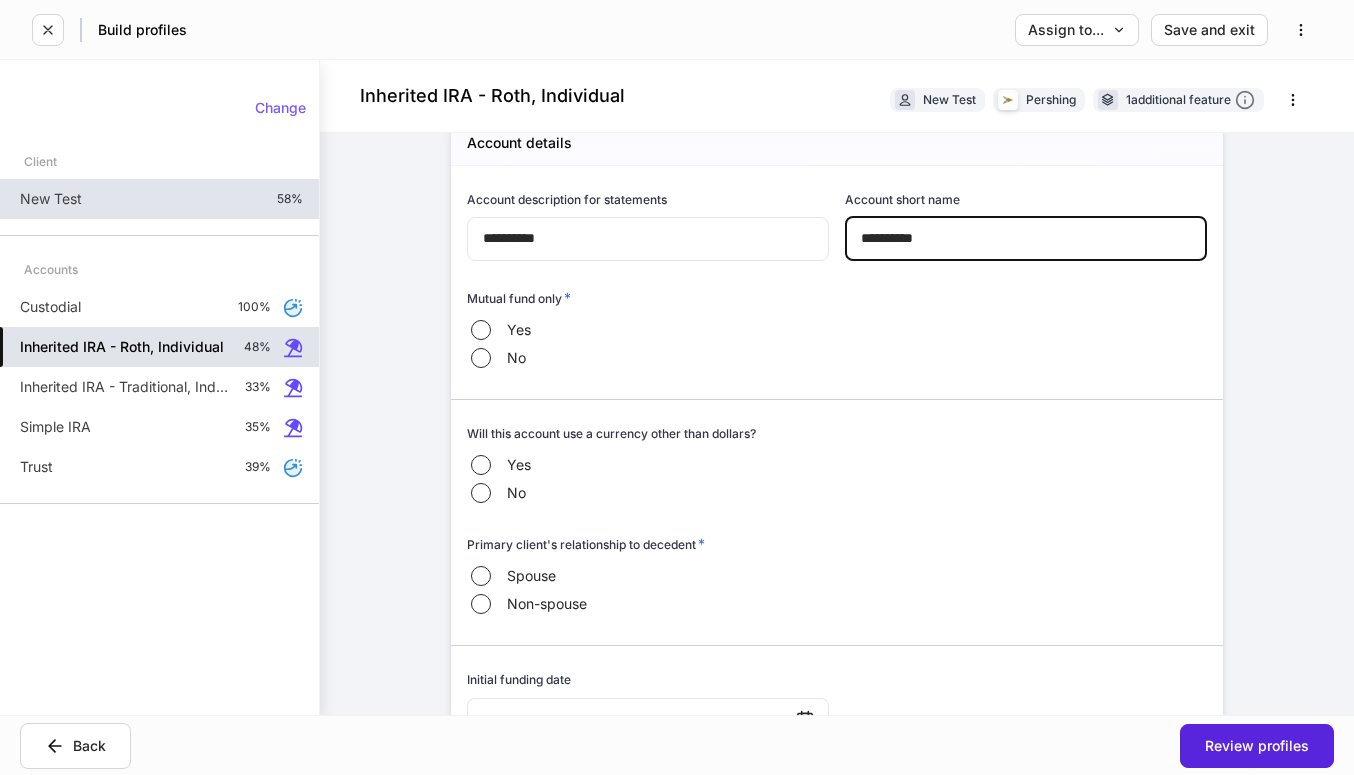 type on "**********" 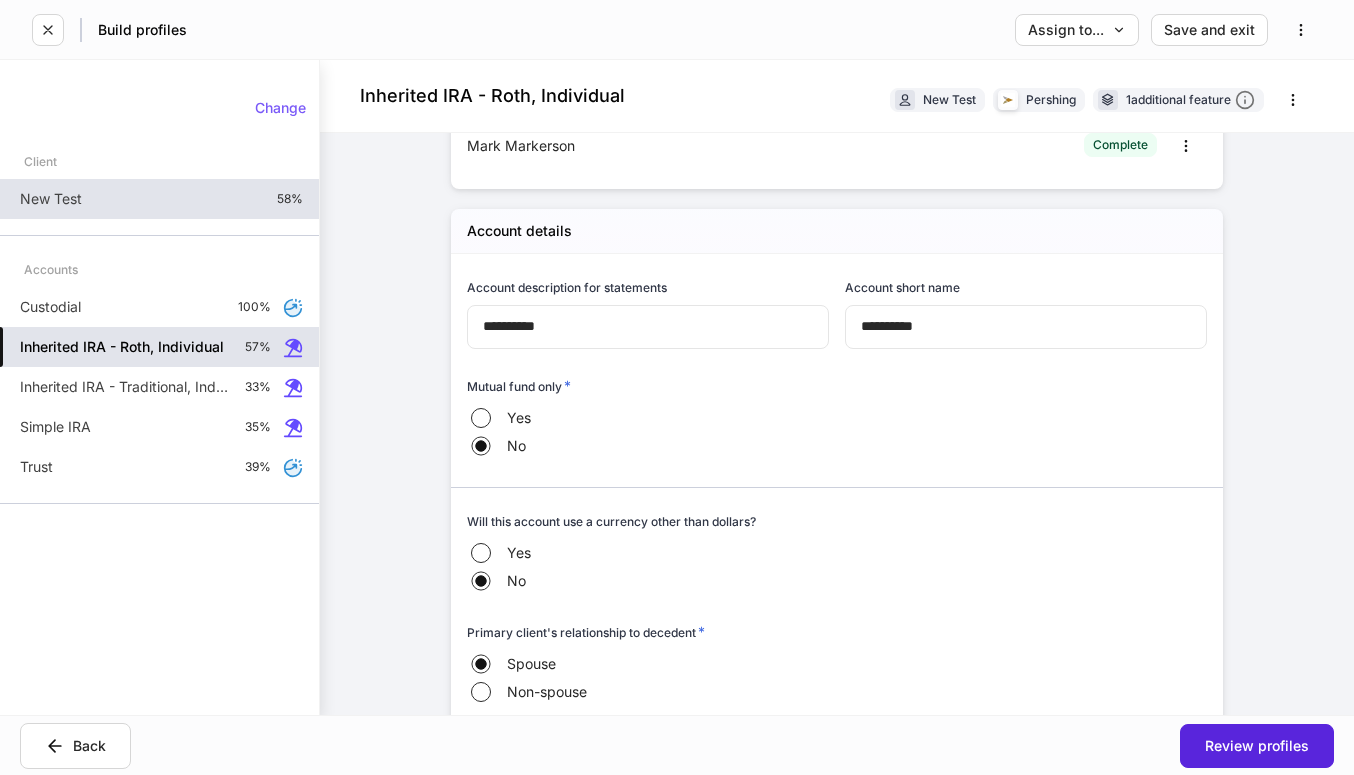 scroll, scrollTop: 487, scrollLeft: 0, axis: vertical 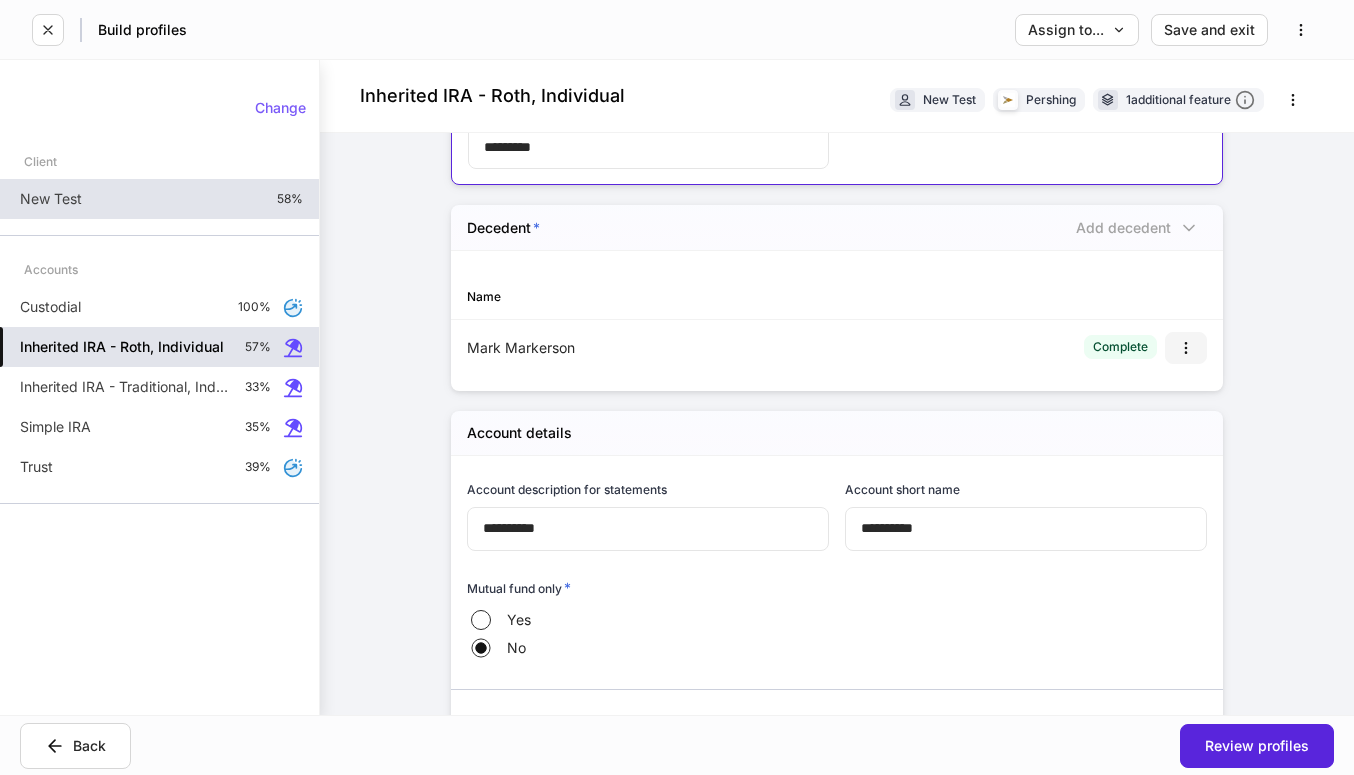 click 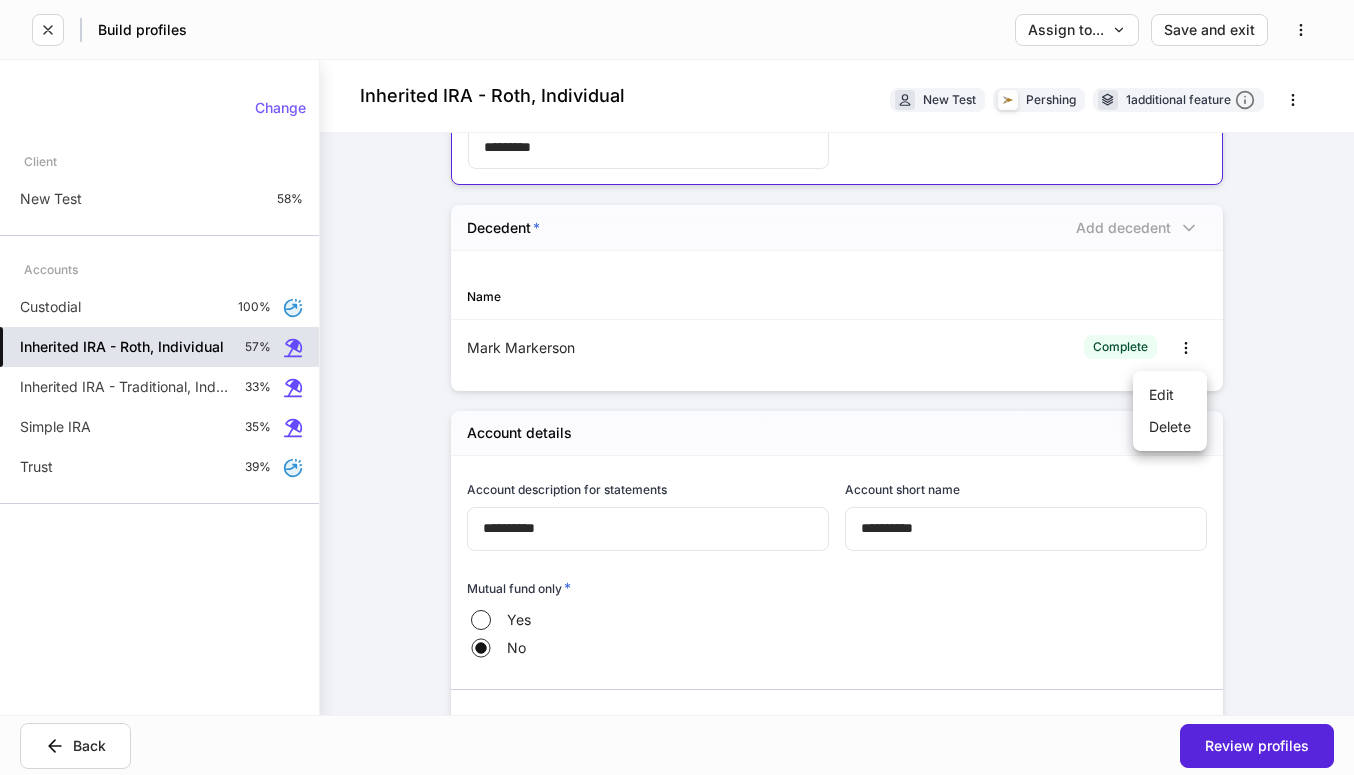 drag, startPoint x: 8, startPoint y: 205, endPoint x: 1091, endPoint y: 345, distance: 1092.0115 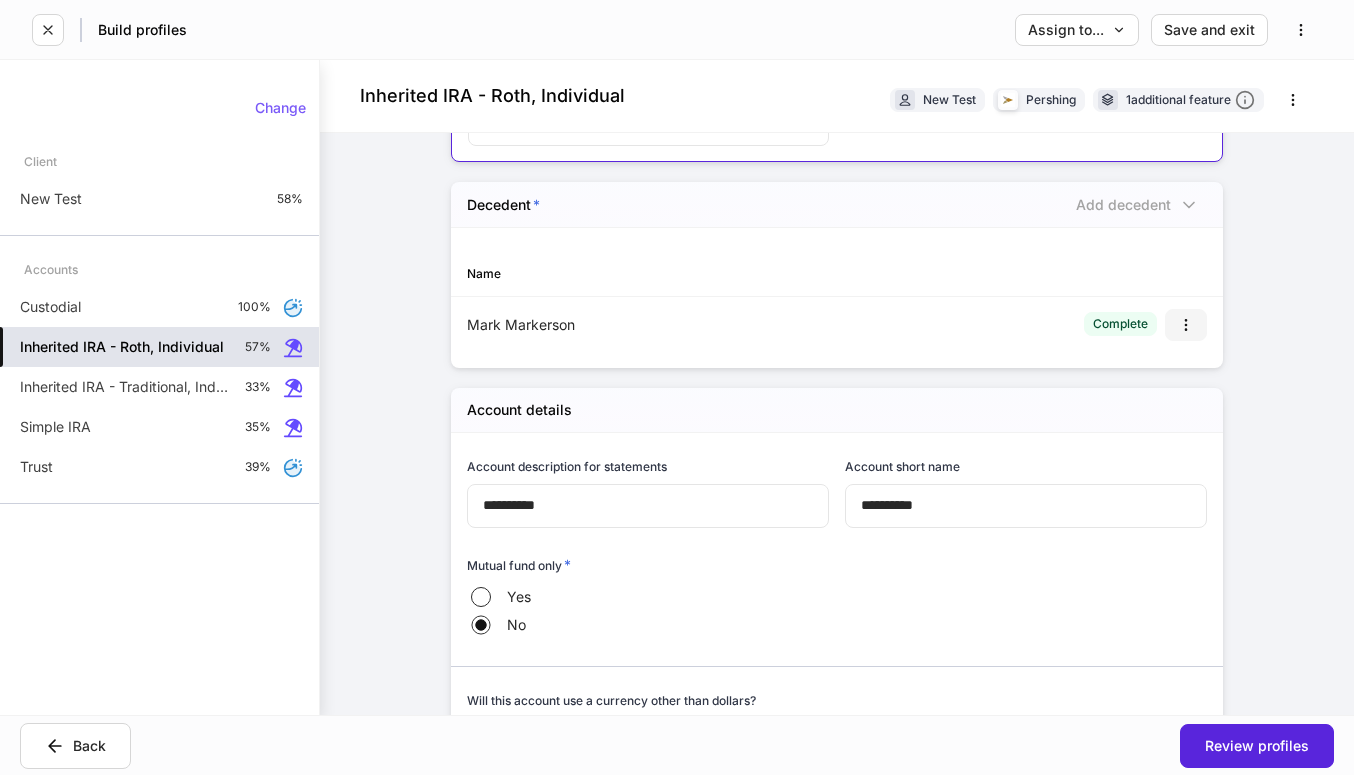 scroll, scrollTop: 514, scrollLeft: 0, axis: vertical 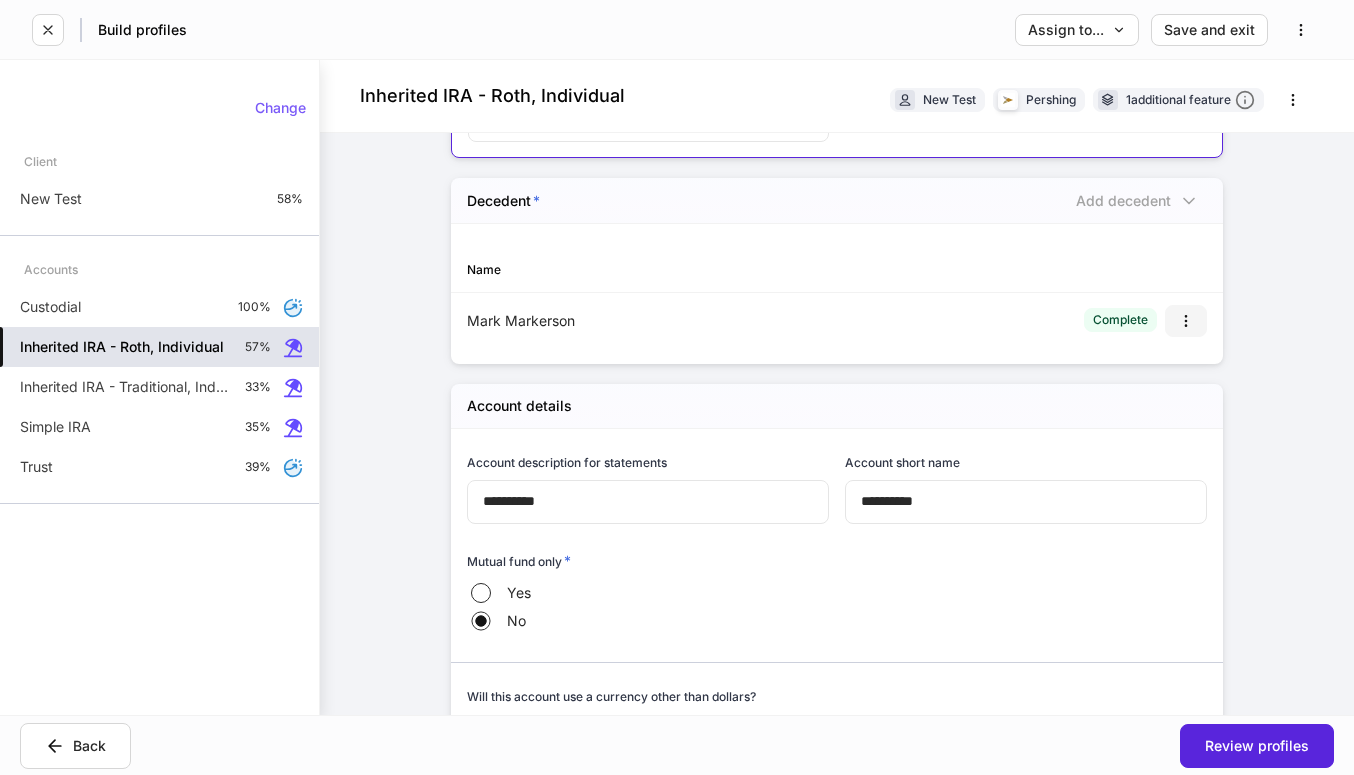 click at bounding box center [1186, 321] 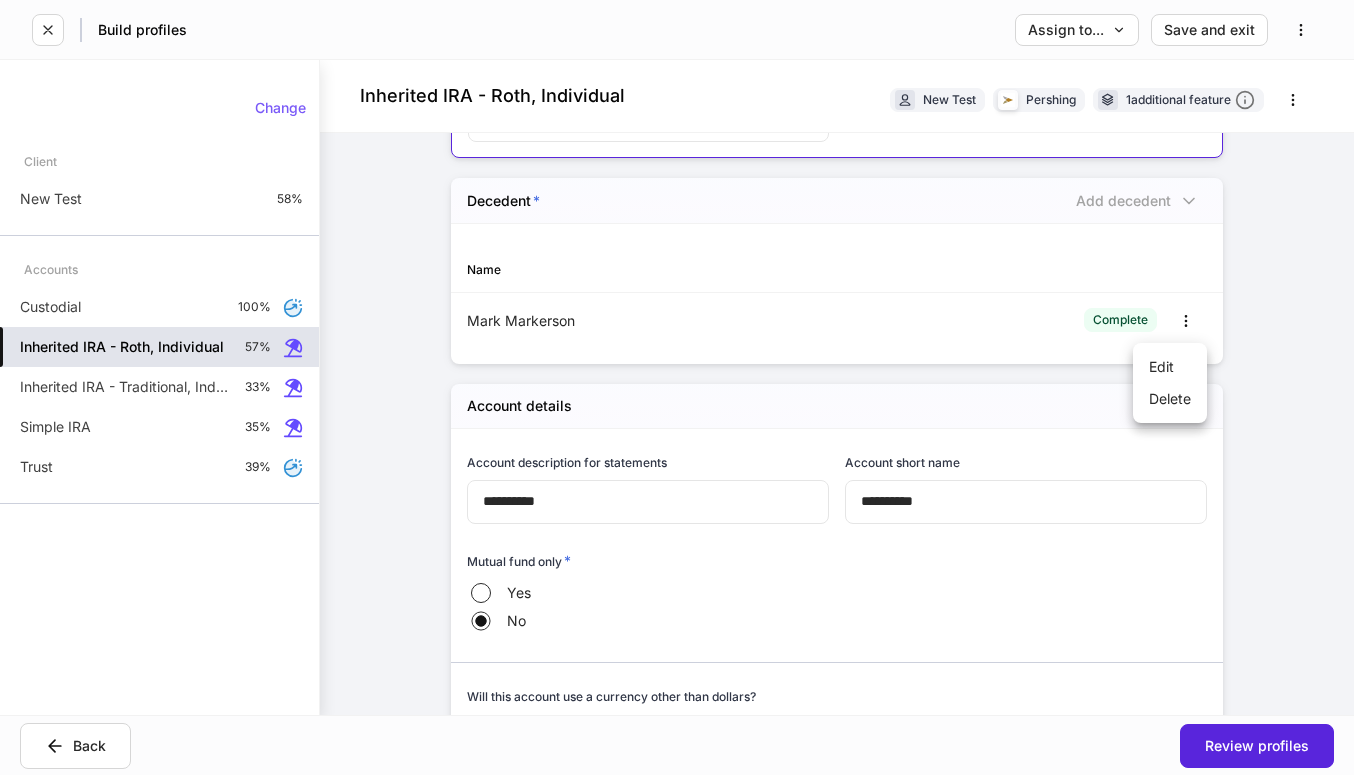 drag, startPoint x: 1091, startPoint y: 345, endPoint x: 1162, endPoint y: 372, distance: 75.96052 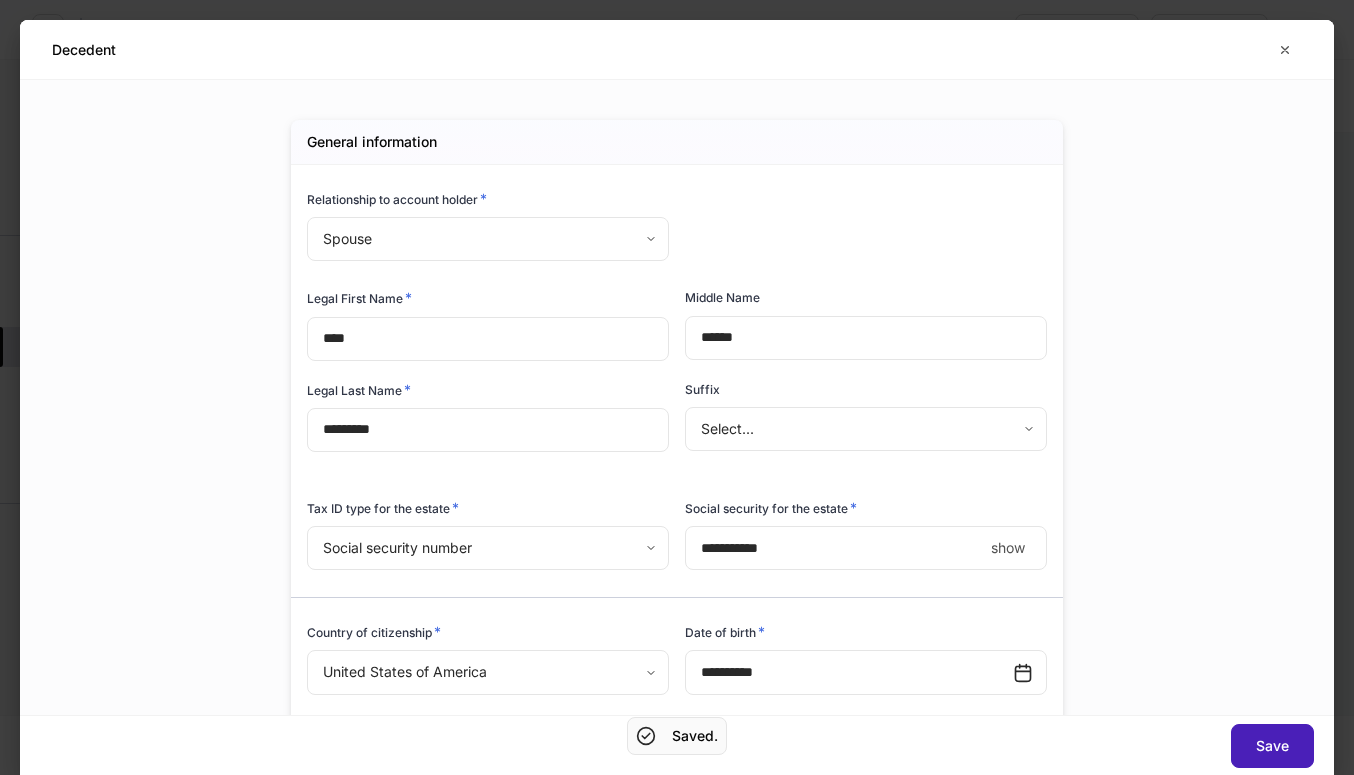 drag, startPoint x: 1162, startPoint y: 372, endPoint x: 1304, endPoint y: 766, distance: 418.80783 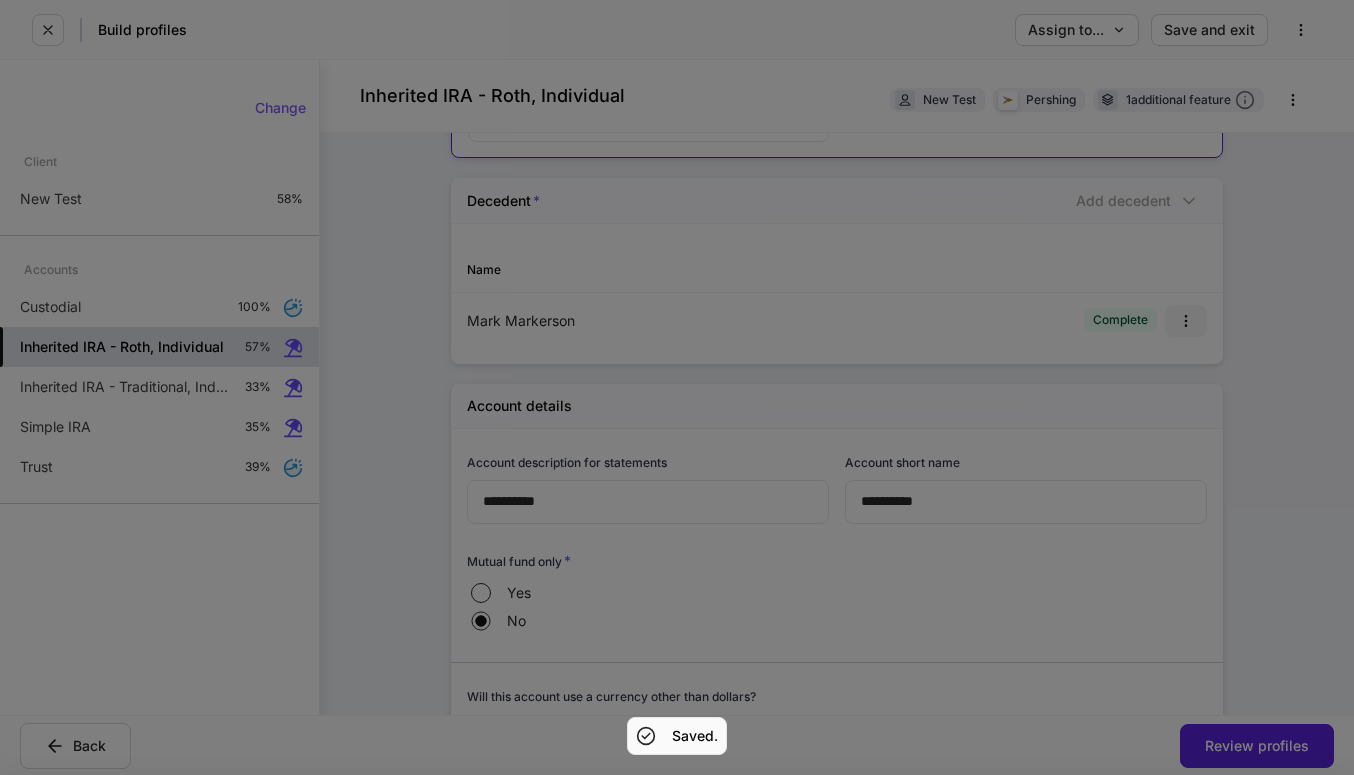 click at bounding box center [677, 387] 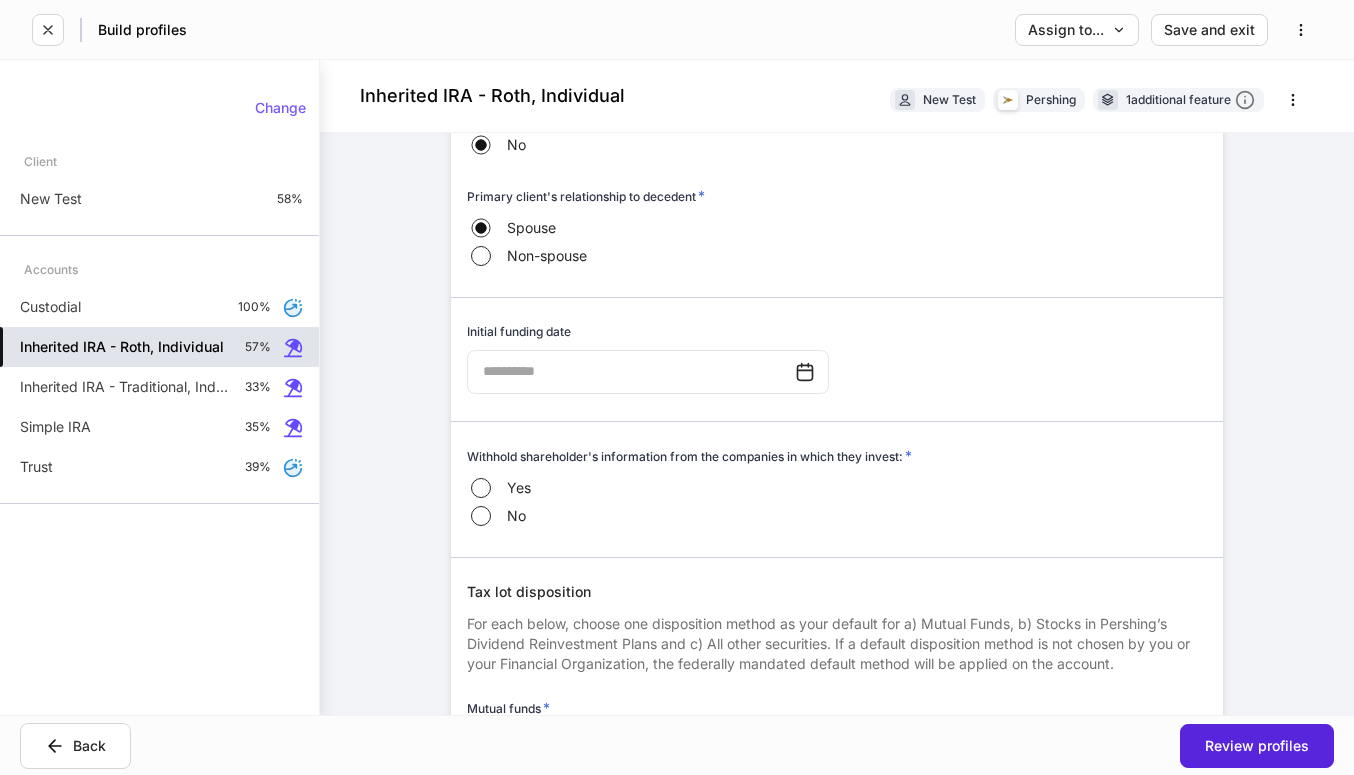 scroll, scrollTop: 1110, scrollLeft: 0, axis: vertical 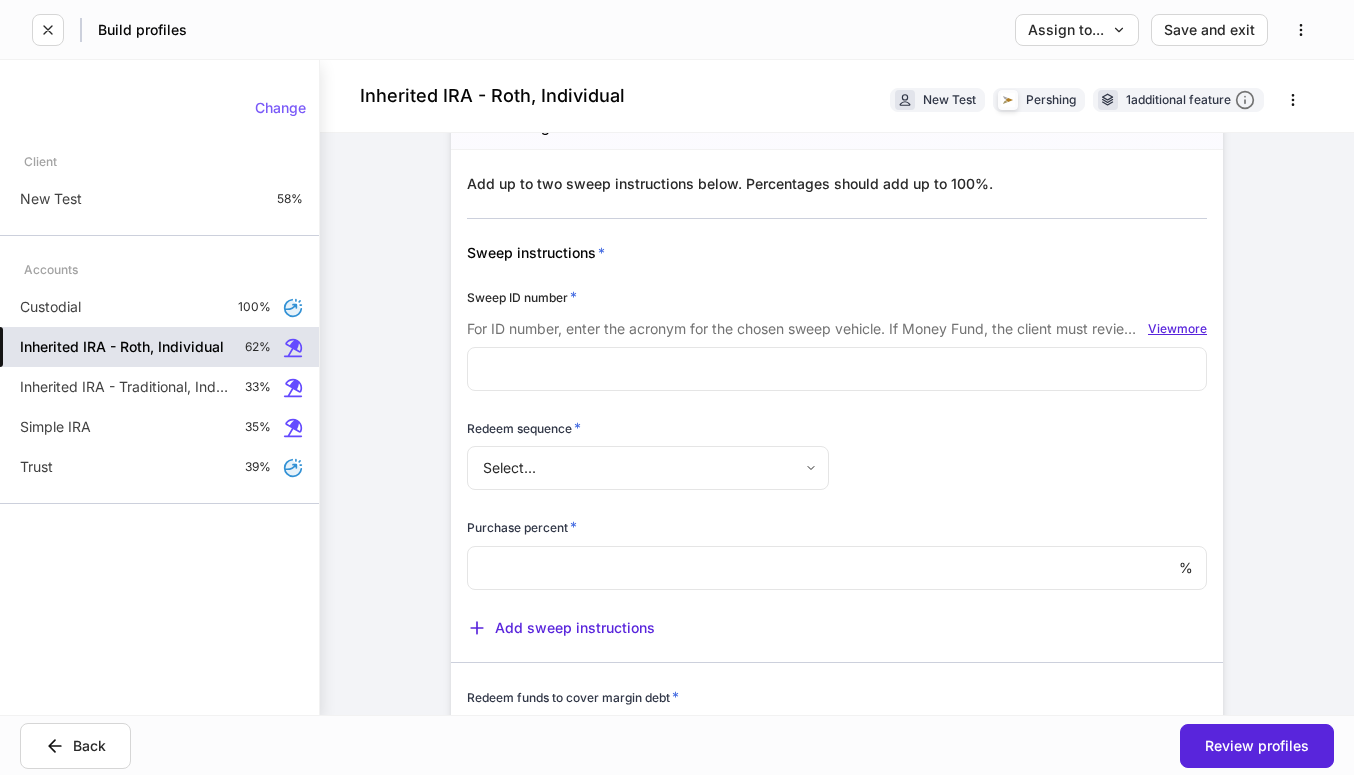 click on "View  more" at bounding box center (1177, 329) 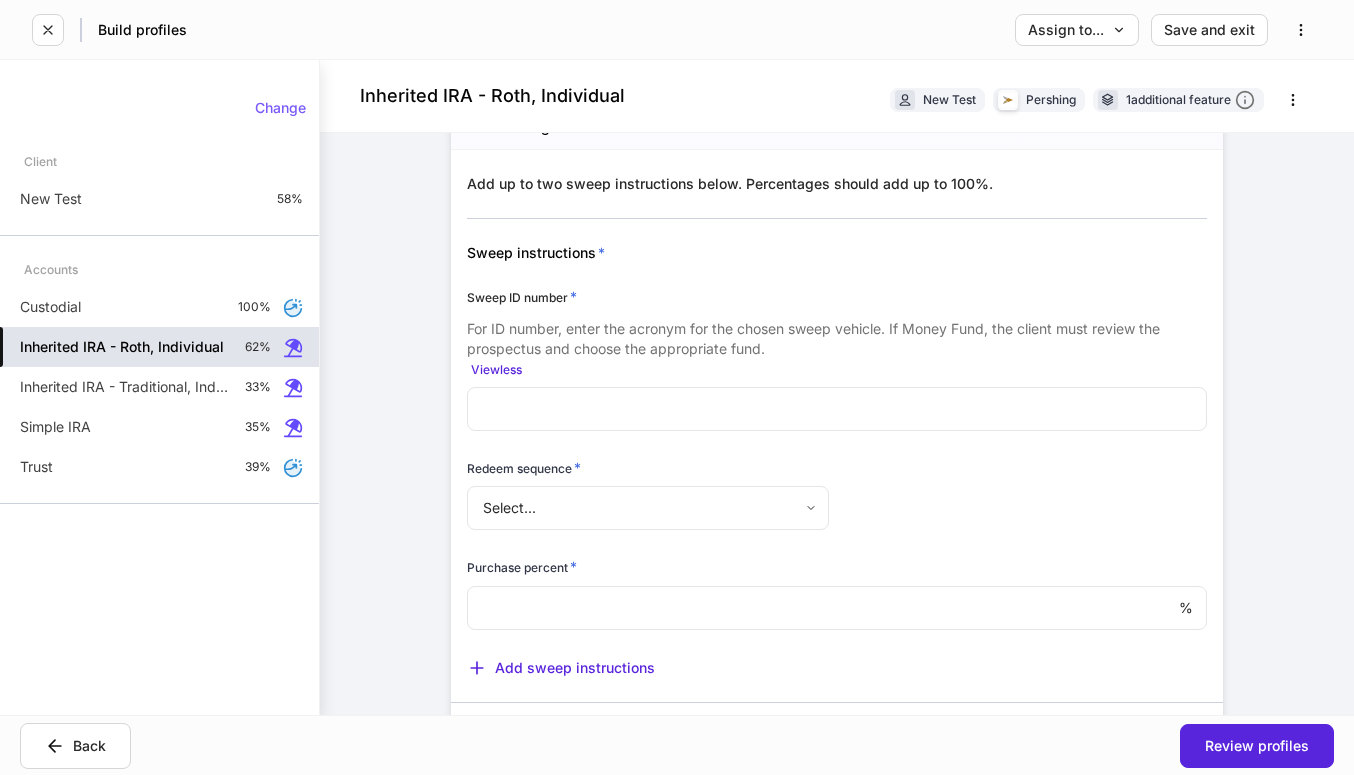 click at bounding box center (837, 409) 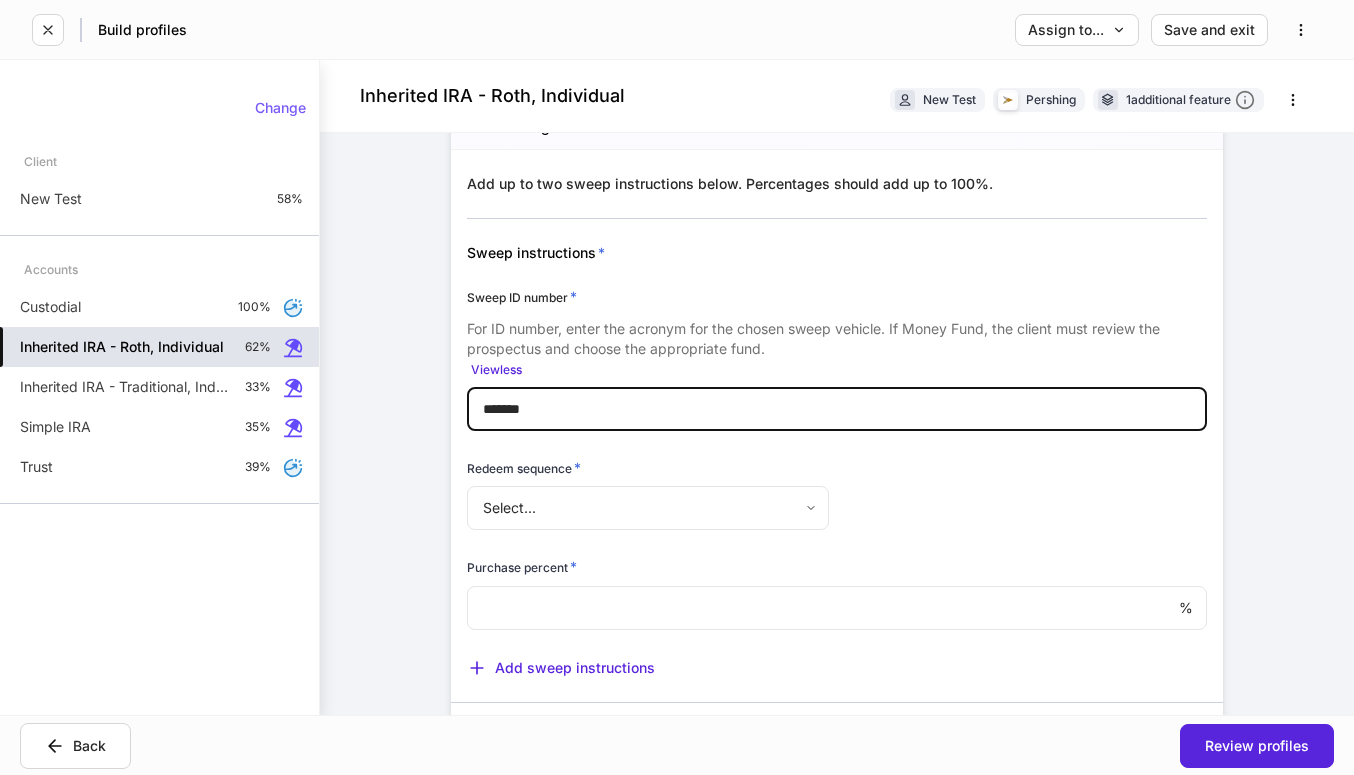 type on "*******" 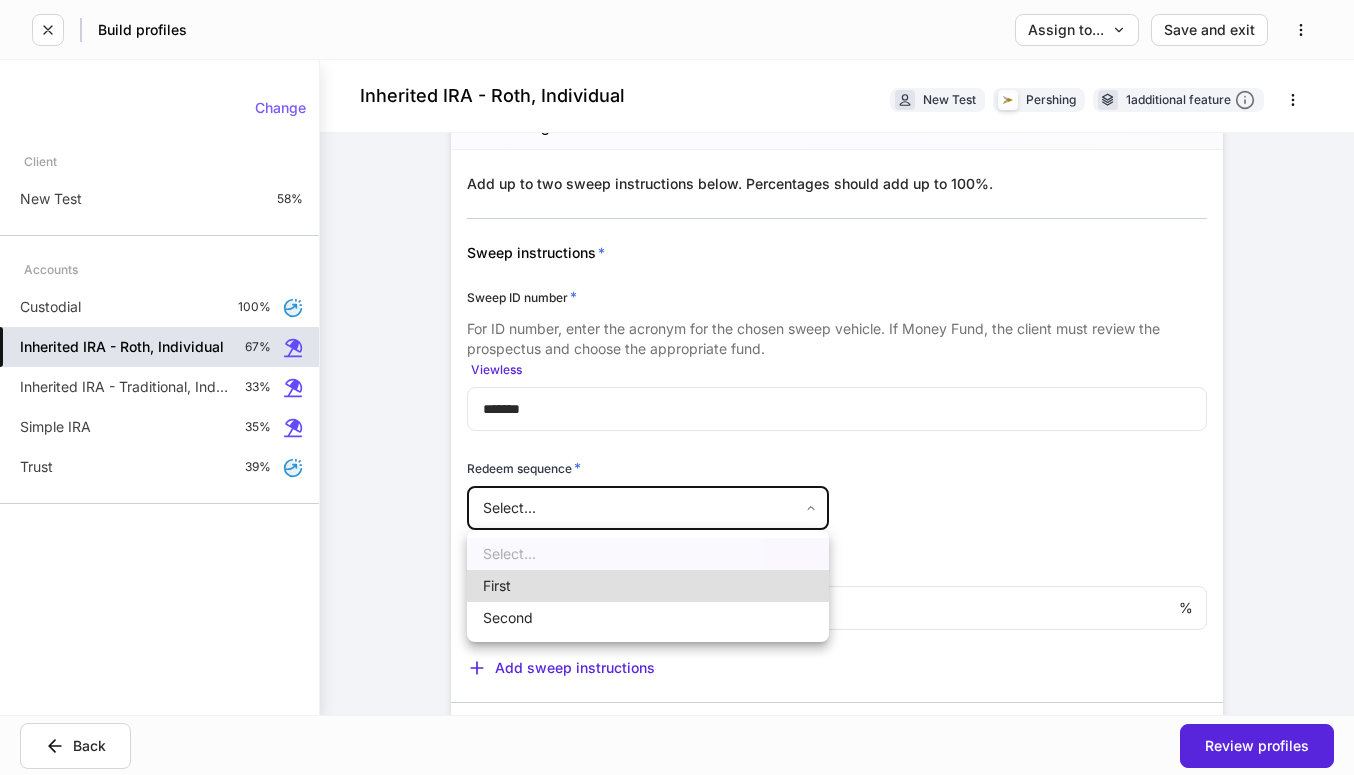 click on "First" at bounding box center [648, 586] 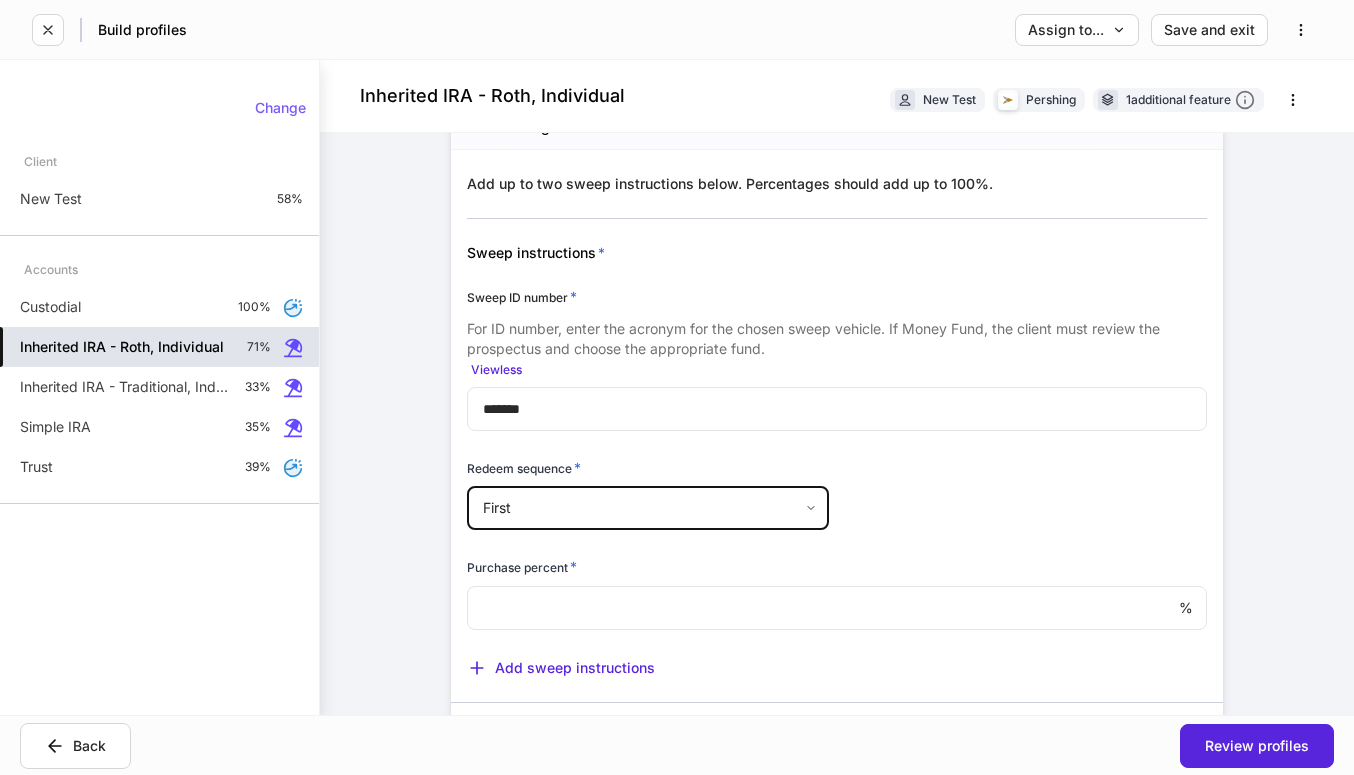 click at bounding box center (823, 608) 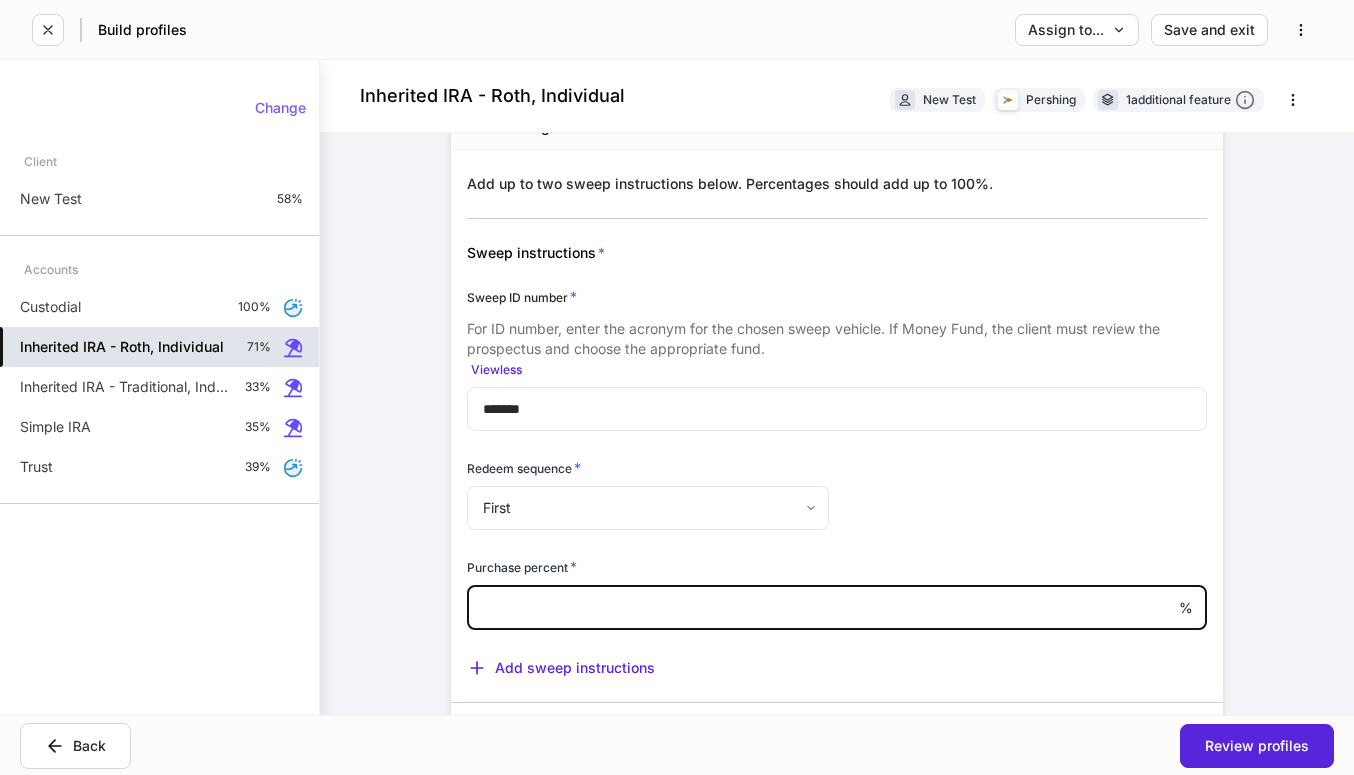 type on "***" 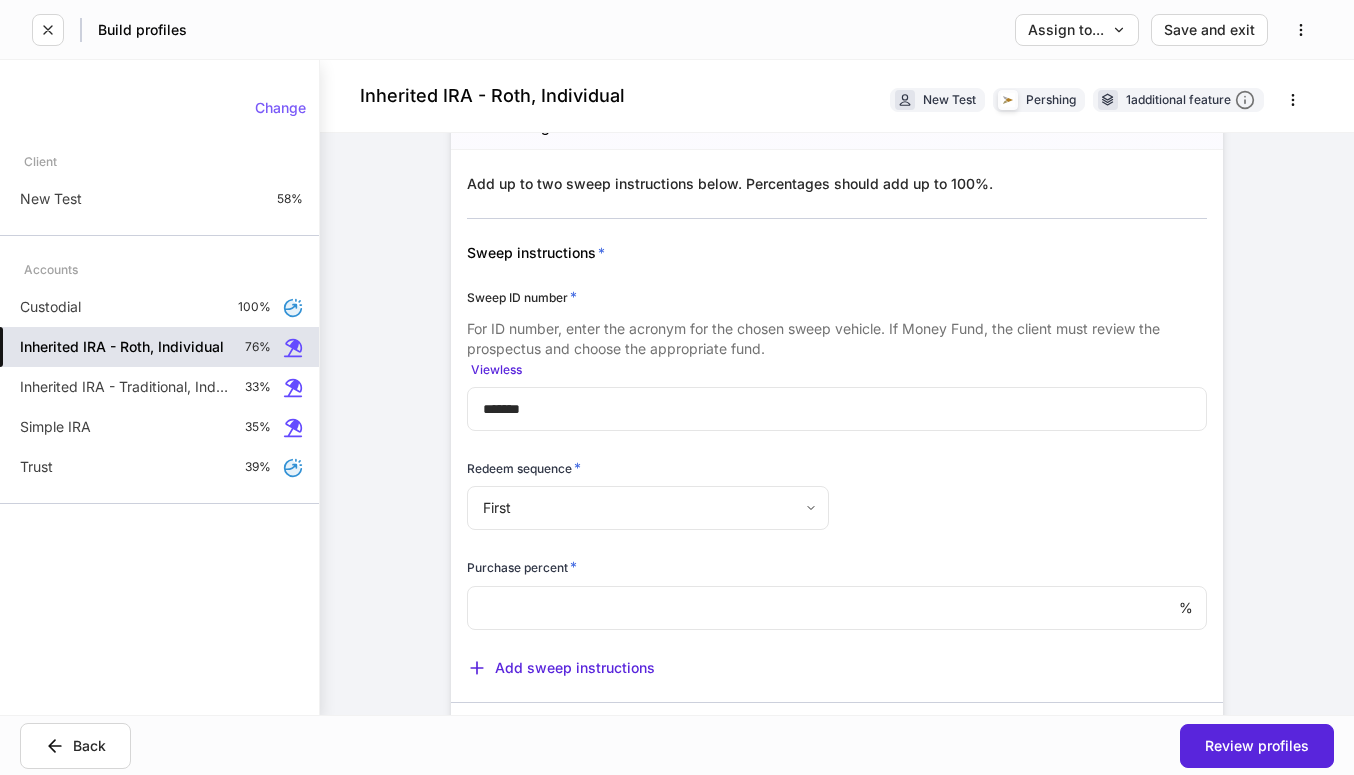 scroll, scrollTop: 2208, scrollLeft: 0, axis: vertical 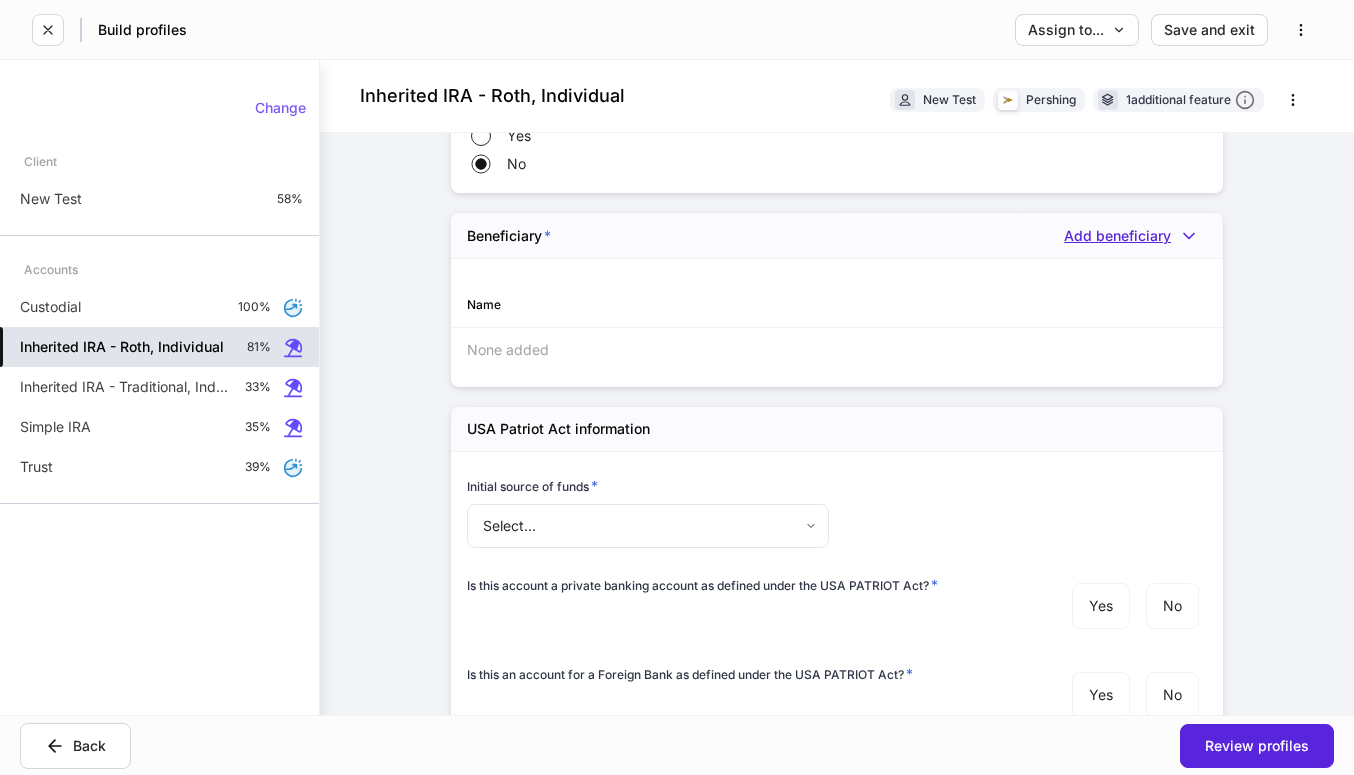 click on "Add beneficiary" at bounding box center (1135, 236) 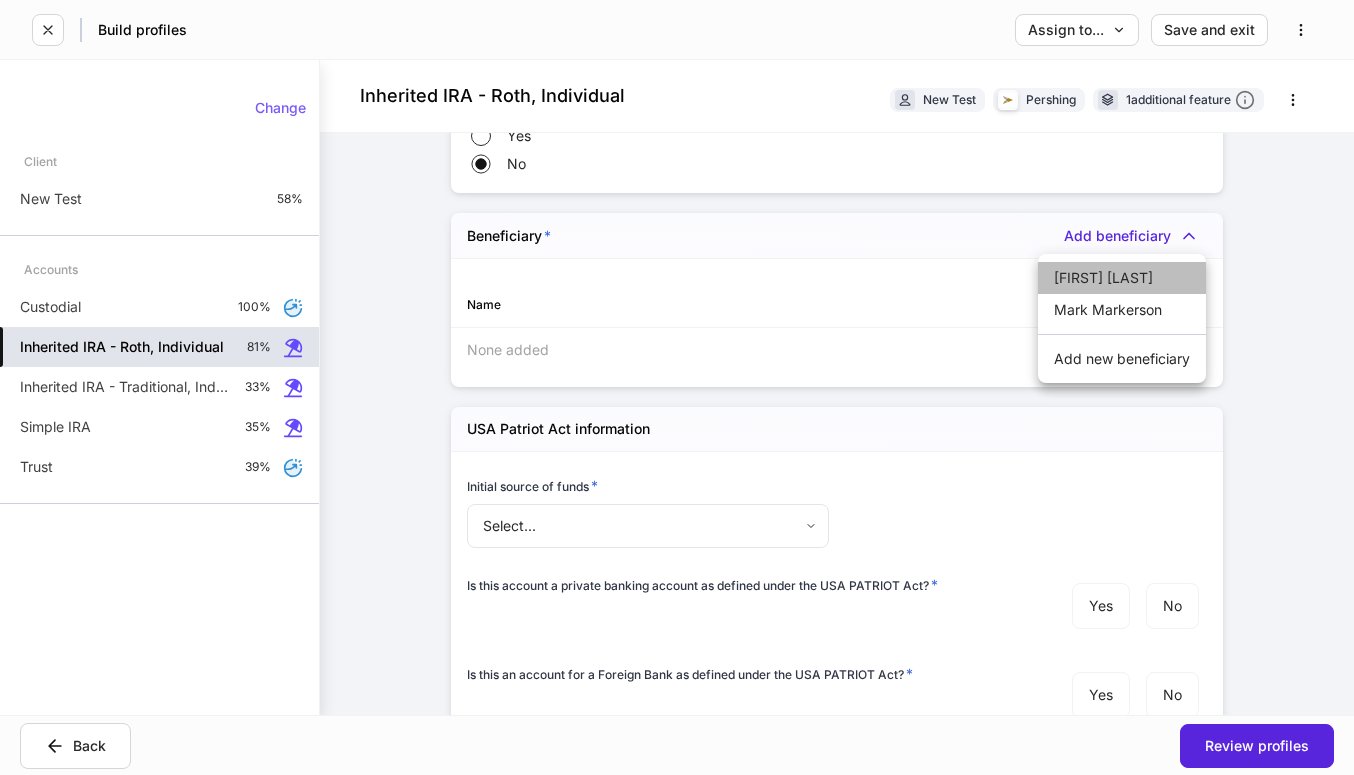 click on "[FIRST] [LAST]" at bounding box center (1122, 278) 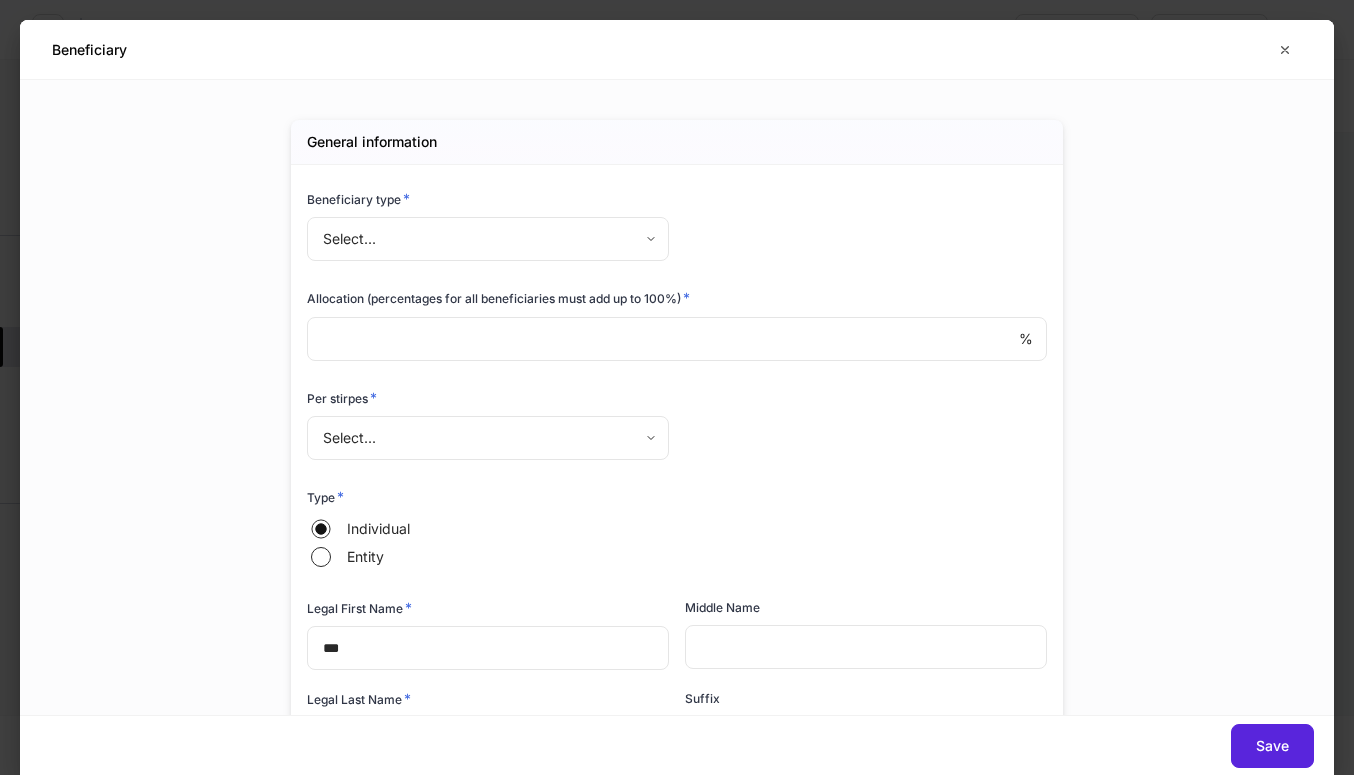 type on "**********" 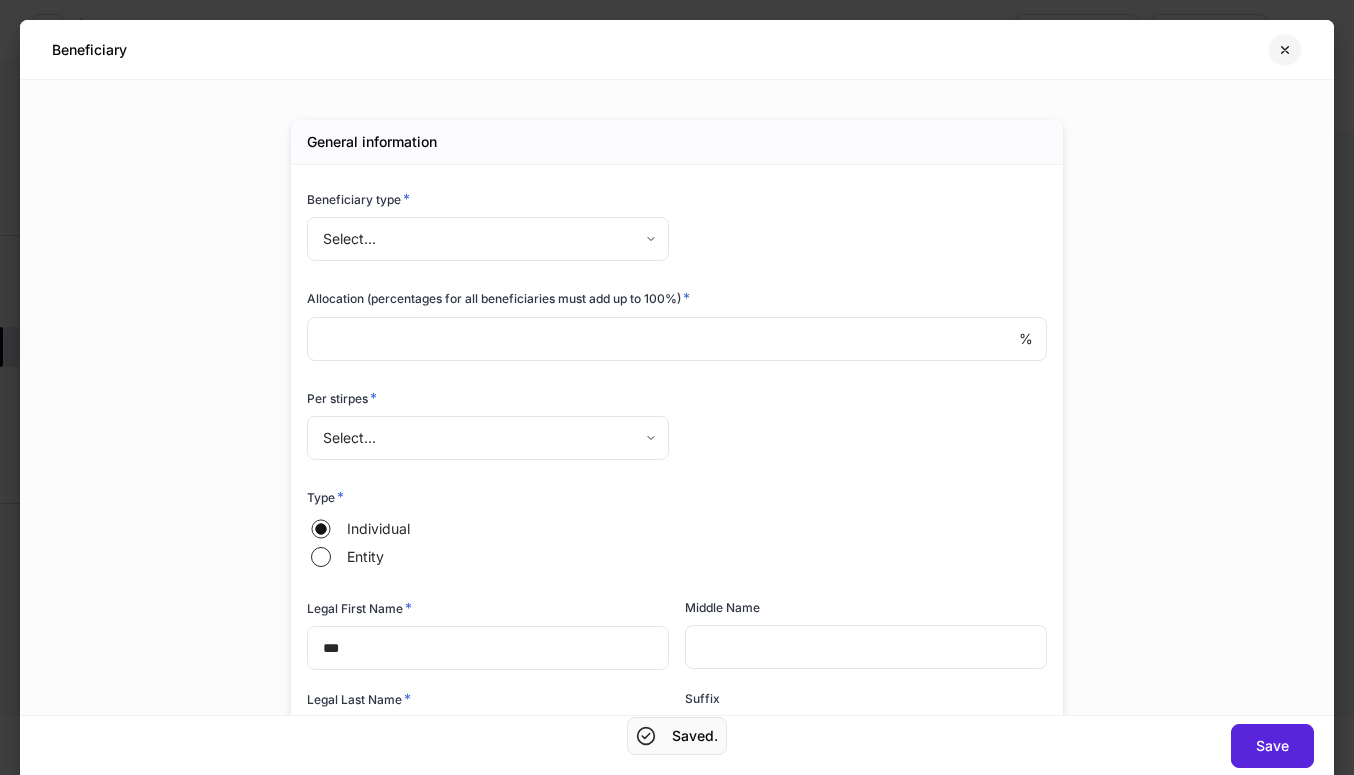 click 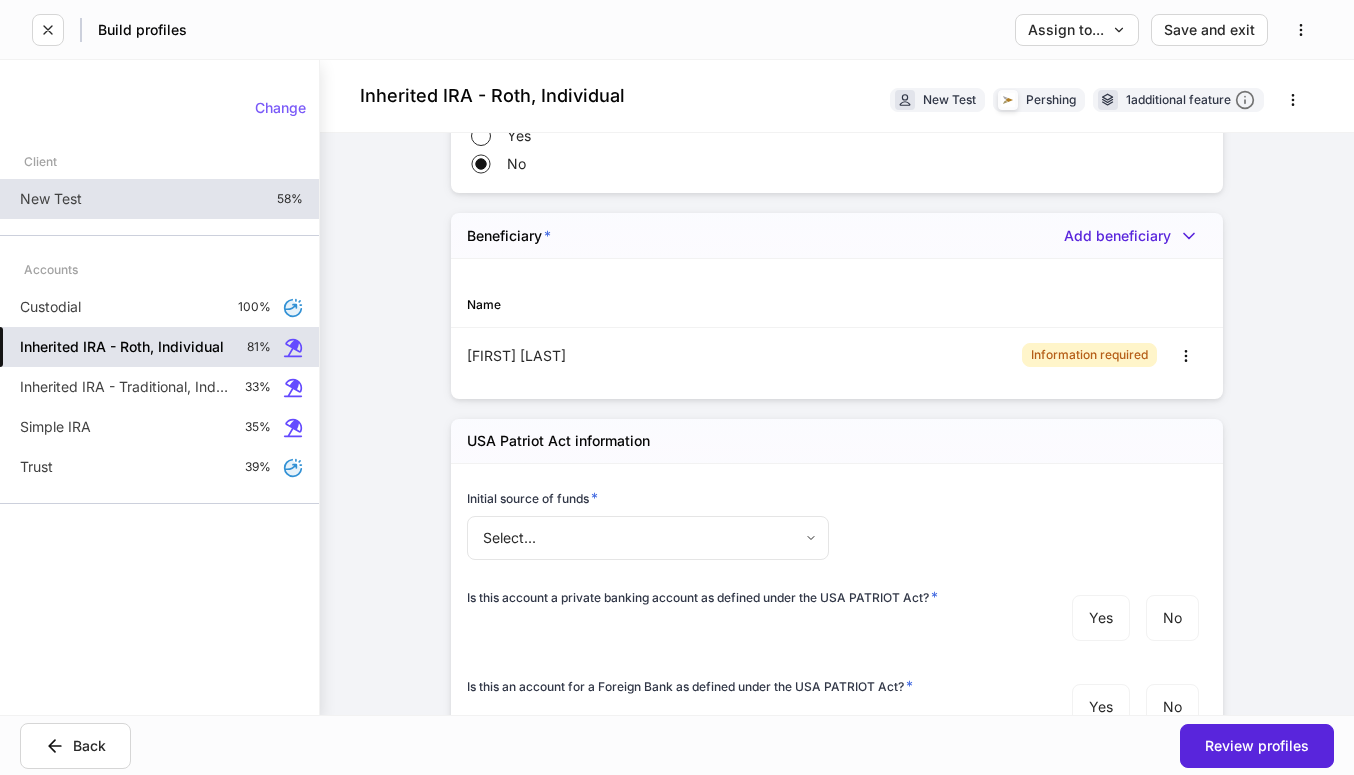 click on "New Test 58%" at bounding box center (159, 199) 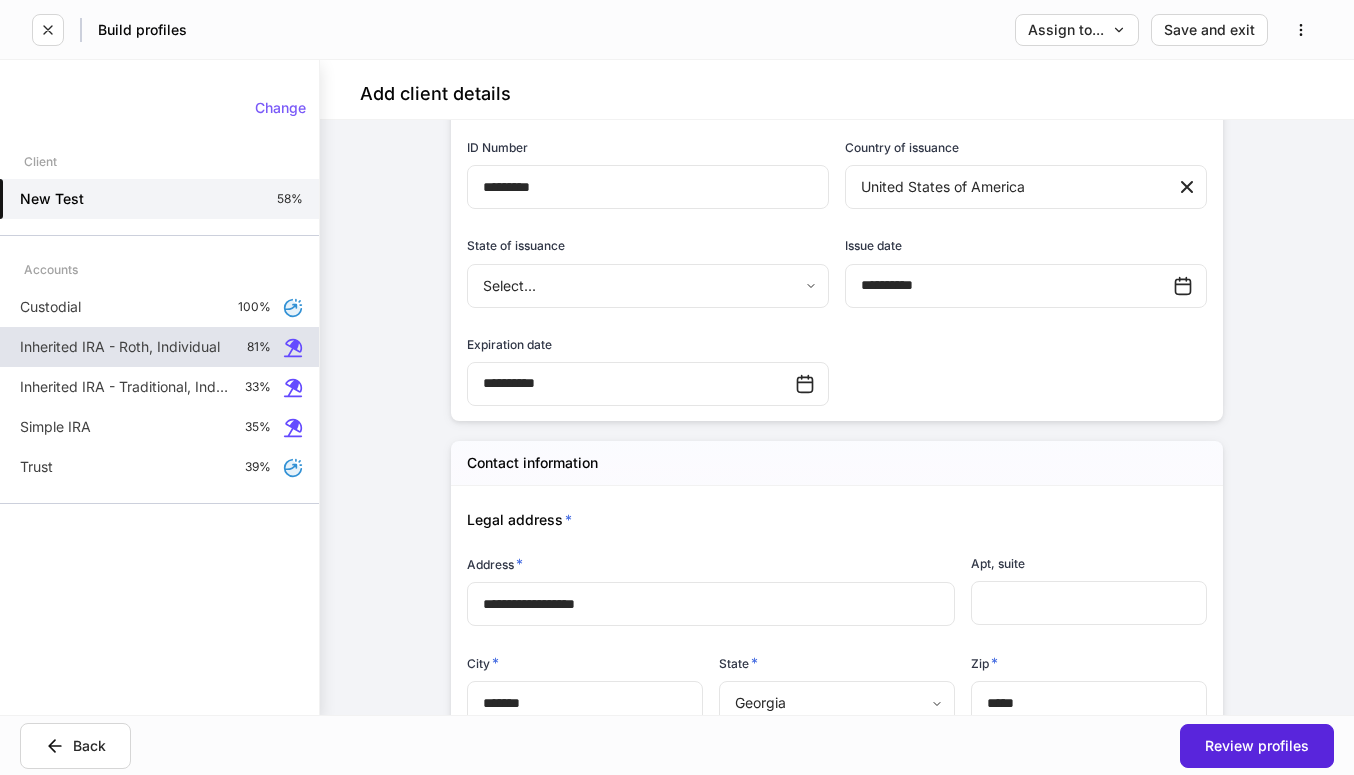 scroll, scrollTop: 1388, scrollLeft: 0, axis: vertical 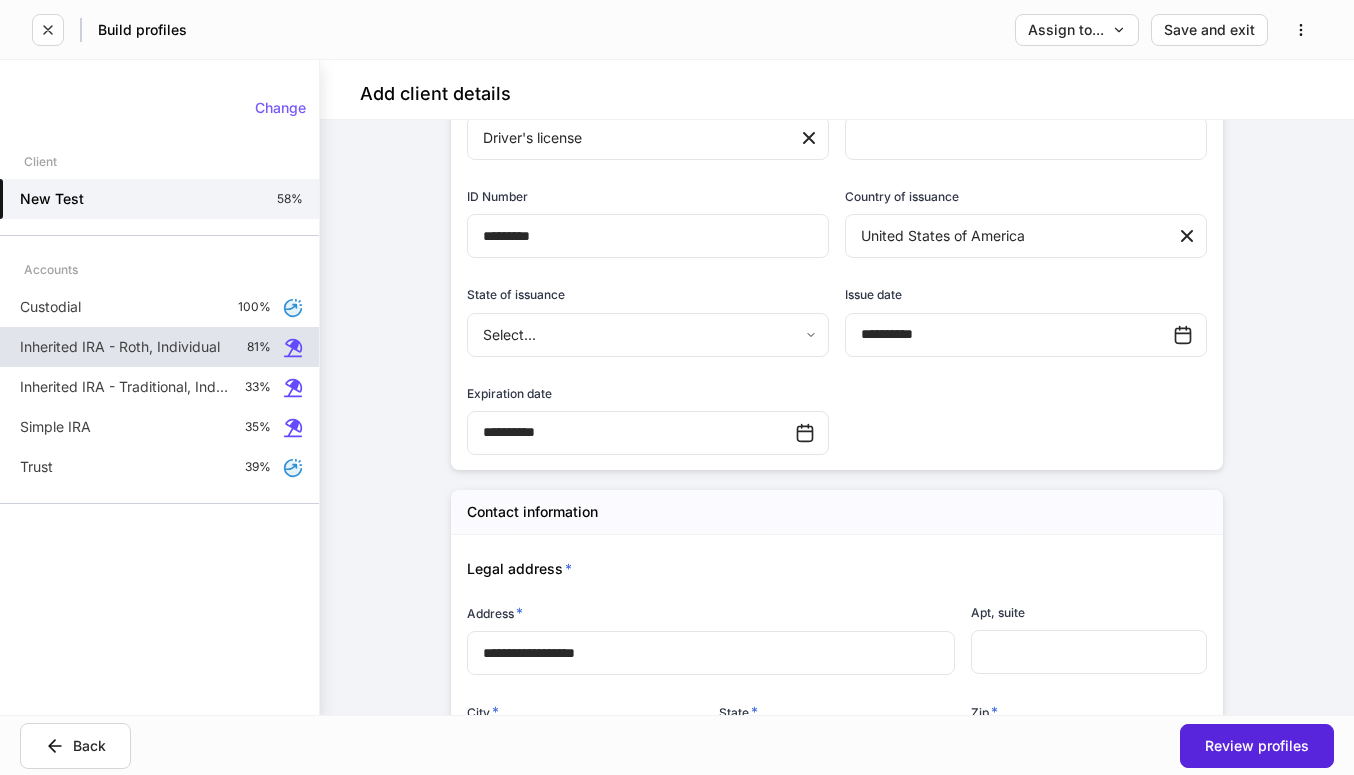 click on "Inherited IRA - Roth, Individual" at bounding box center (120, 347) 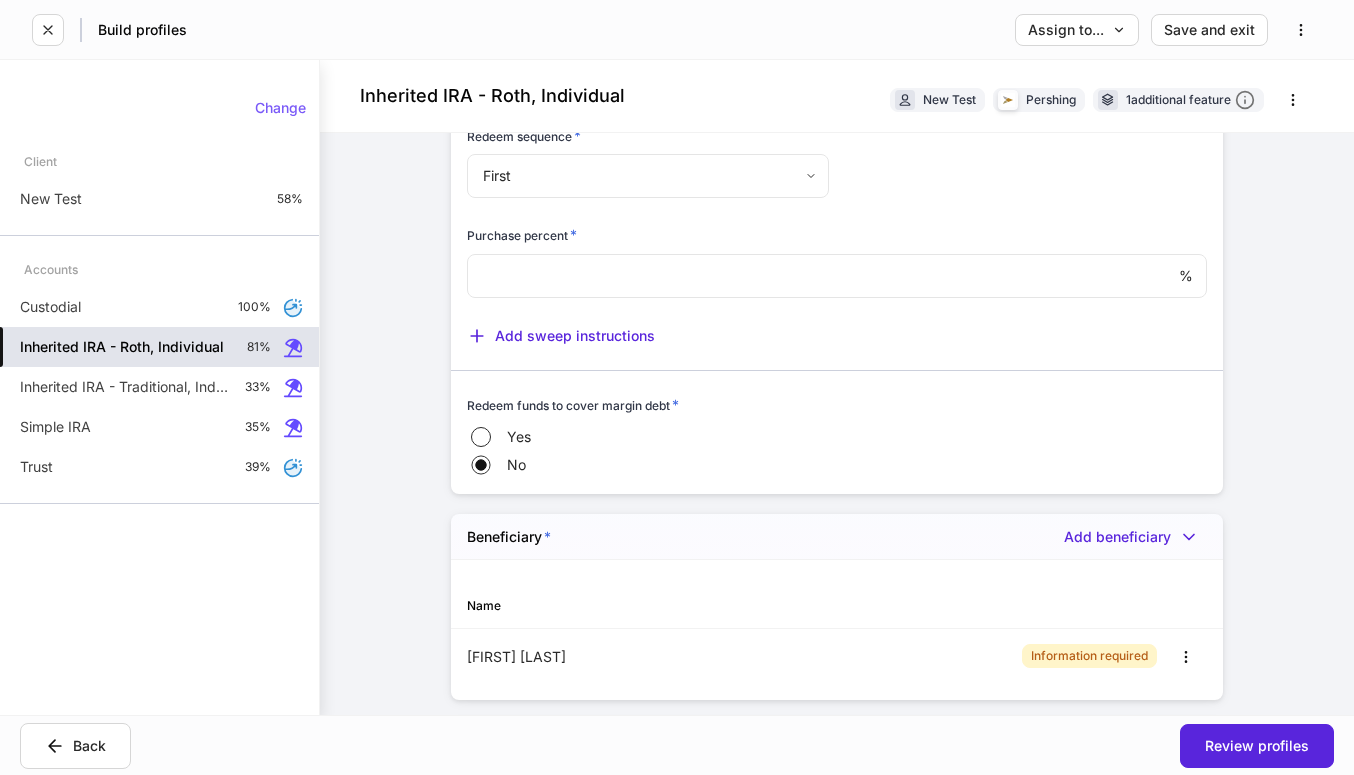 scroll, scrollTop: 2378, scrollLeft: 0, axis: vertical 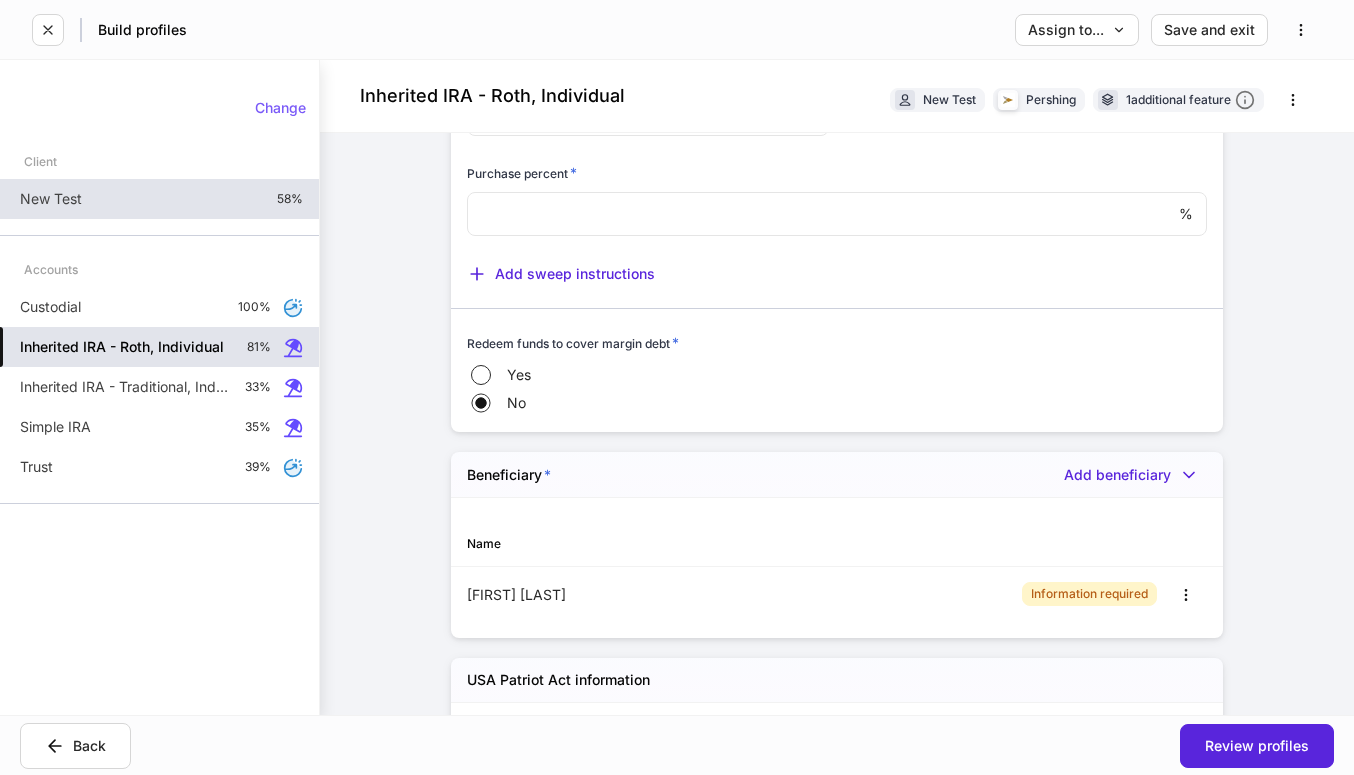 click on "New Test 58%" at bounding box center [159, 199] 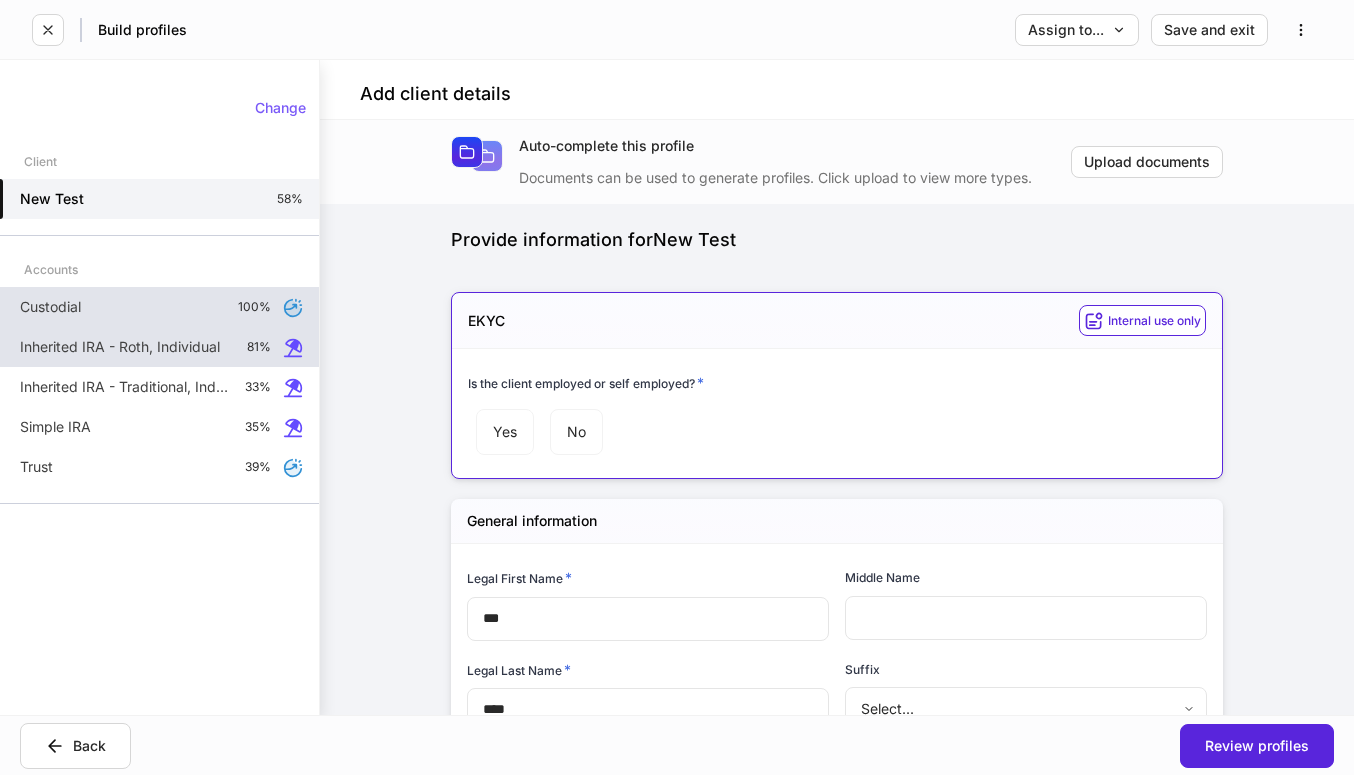 click on "Custodial 100%" at bounding box center [159, 307] 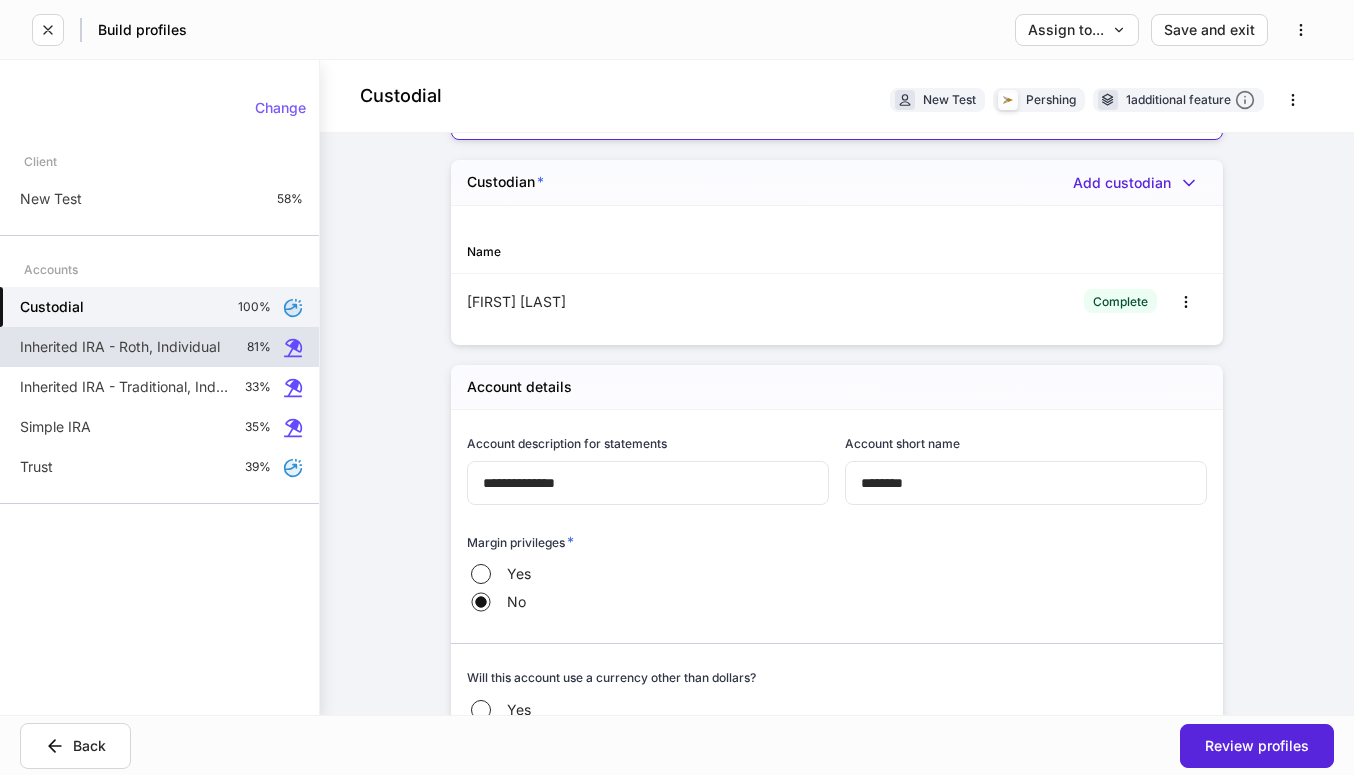 scroll, scrollTop: 662, scrollLeft: 0, axis: vertical 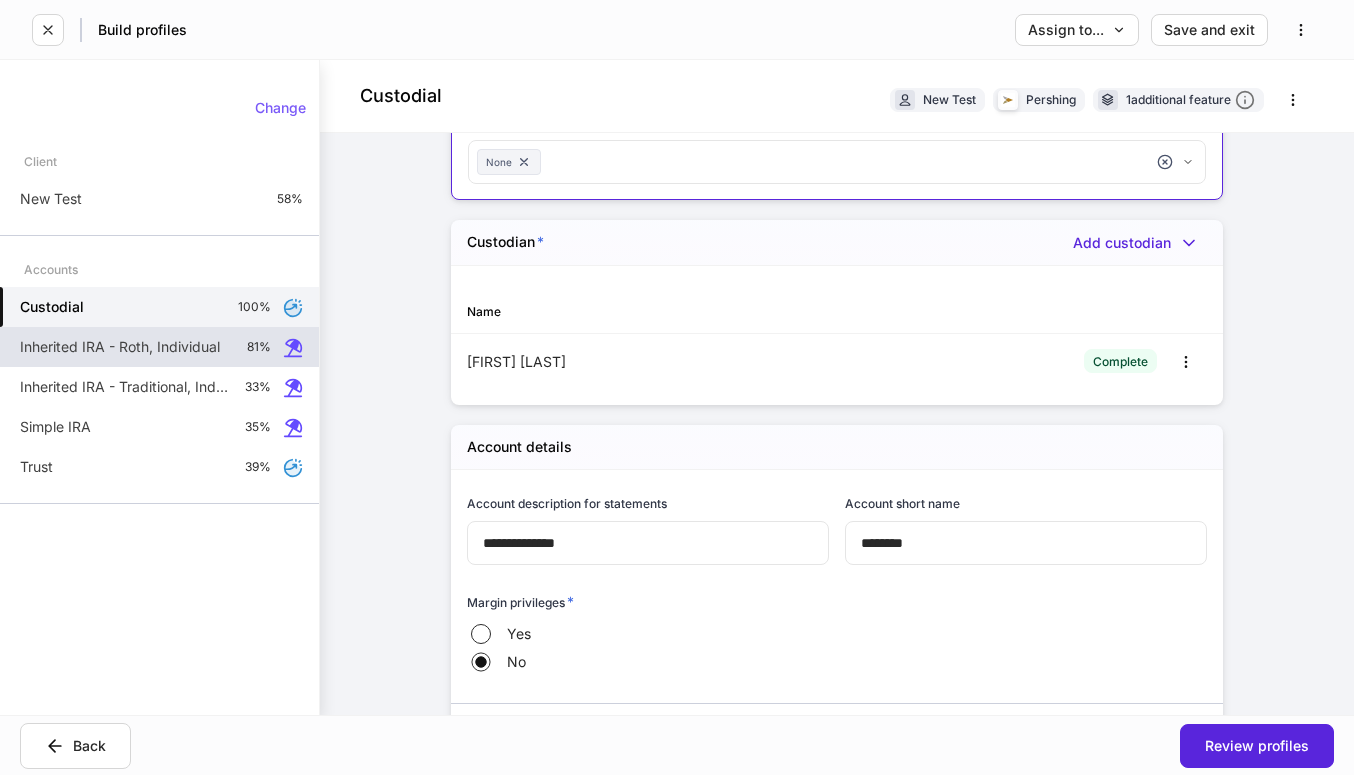 click on "Inherited IRA - Roth, Individual" at bounding box center (120, 347) 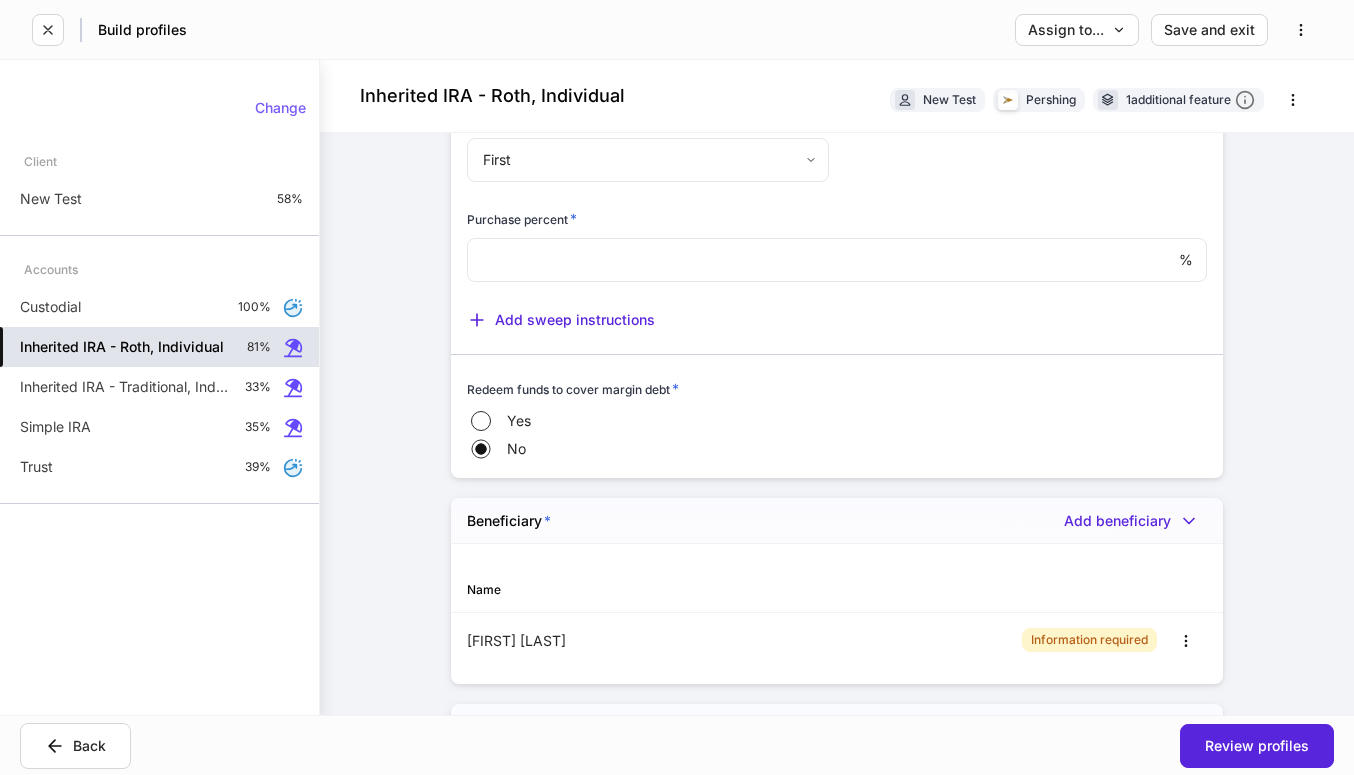 scroll, scrollTop: 2561, scrollLeft: 0, axis: vertical 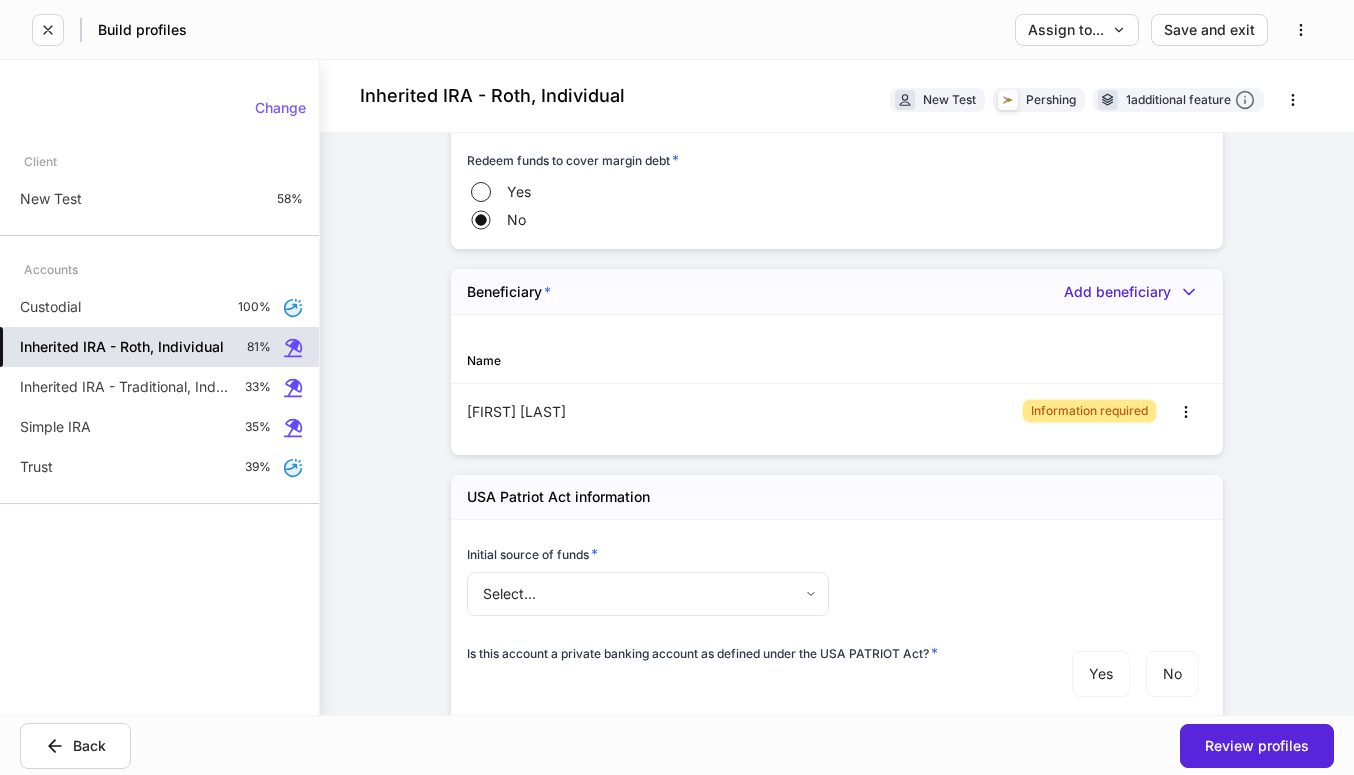 click on "Information required" at bounding box center [1089, 411] 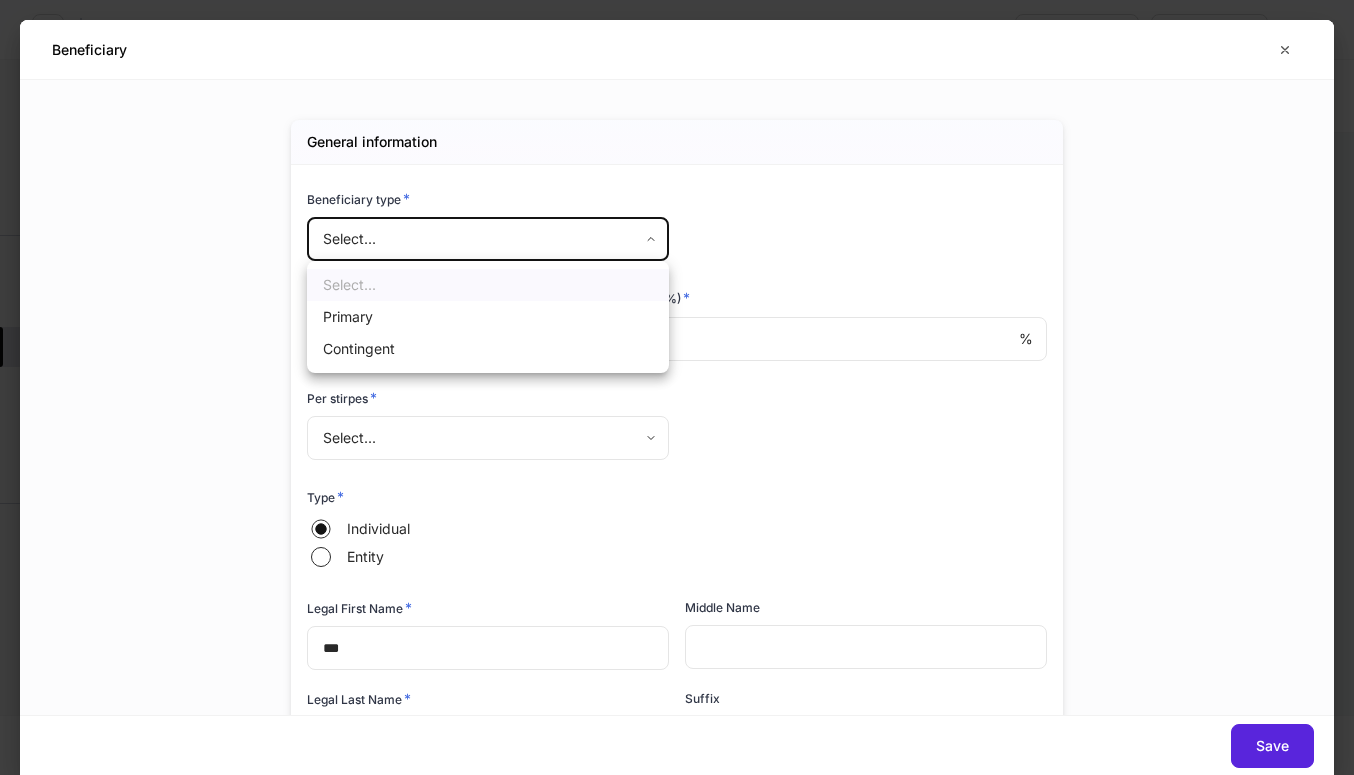 click on "Lead FA/IP # * 47U *** ​ Office code * J4F - Balentine *** ​ Account number ********* ​ Name [FIRST] [LAST]" at bounding box center (677, 387) 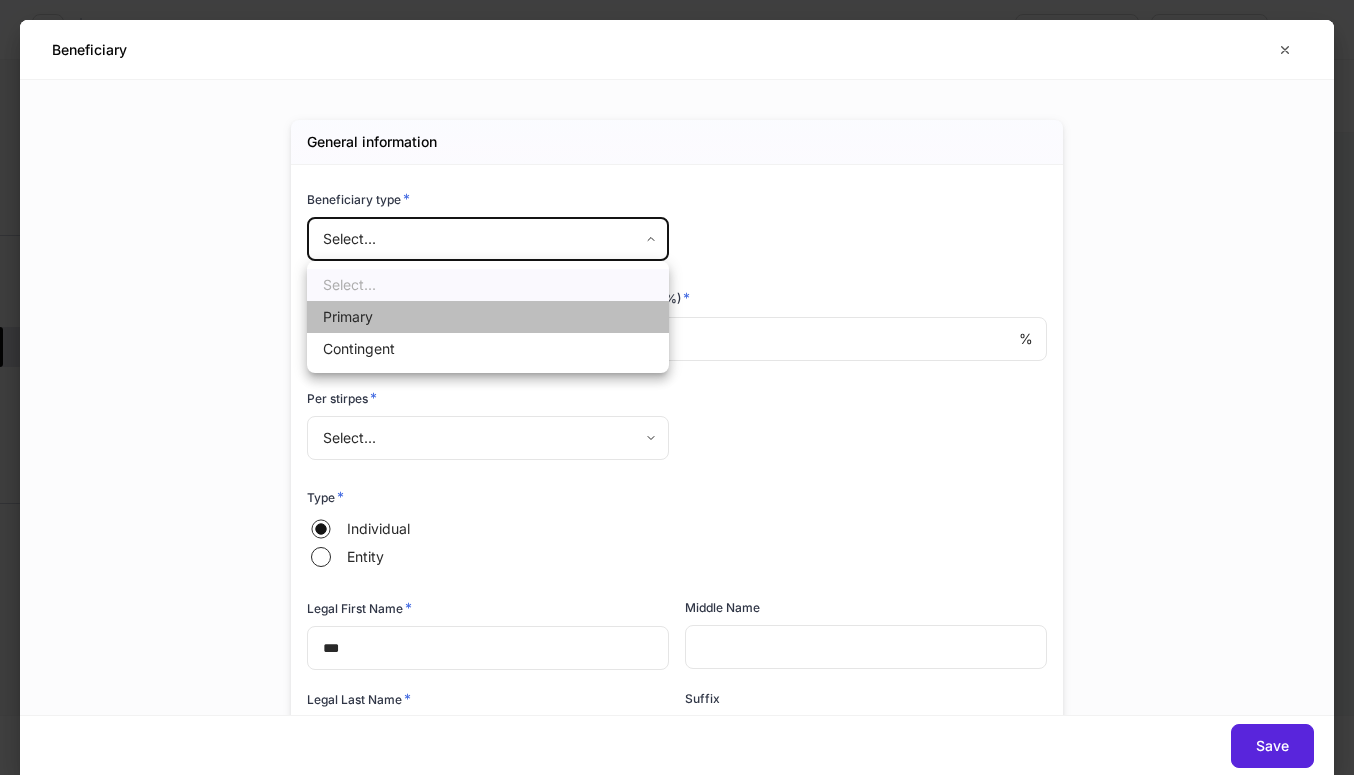 click on "Primary" at bounding box center [488, 317] 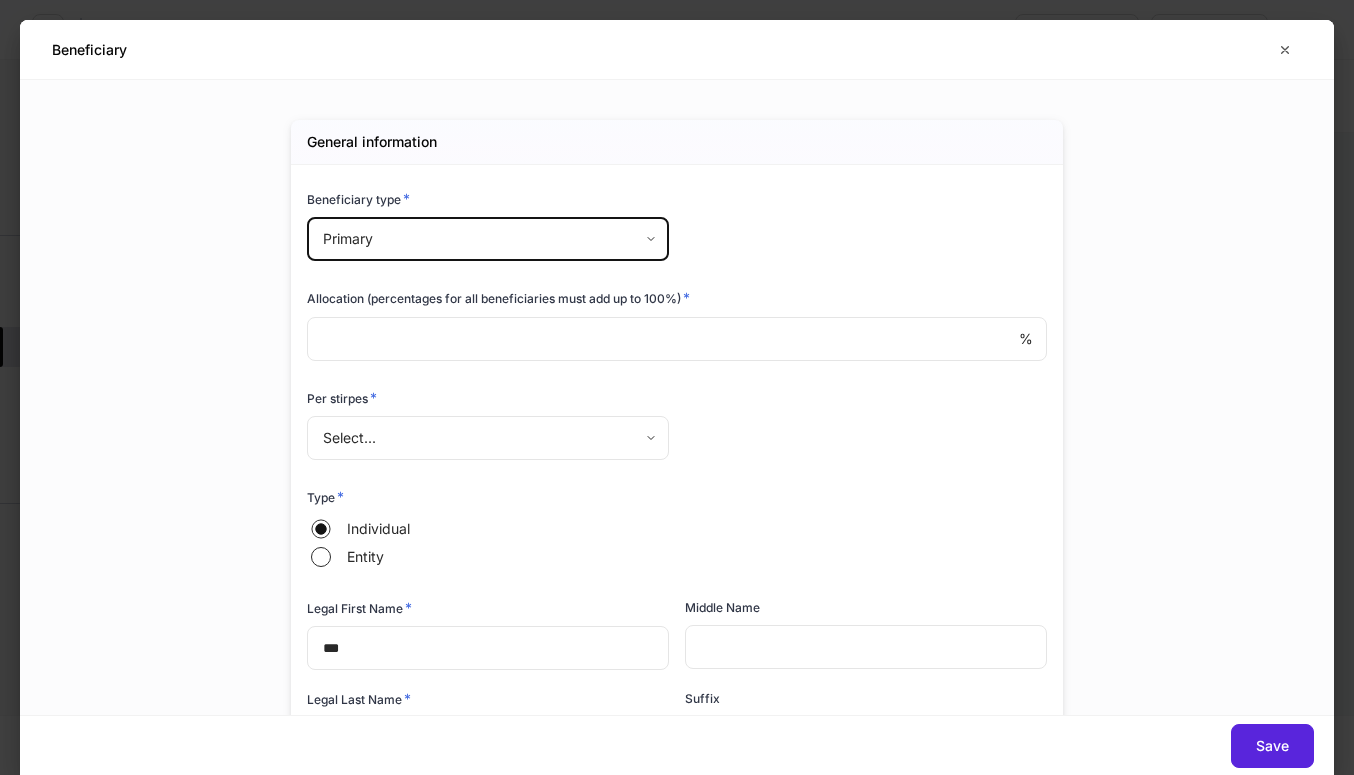 click at bounding box center [663, 339] 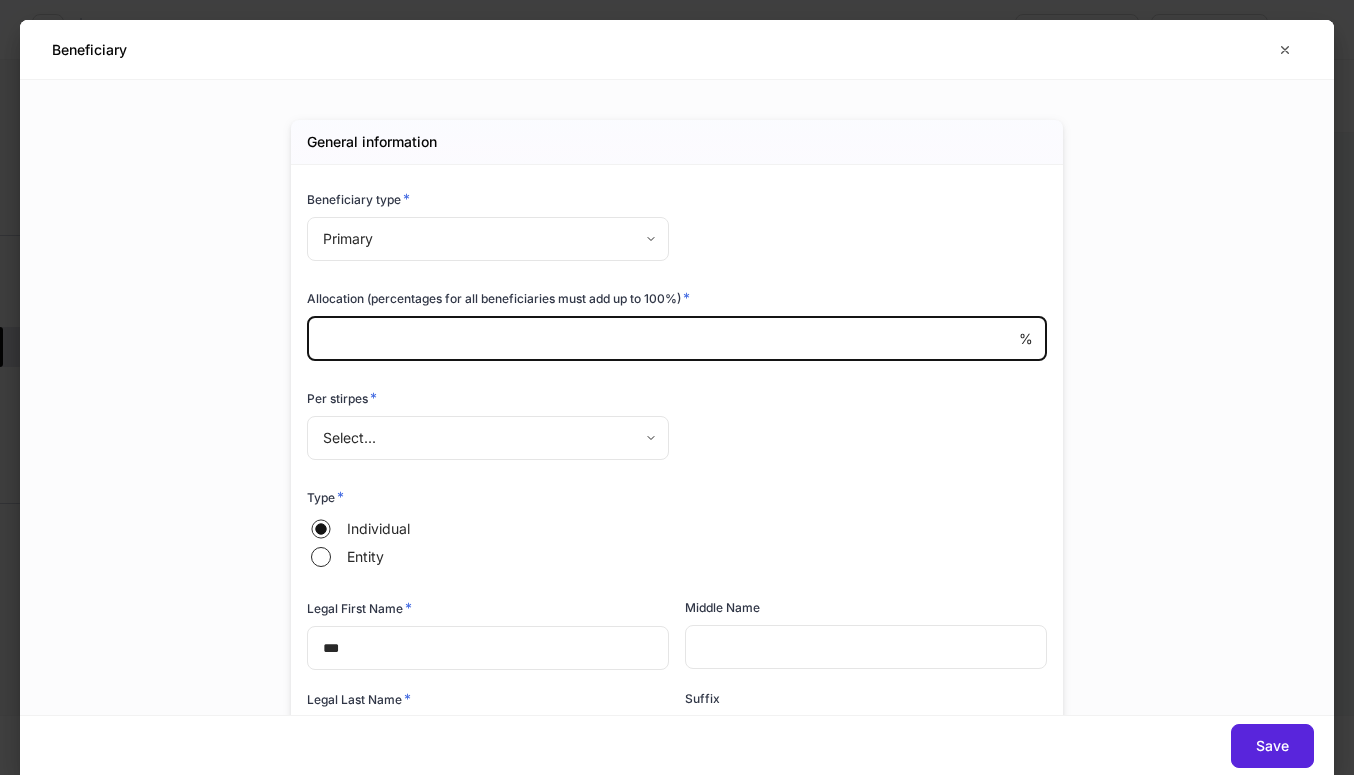 type on "***" 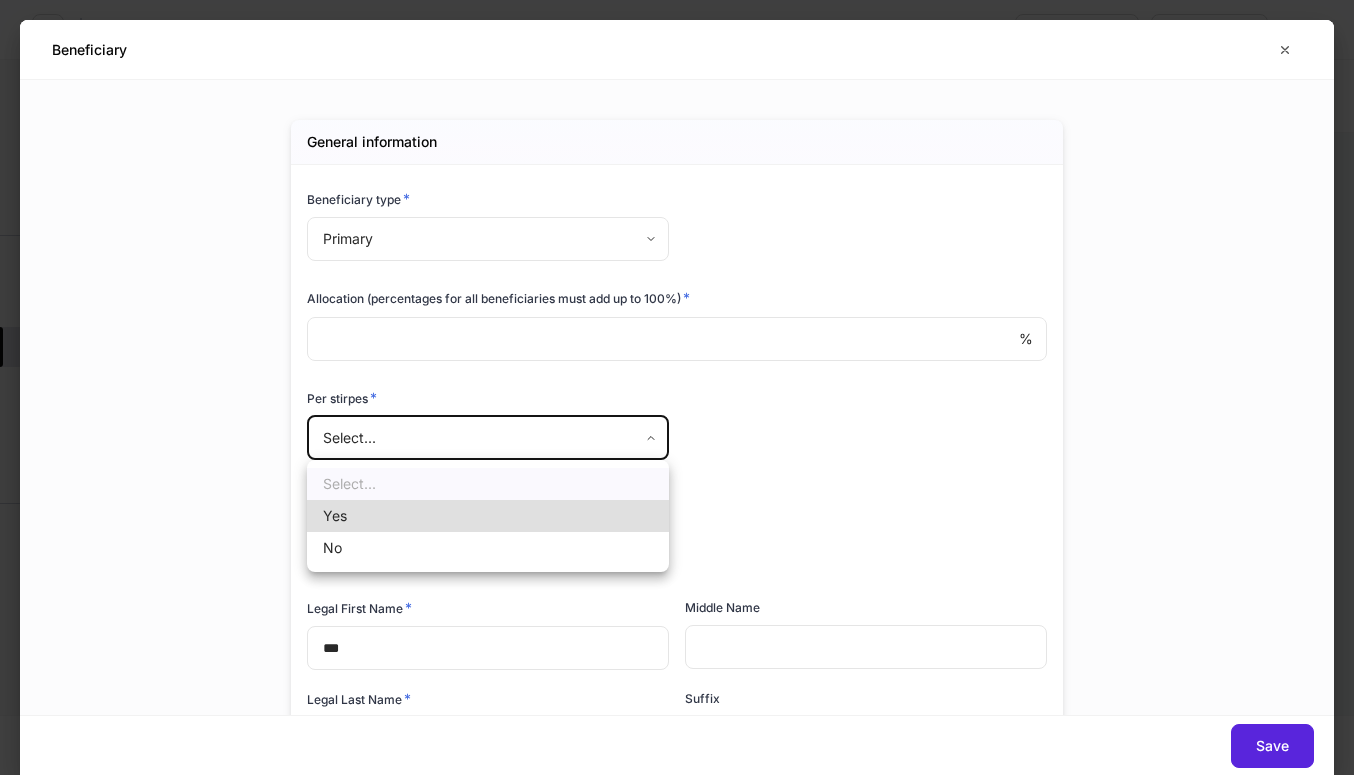 click on "Lead FA/IP # * 47U *** ​ Office code * J4F - Balentine *** ​ Account number ********* ​ Name [FIRST] [LAST]" at bounding box center [677, 387] 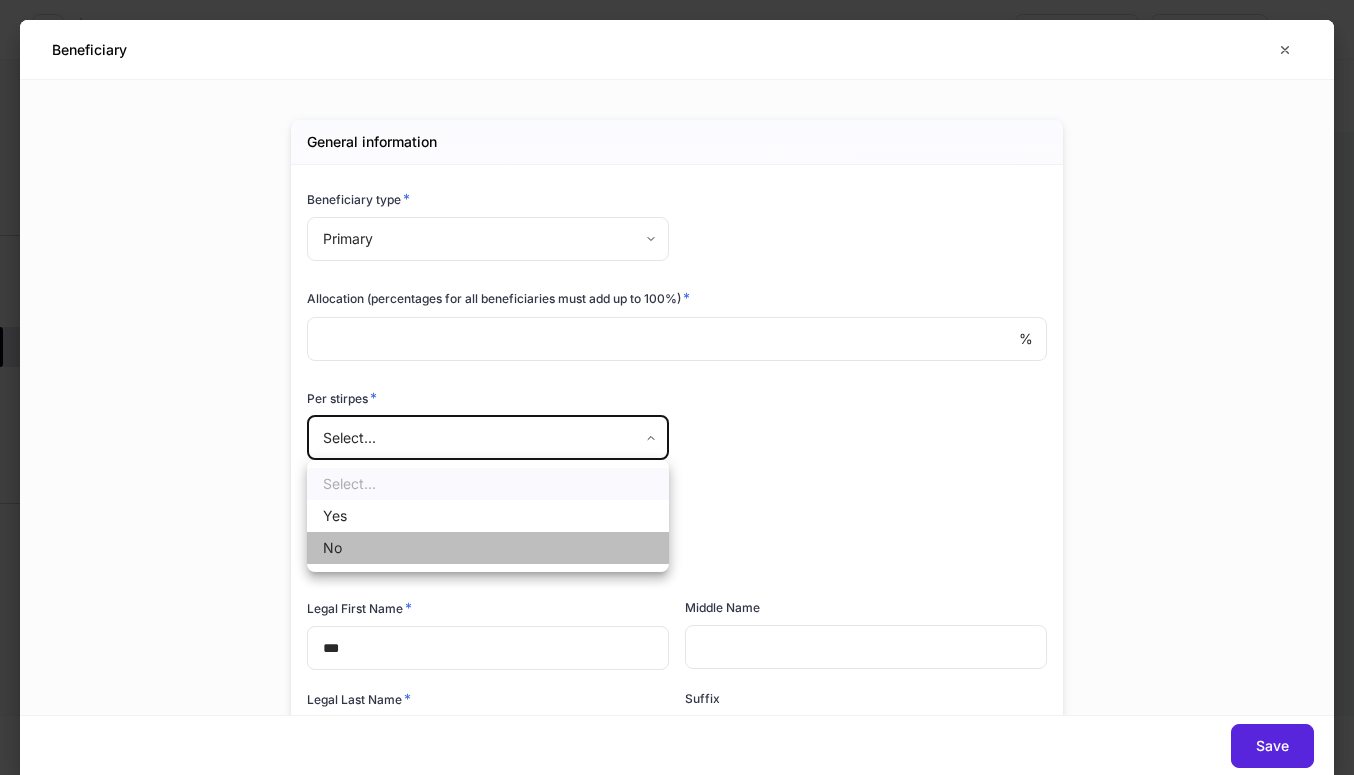 click on "No" at bounding box center (488, 548) 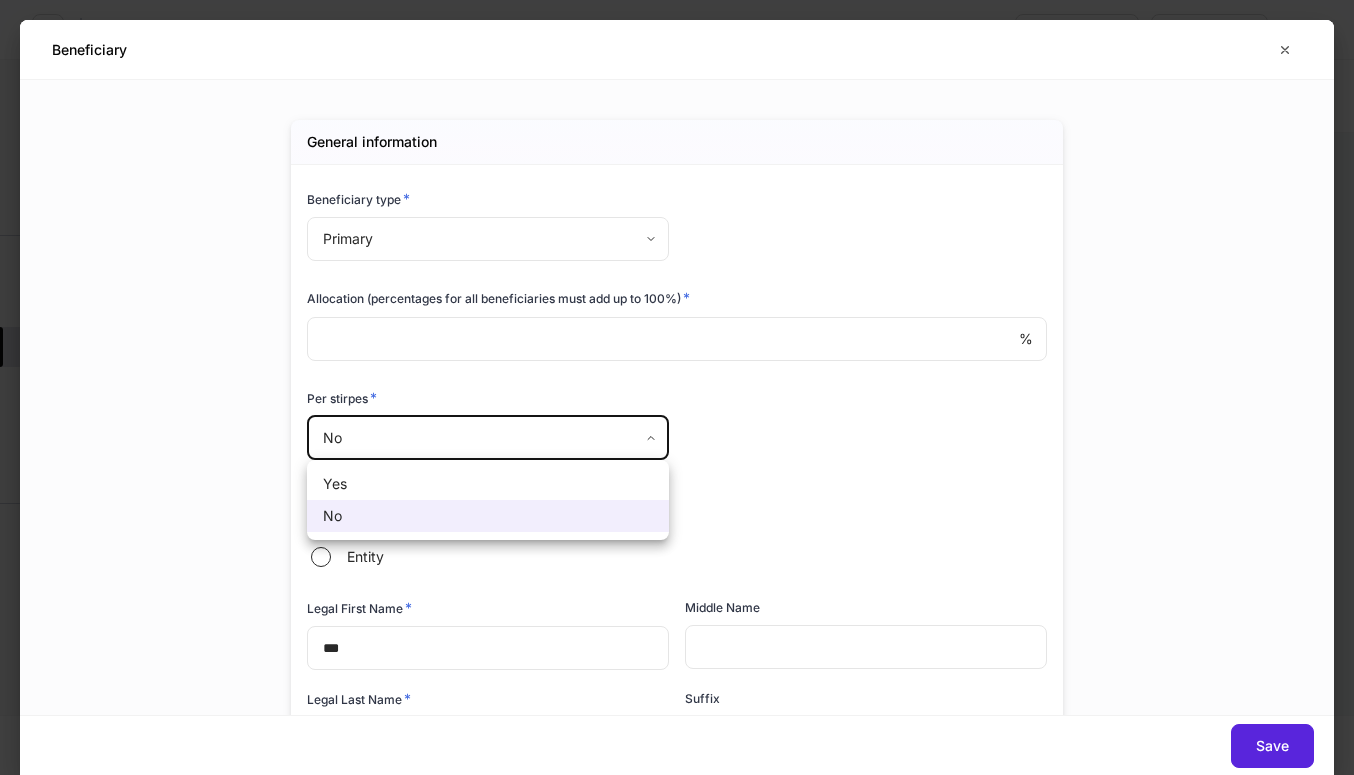 click on "Lead FA/IP # * 47U *** ​ Office code * J4F - Balentine *** ​ Account number ********* ​ Name [FIRST] [LAST]" at bounding box center (677, 387) 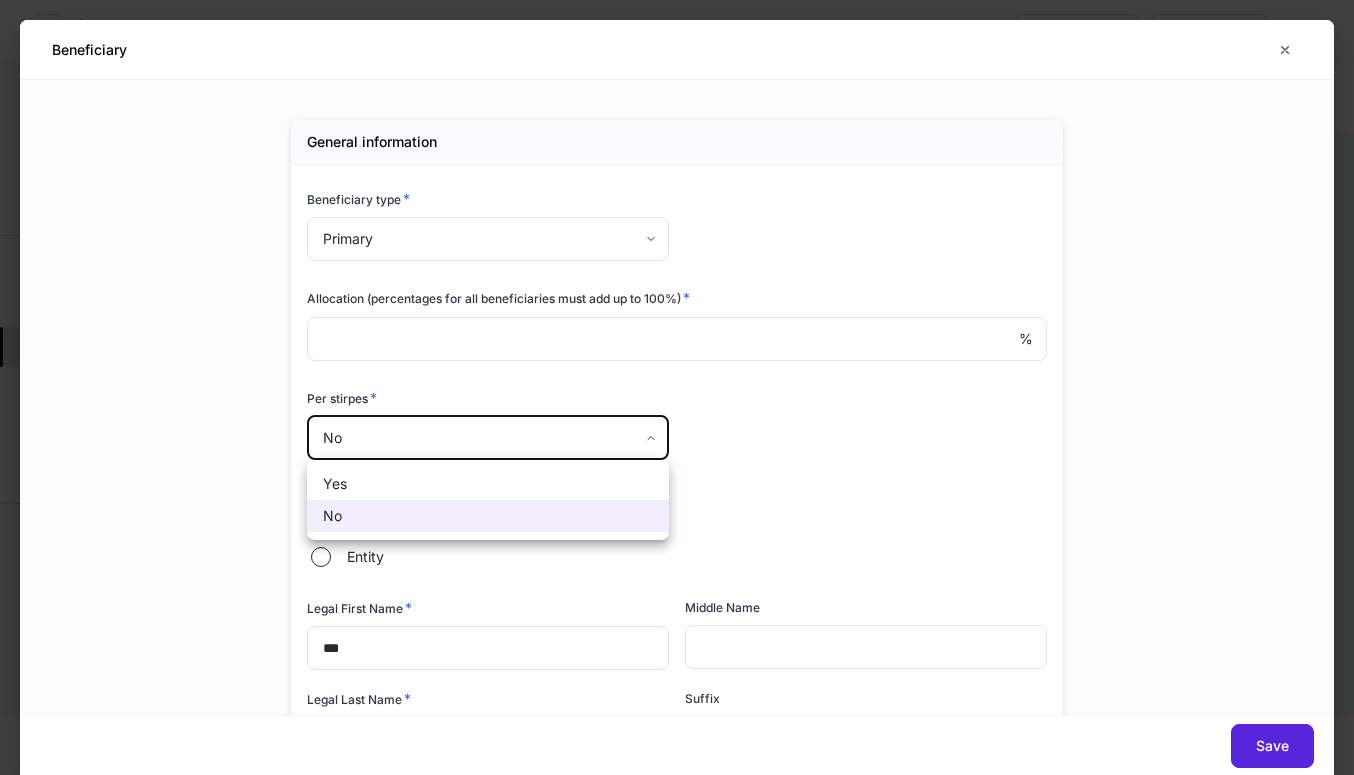 click on "Yes" at bounding box center [488, 484] 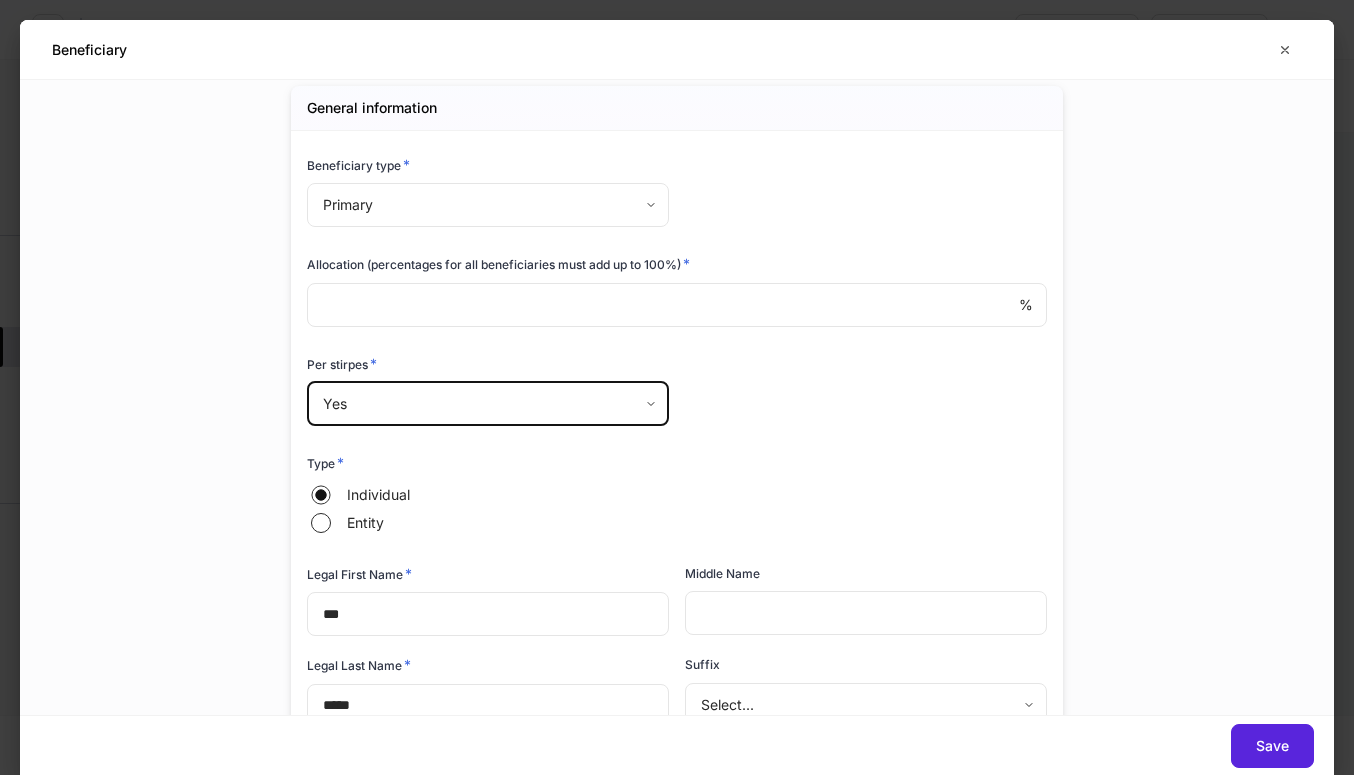 scroll, scrollTop: 0, scrollLeft: 0, axis: both 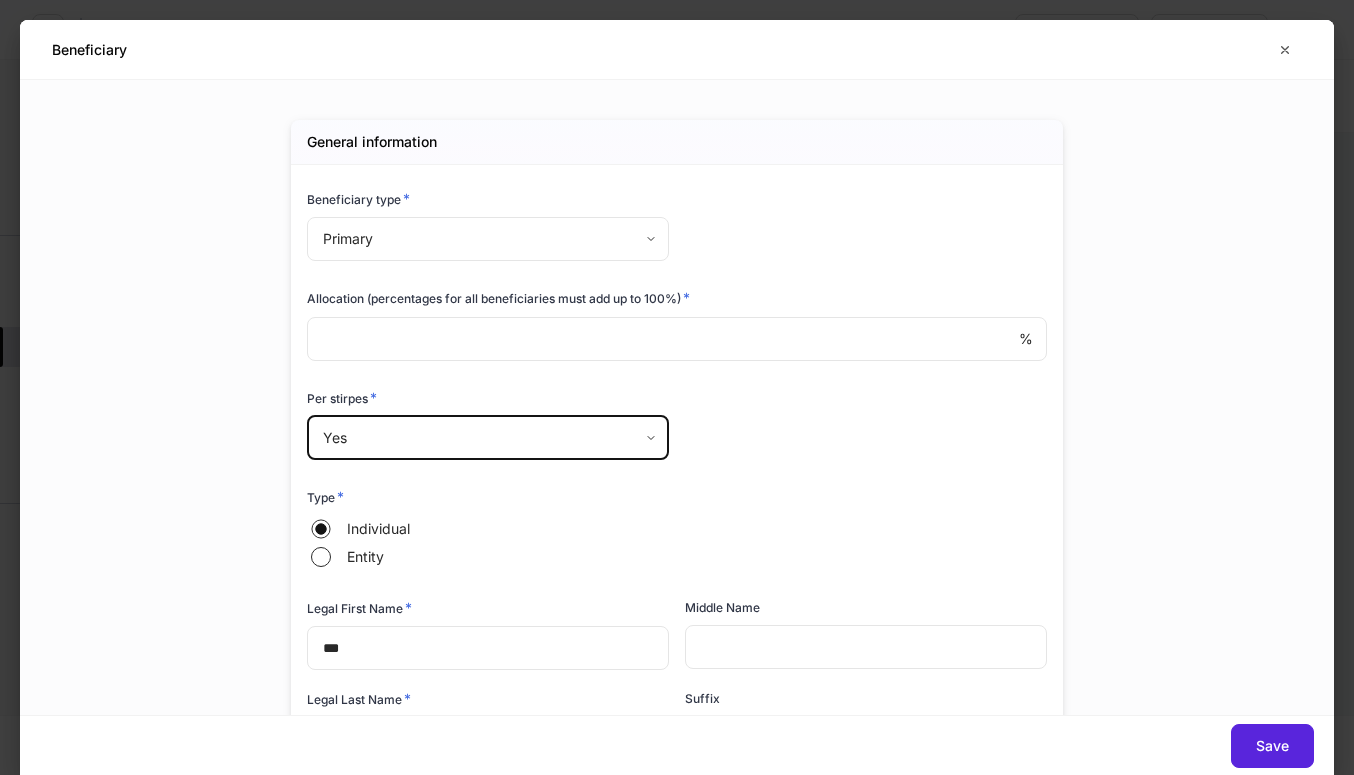 click on "Type * Individual Entity" at bounding box center (669, 518) 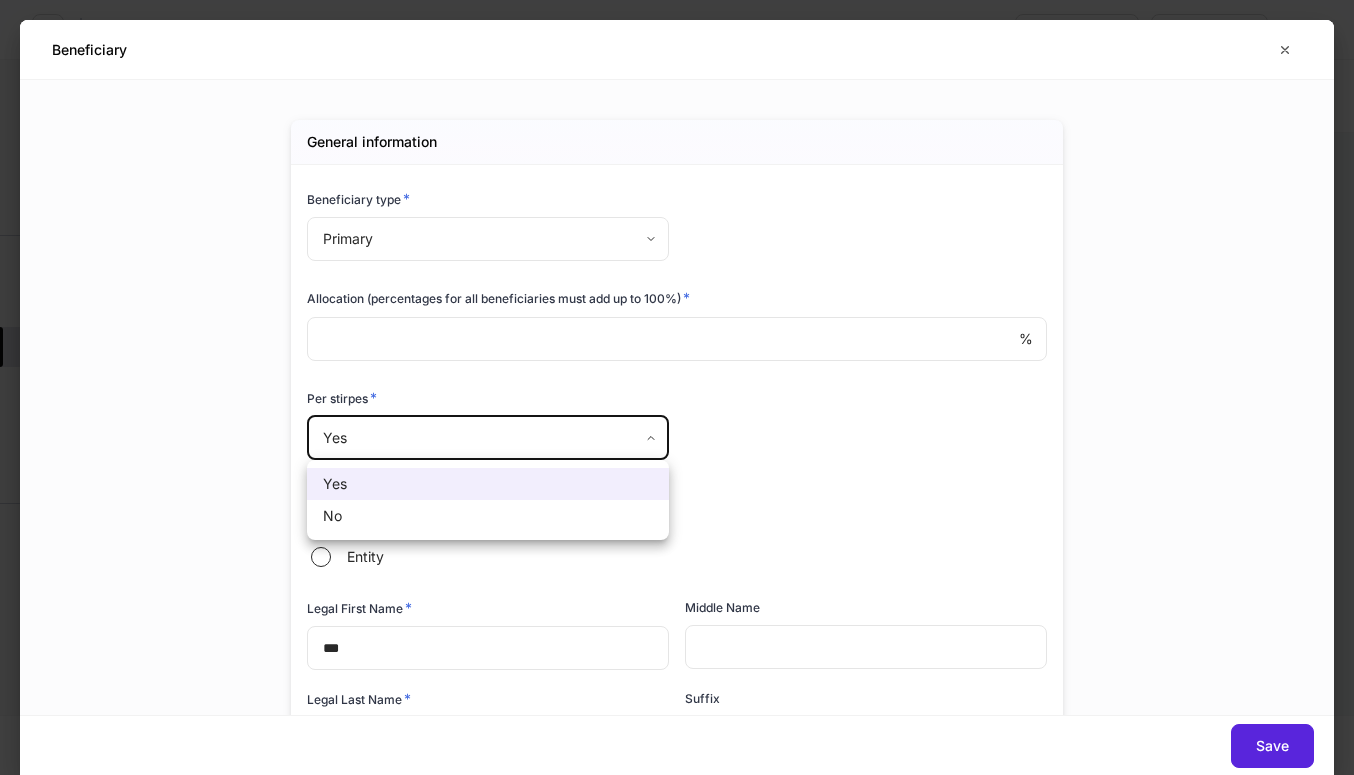 click on "Lead FA/IP # * 47U *** ​ Office code * J4F - Balentine *** ​ Account number ********* ​ Name [FIRST] [LAST]" at bounding box center [677, 387] 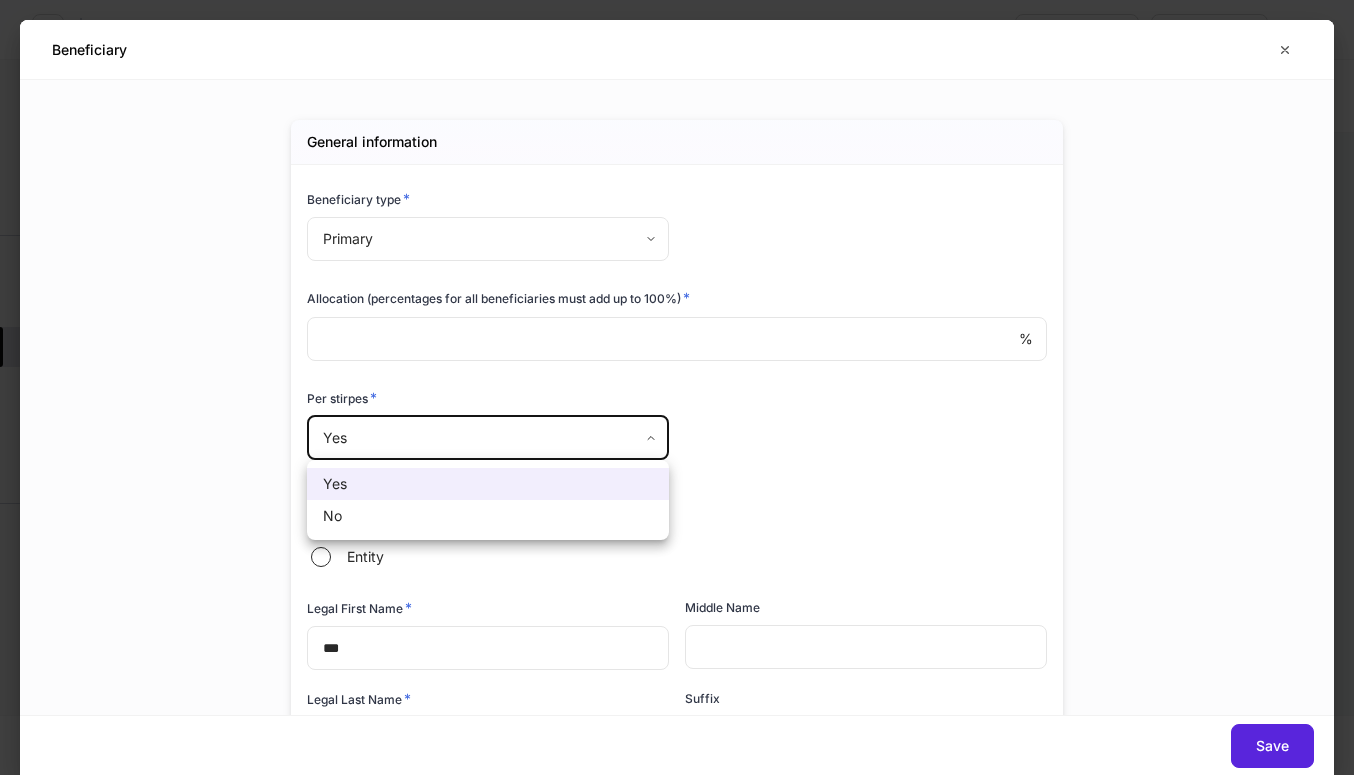 click on "No" at bounding box center [488, 516] 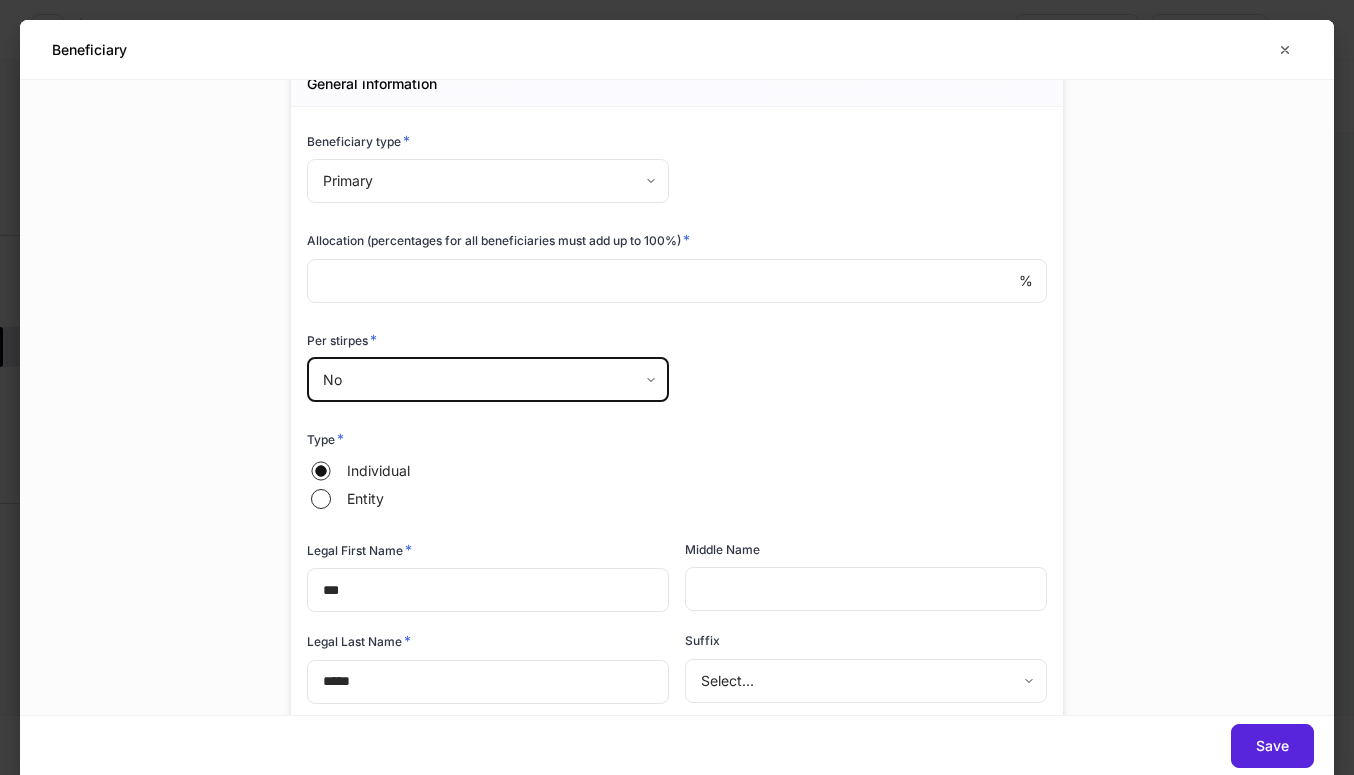 scroll, scrollTop: 54, scrollLeft: 0, axis: vertical 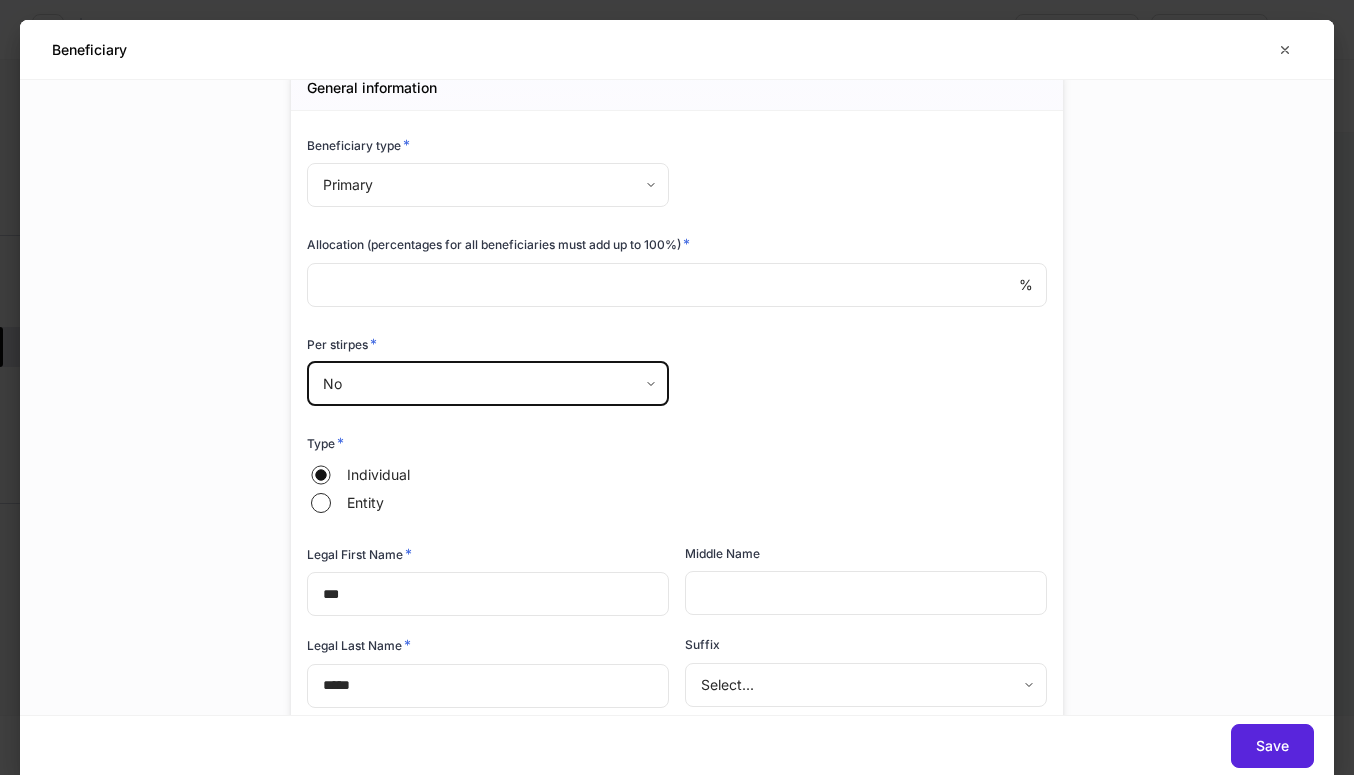 drag, startPoint x: 422, startPoint y: 411, endPoint x: 442, endPoint y: 391, distance: 28.284271 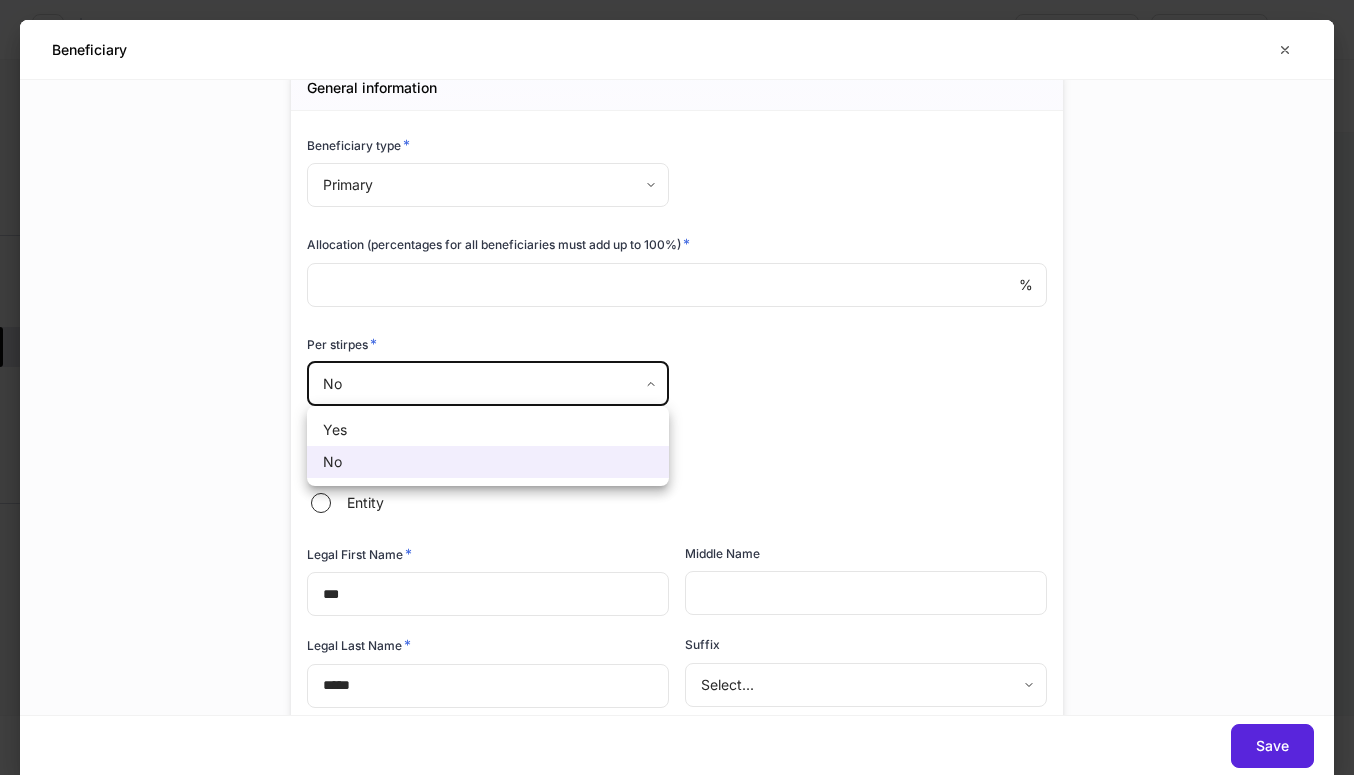 click on "Lead FA/IP # * 47U *** ​ Office code * J4F - Balentine *** ​ Account number ********* ​ Name [FIRST] [LAST]" at bounding box center (677, 387) 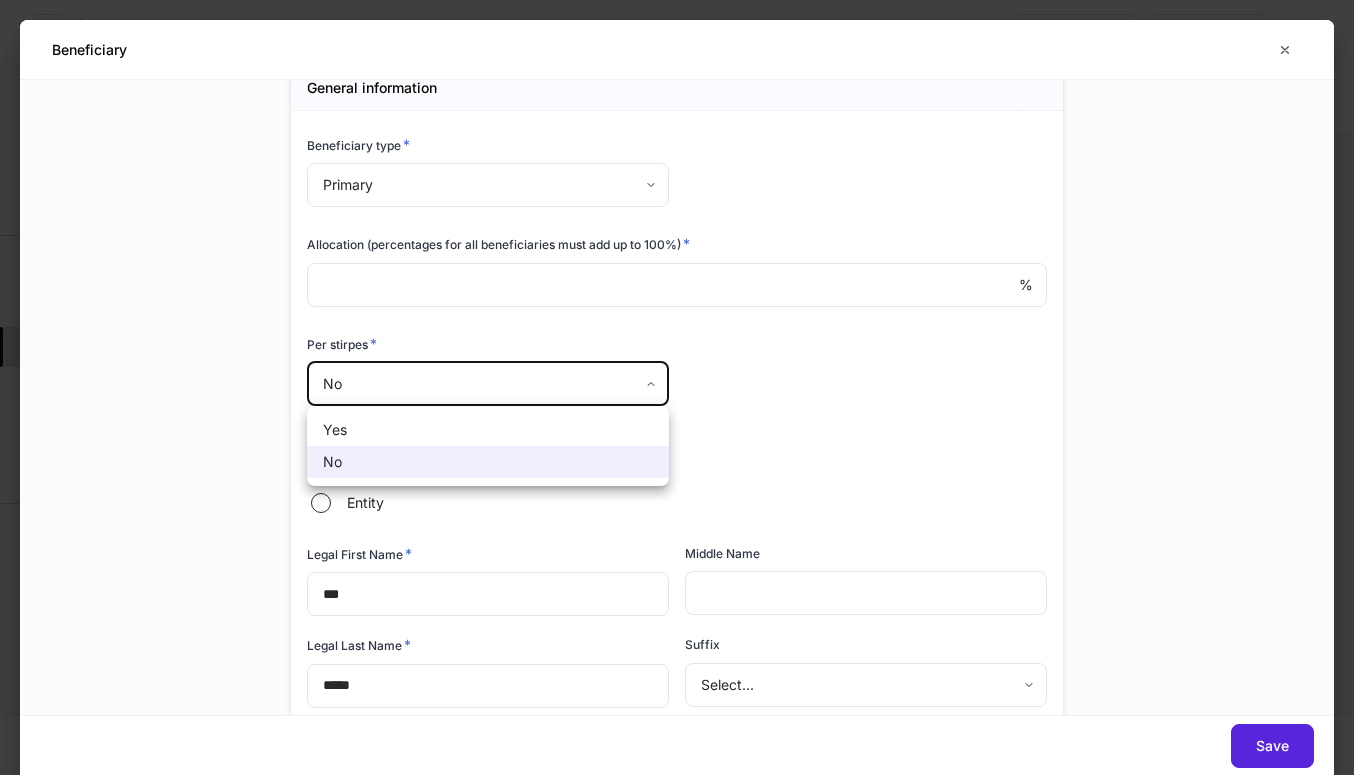 click on "Yes" at bounding box center [488, 430] 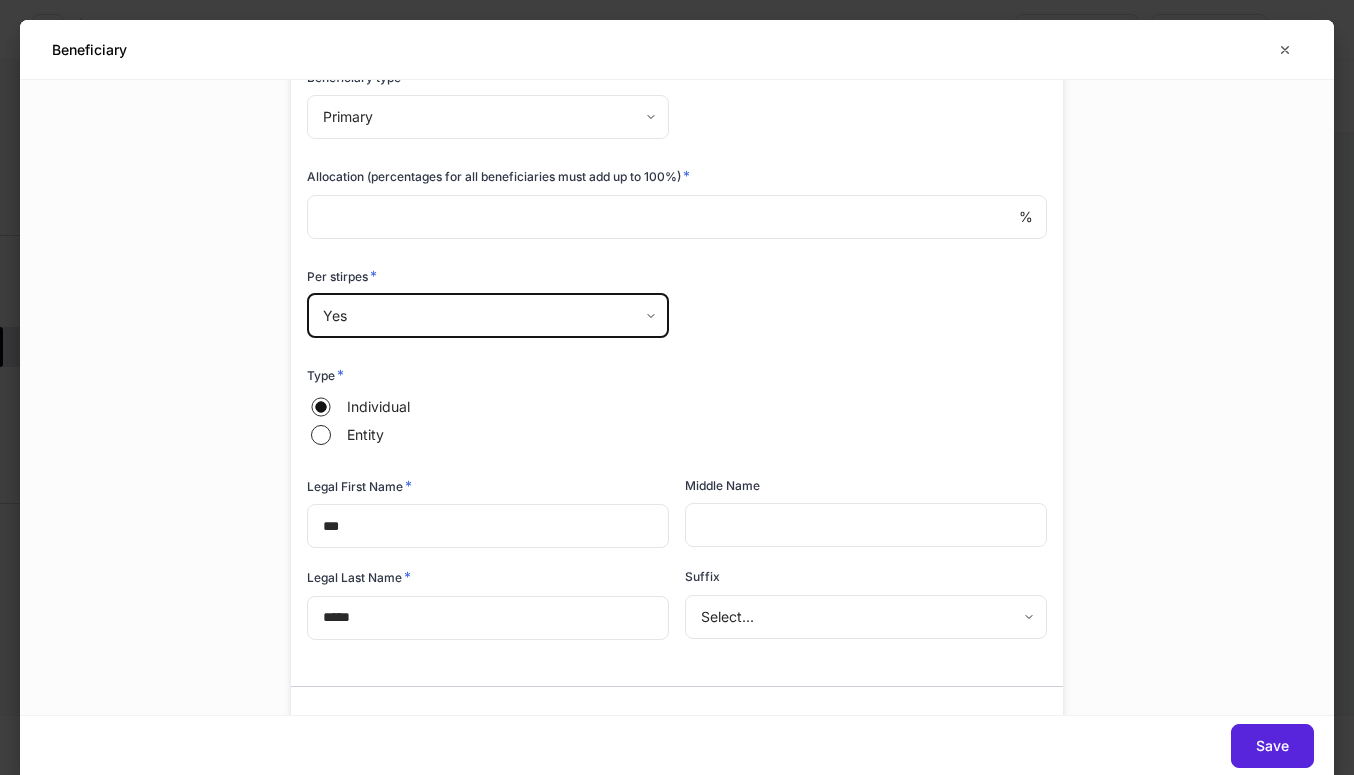 scroll, scrollTop: 162, scrollLeft: 0, axis: vertical 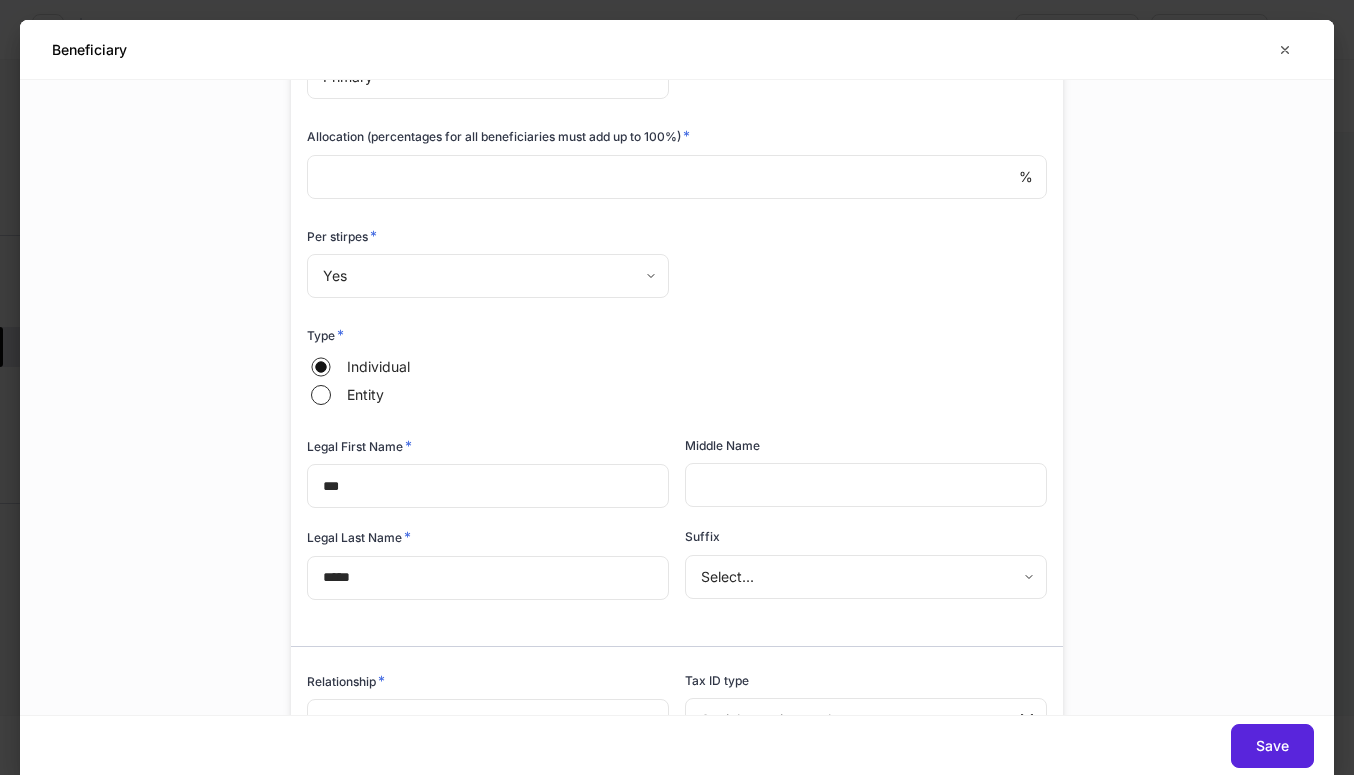 click on "Legal First Name * *** ​ Middle Name ​ Legal Last Name * ***** ​ Suffix Select... ​" at bounding box center [669, 517] 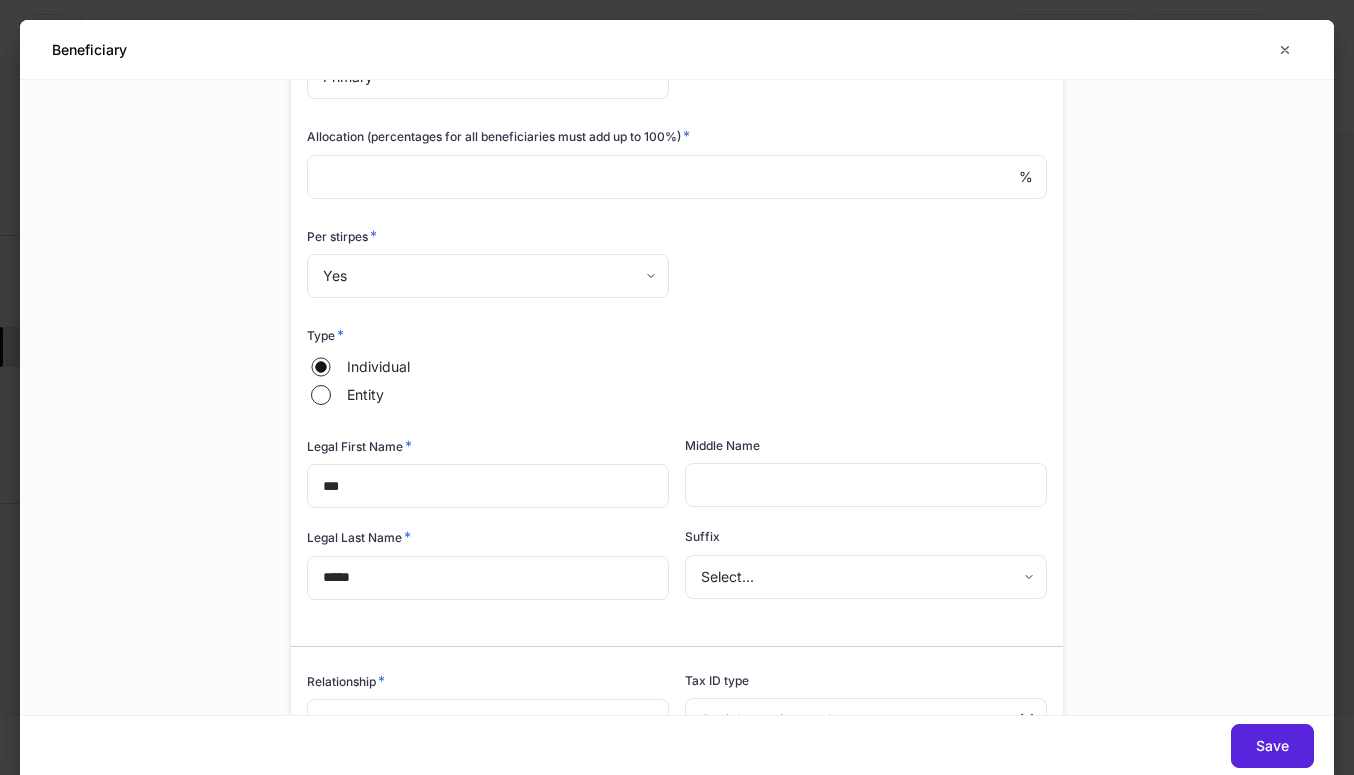 click on "Legal First Name * *** ​ Middle Name ​ Legal Last Name * ***** ​ Suffix Select... ​" at bounding box center [669, 517] 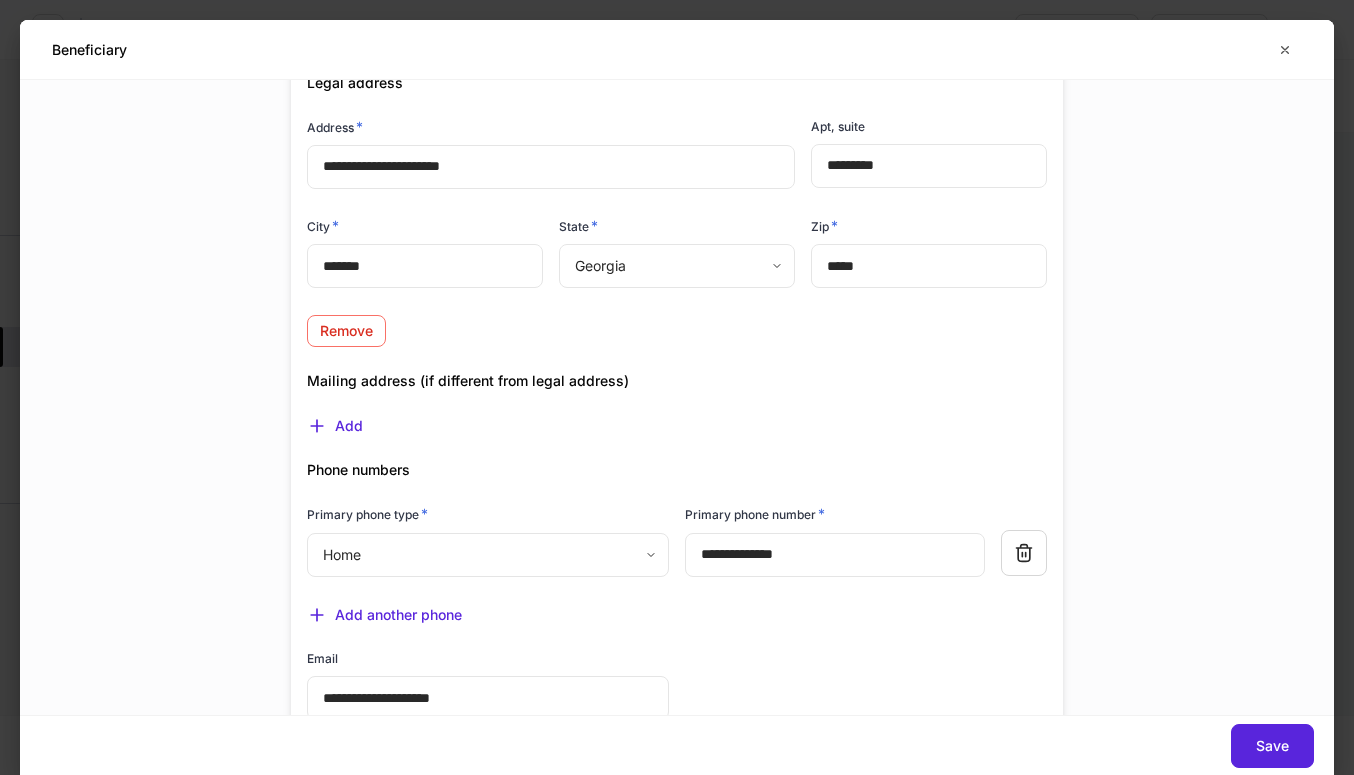 scroll, scrollTop: 1236, scrollLeft: 0, axis: vertical 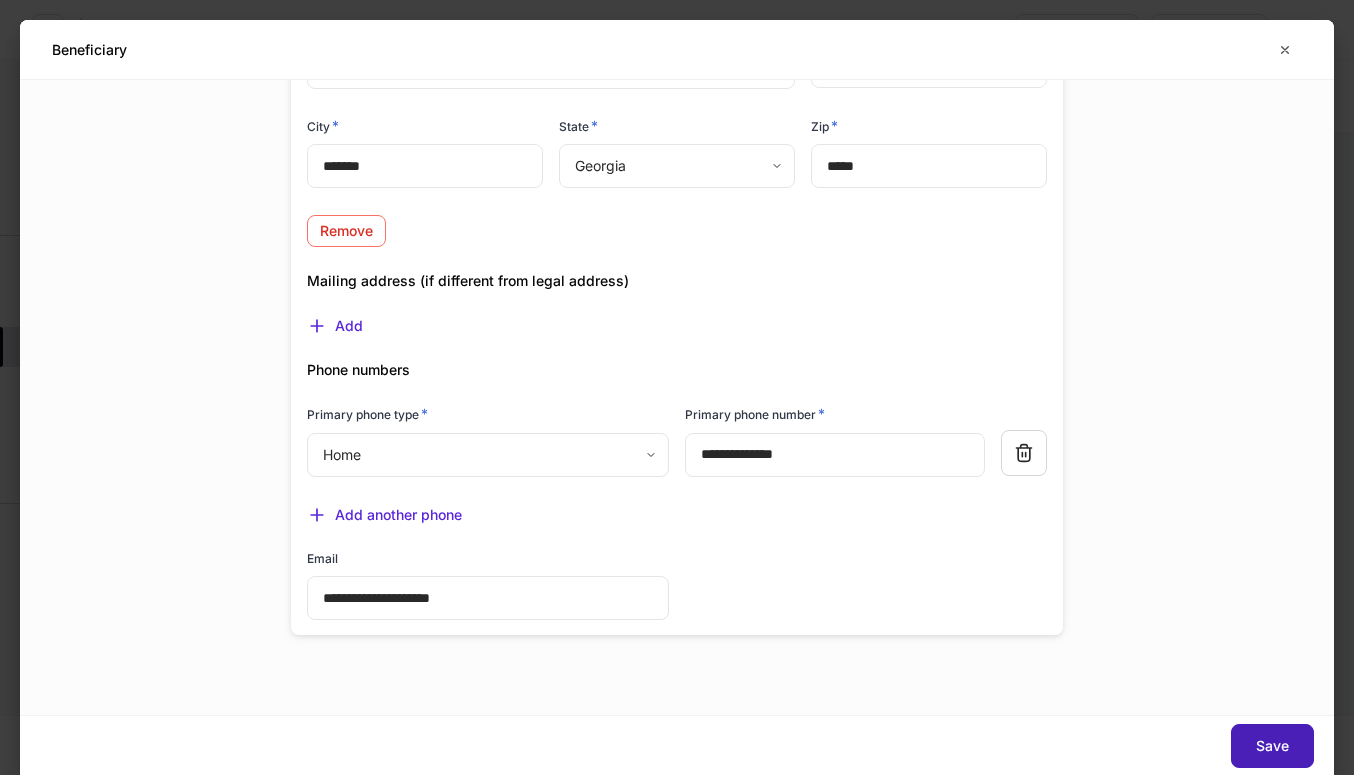 click on "Save" at bounding box center [1272, 746] 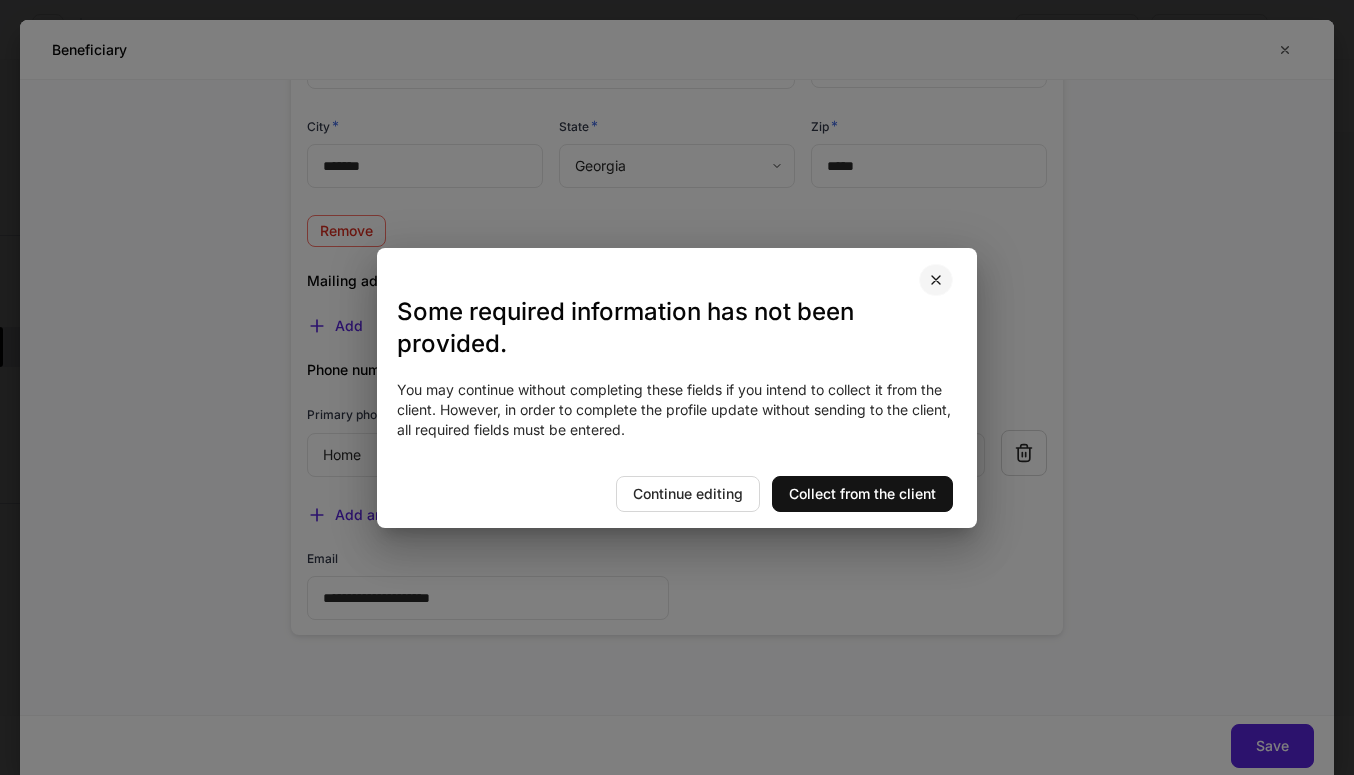 click 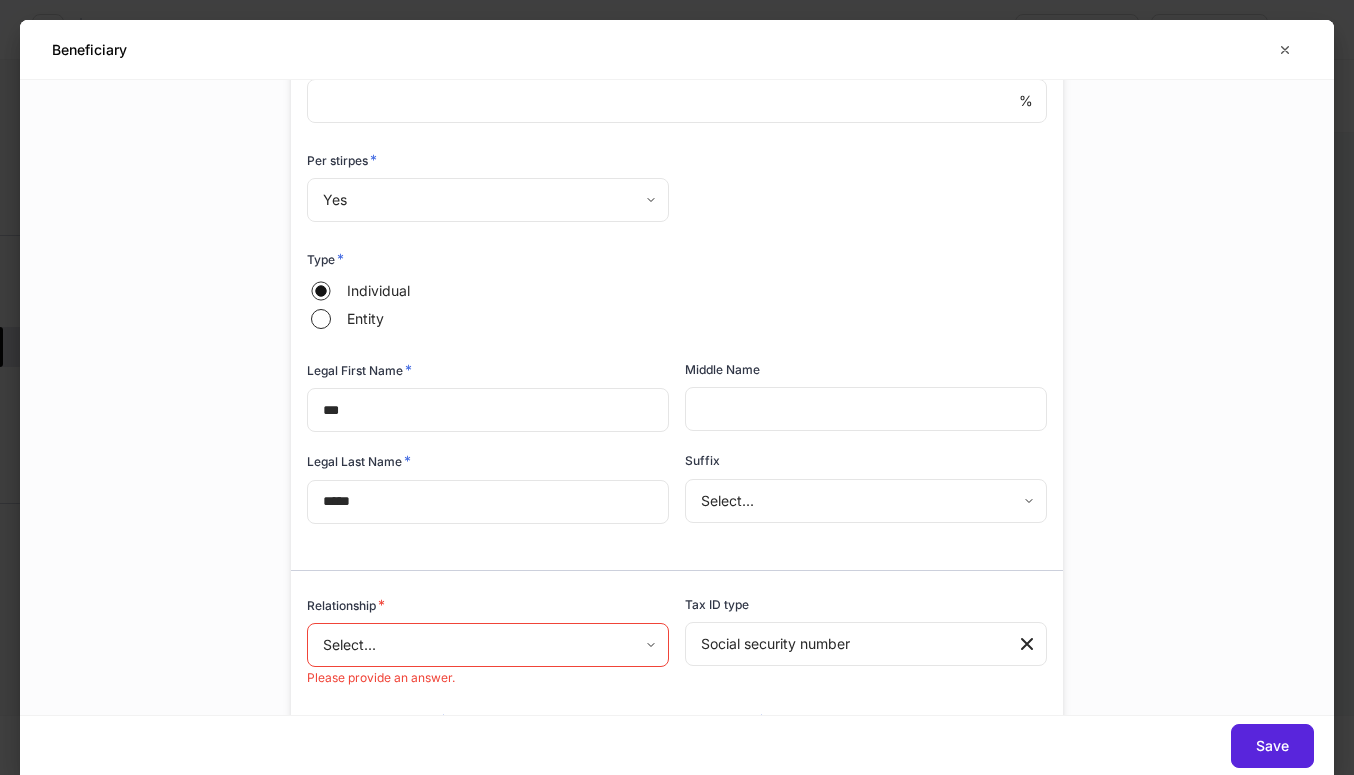 scroll, scrollTop: 360, scrollLeft: 0, axis: vertical 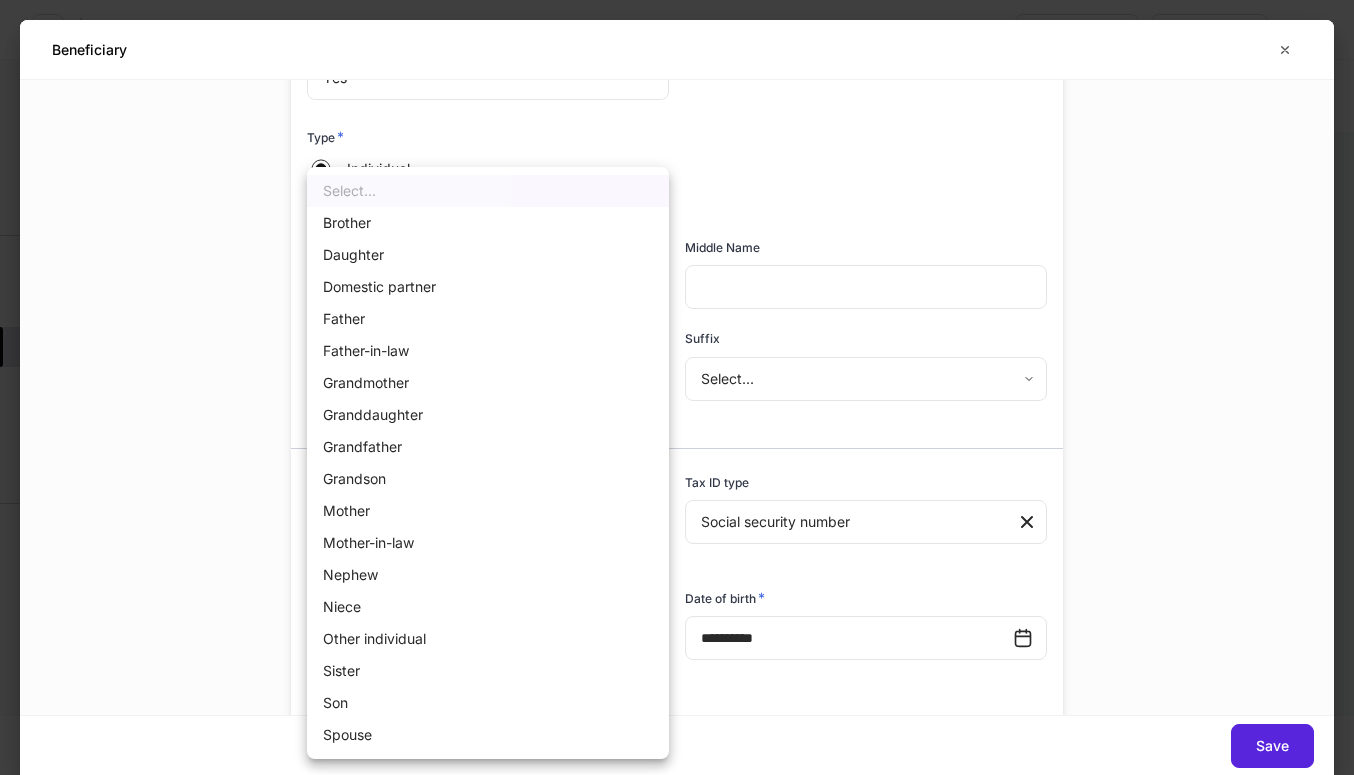 click on "Lead FA/IP # * 47U *** ​ Office code * J4F - Balentine *** ​ Account number ********* ​ Name [FIRST] [LAST]" at bounding box center [677, 387] 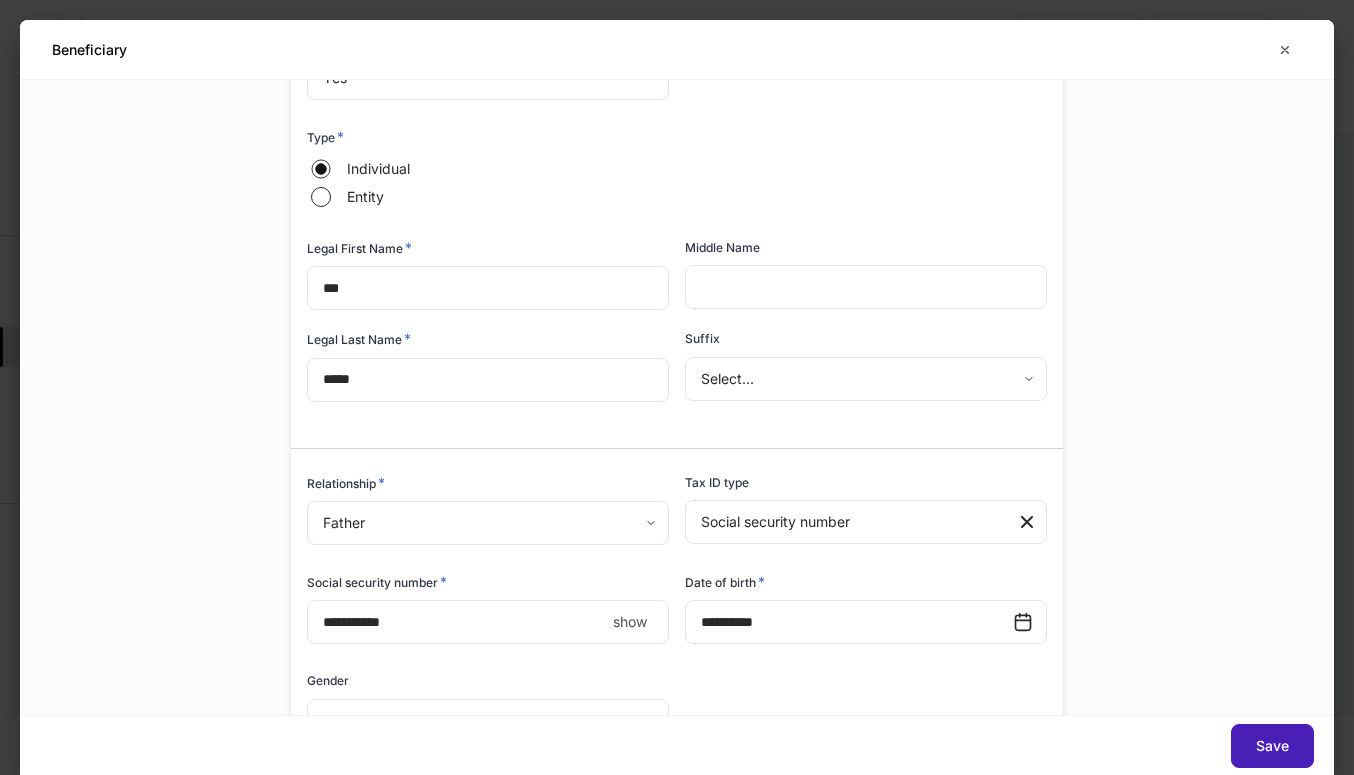 click on "Save" at bounding box center (1272, 746) 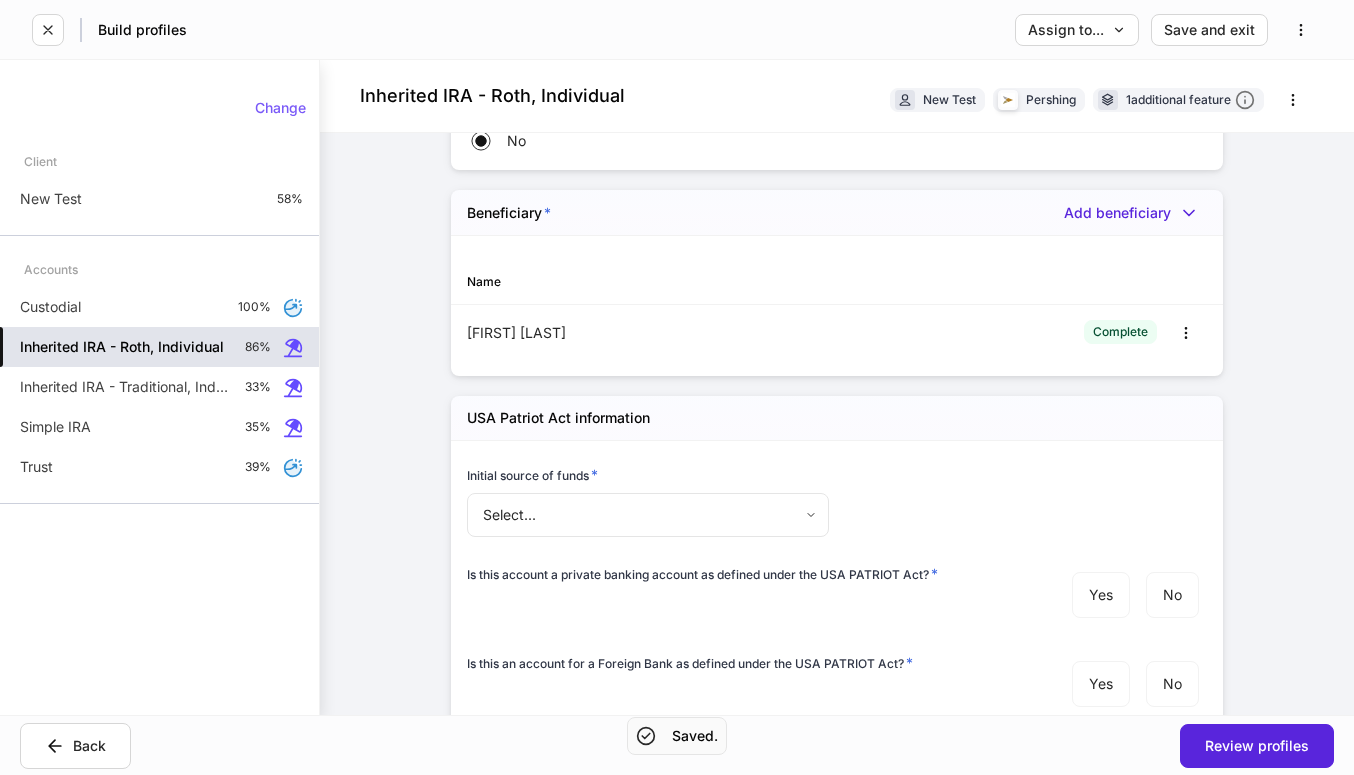 scroll, scrollTop: 2762, scrollLeft: 0, axis: vertical 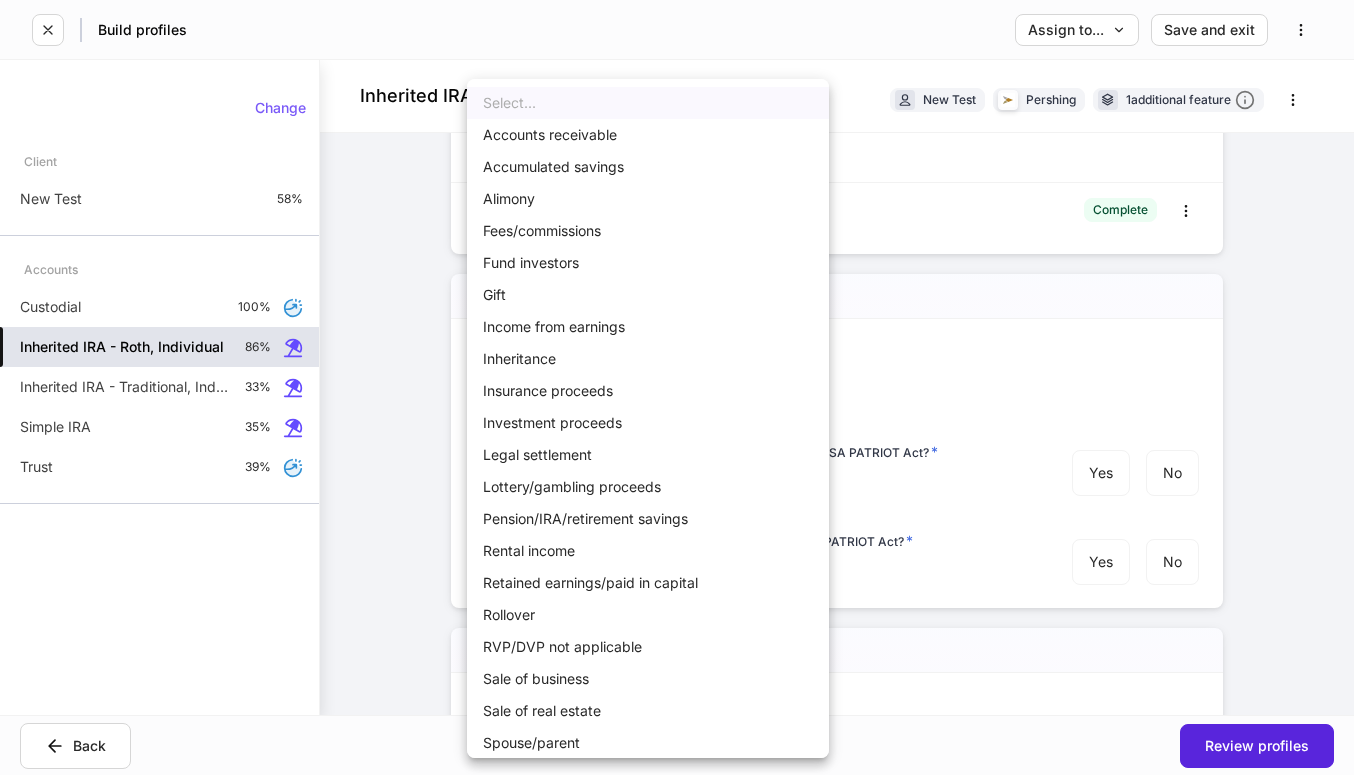click on "Lead FA/IP # * 47U *** ​ Office code * J4F - Balentine *** ​ Account number ********* ​ Name [FIRST] [LAST]" at bounding box center [677, 387] 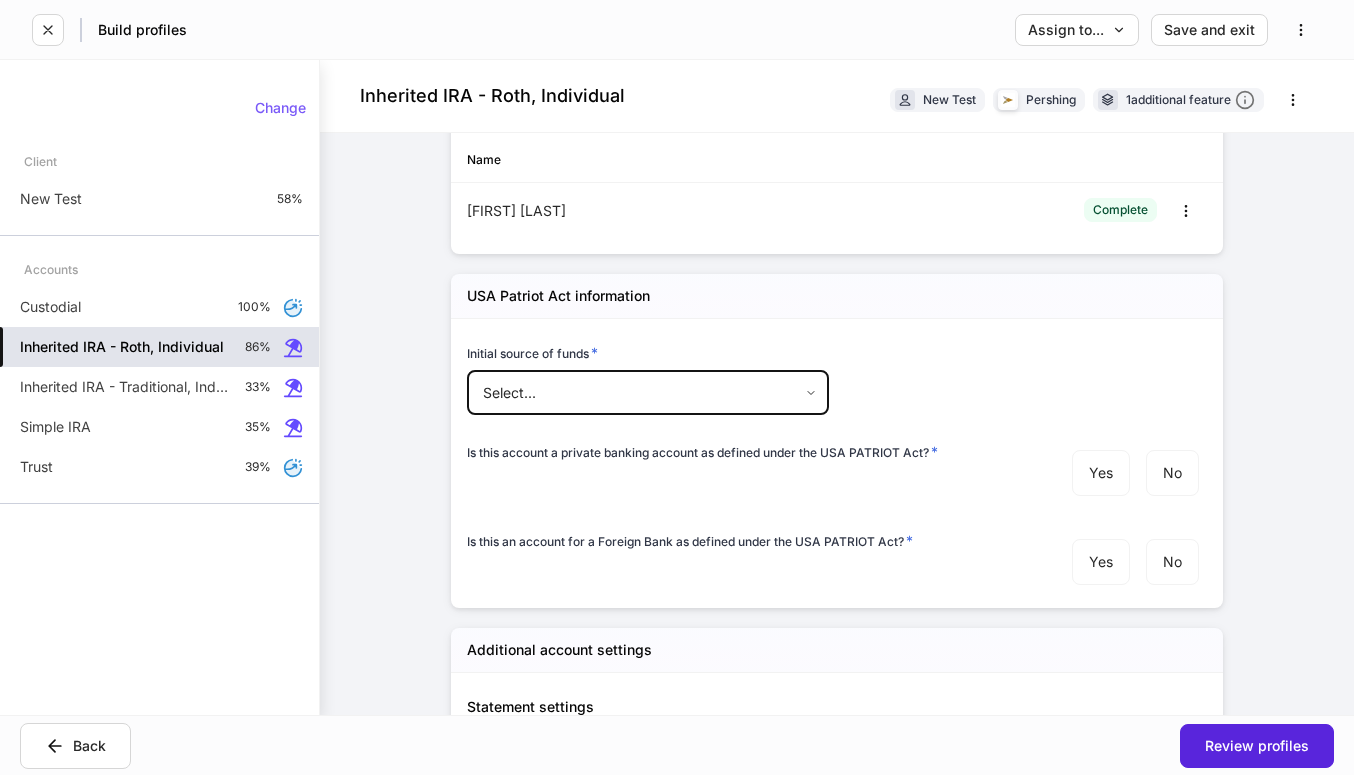 click on "Lead FA/IP # * 47U *** ​ Office code * J4F - Balentine *** ​ Account number ********* ​ Name [FIRST] [LAST]" at bounding box center [677, 387] 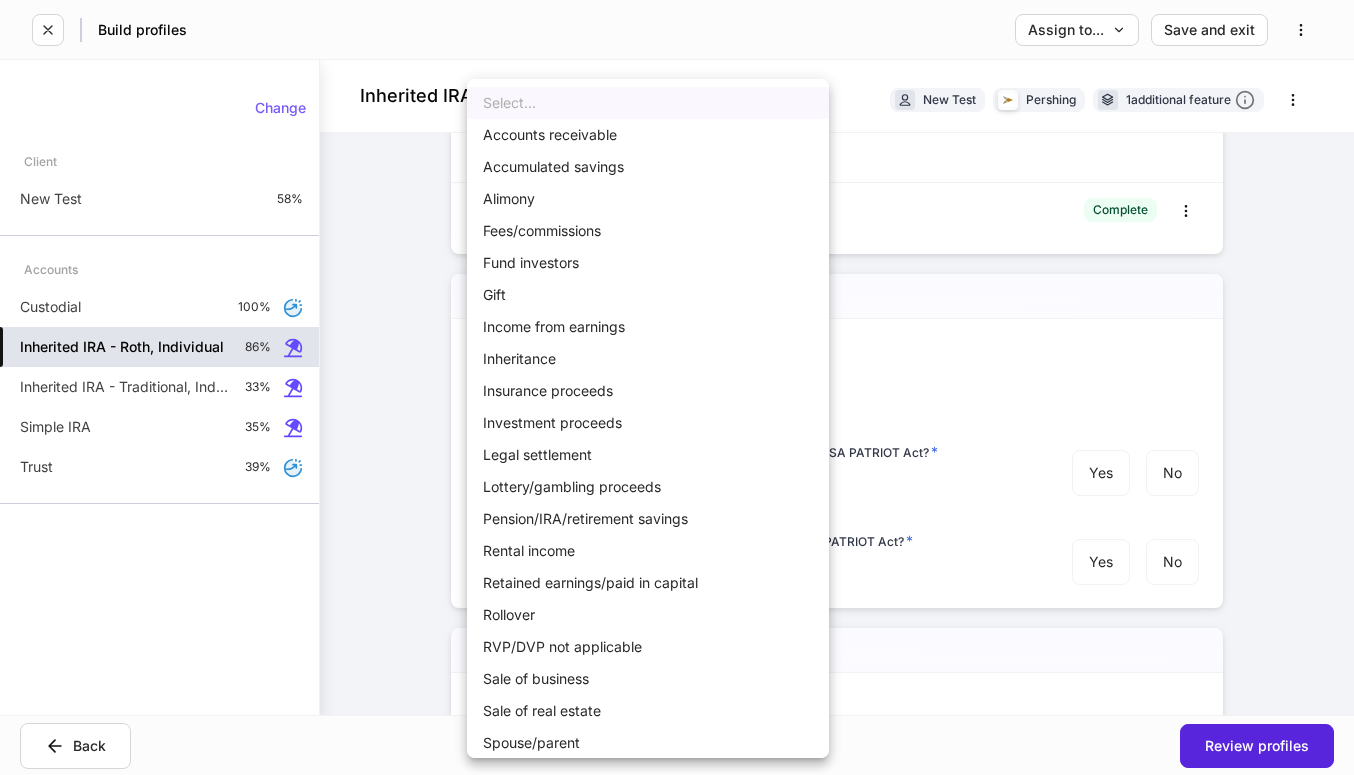 click on "Income from earnings" at bounding box center [648, 327] 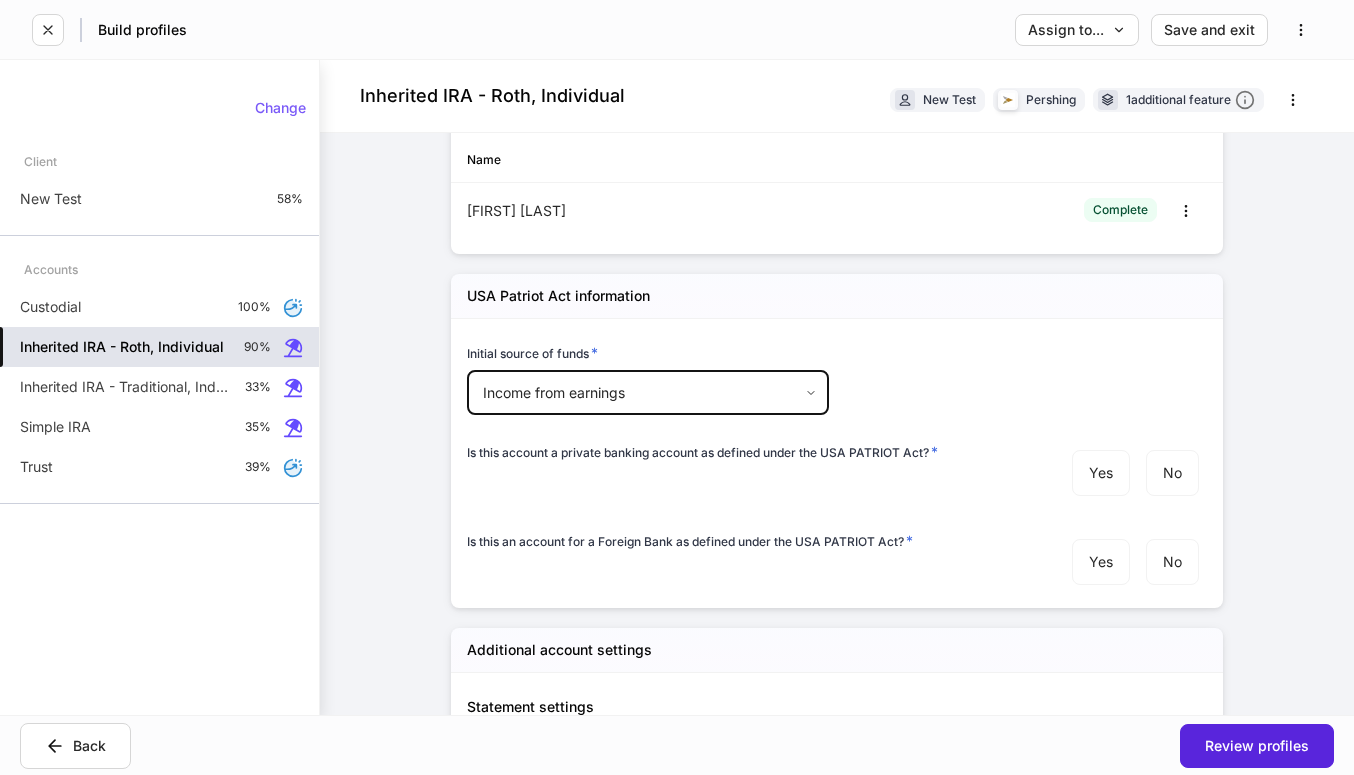 click on "Is this account a private banking account as defined under the USA PATRIOT Act? *" at bounding box center [745, 456] 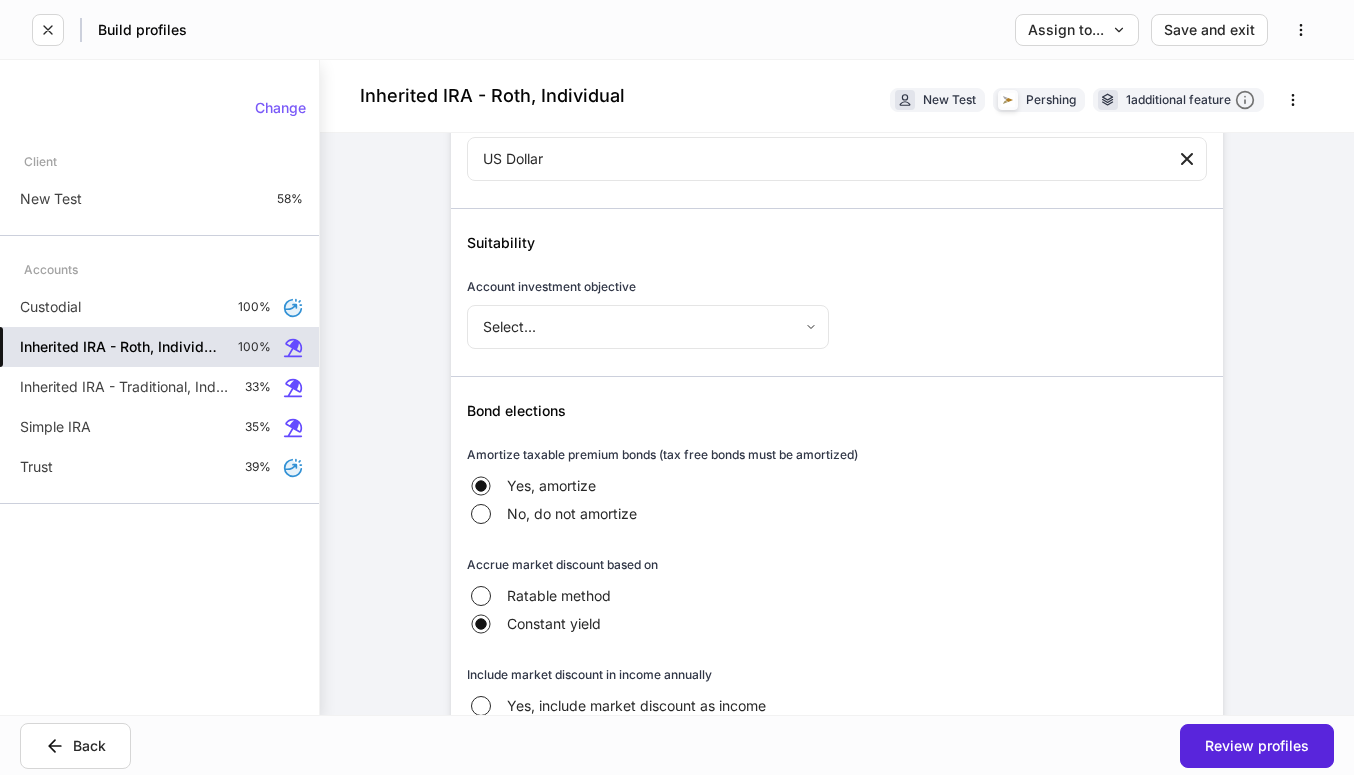 scroll, scrollTop: 3552, scrollLeft: 0, axis: vertical 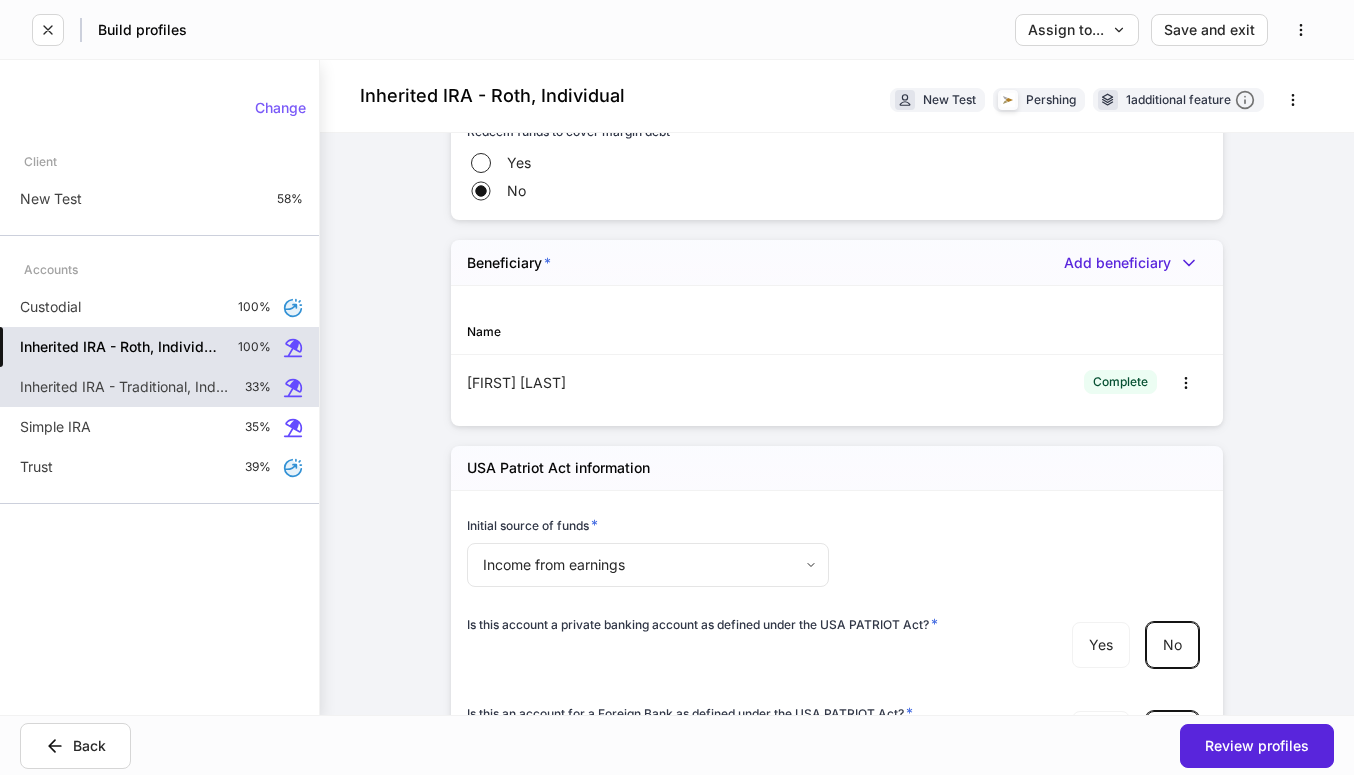 click on "Inherited IRA - Traditional, Individual 33%" at bounding box center [159, 387] 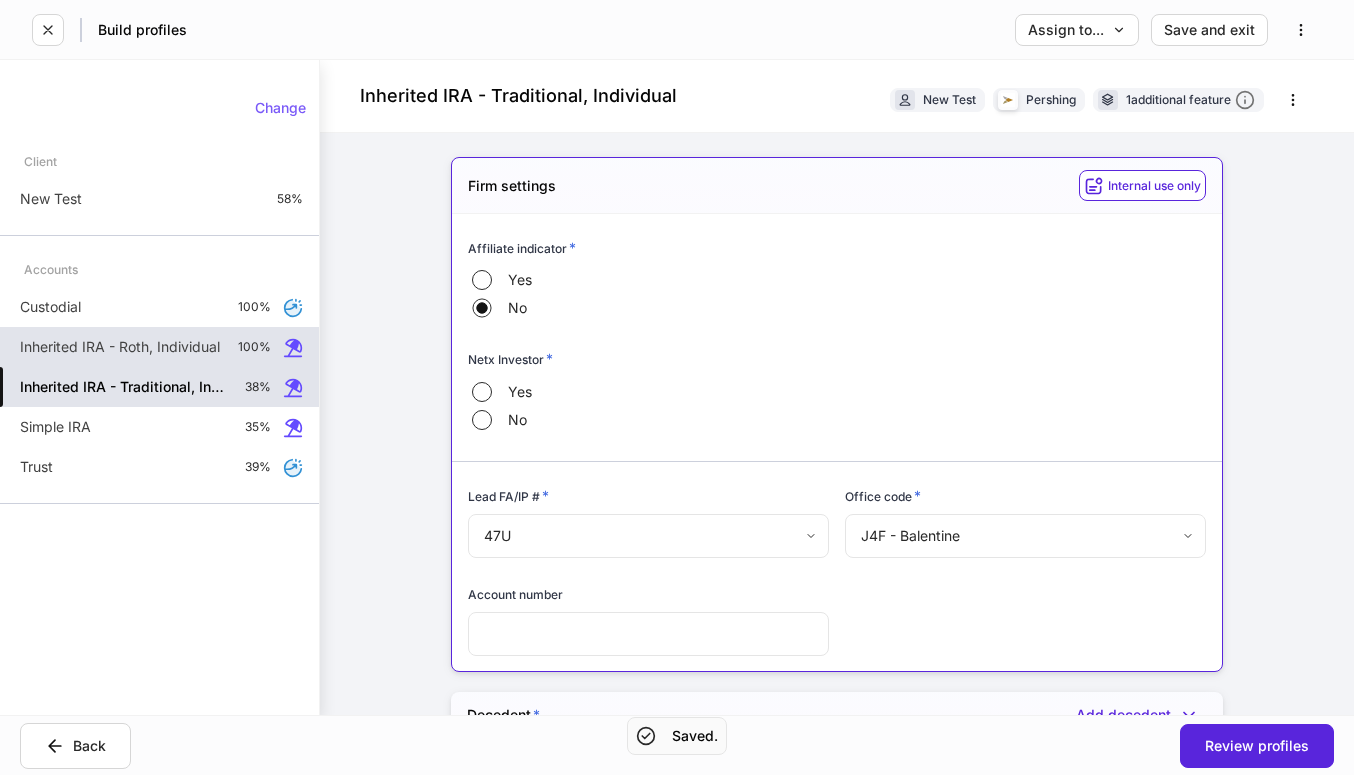 click on "Yes No" at bounding box center (837, 406) 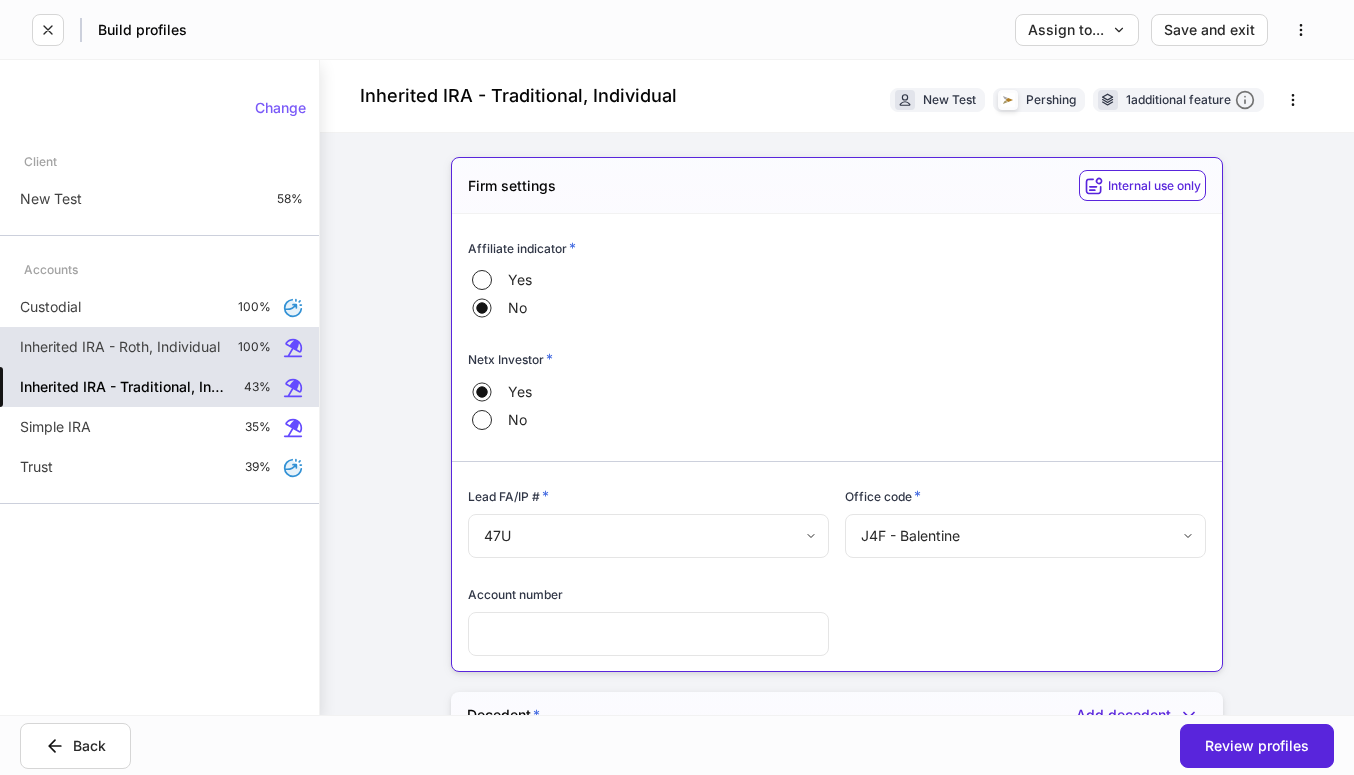 scroll, scrollTop: 184, scrollLeft: 0, axis: vertical 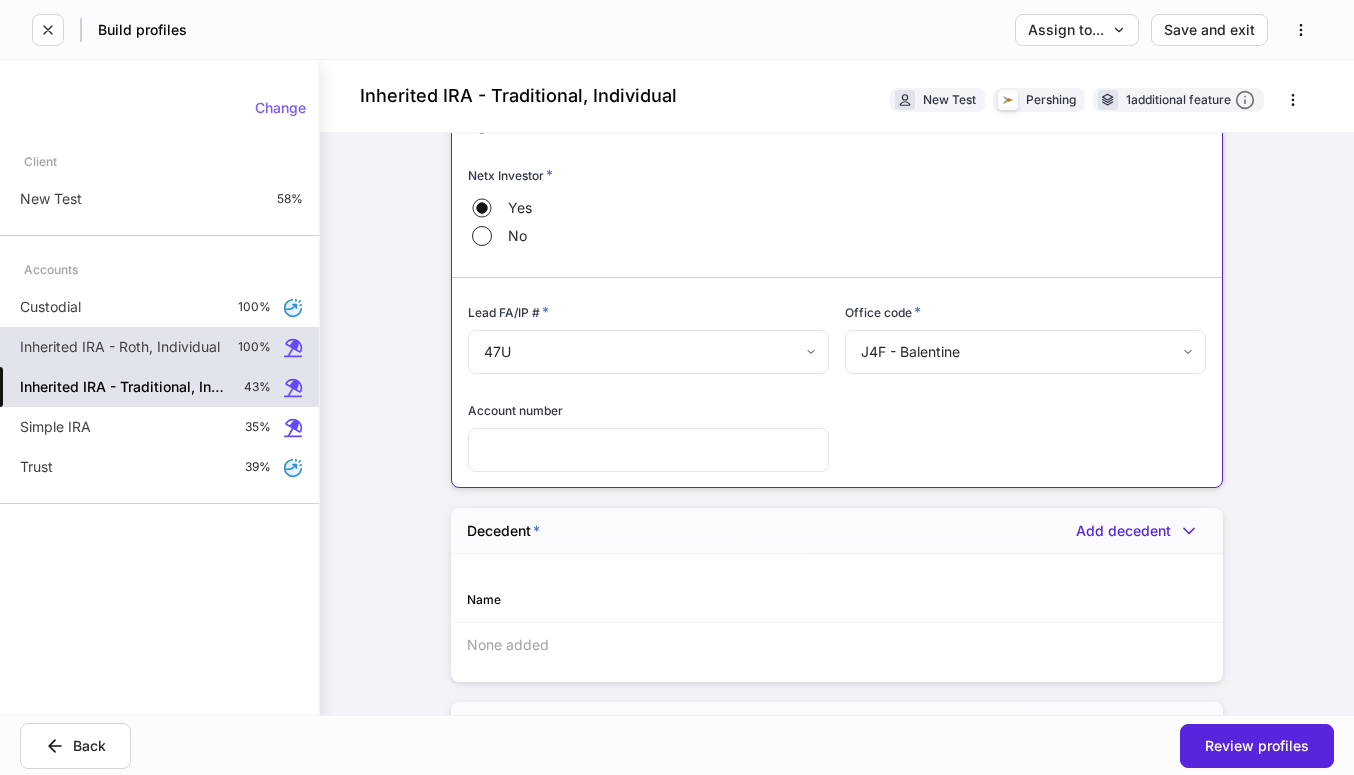 click at bounding box center (648, 450) 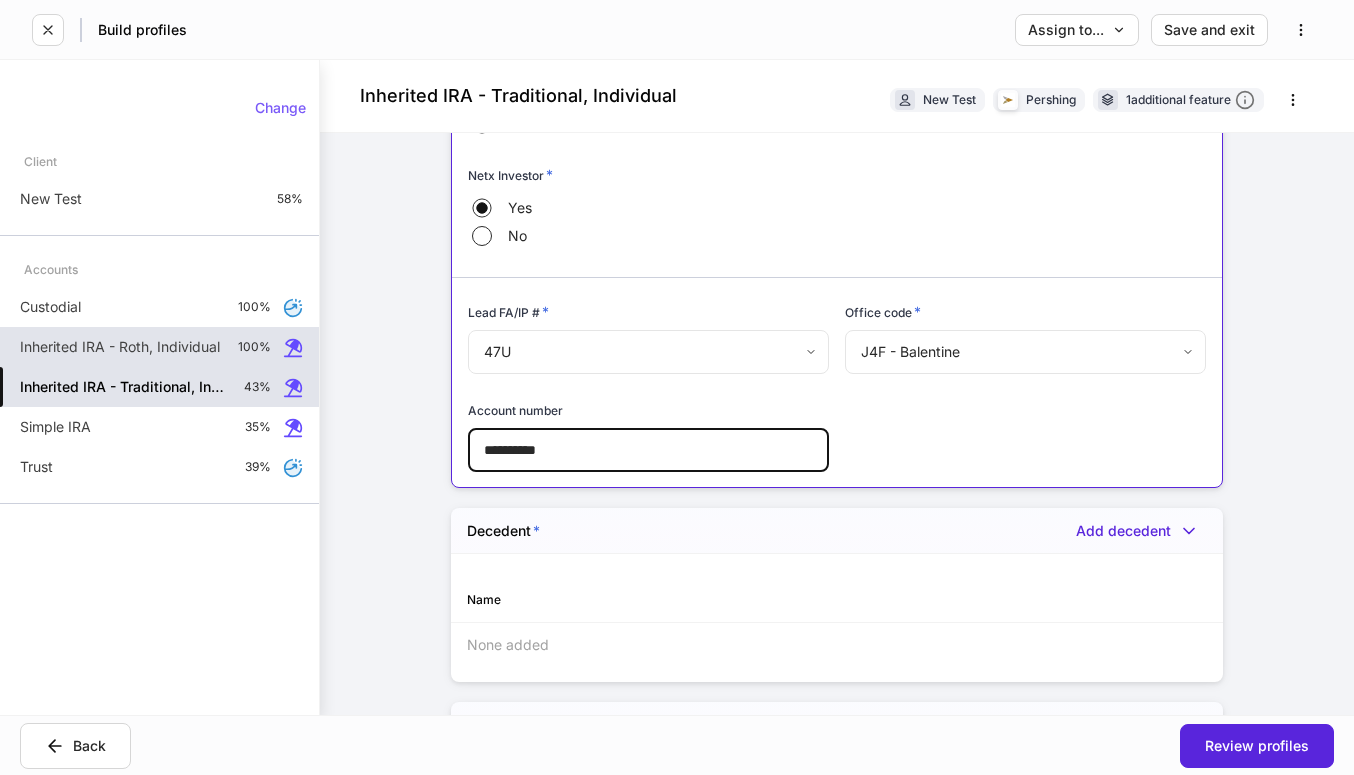 click on "Name" at bounding box center (837, 600) 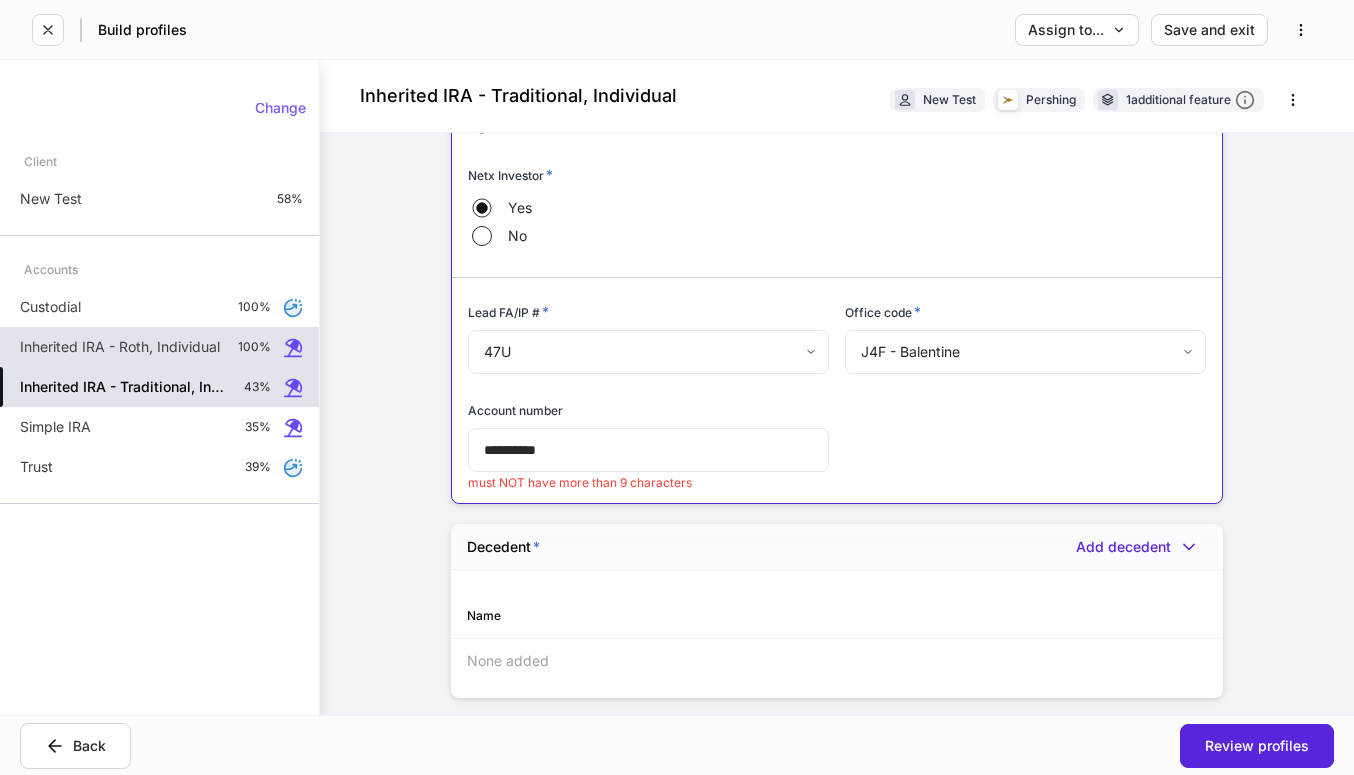 click on "**********" at bounding box center (648, 450) 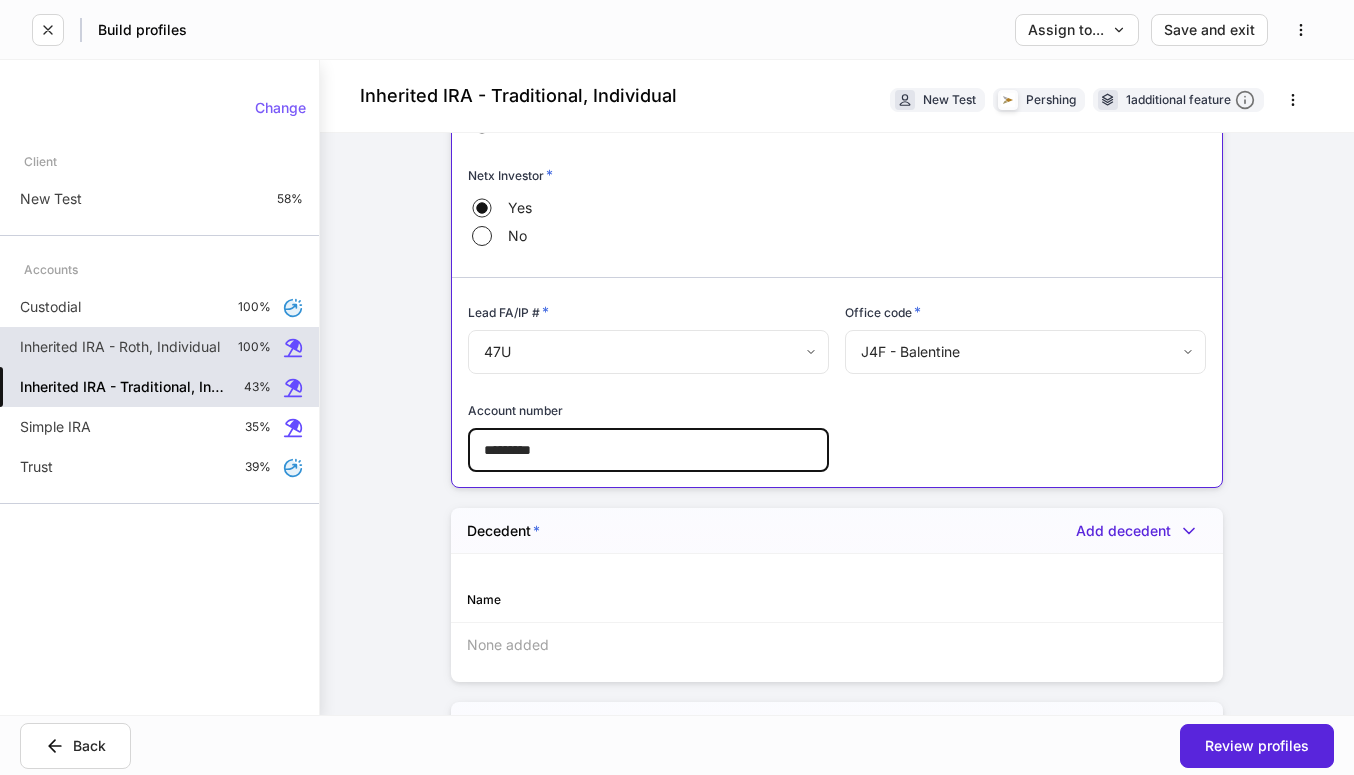 type on "*********" 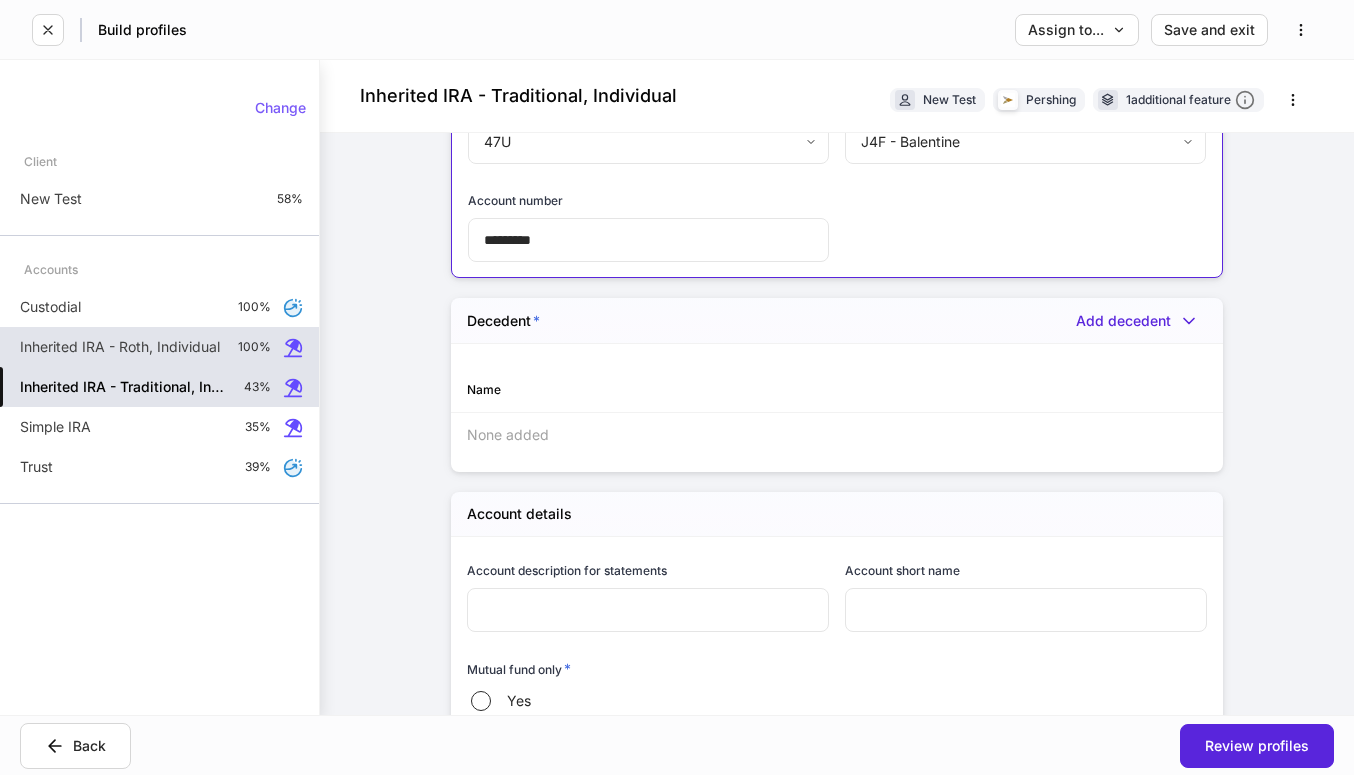 scroll, scrollTop: 455, scrollLeft: 0, axis: vertical 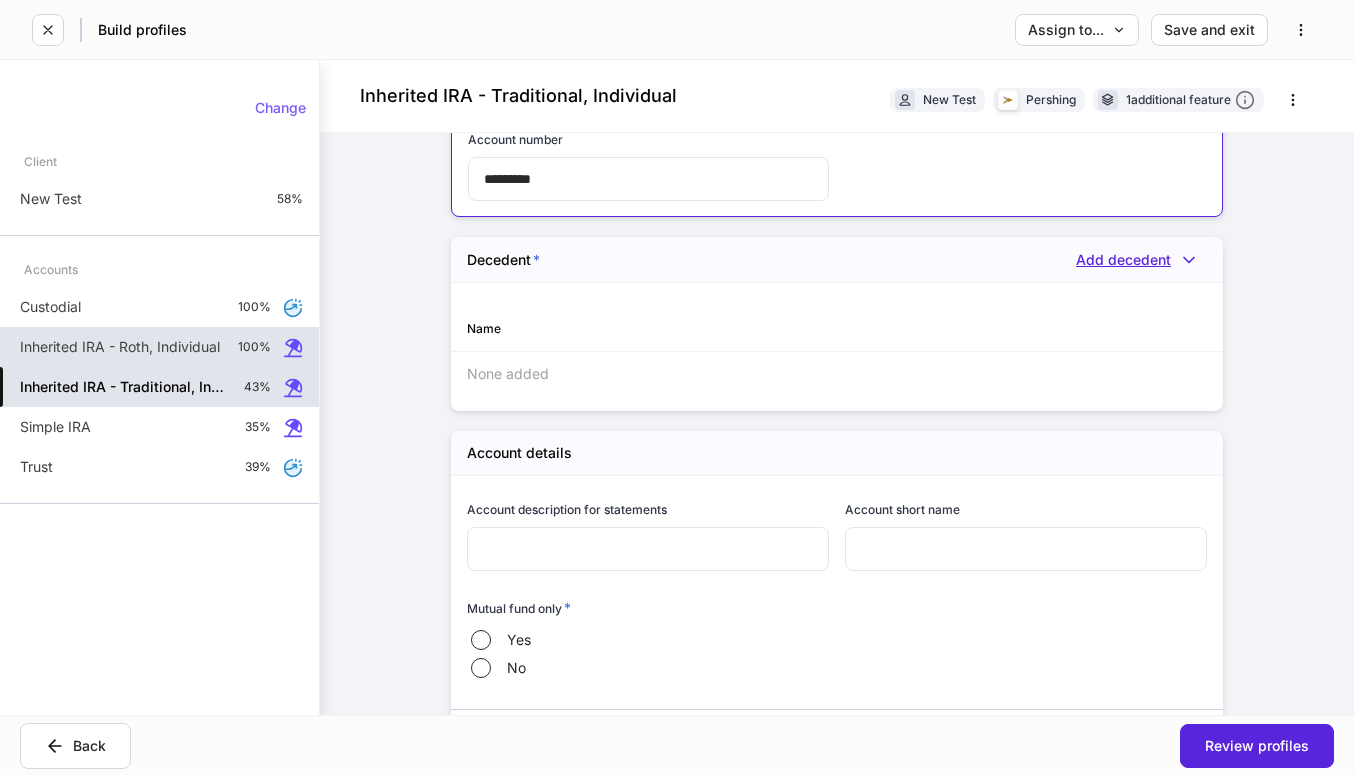 click on "Add decedent" at bounding box center [1141, 260] 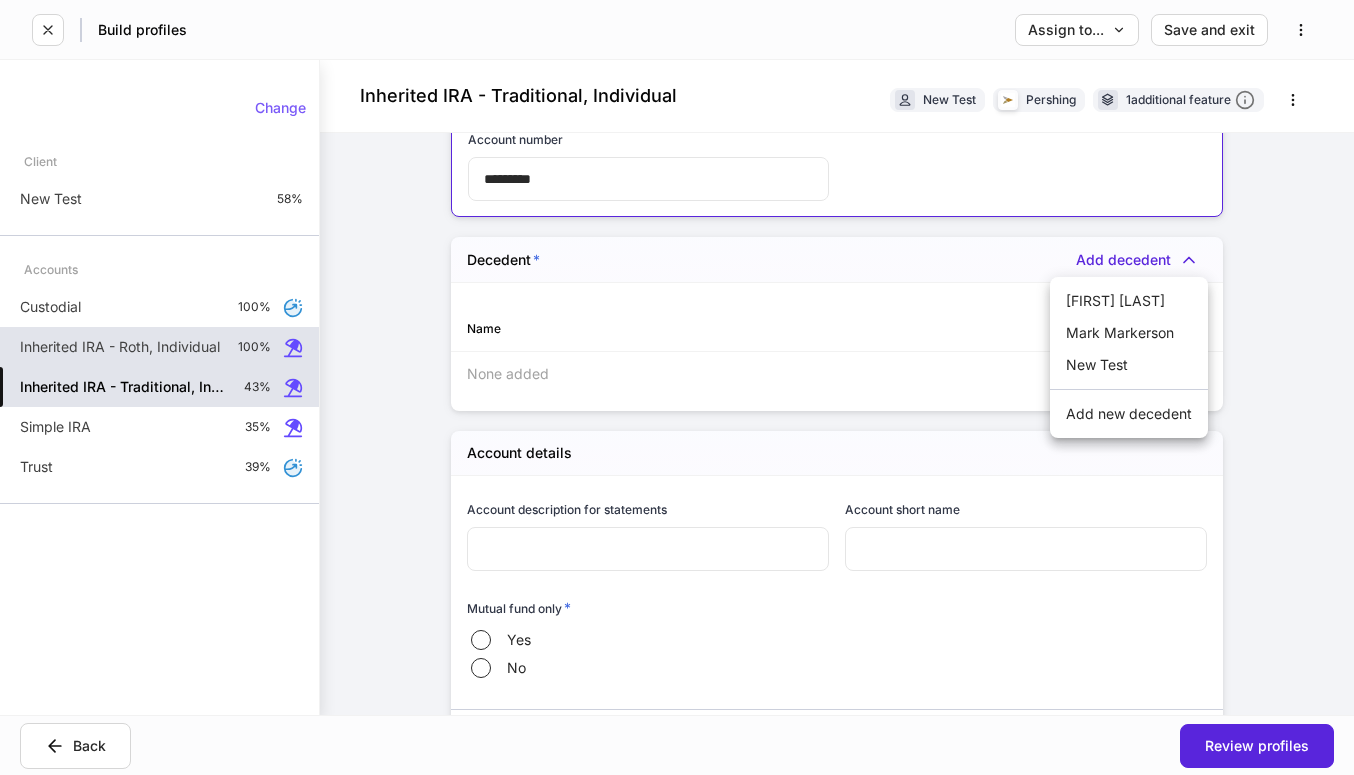click on "Mark Markerson" at bounding box center [1129, 333] 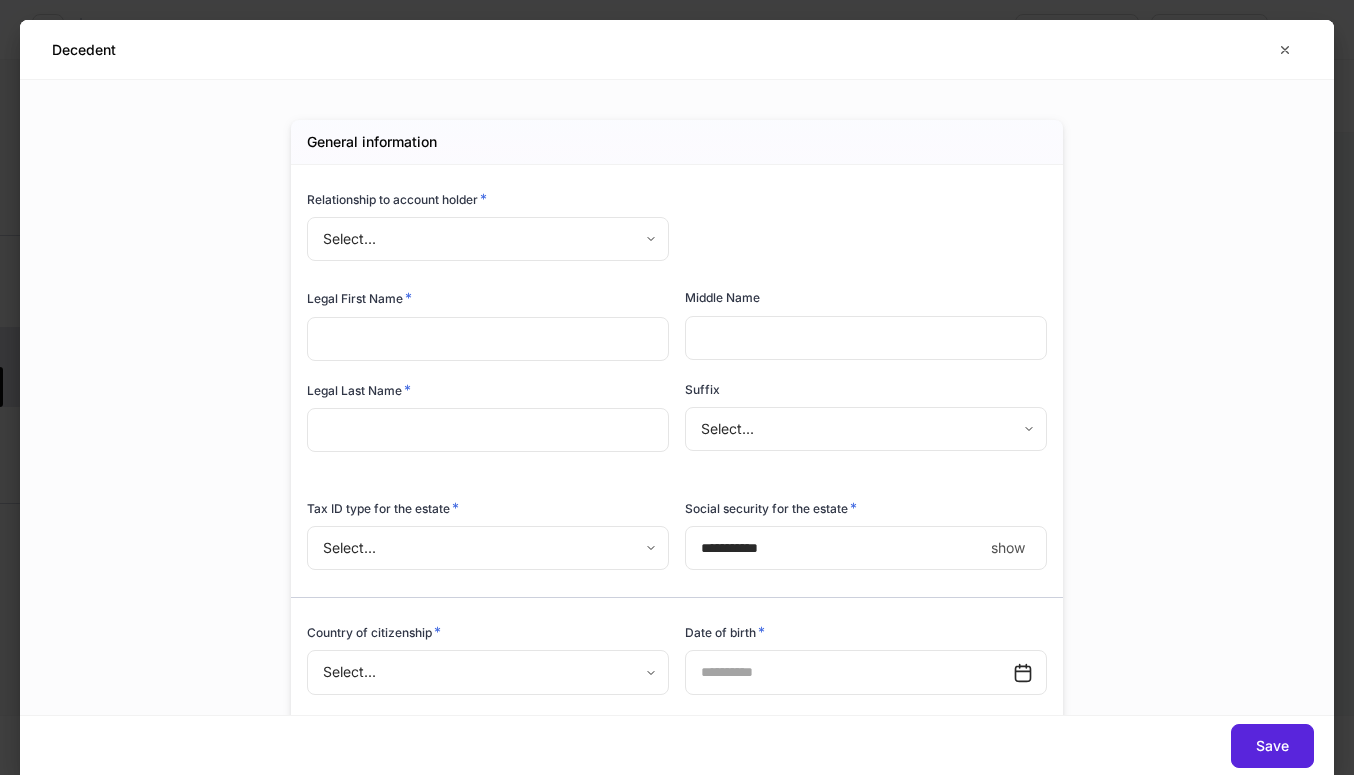 type on "****" 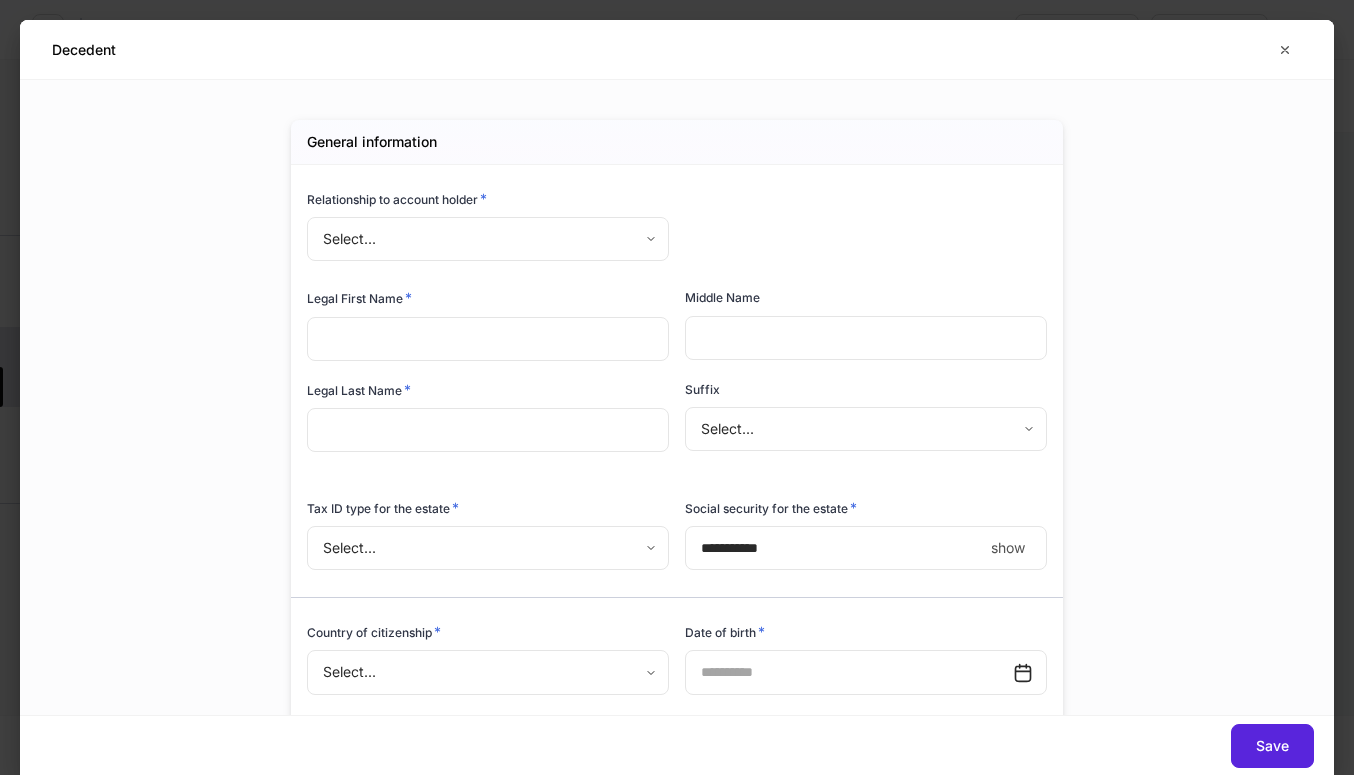 type on "******" 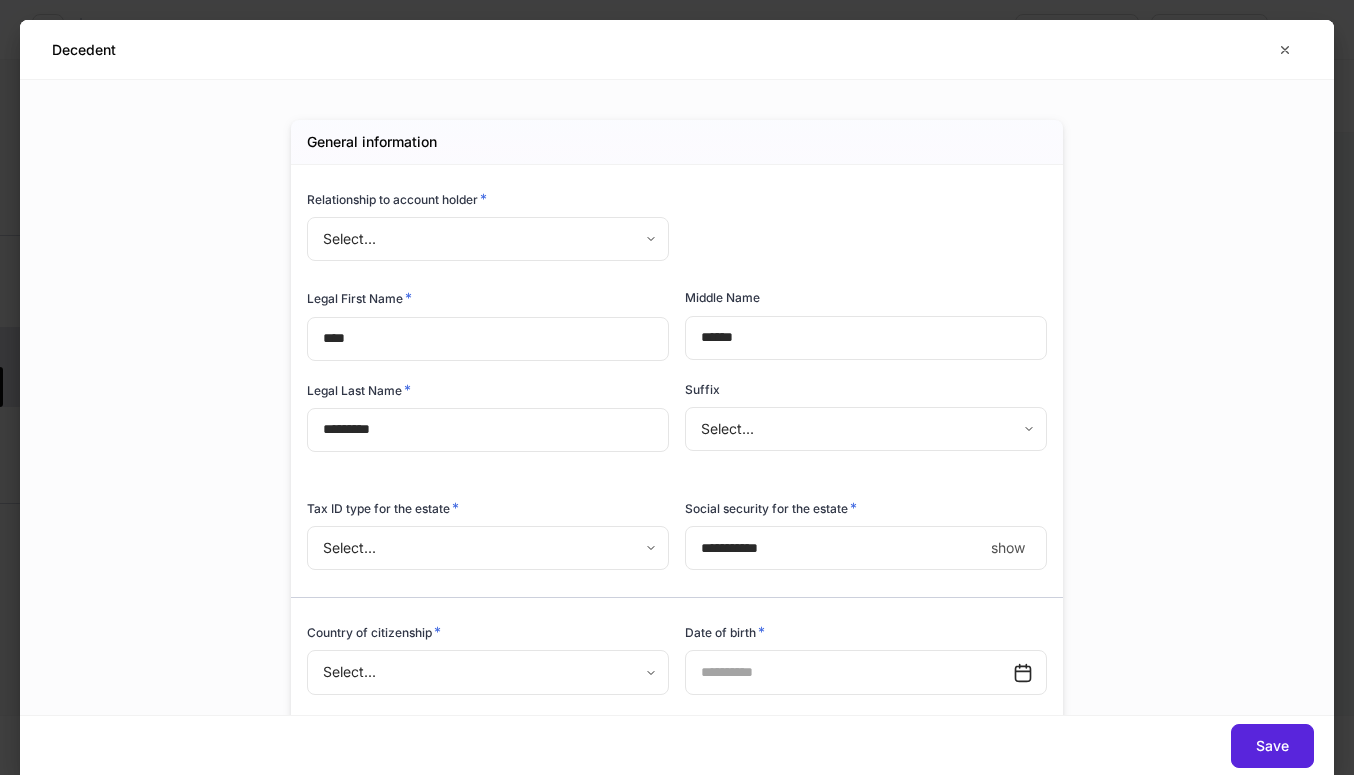 type on "**********" 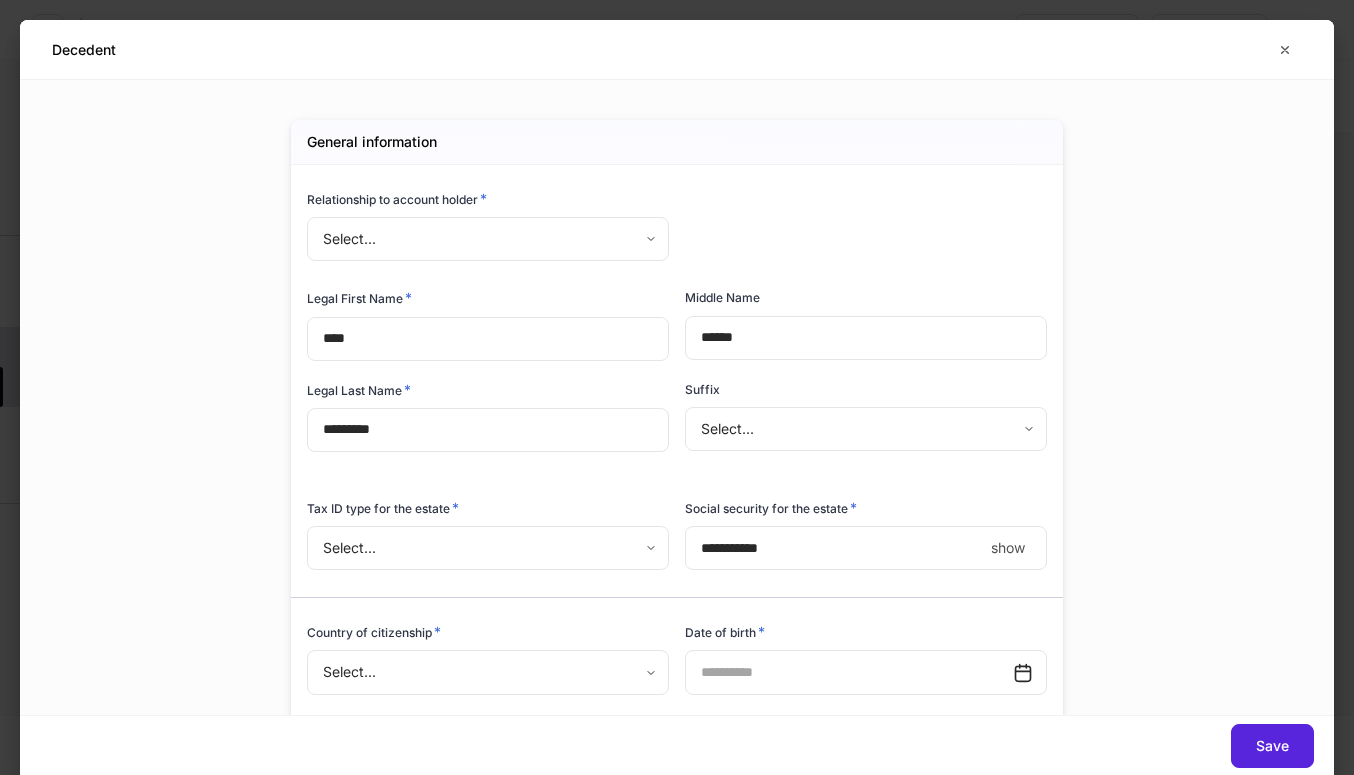 type on "**********" 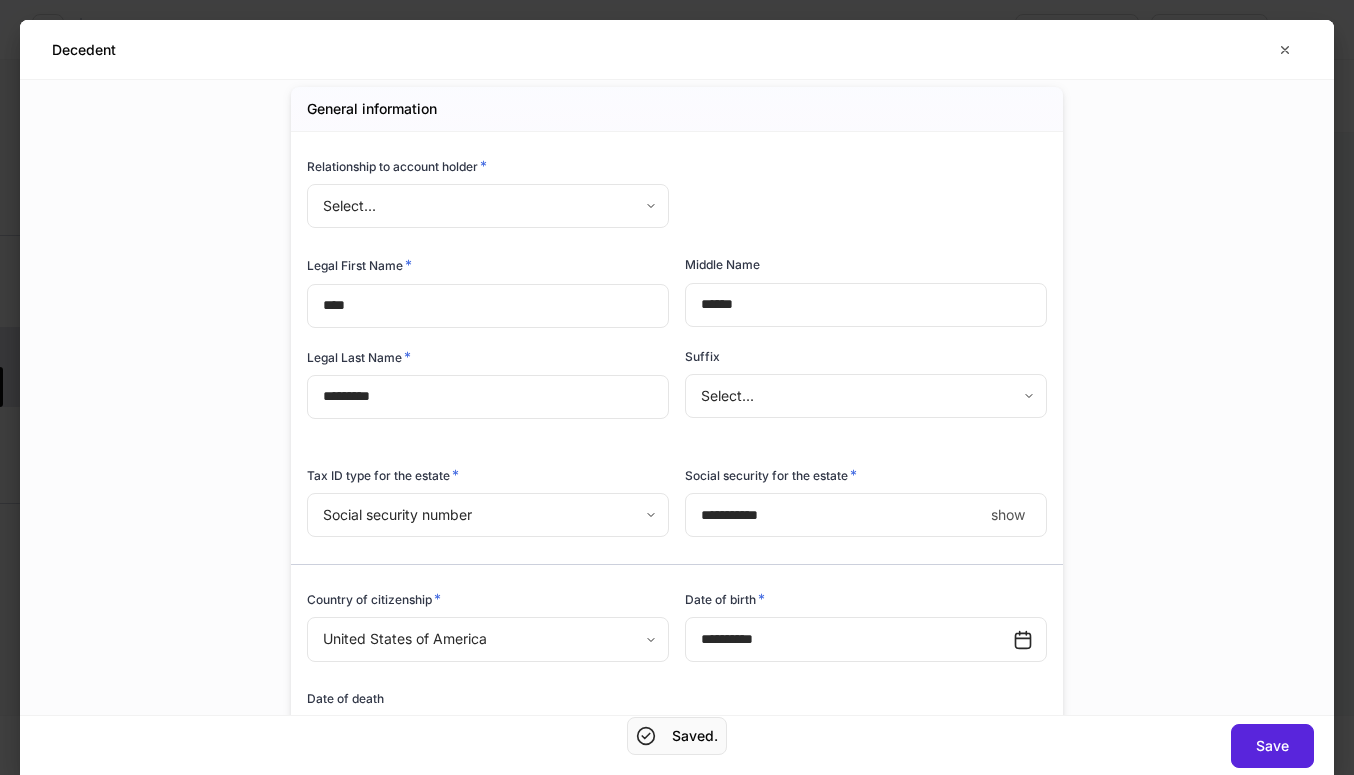 scroll, scrollTop: 0, scrollLeft: 0, axis: both 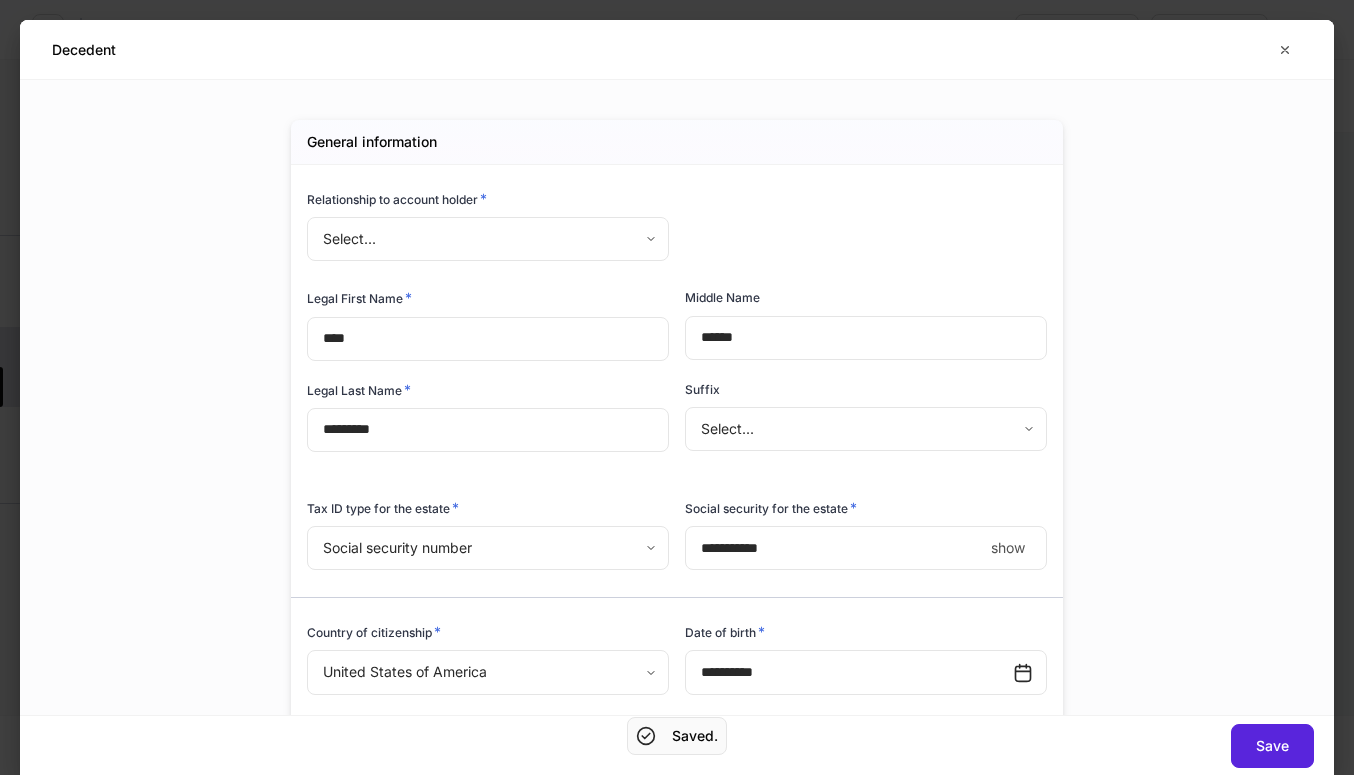 click on "Relationship to account holder *" at bounding box center (488, 203) 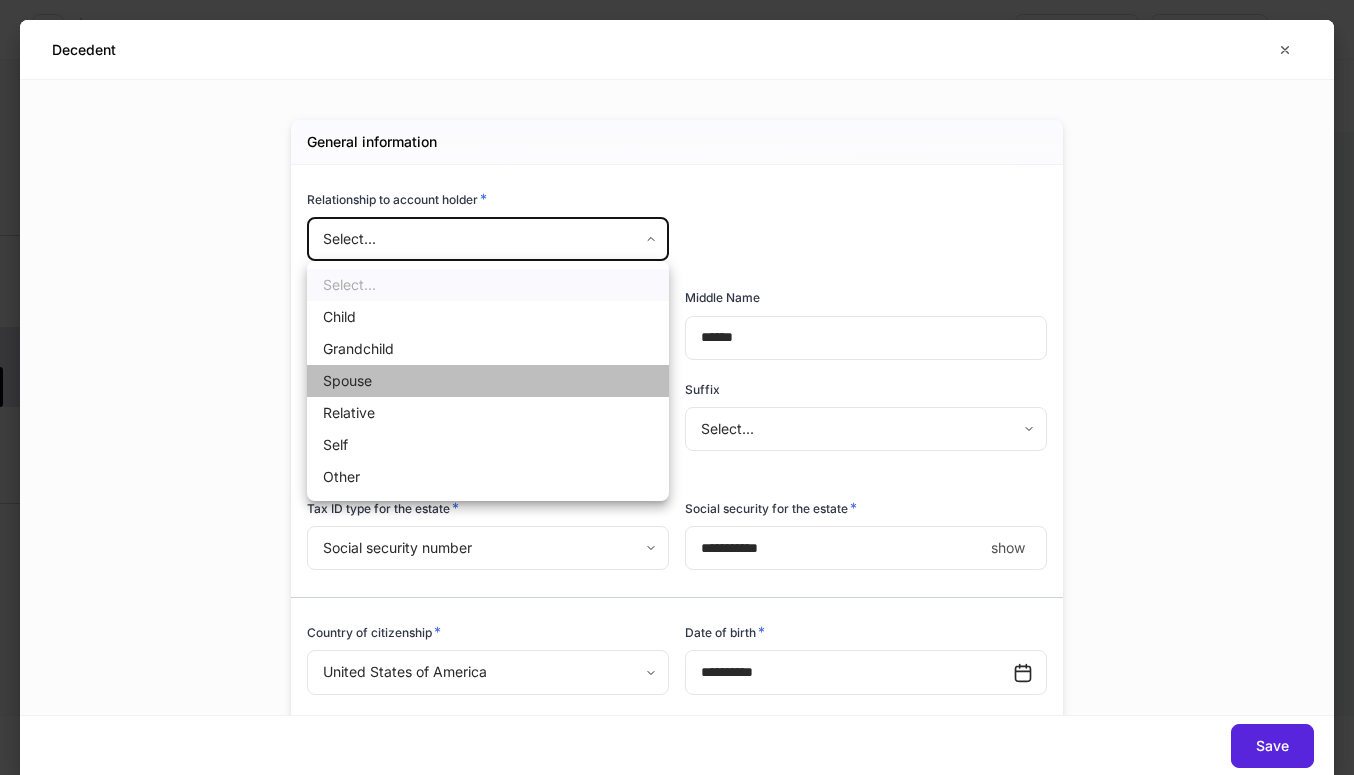 click on "Spouse" at bounding box center (488, 381) 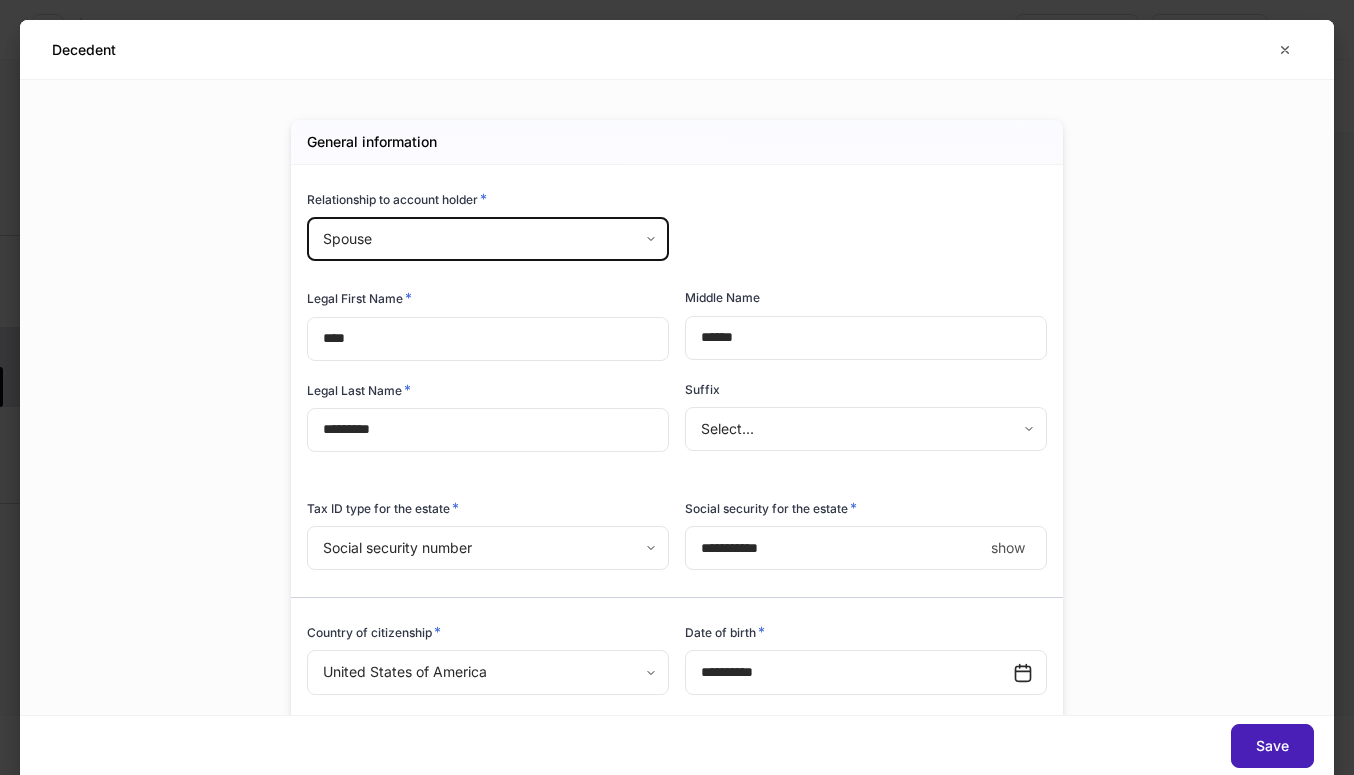 click on "Save" at bounding box center [1272, 746] 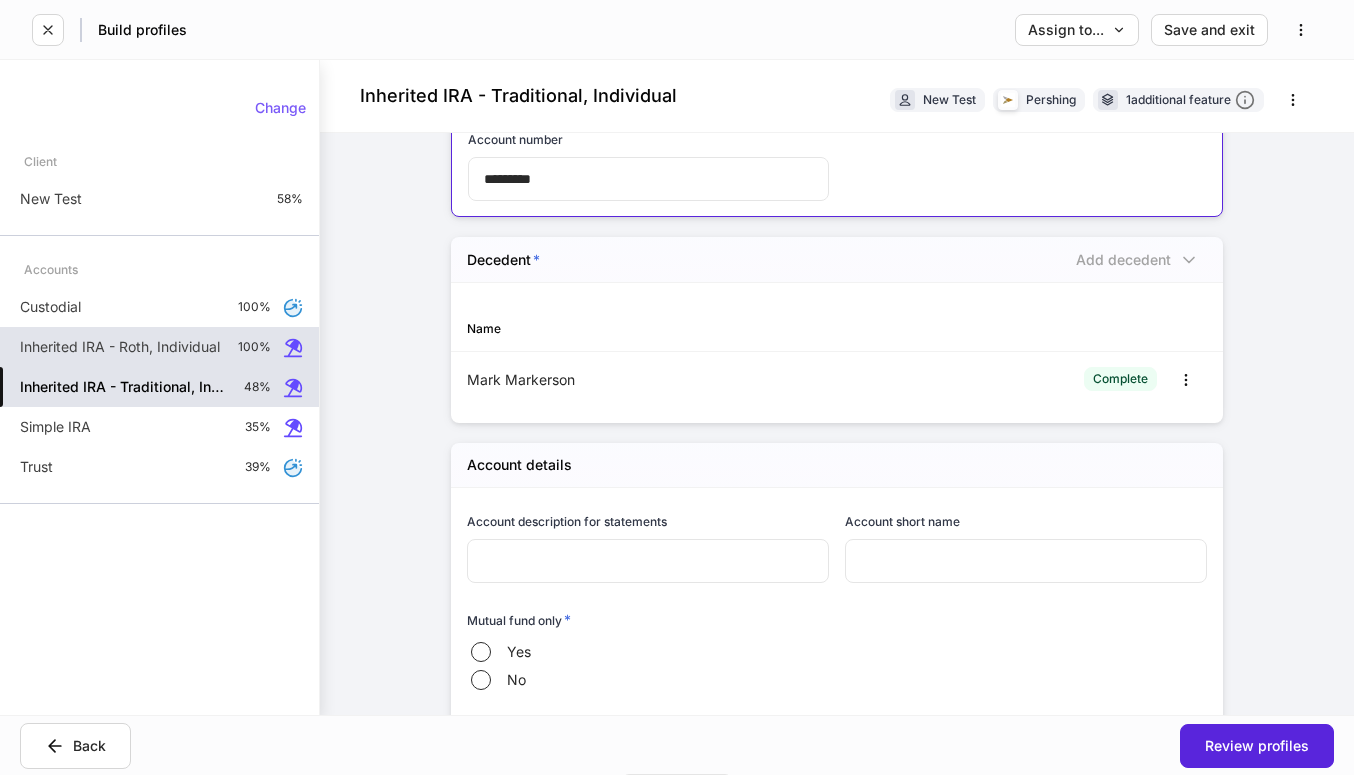 scroll, scrollTop: 576, scrollLeft: 0, axis: vertical 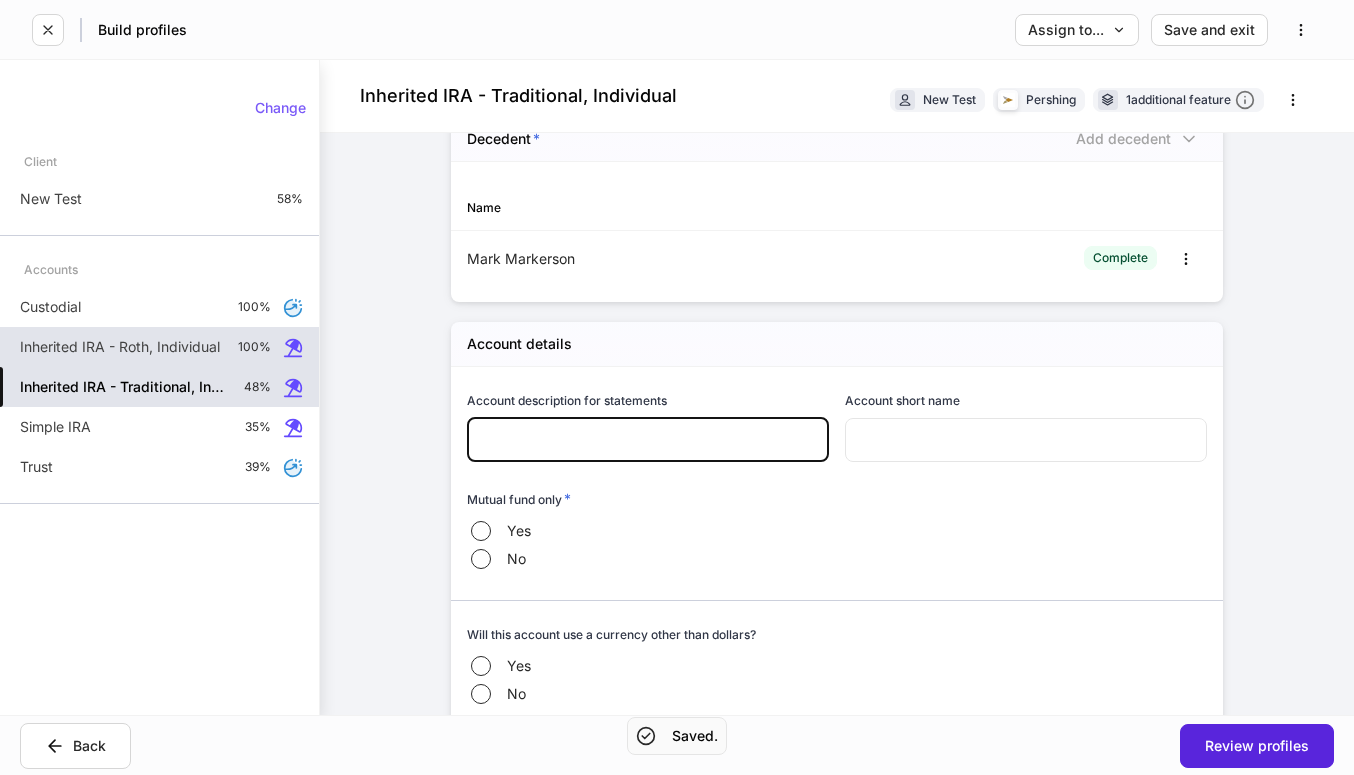 click at bounding box center [648, 440] 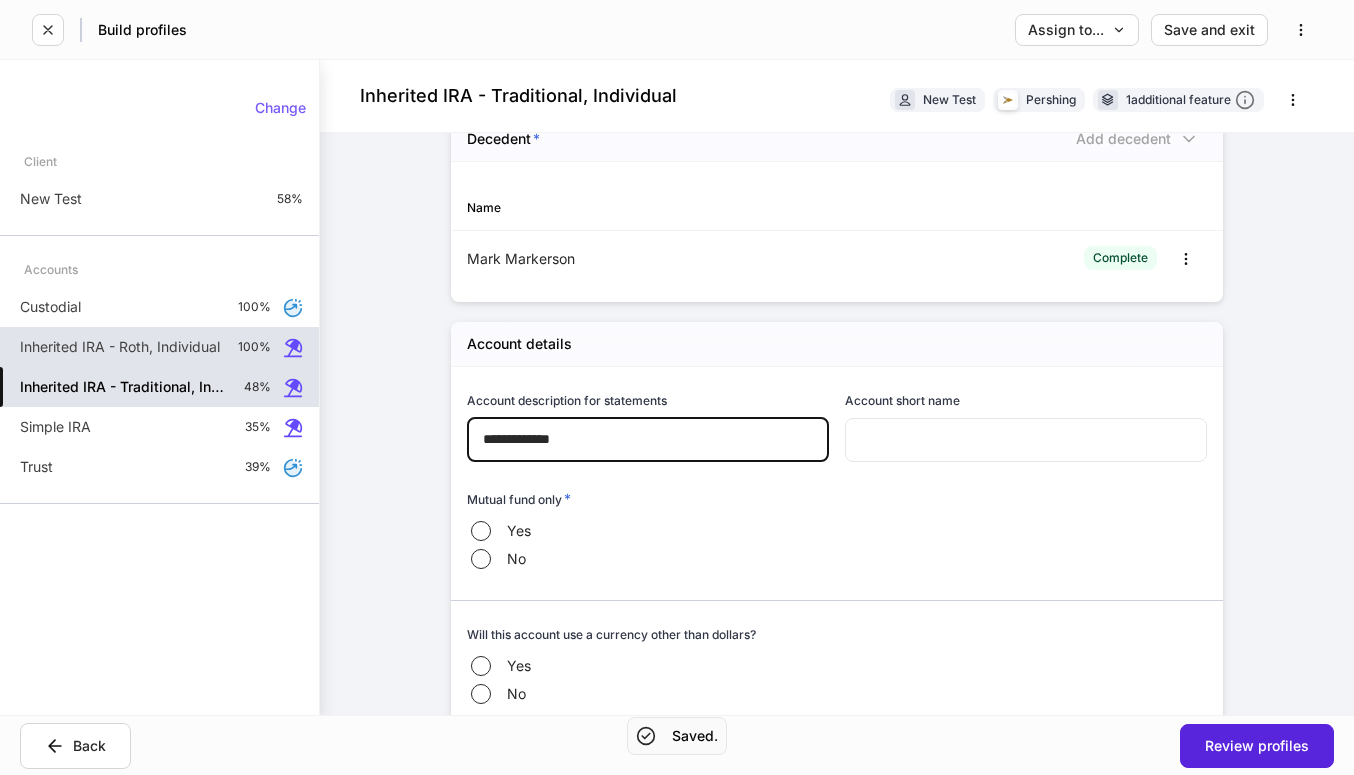 type on "**********" 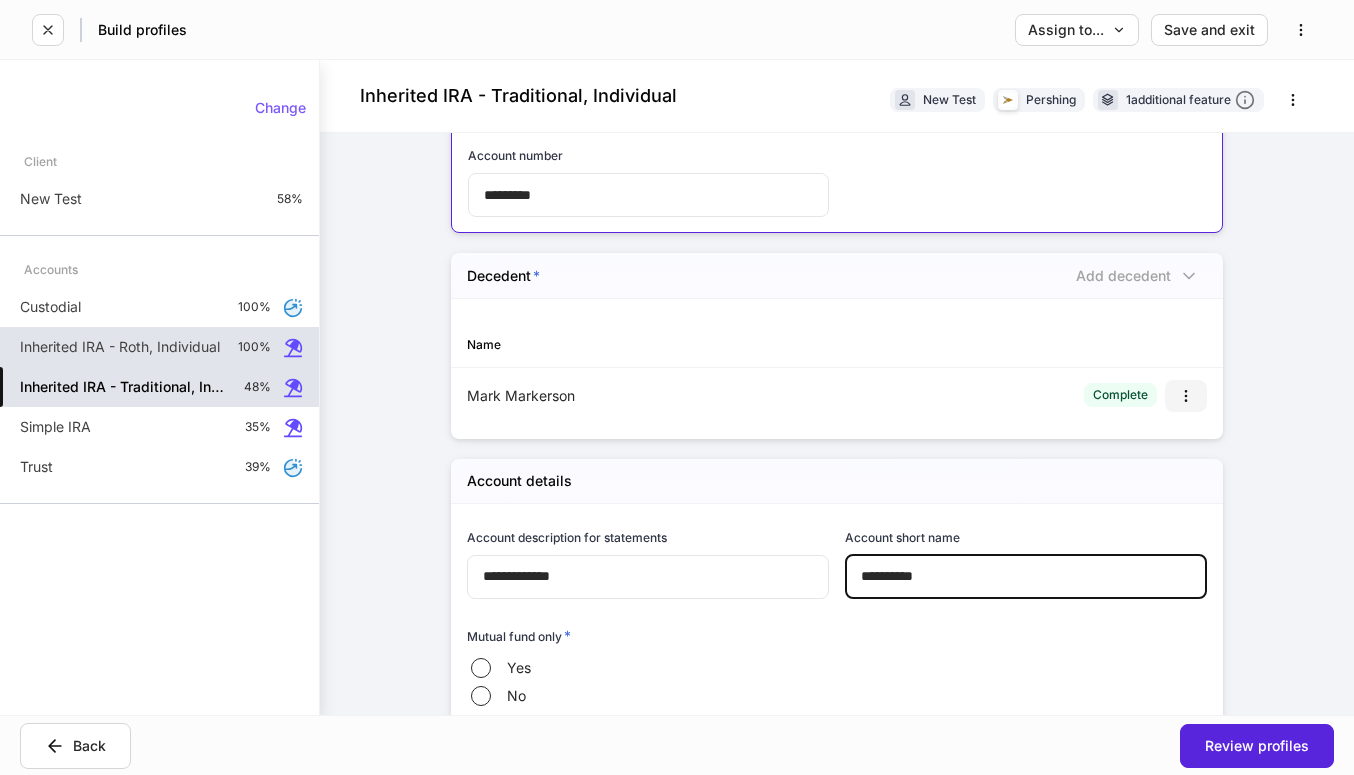 scroll, scrollTop: 434, scrollLeft: 0, axis: vertical 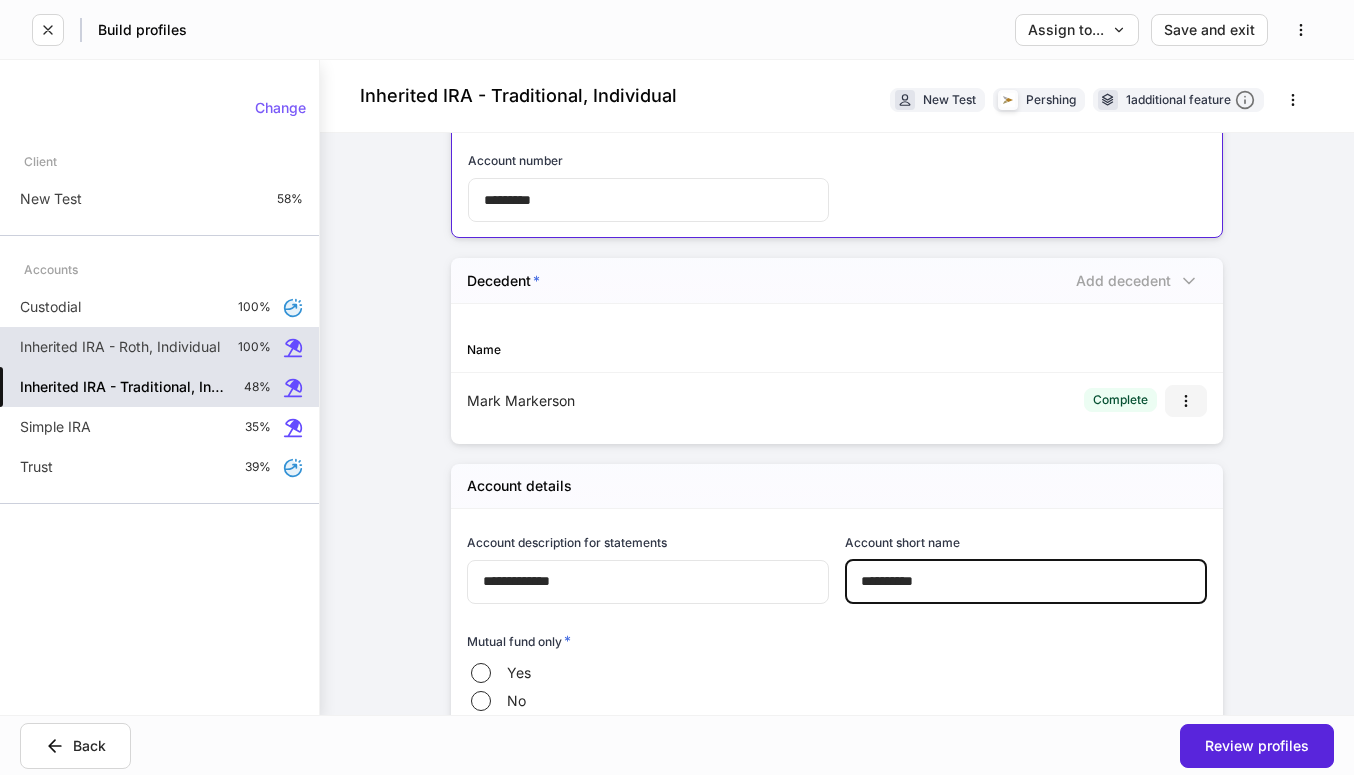 type on "**********" 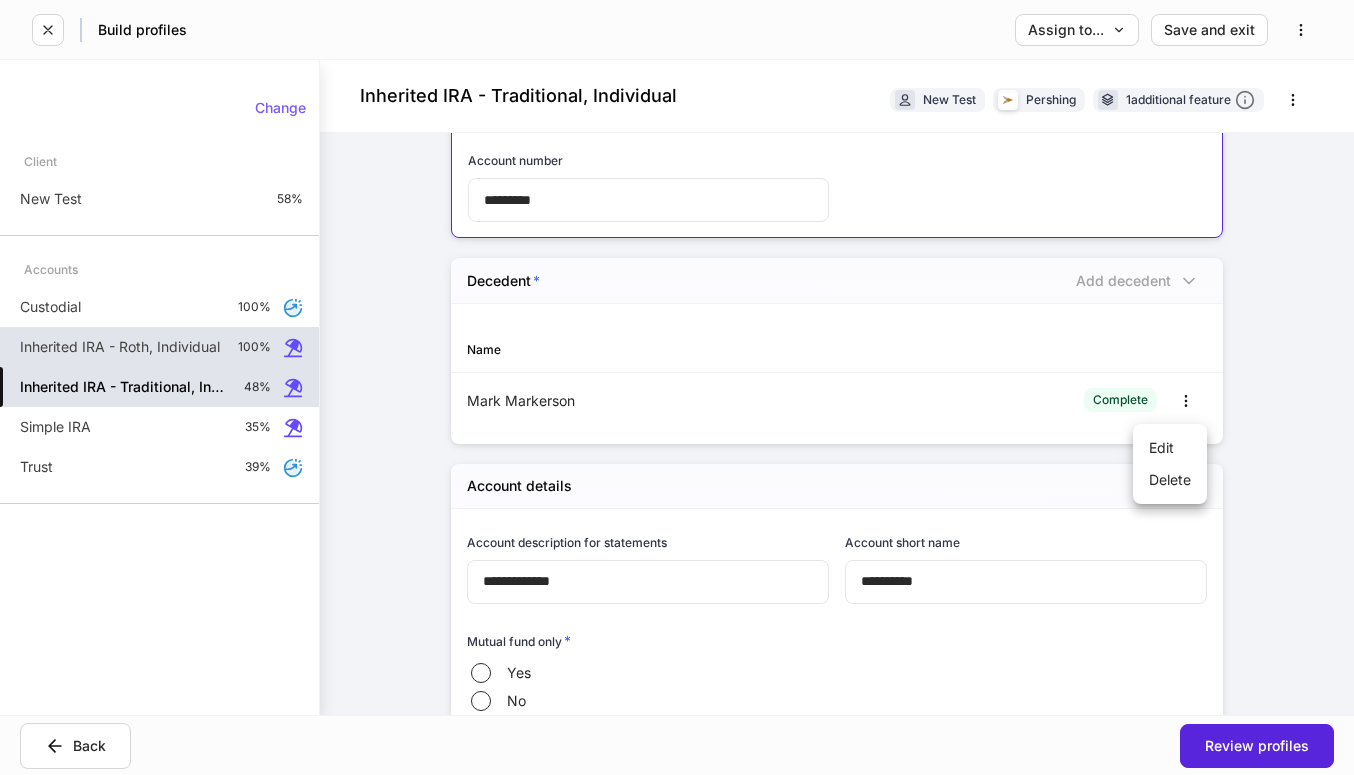 click on "Edit" at bounding box center (1170, 448) 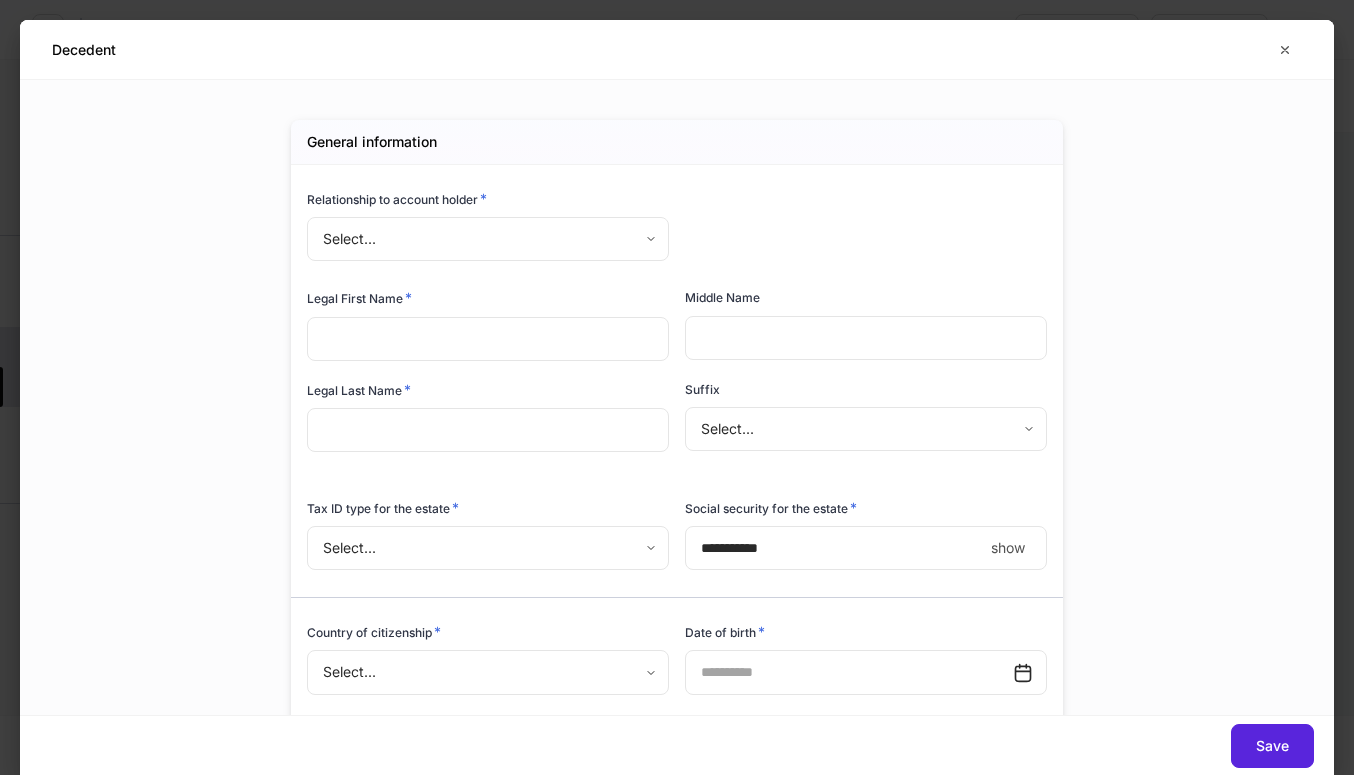 type on "******" 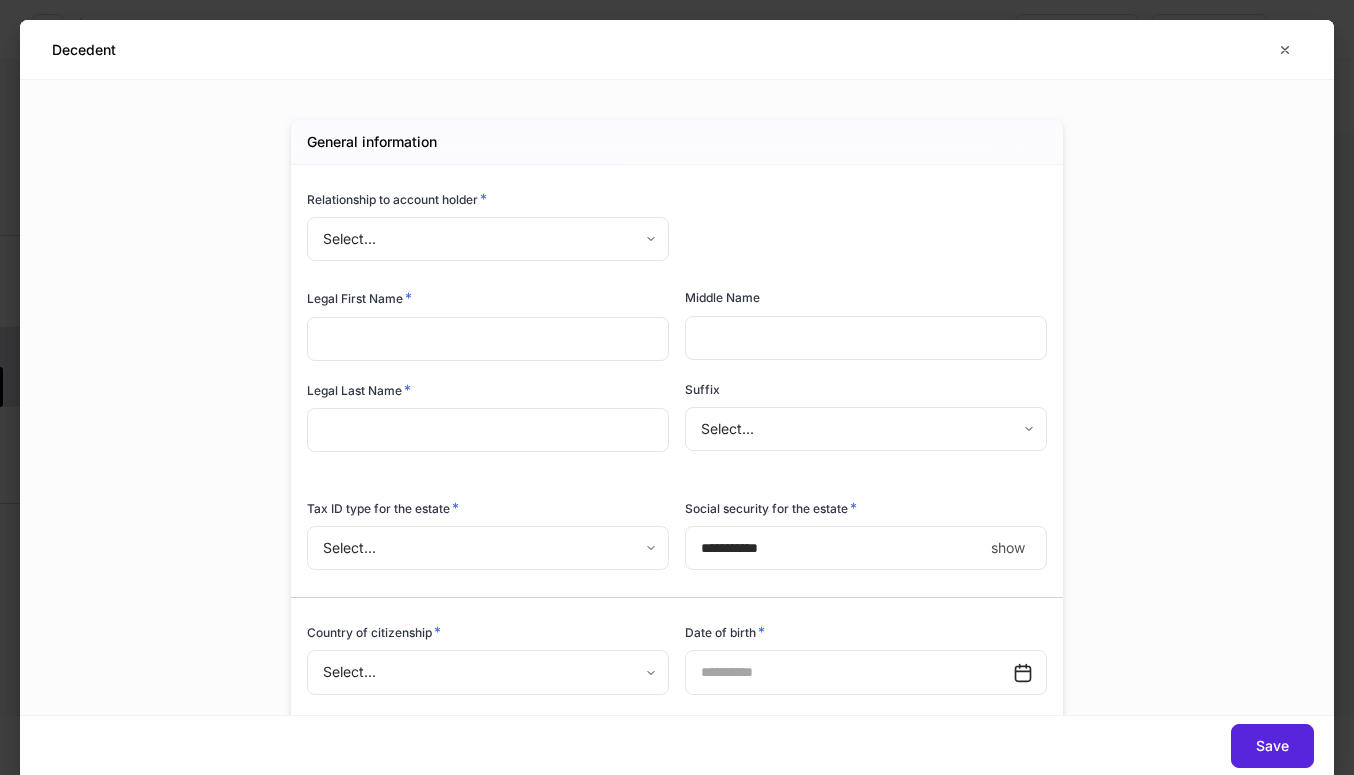 type on "****" 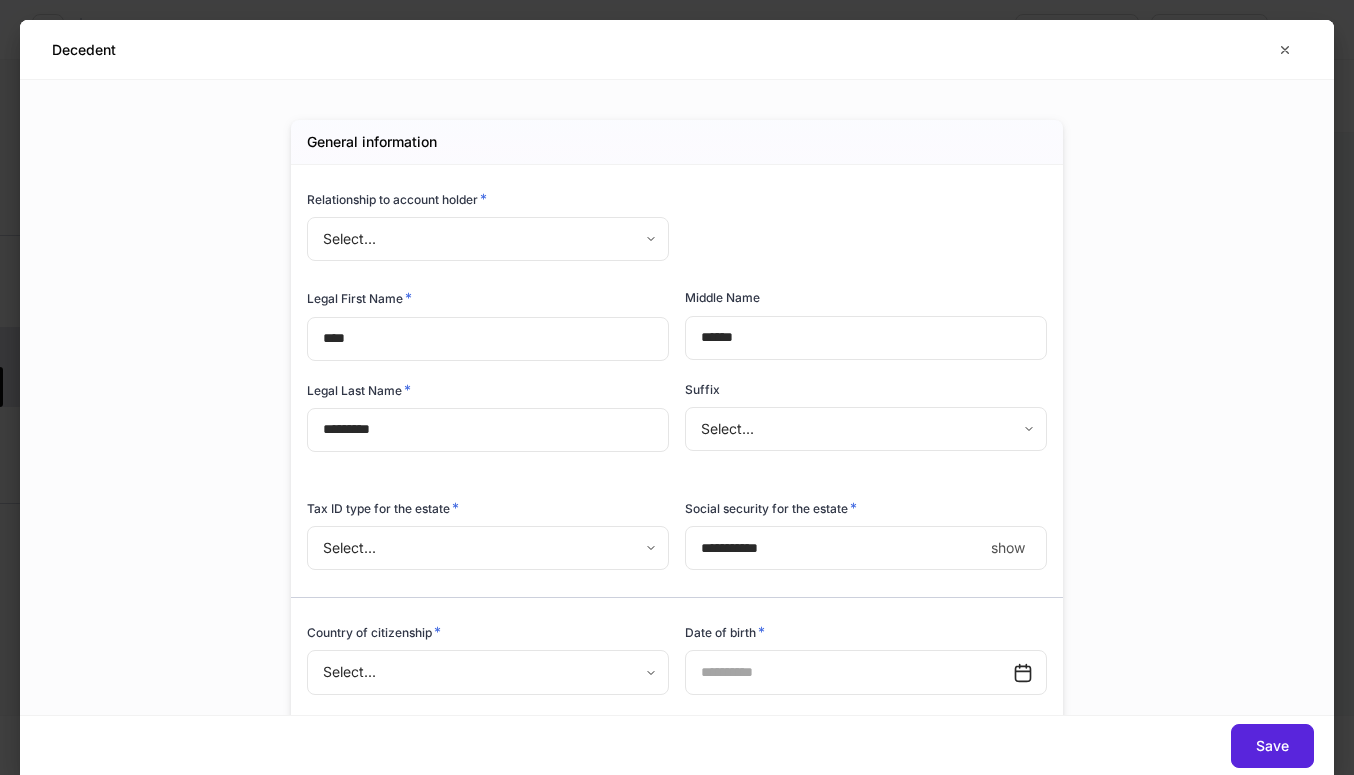 type on "**********" 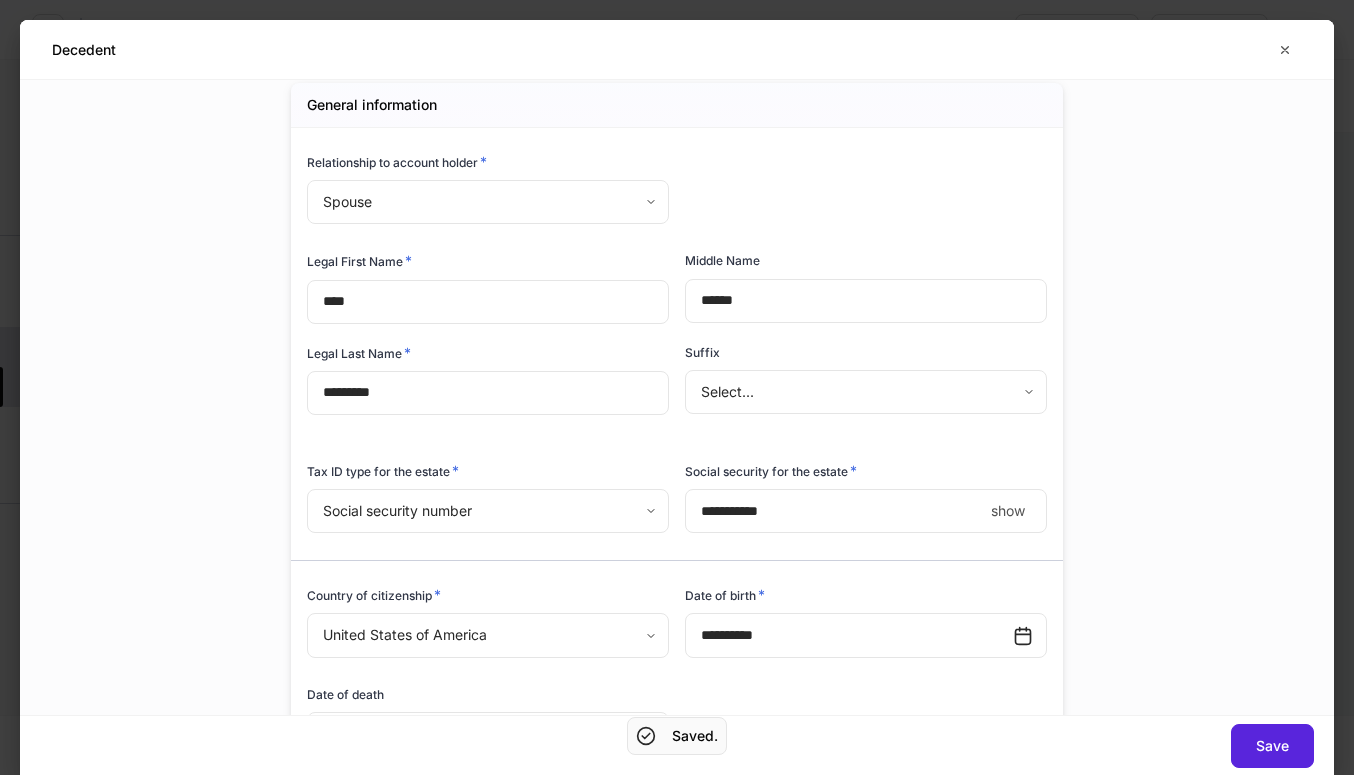 scroll, scrollTop: 66, scrollLeft: 0, axis: vertical 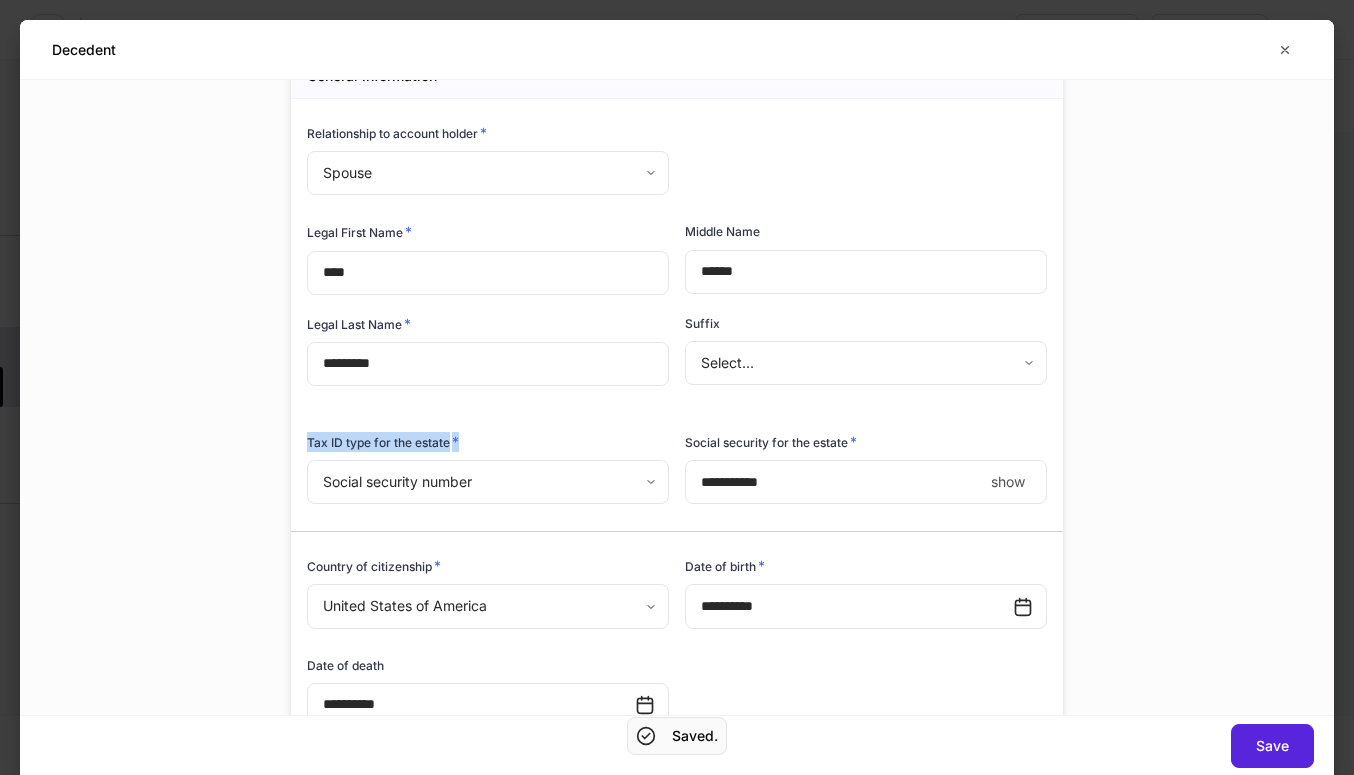 drag, startPoint x: 479, startPoint y: 443, endPoint x: 301, endPoint y: 435, distance: 178.17969 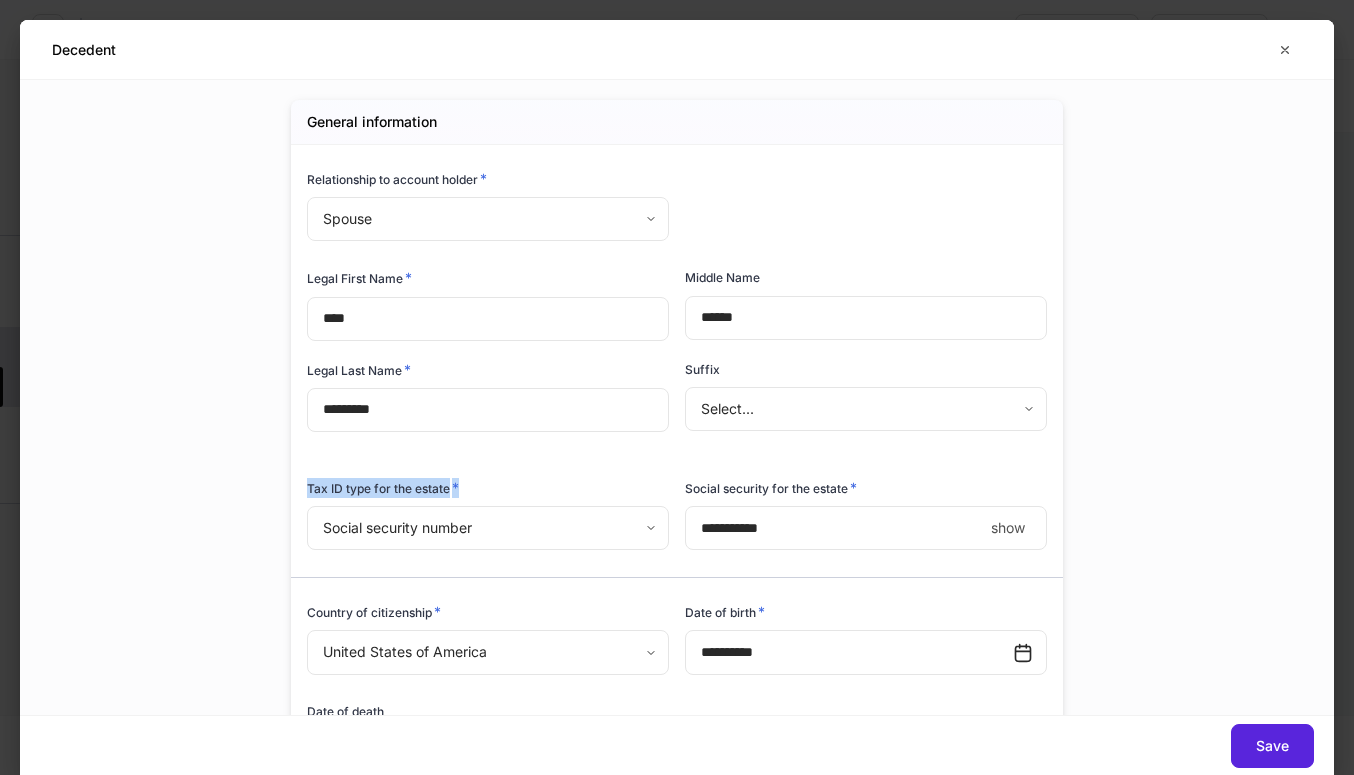 scroll, scrollTop: 25, scrollLeft: 0, axis: vertical 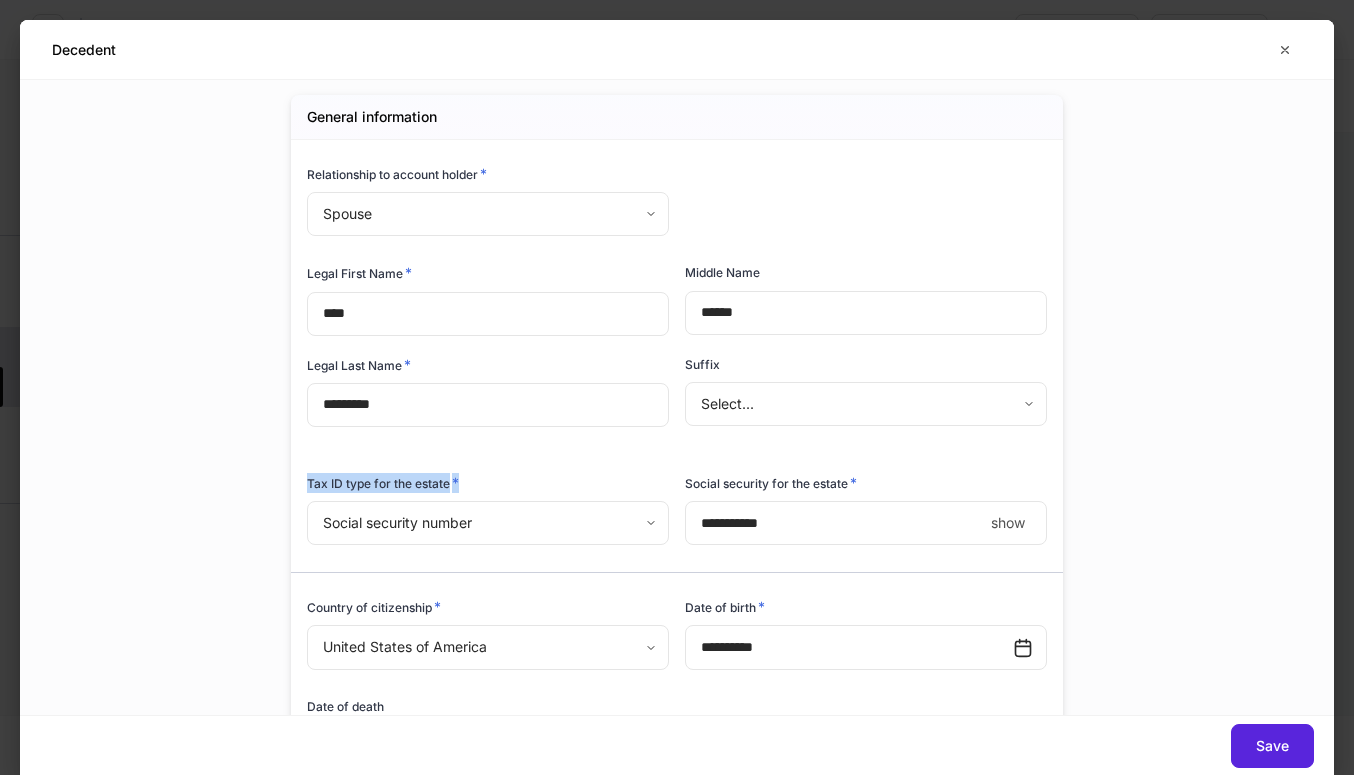 click on "Tax ID type for the estate * Social security number * ​" at bounding box center [480, 498] 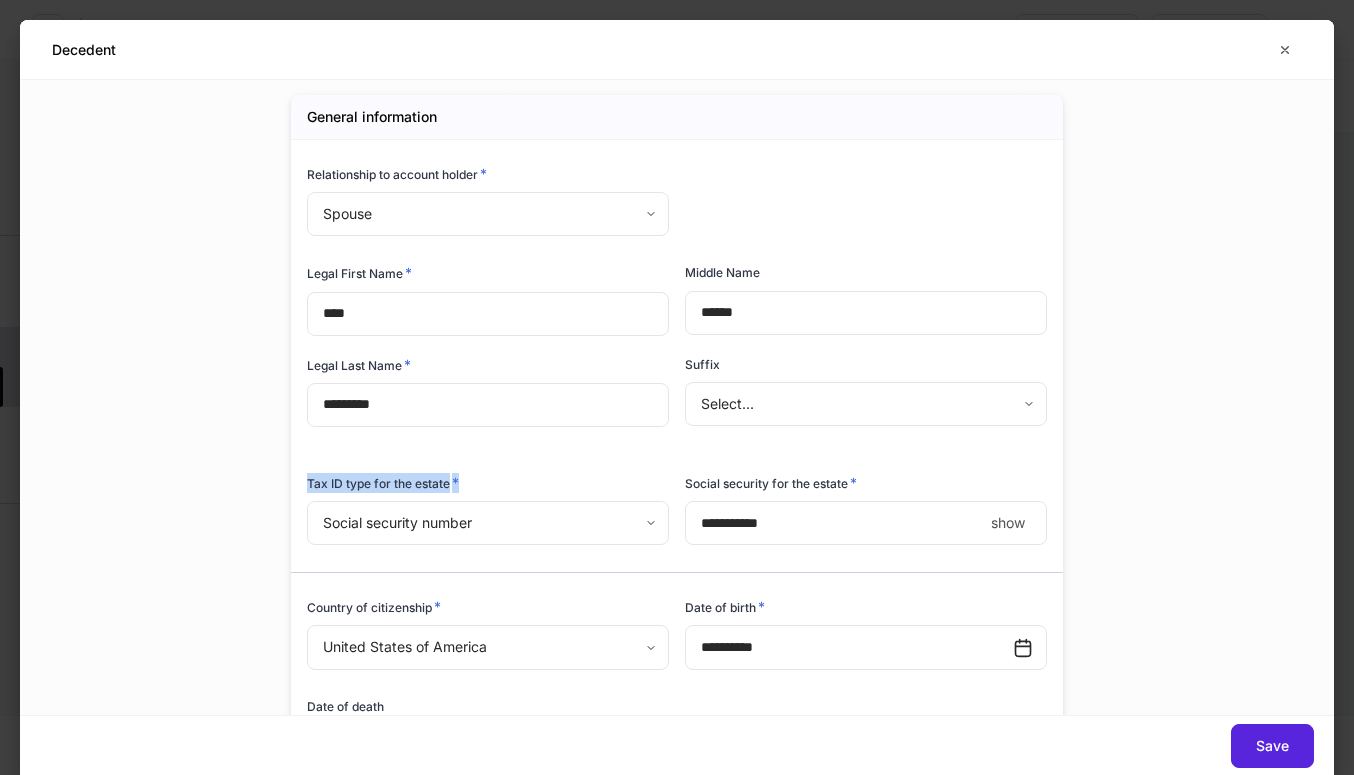 drag, startPoint x: 308, startPoint y: 478, endPoint x: 552, endPoint y: 487, distance: 244.16592 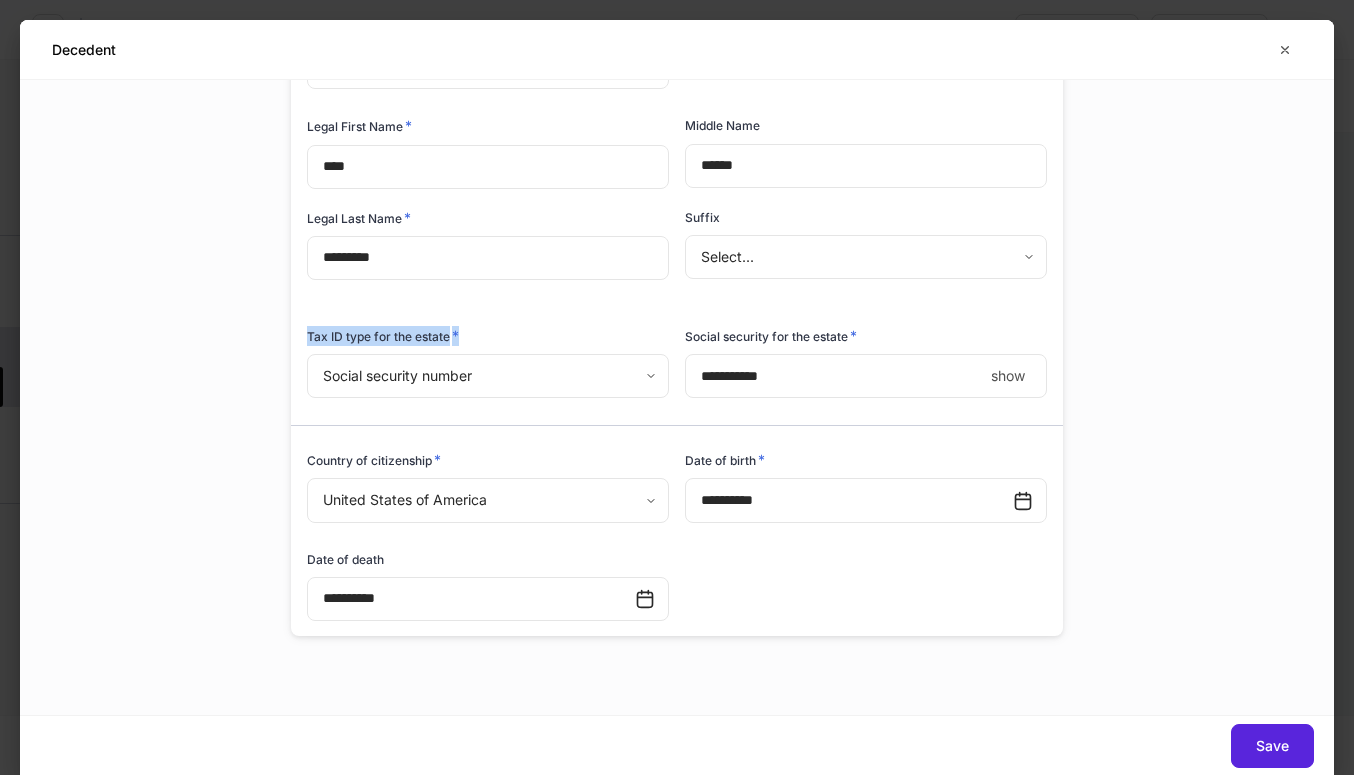 scroll, scrollTop: 4, scrollLeft: 0, axis: vertical 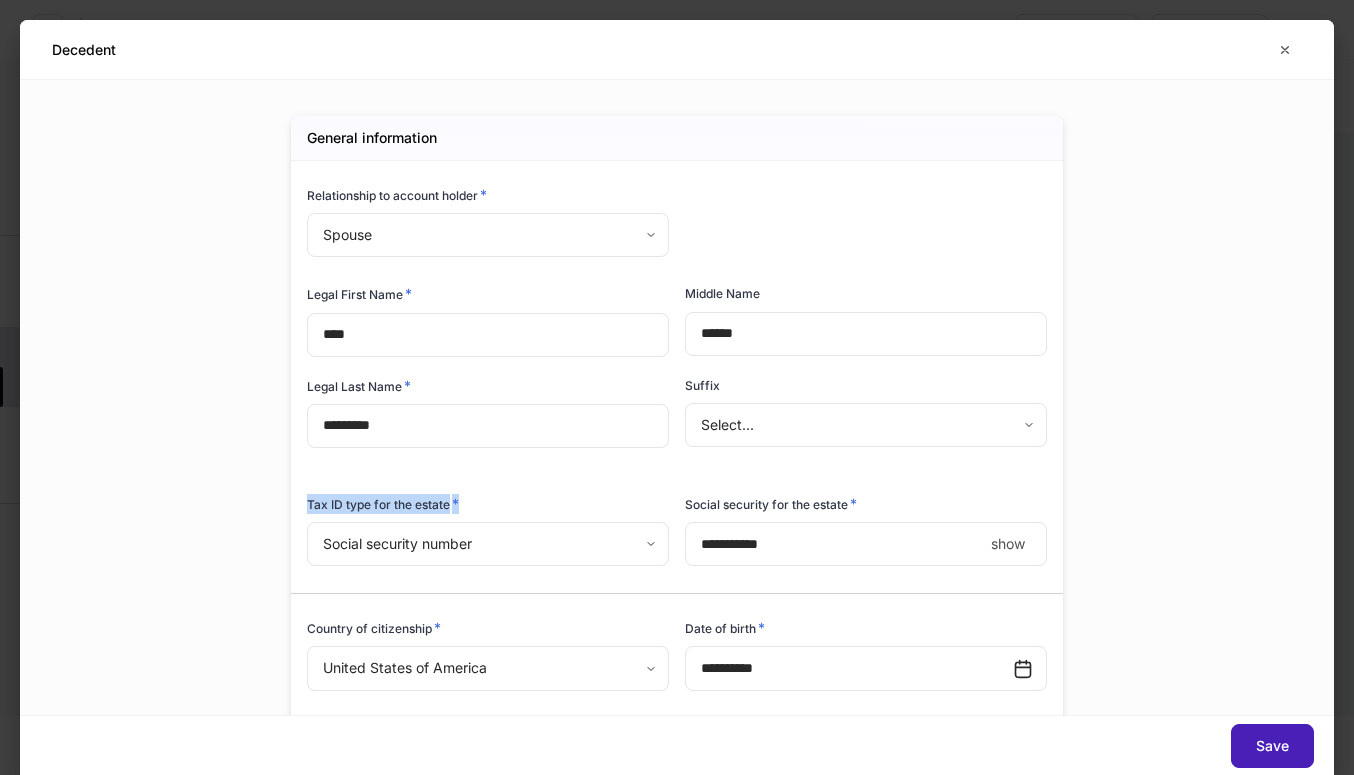 click on "Save" at bounding box center [1272, 746] 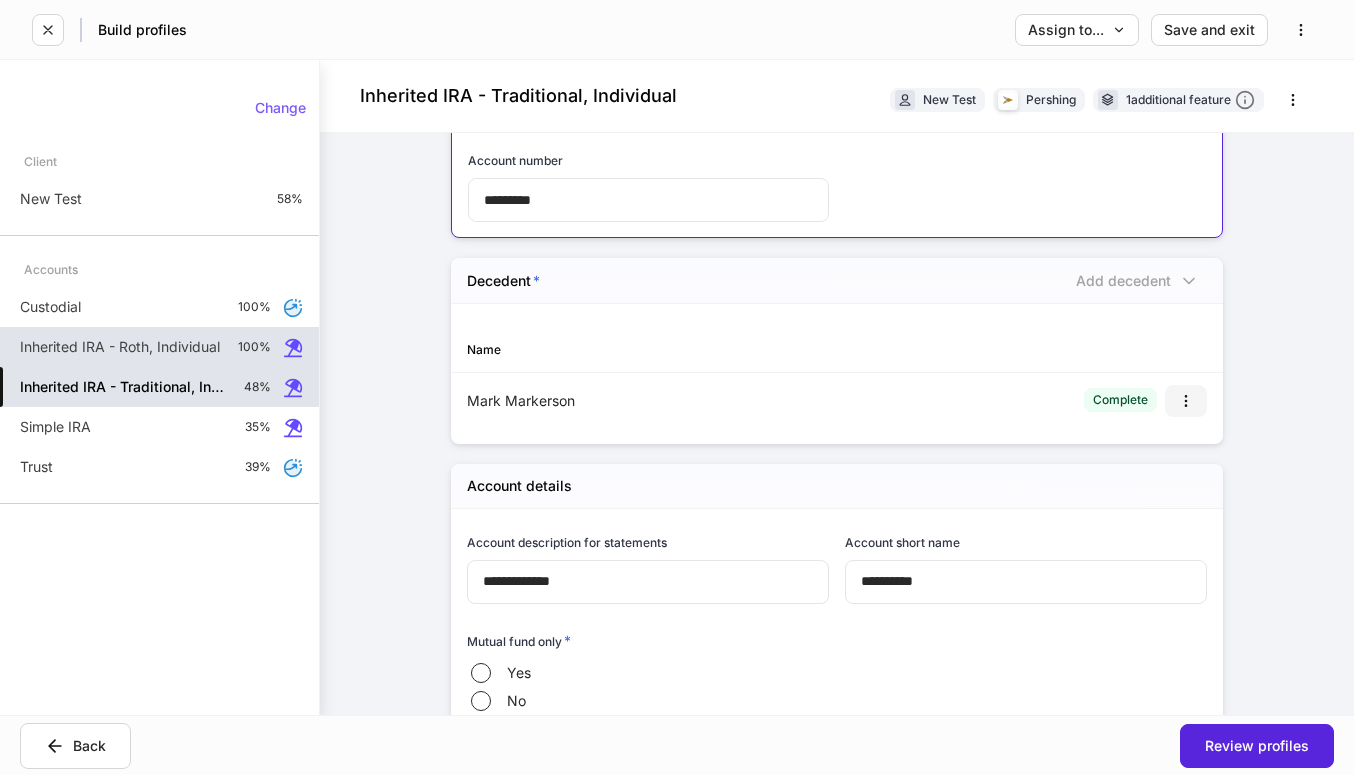 scroll, scrollTop: 555, scrollLeft: 0, axis: vertical 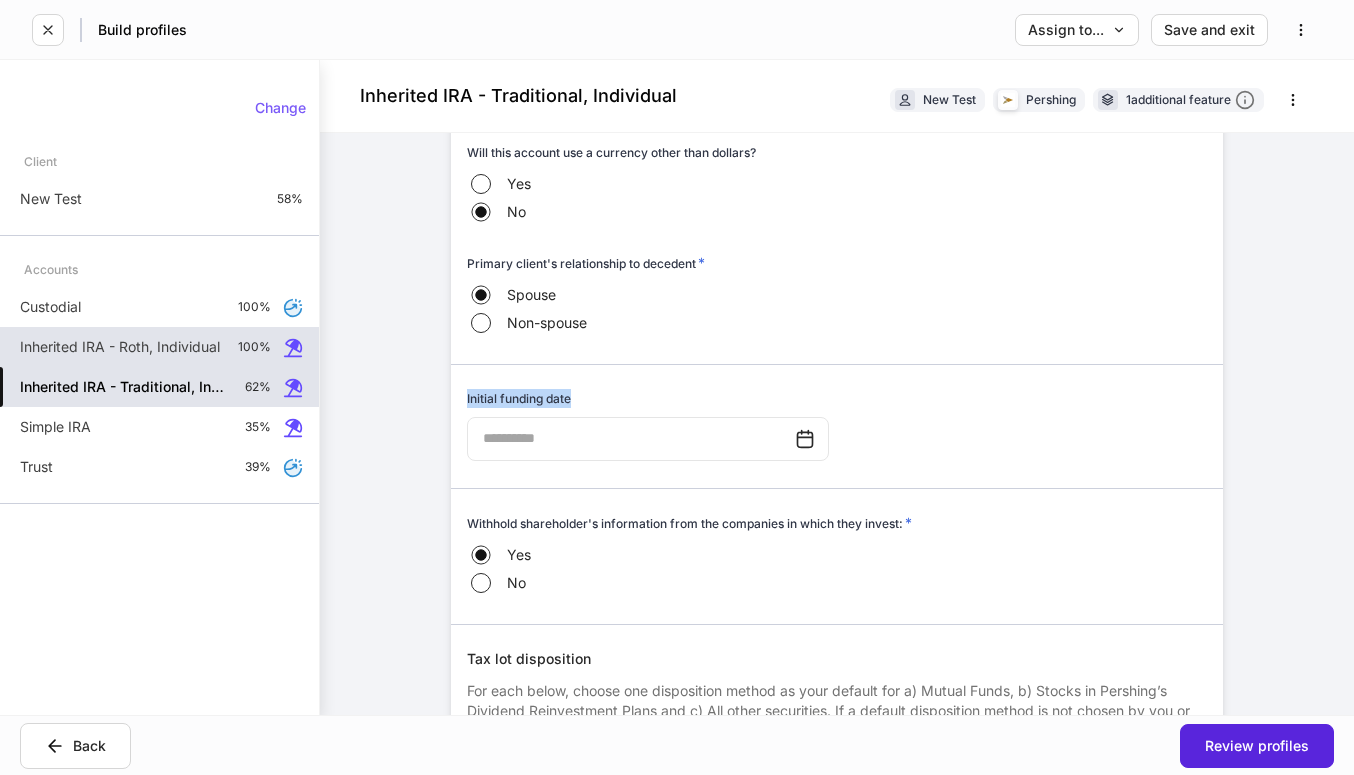 drag, startPoint x: 565, startPoint y: 400, endPoint x: 618, endPoint y: 405, distance: 53.235325 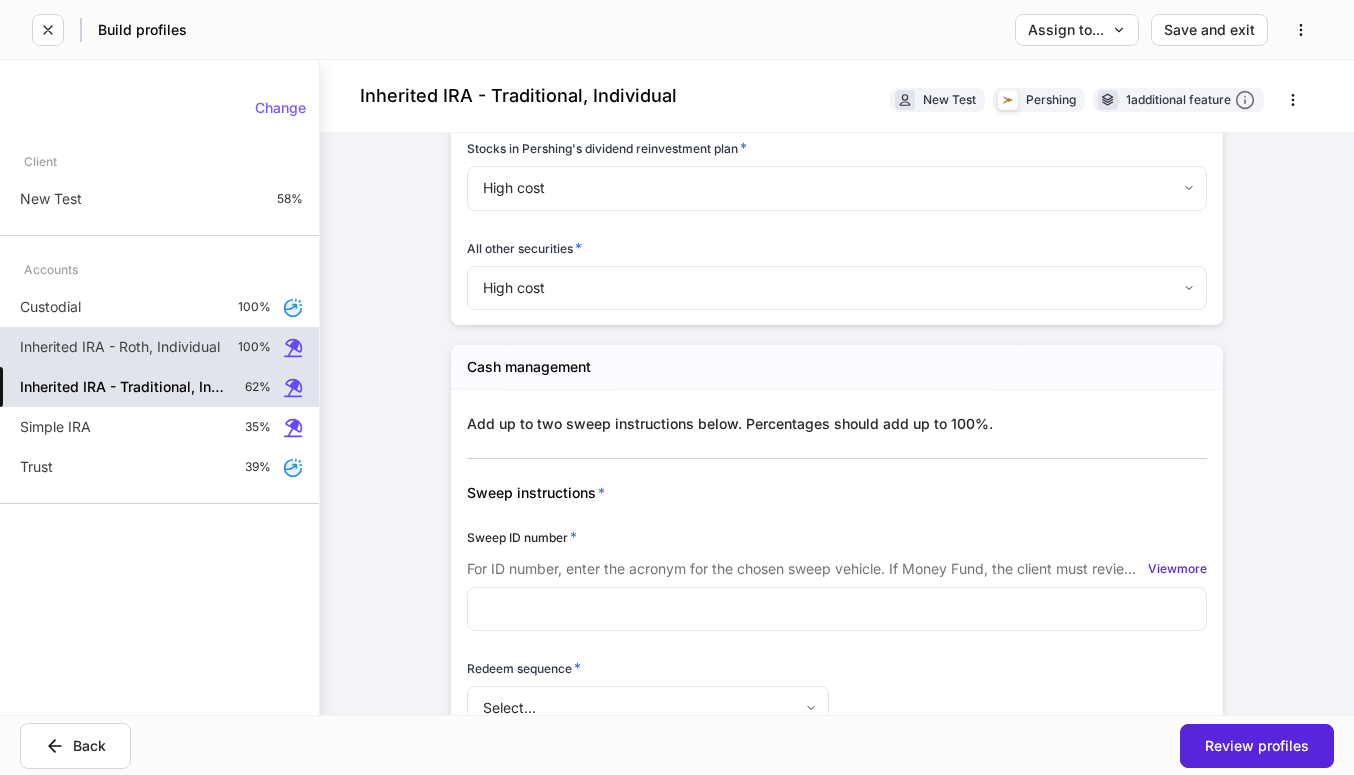 scroll, scrollTop: 1989, scrollLeft: 0, axis: vertical 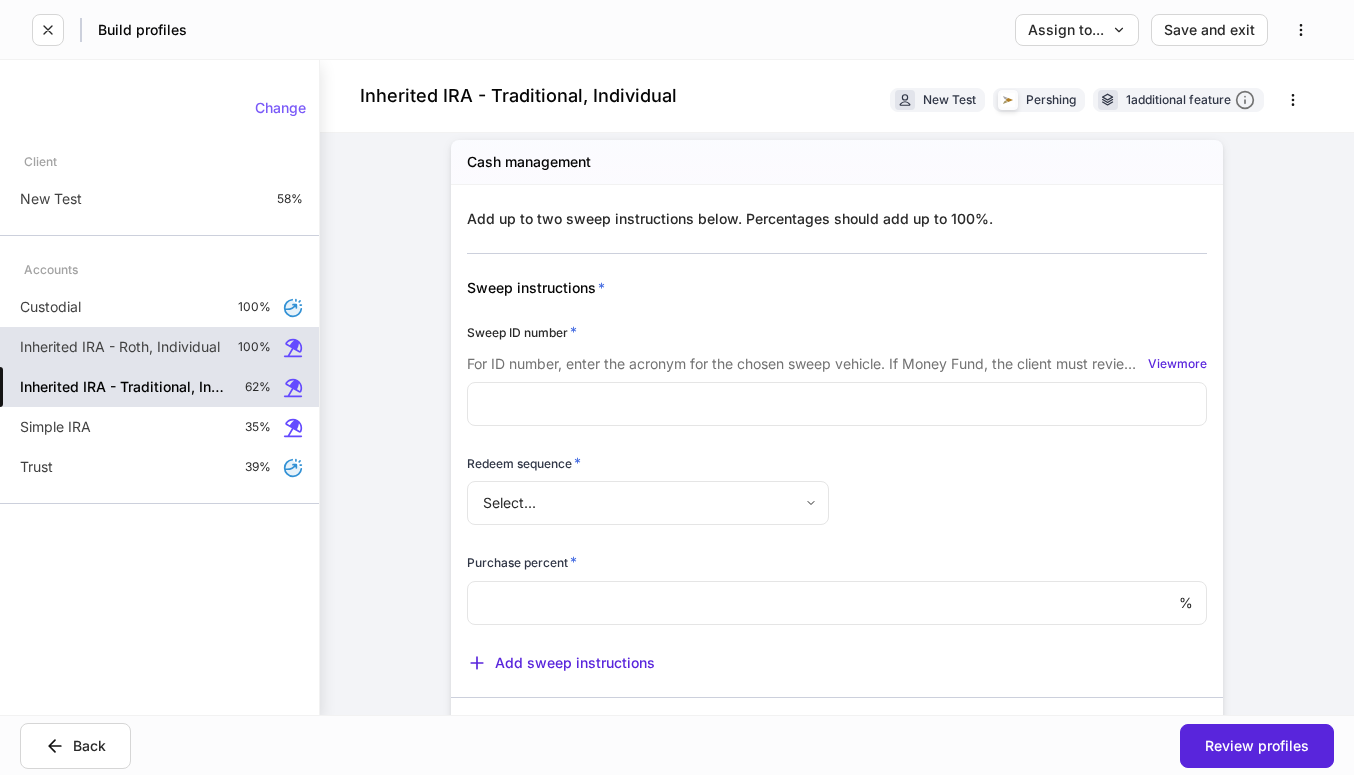 click at bounding box center [837, 404] 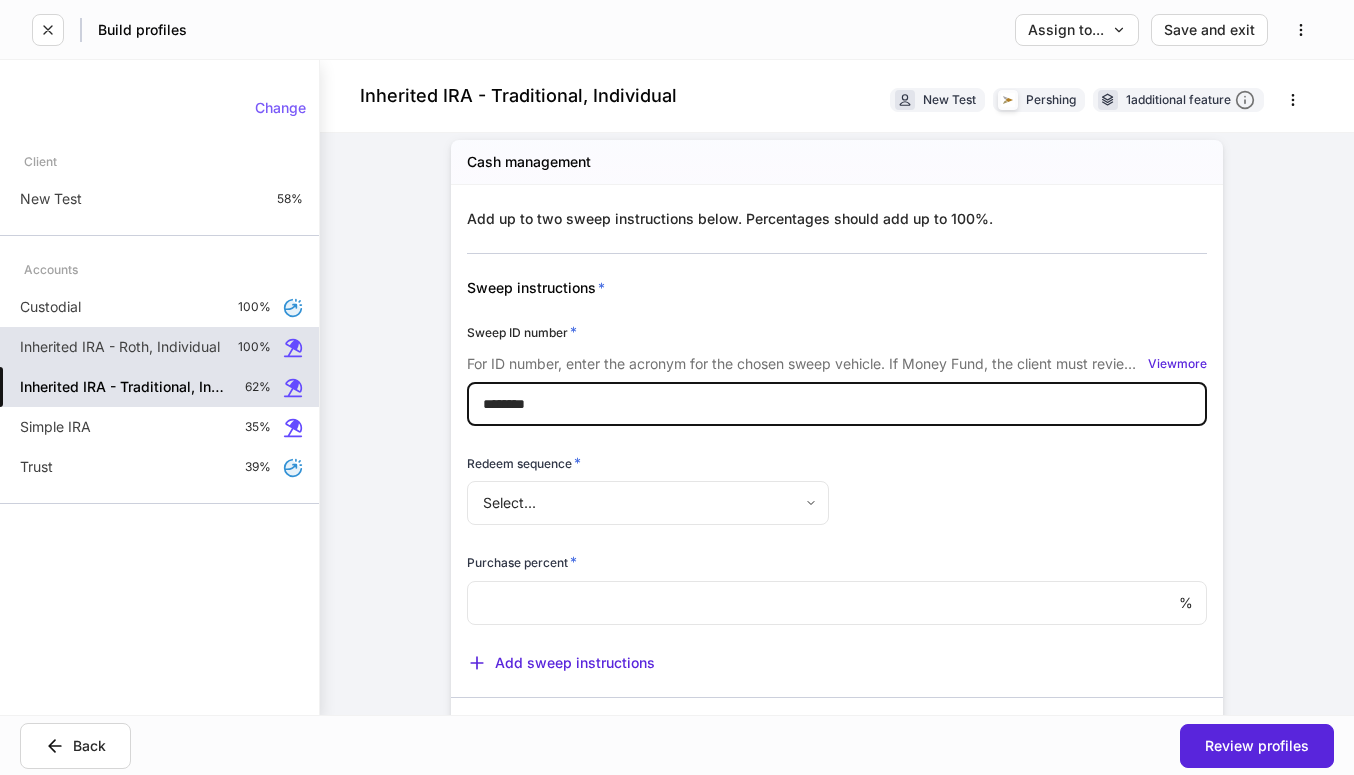 scroll, scrollTop: 1984, scrollLeft: 0, axis: vertical 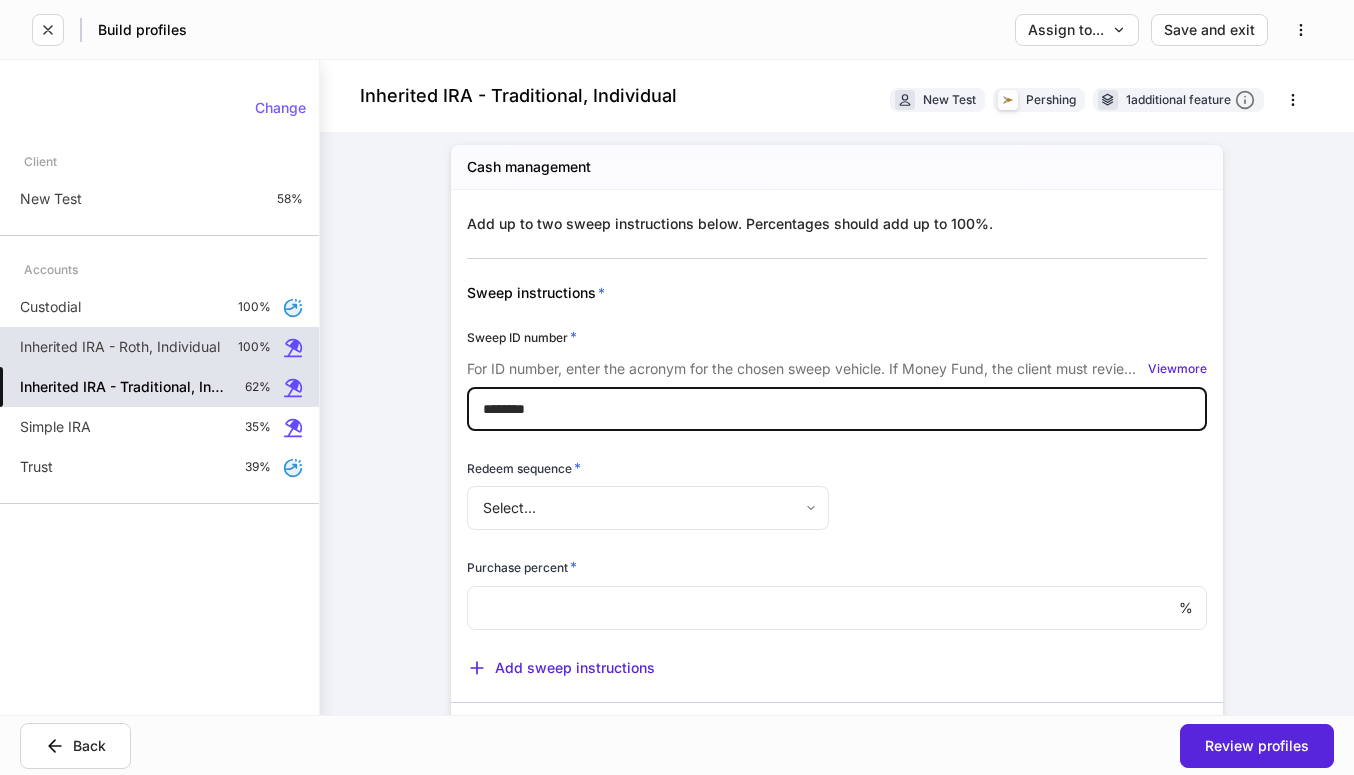 type on "********" 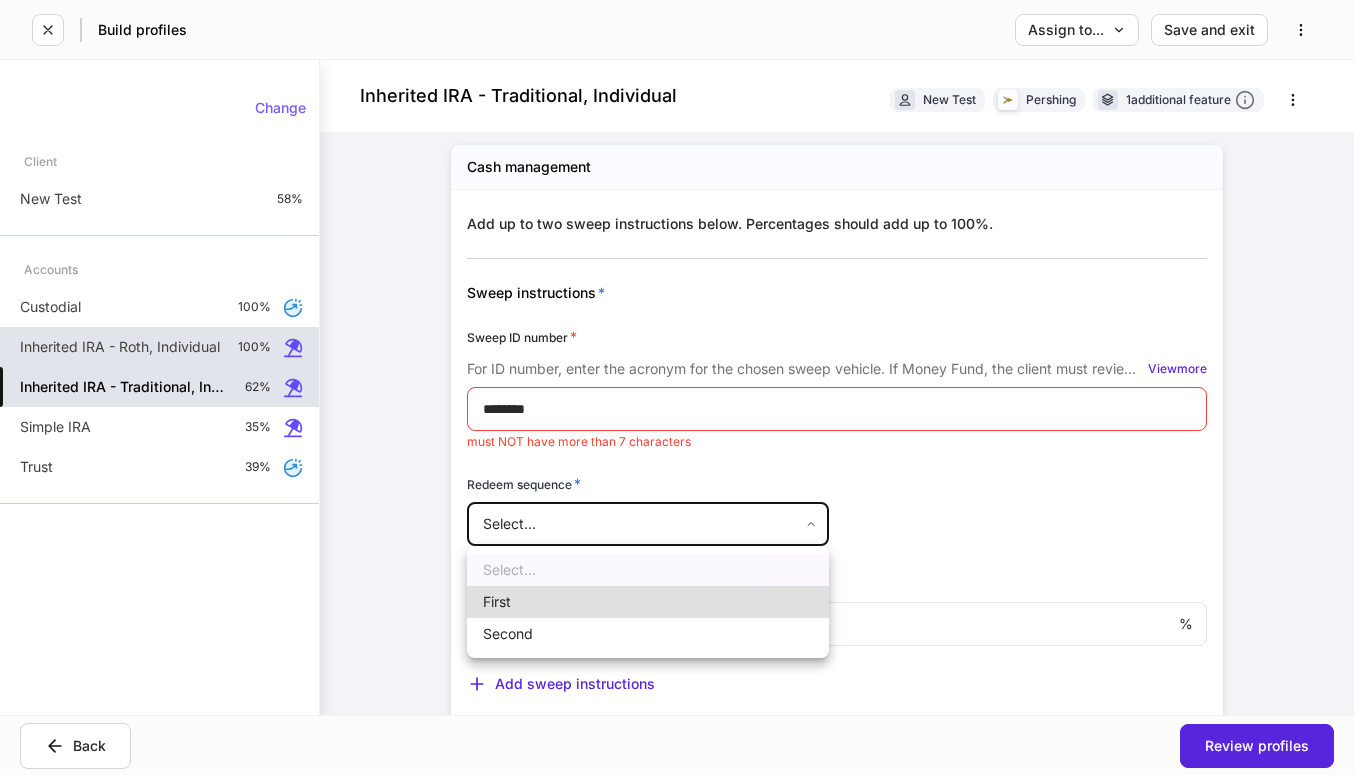 click on "First" at bounding box center [648, 602] 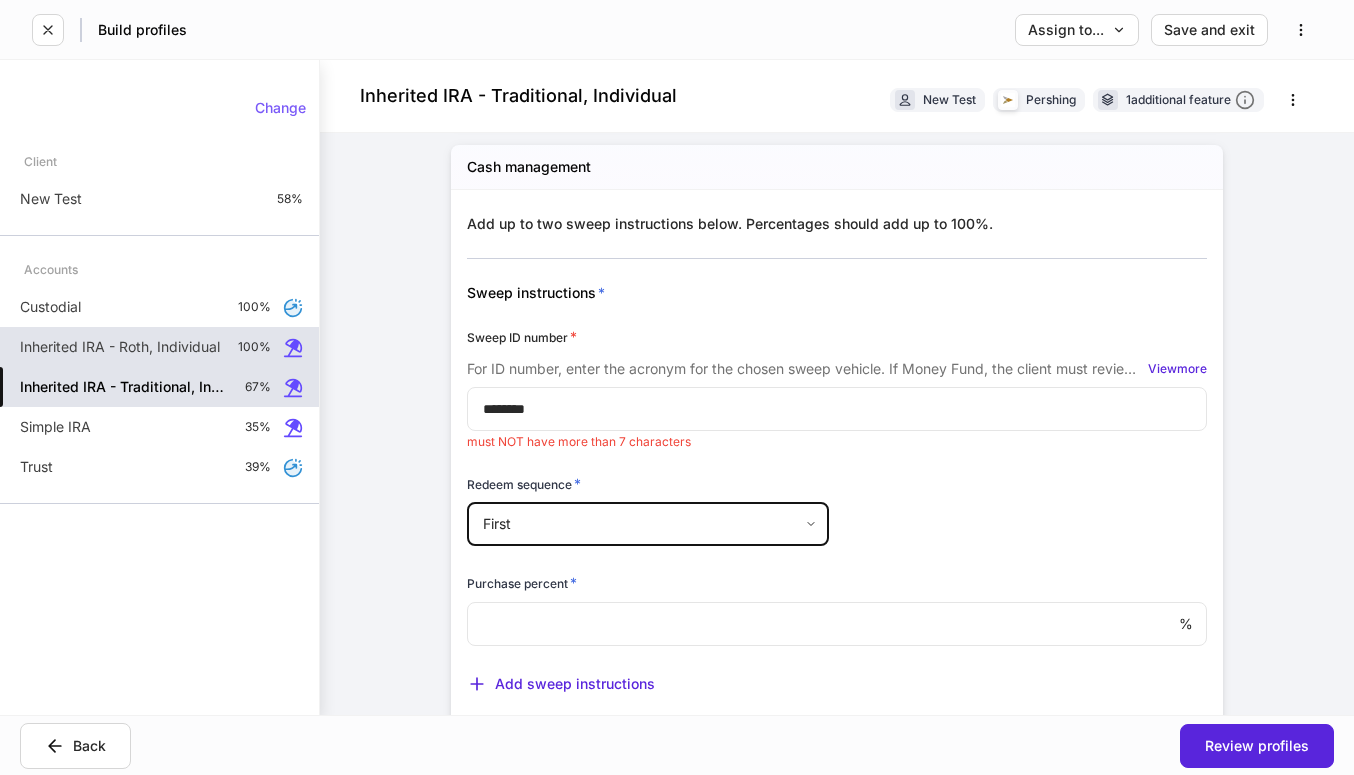 click on "********" at bounding box center [837, 409] 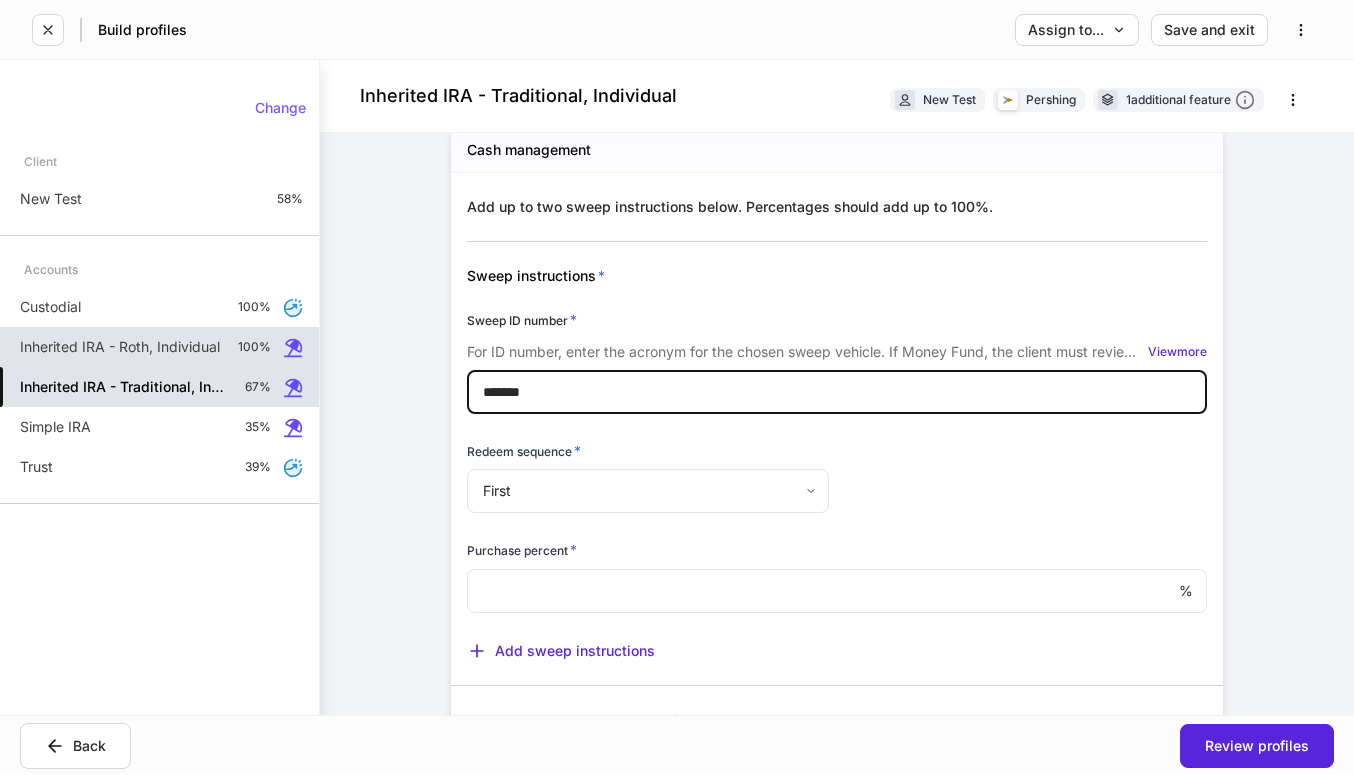 scroll, scrollTop: 2022, scrollLeft: 0, axis: vertical 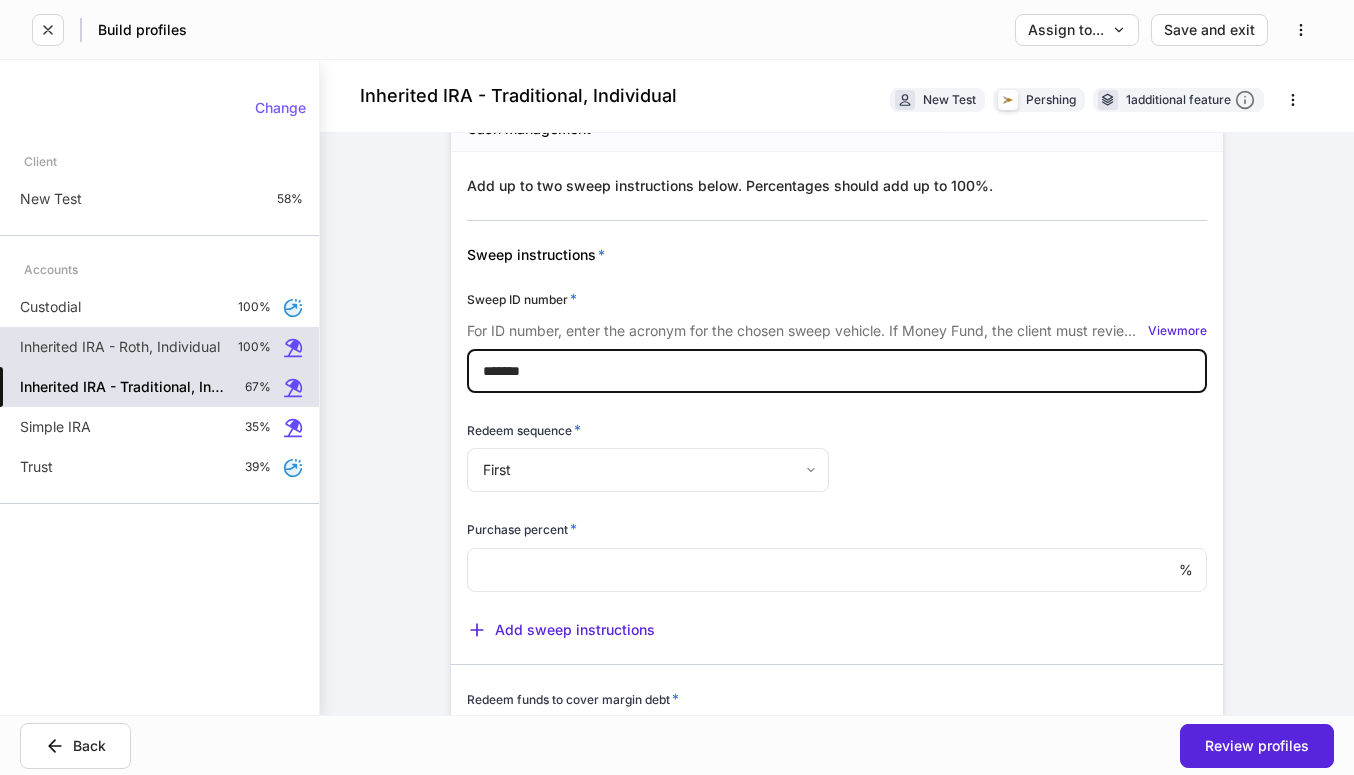 type on "*******" 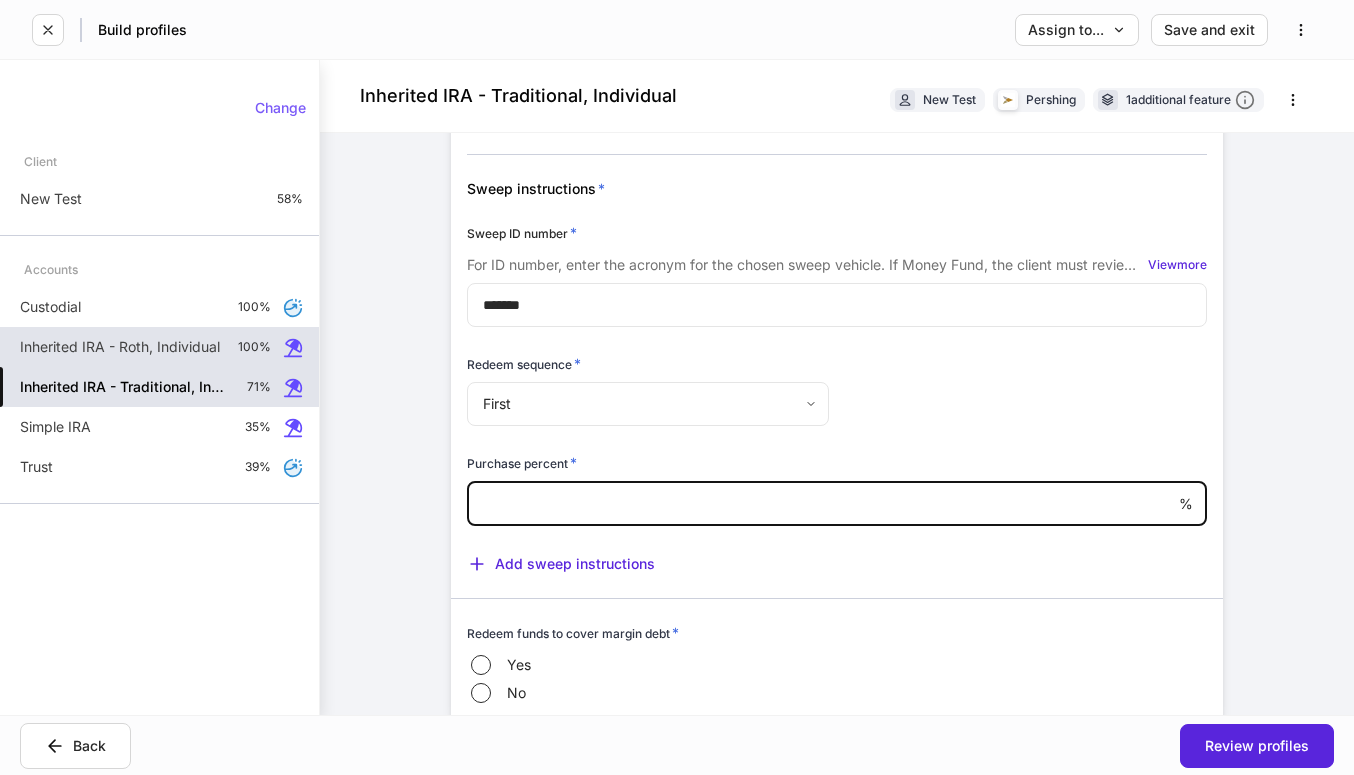 scroll, scrollTop: 2334, scrollLeft: 0, axis: vertical 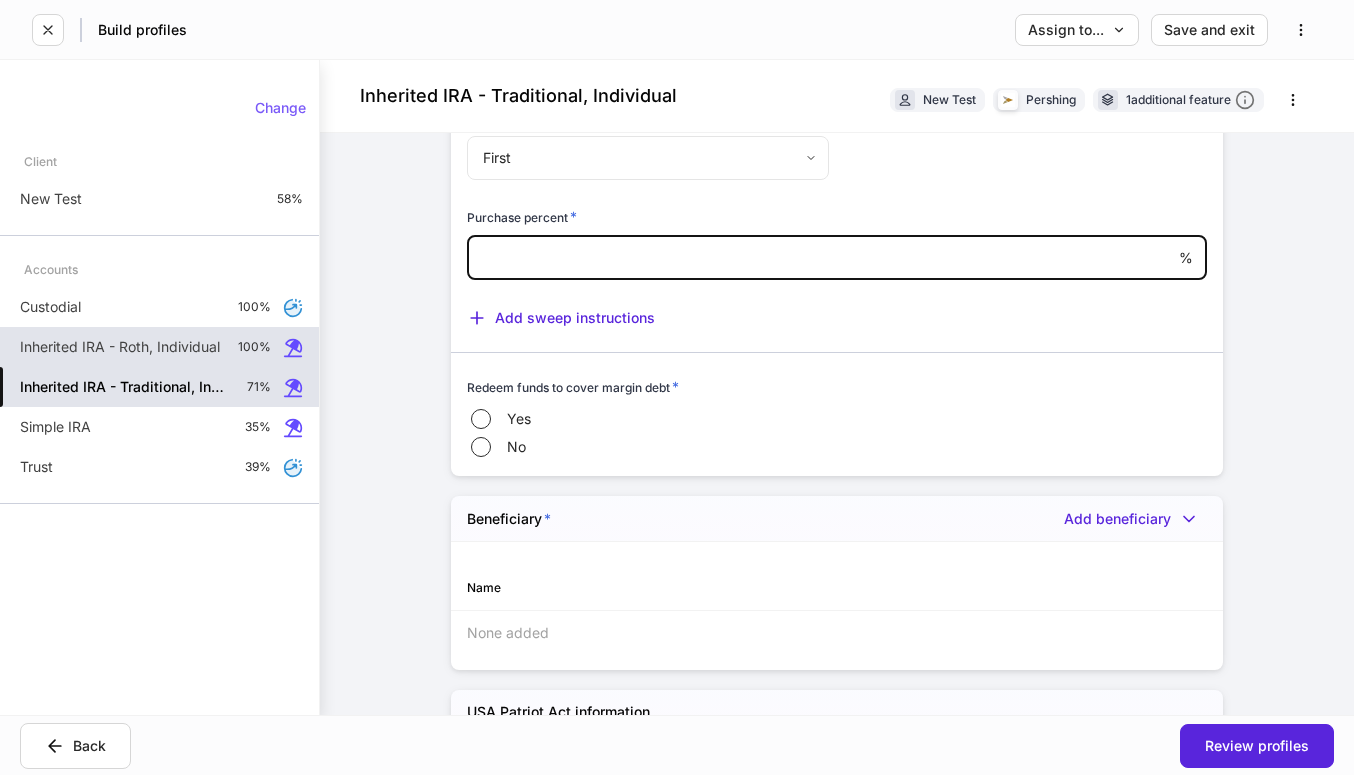 type on "***" 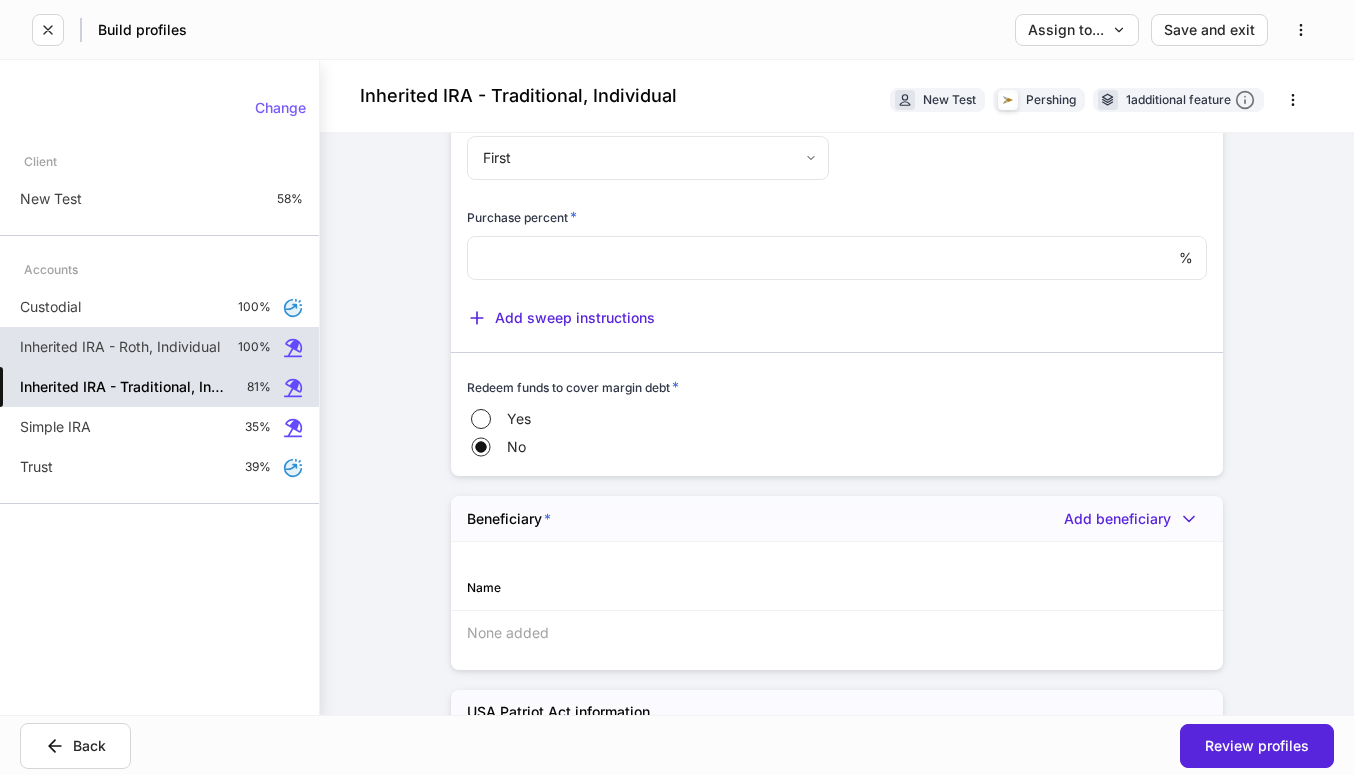 scroll, scrollTop: 2506, scrollLeft: 0, axis: vertical 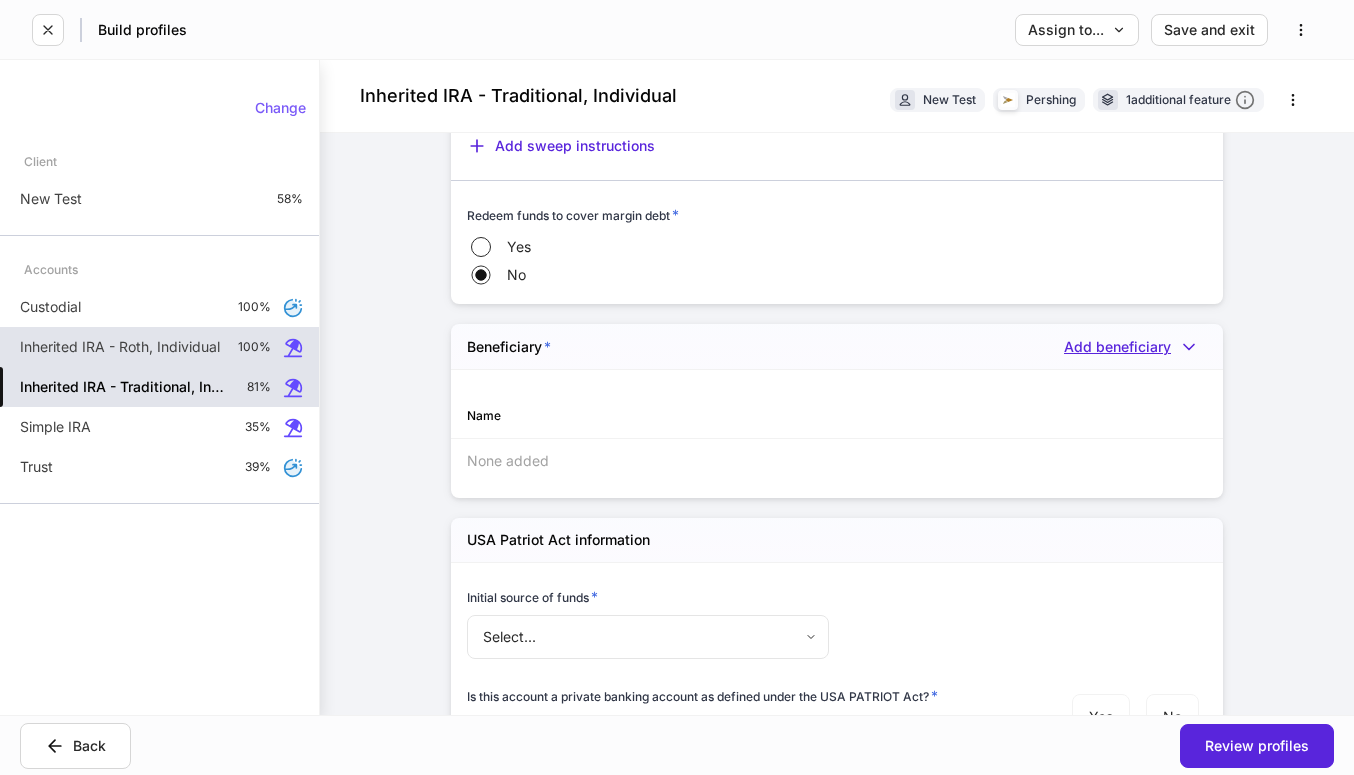 click on "Add beneficiary" at bounding box center [1135, 347] 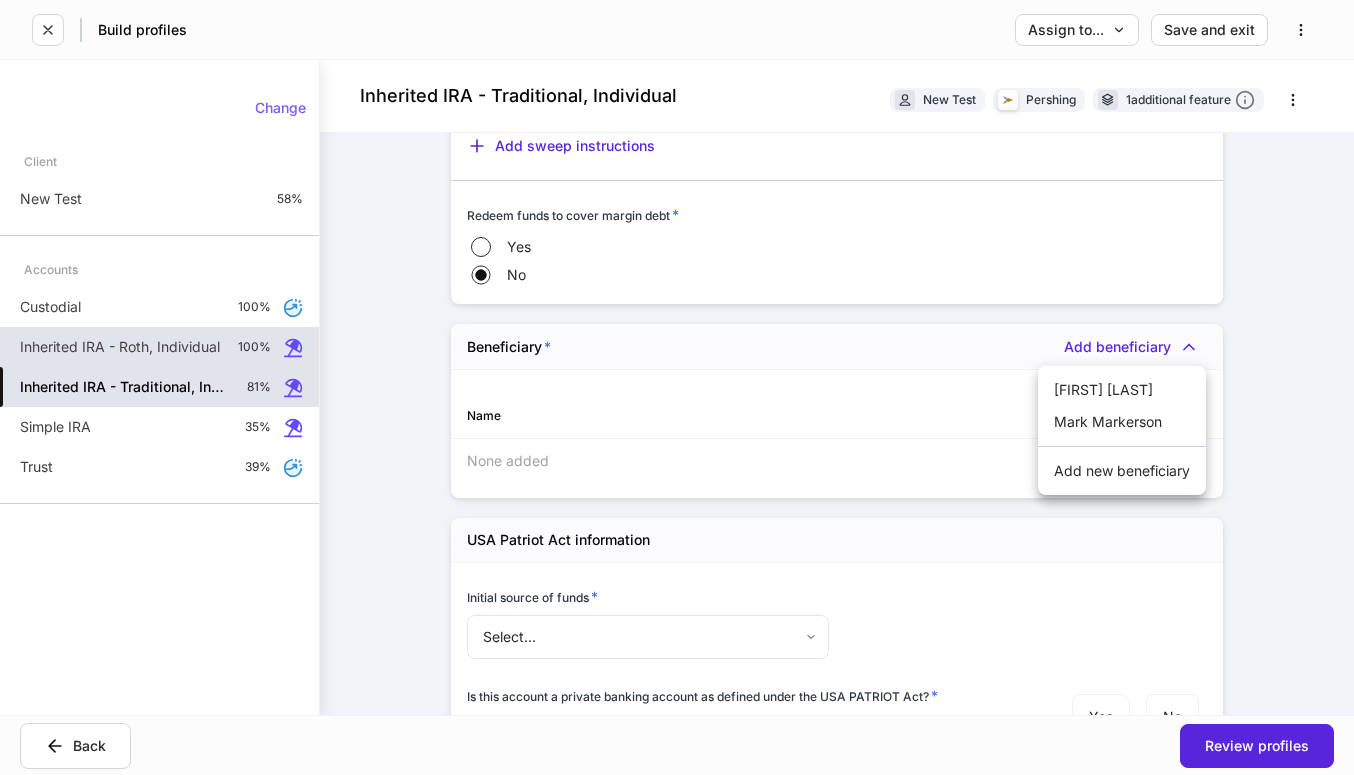 click on "[FIRST] [LAST]" at bounding box center (1122, 390) 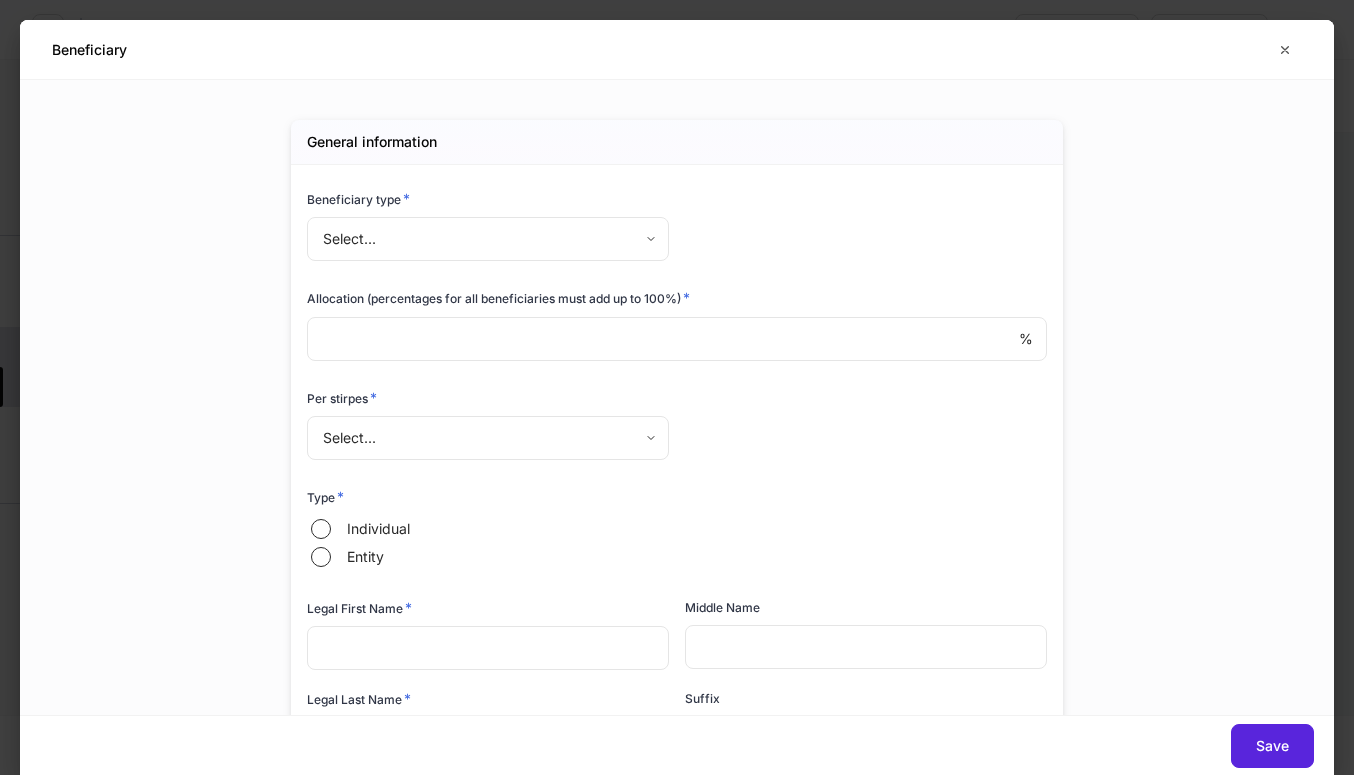 type on "***" 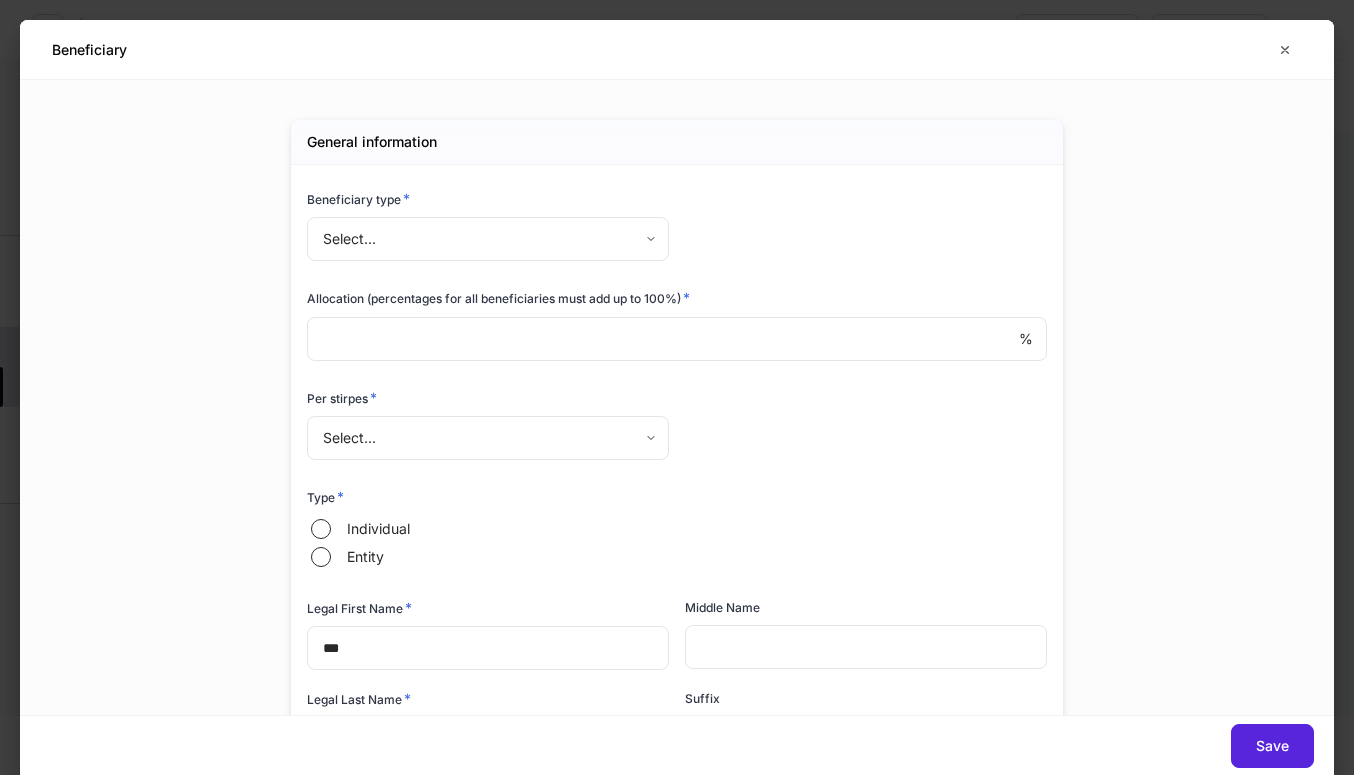 type on "**********" 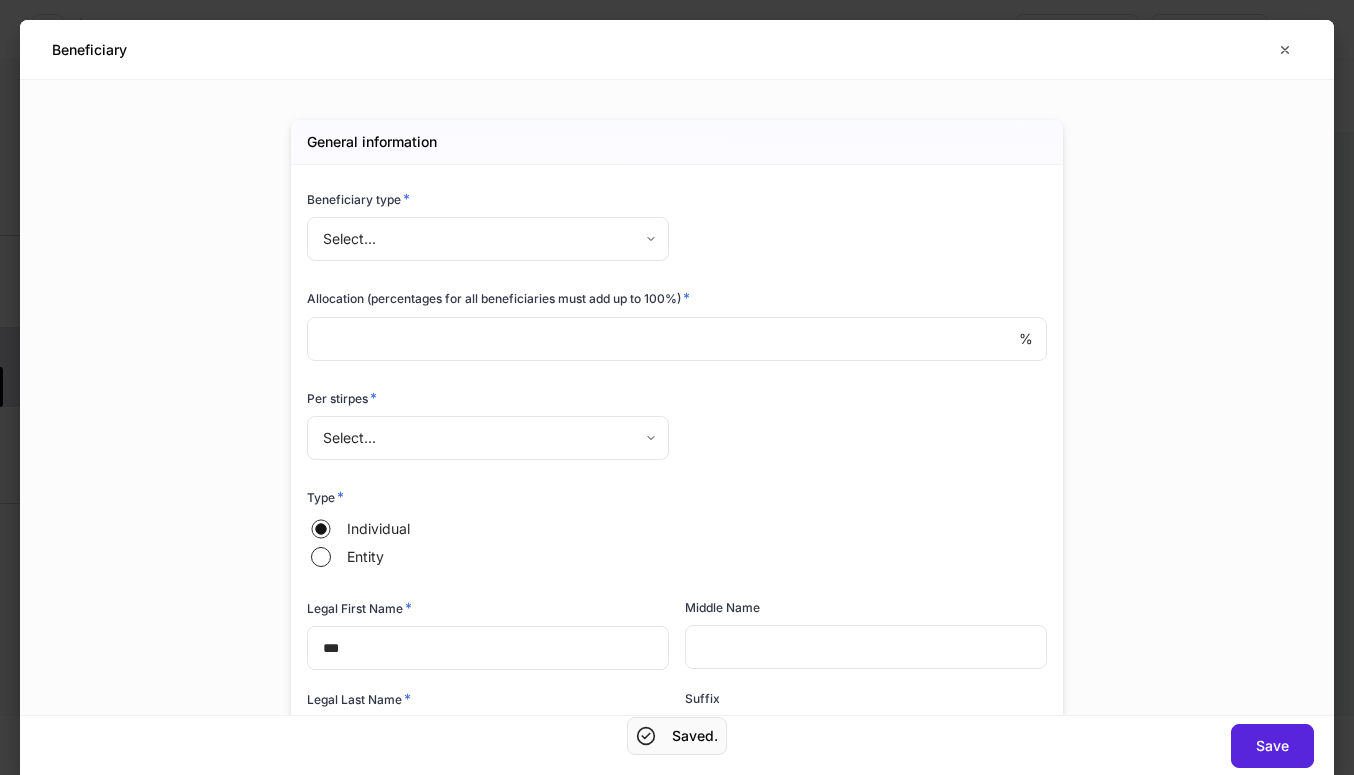 click on "**********" at bounding box center (677, 387) 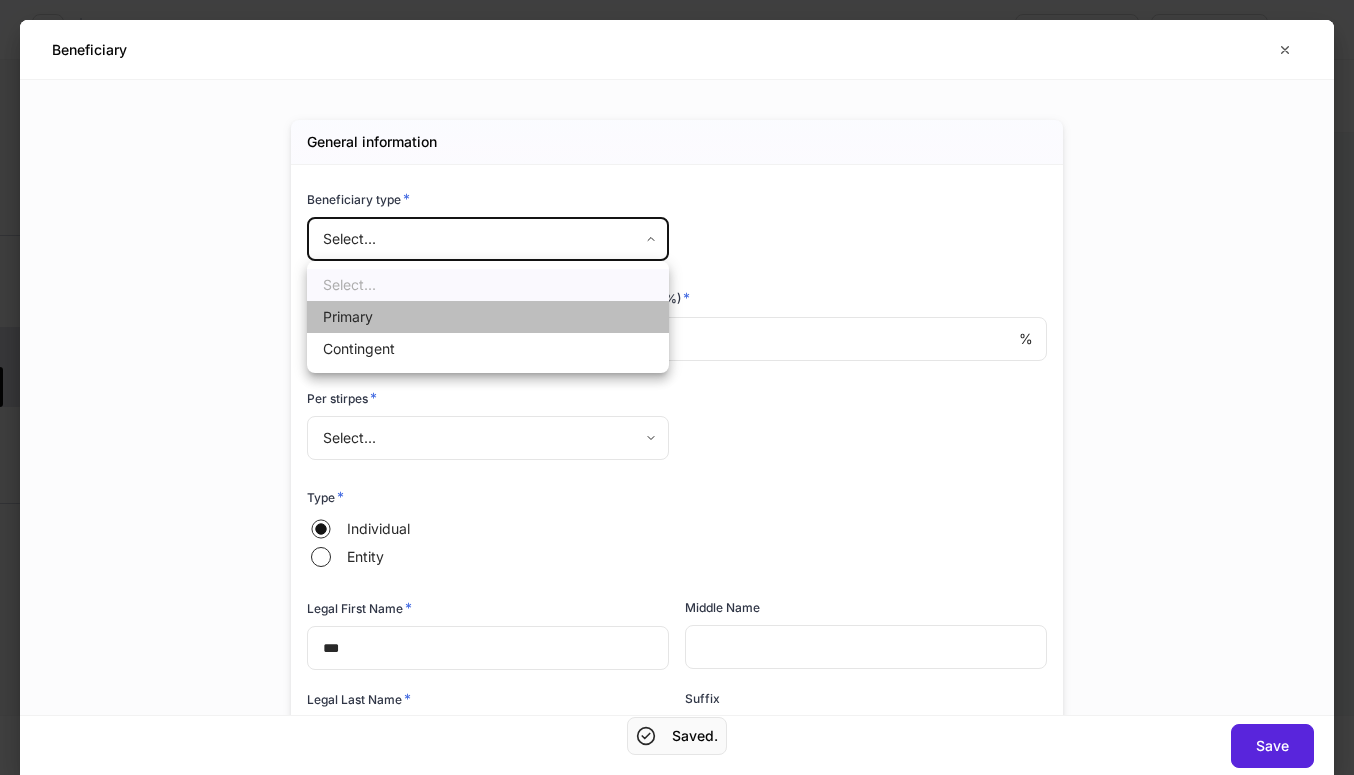 click on "Primary" at bounding box center (488, 317) 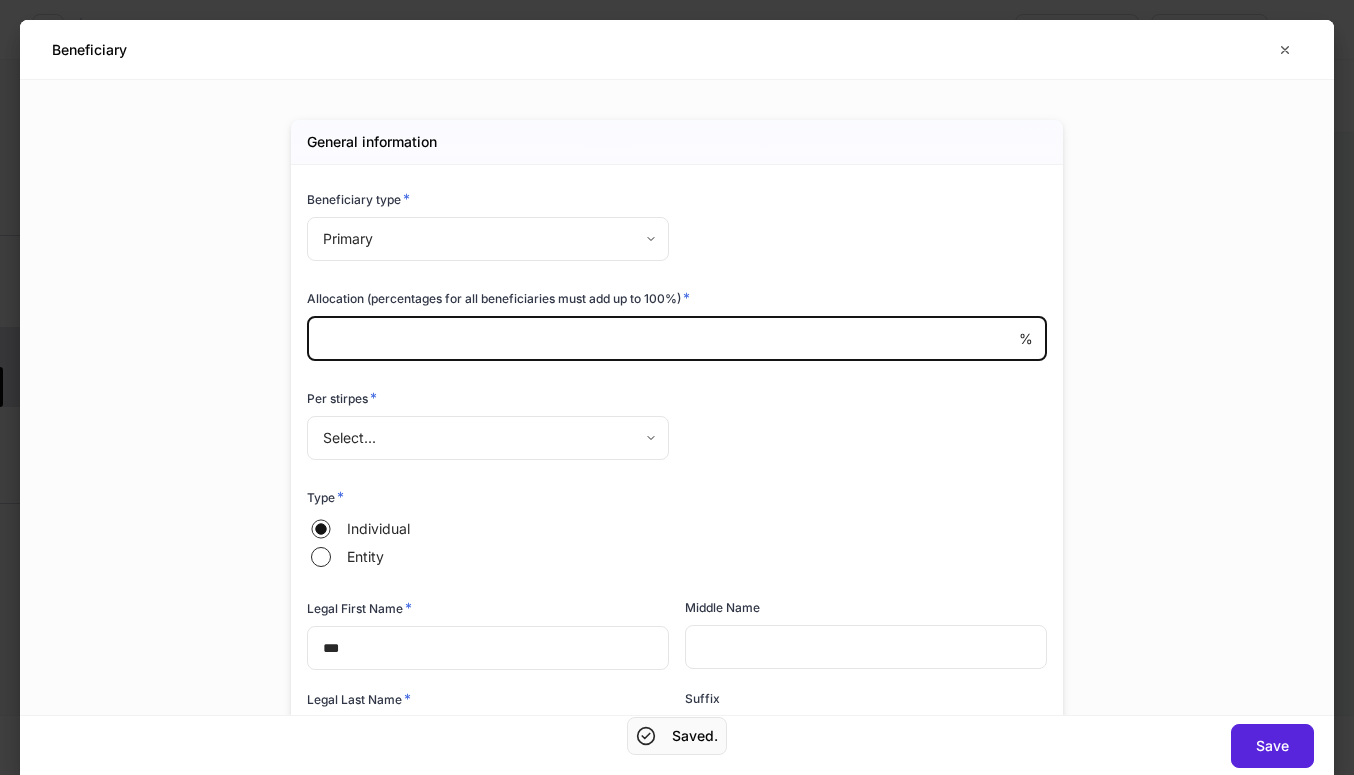 click at bounding box center (663, 339) 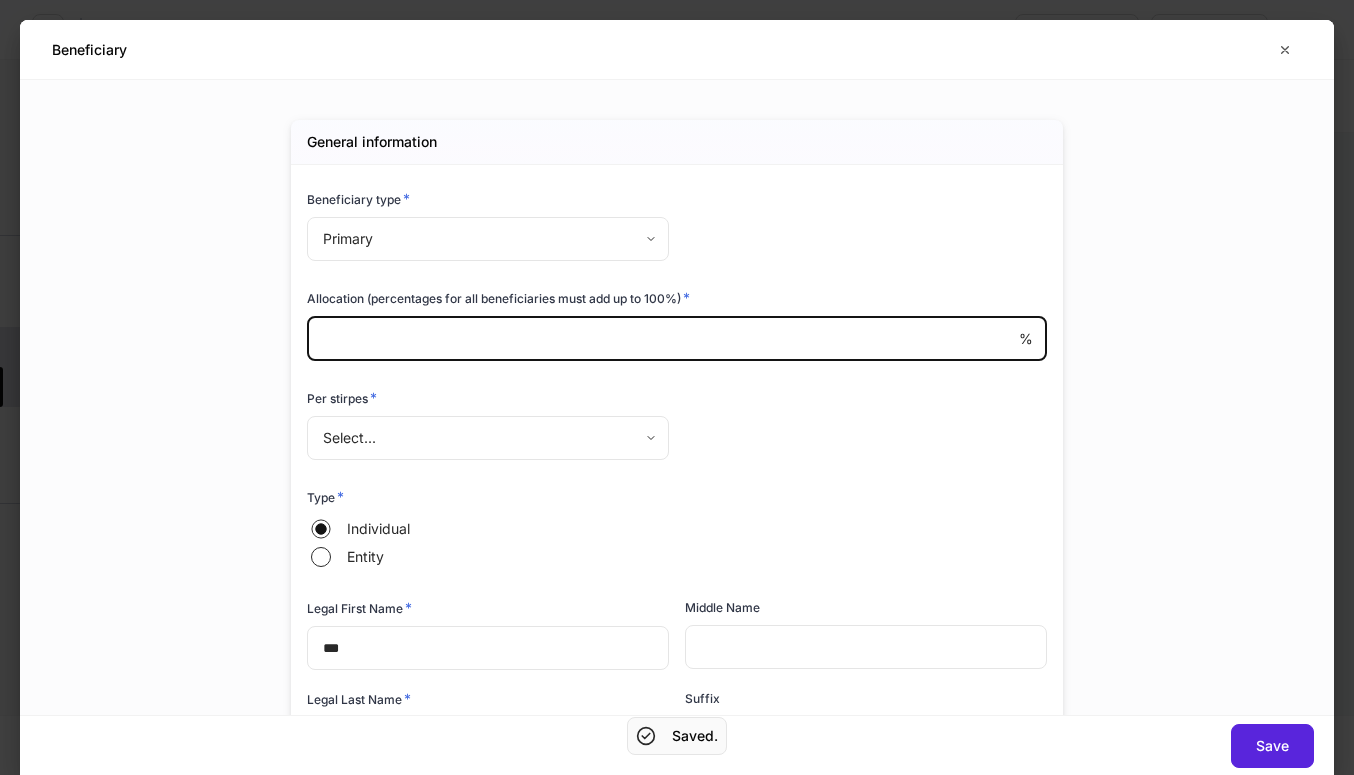 type on "***" 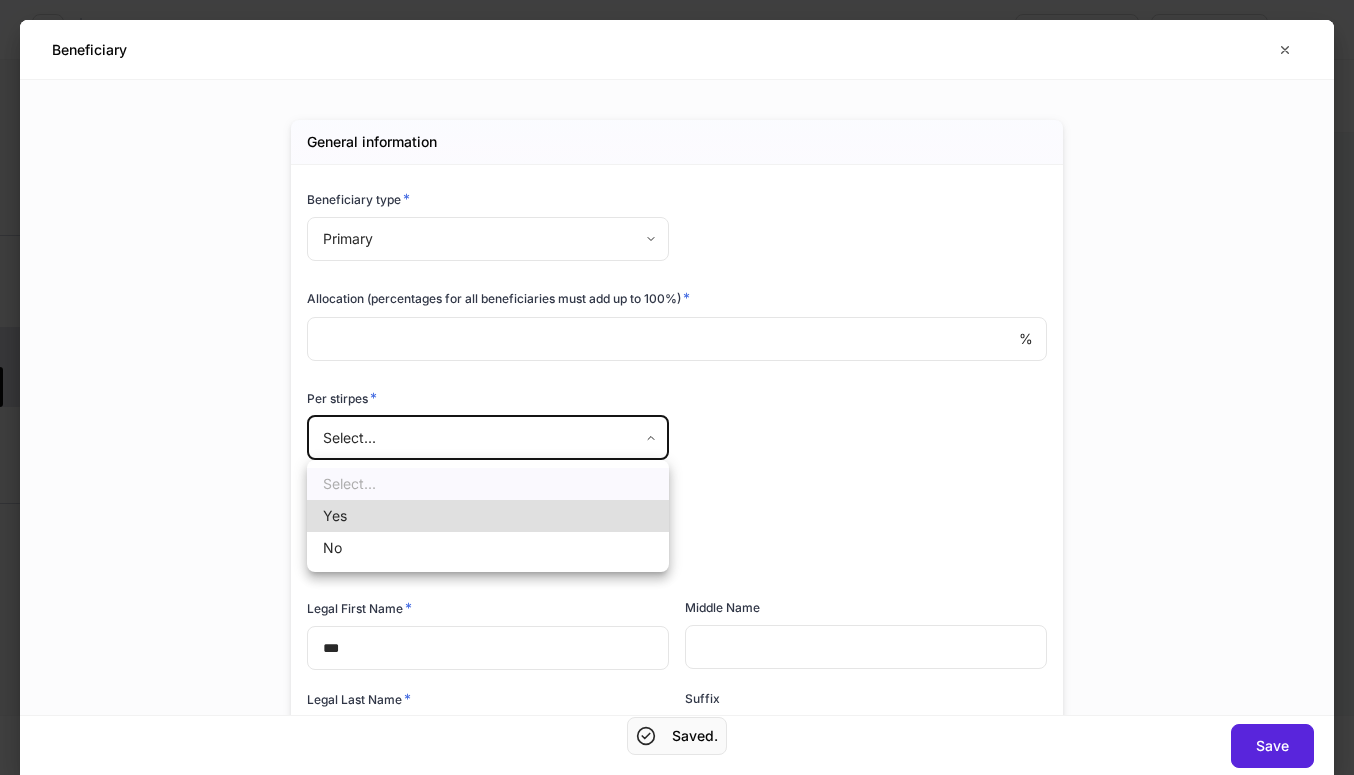 click on "**********" at bounding box center [677, 387] 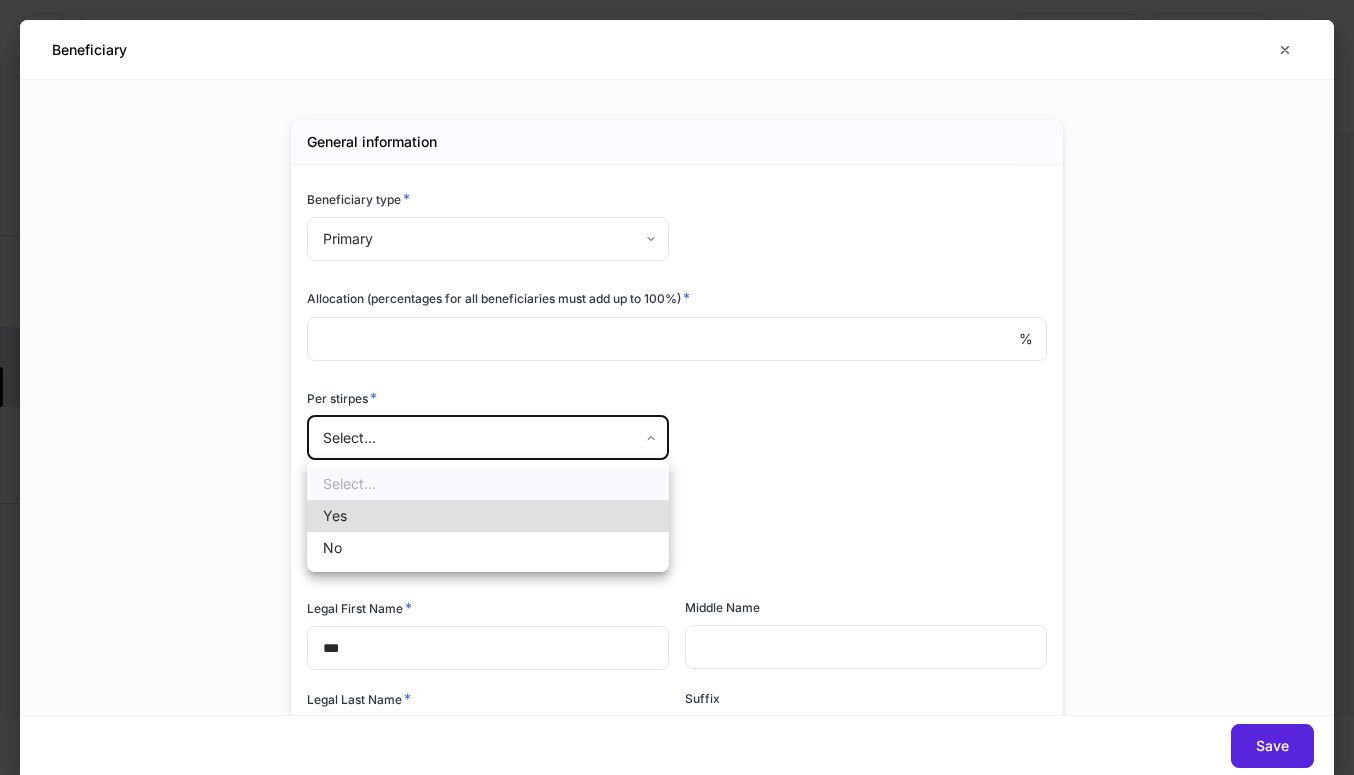 click on "No" at bounding box center (488, 548) 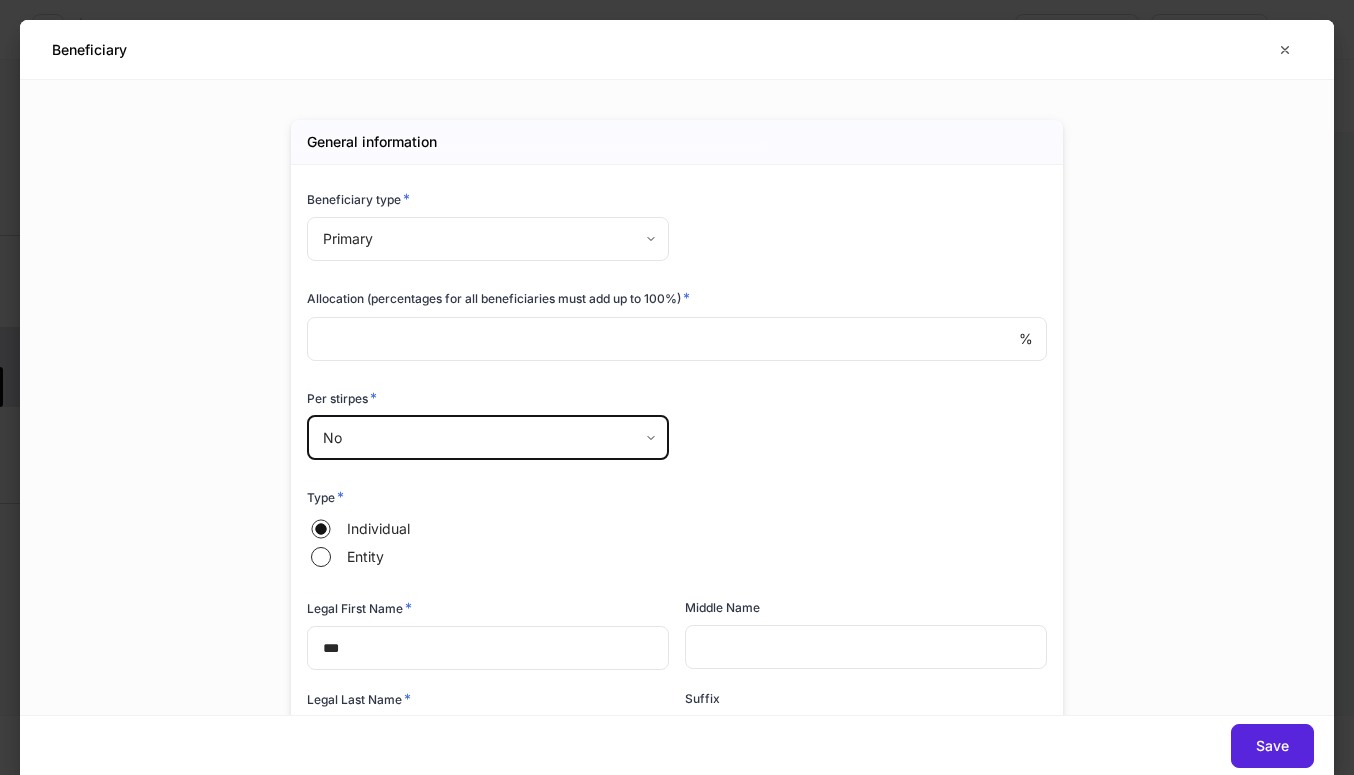 type on "*****" 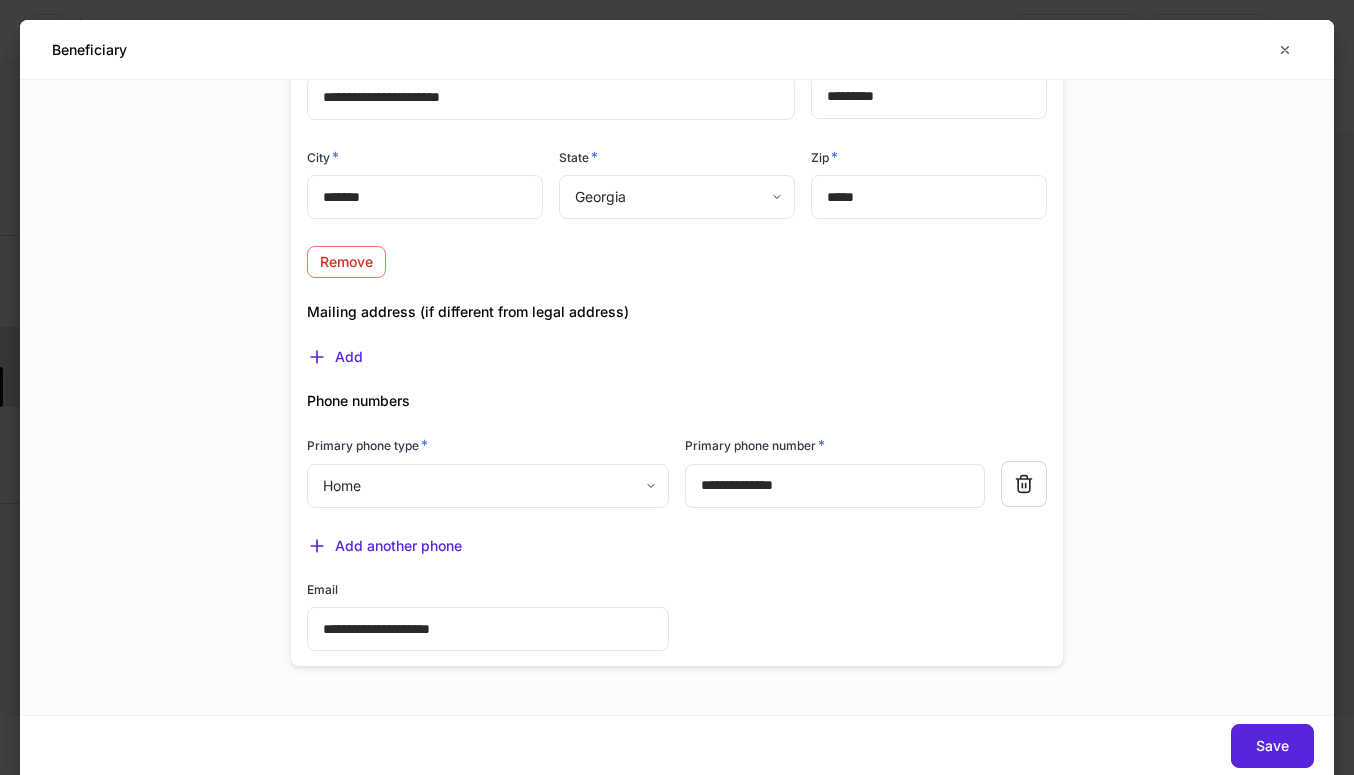 scroll, scrollTop: 1236, scrollLeft: 0, axis: vertical 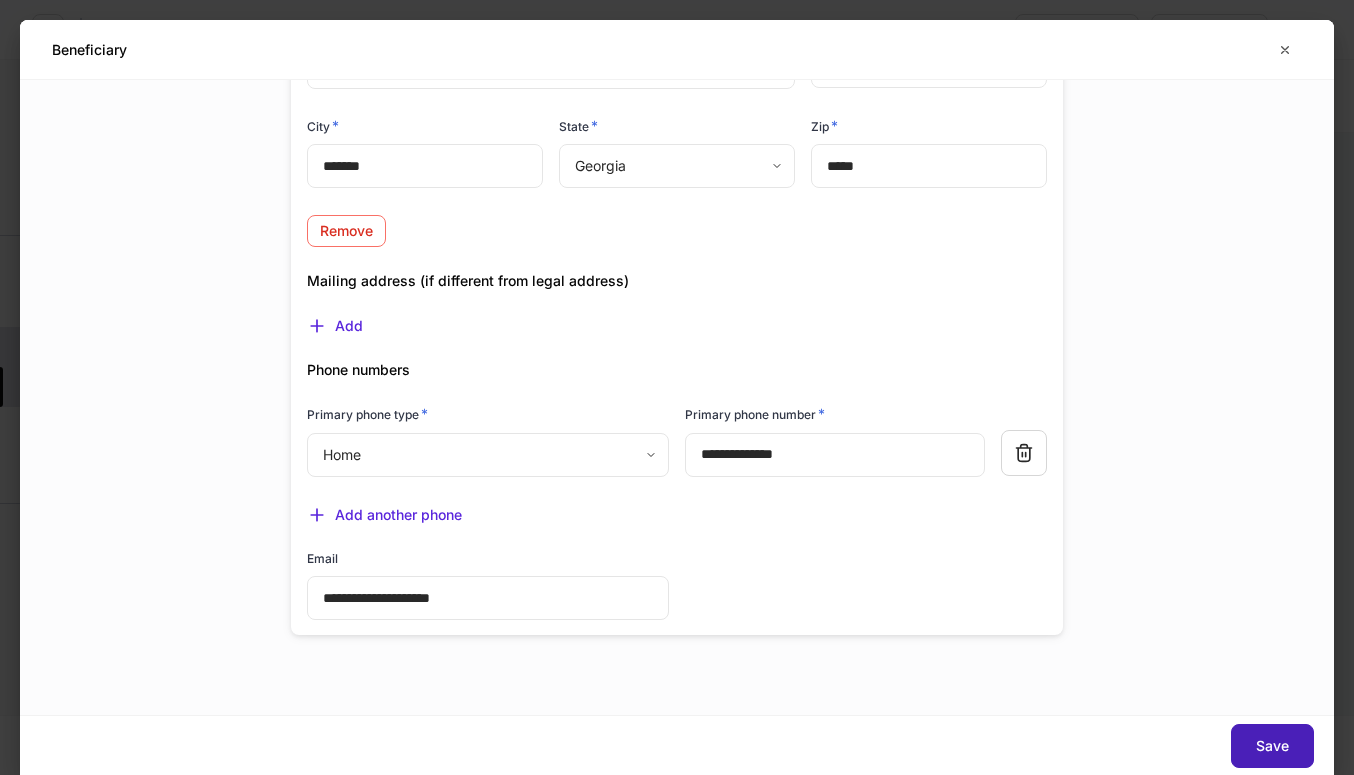 drag, startPoint x: 1278, startPoint y: 755, endPoint x: 1123, endPoint y: 583, distance: 231.53618 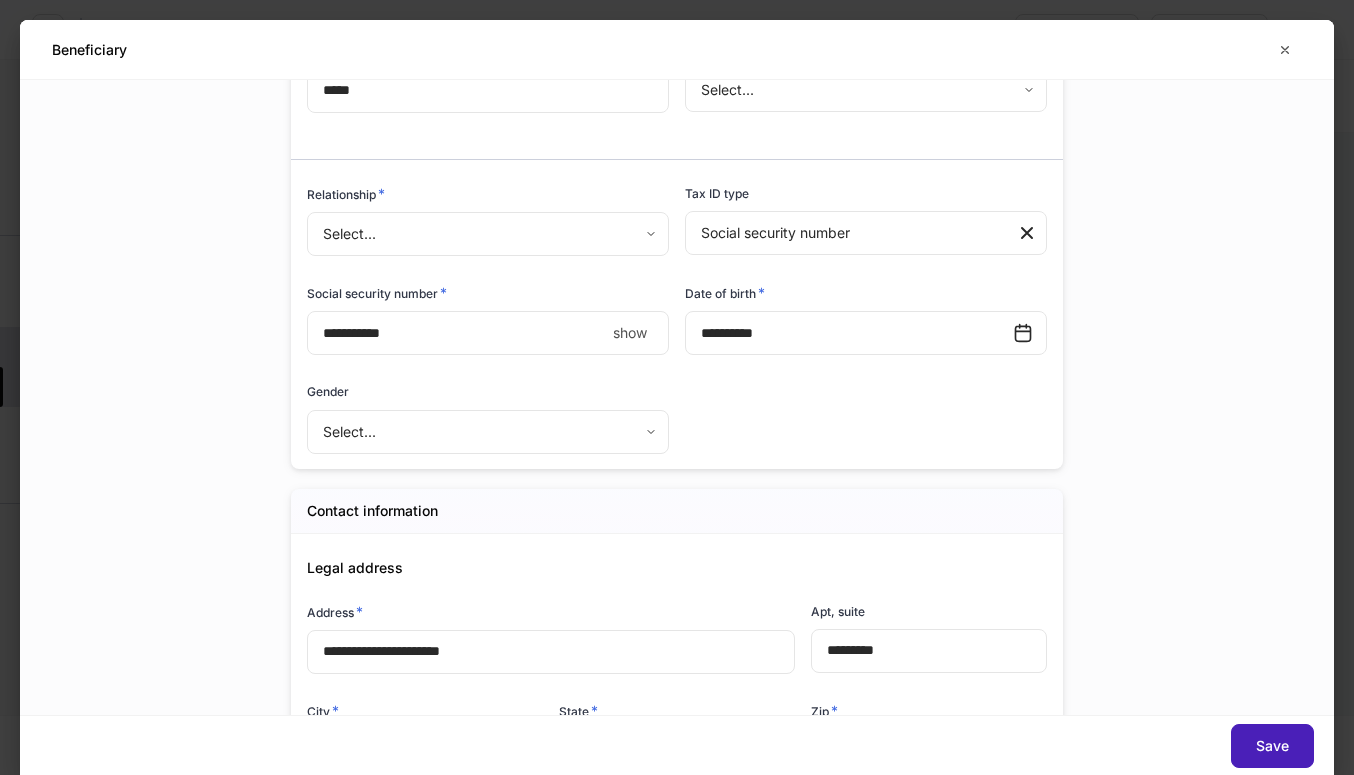 scroll, scrollTop: 588, scrollLeft: 0, axis: vertical 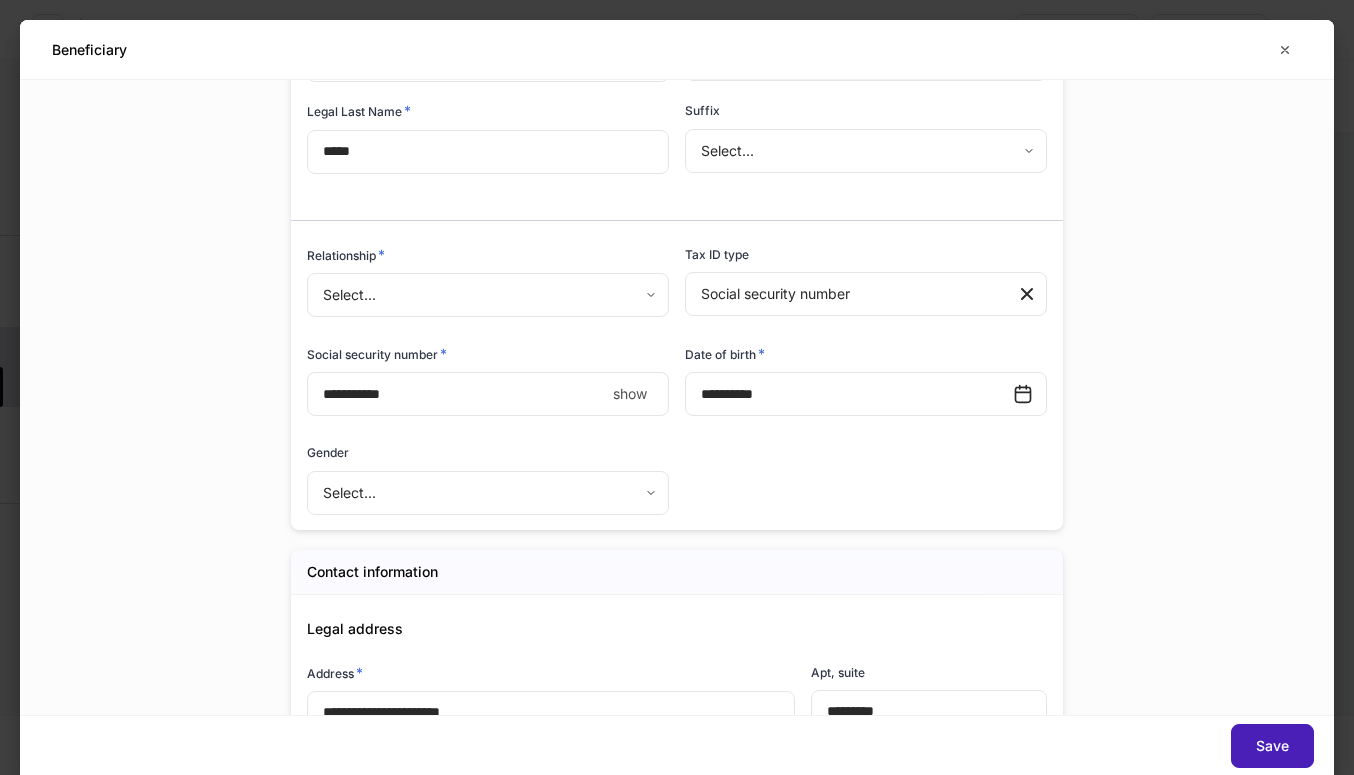 click on "Save" at bounding box center (1272, 746) 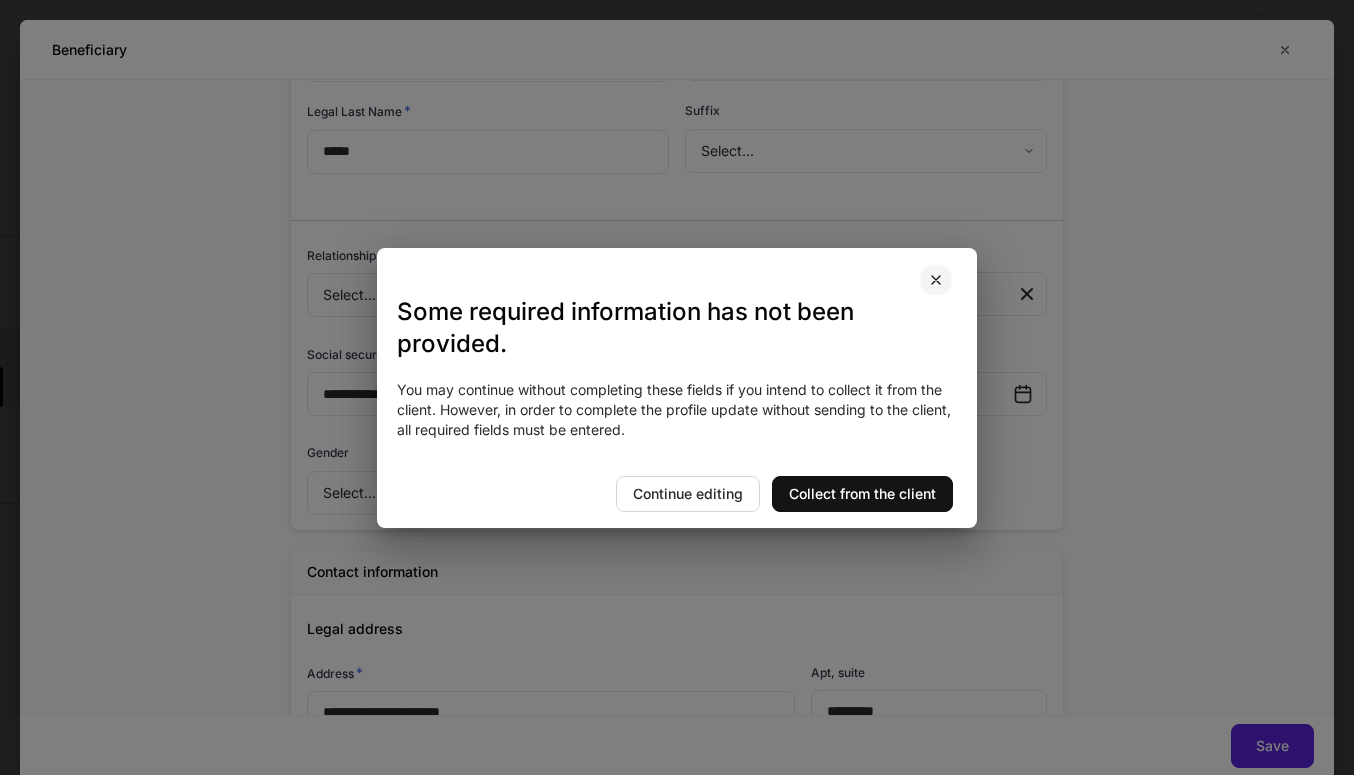 click 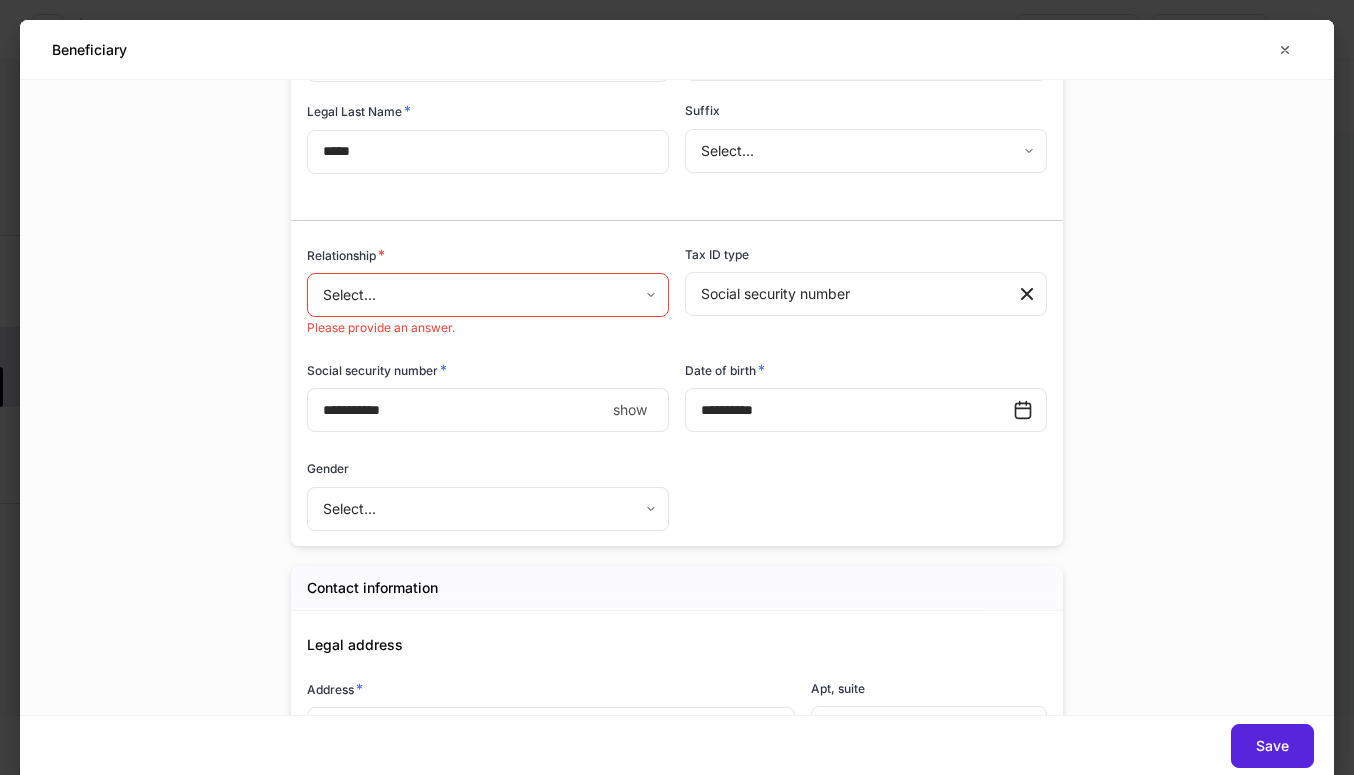 click on "**********" at bounding box center [677, 387] 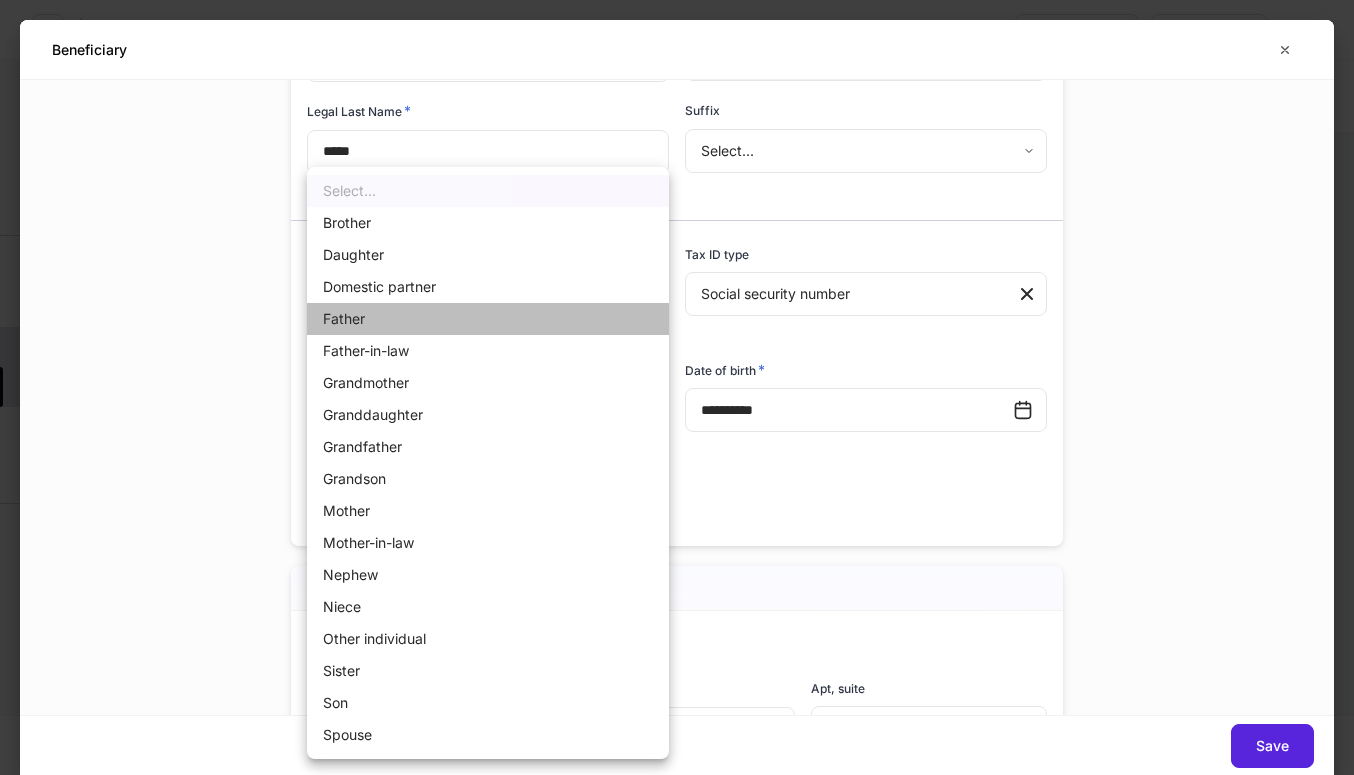 click on "Father" at bounding box center [488, 319] 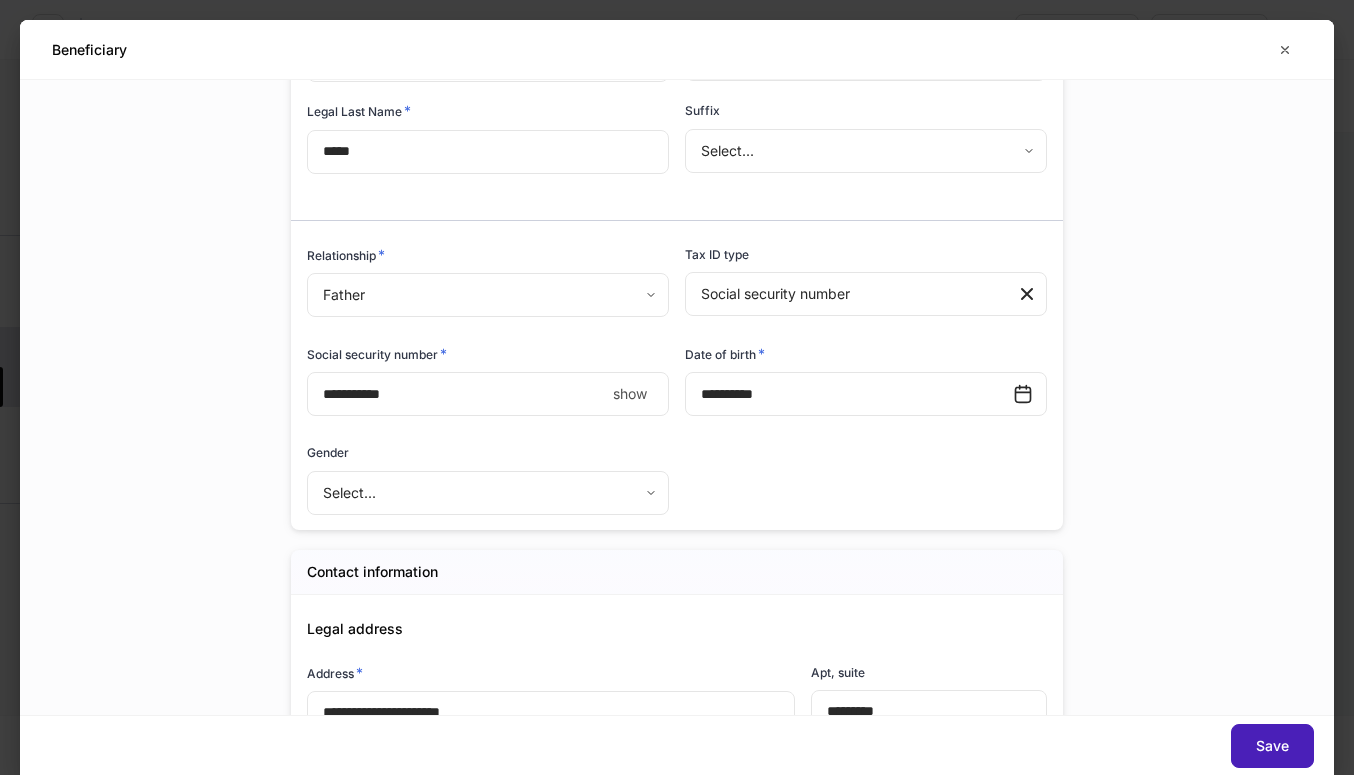 click on "Save" at bounding box center (1272, 746) 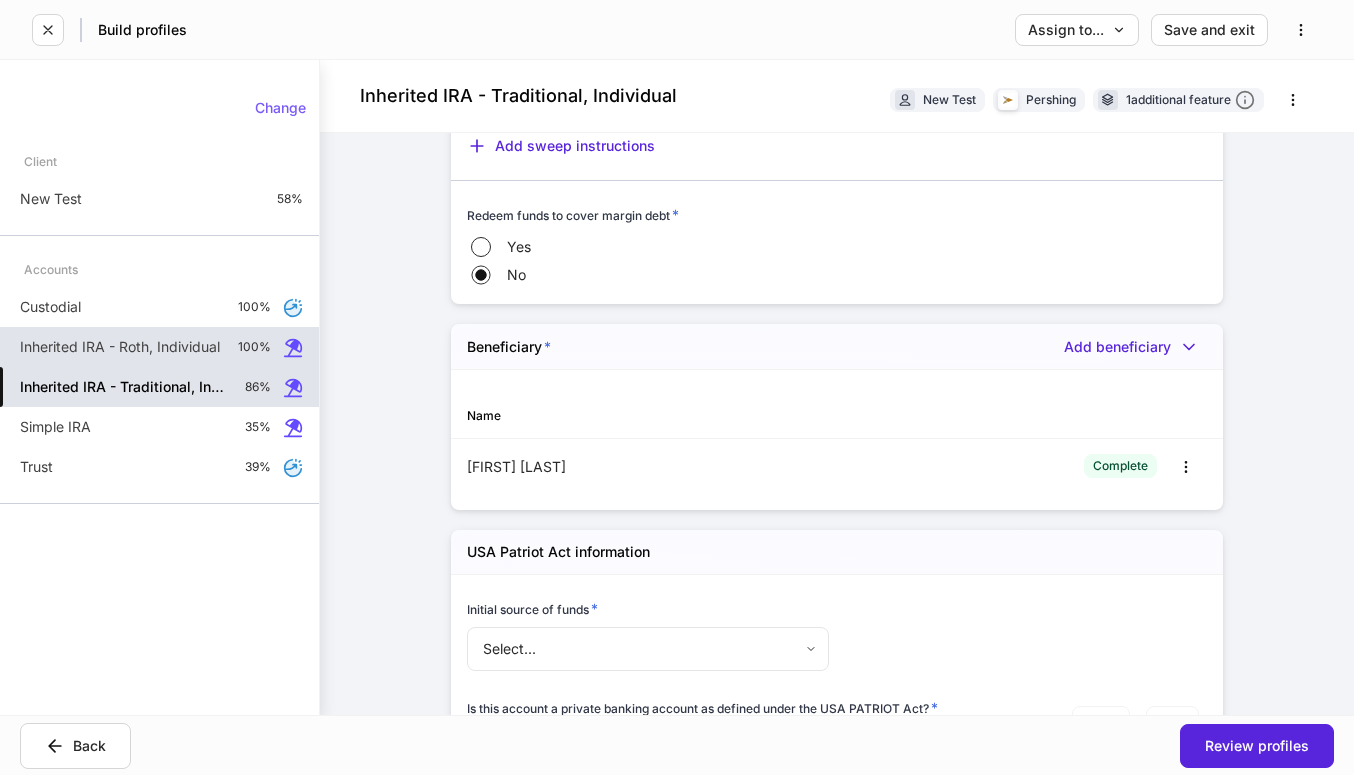 scroll, scrollTop: 2744, scrollLeft: 0, axis: vertical 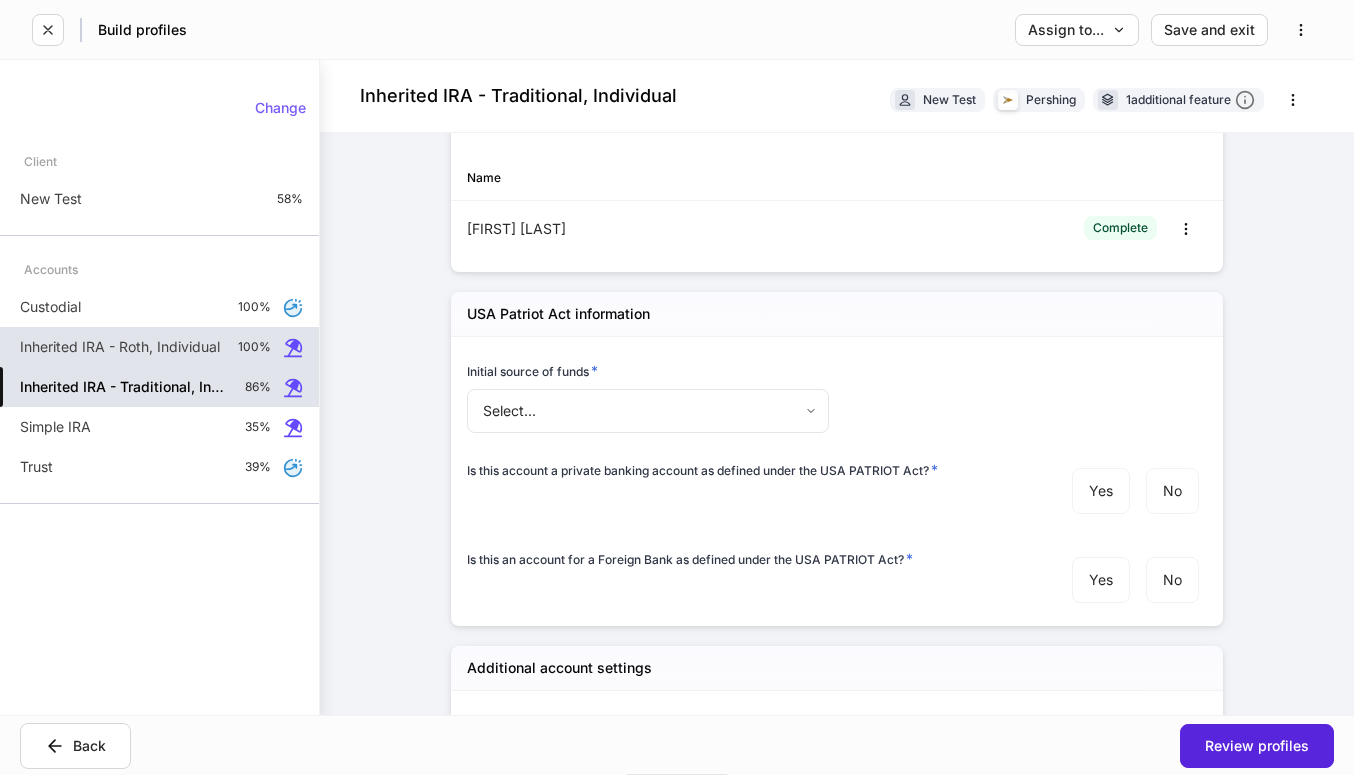 click on "**********" at bounding box center [677, 387] 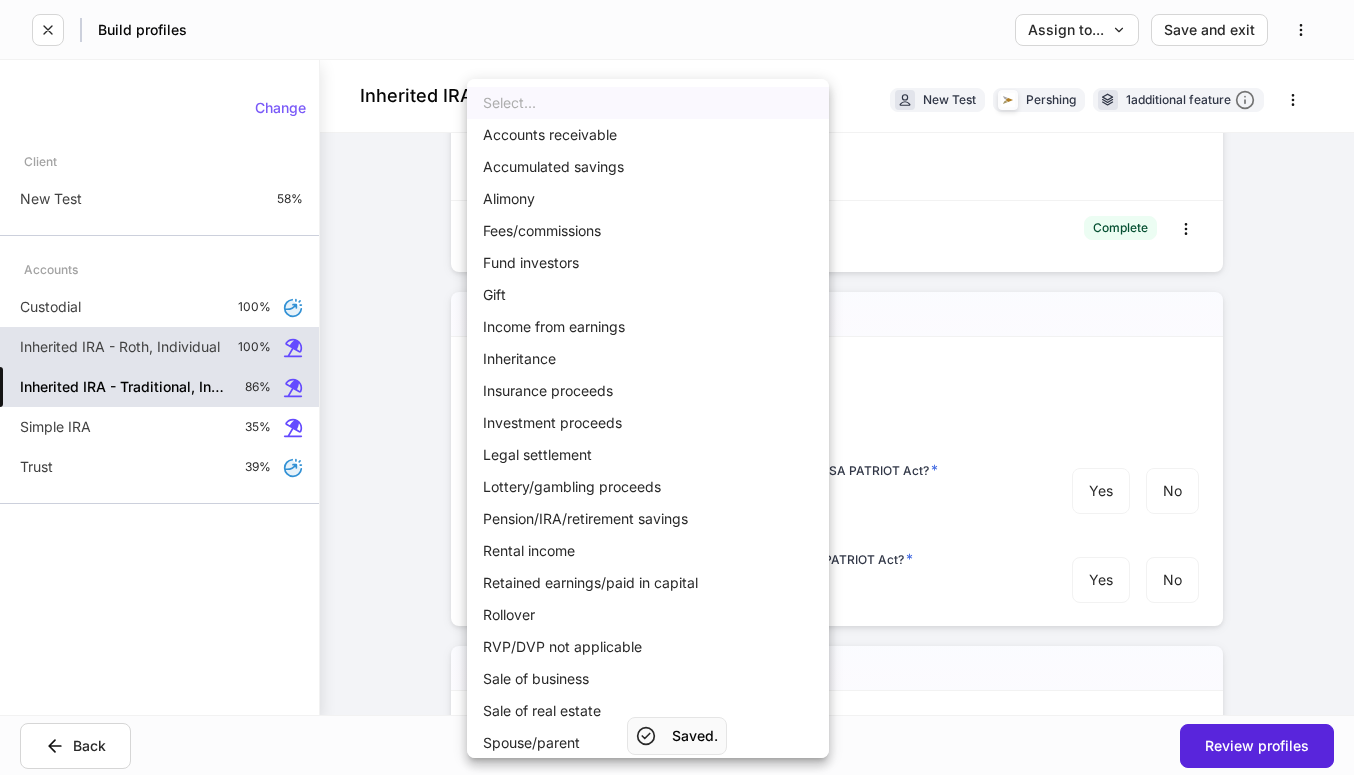 click on "Income from earnings" at bounding box center [648, 327] 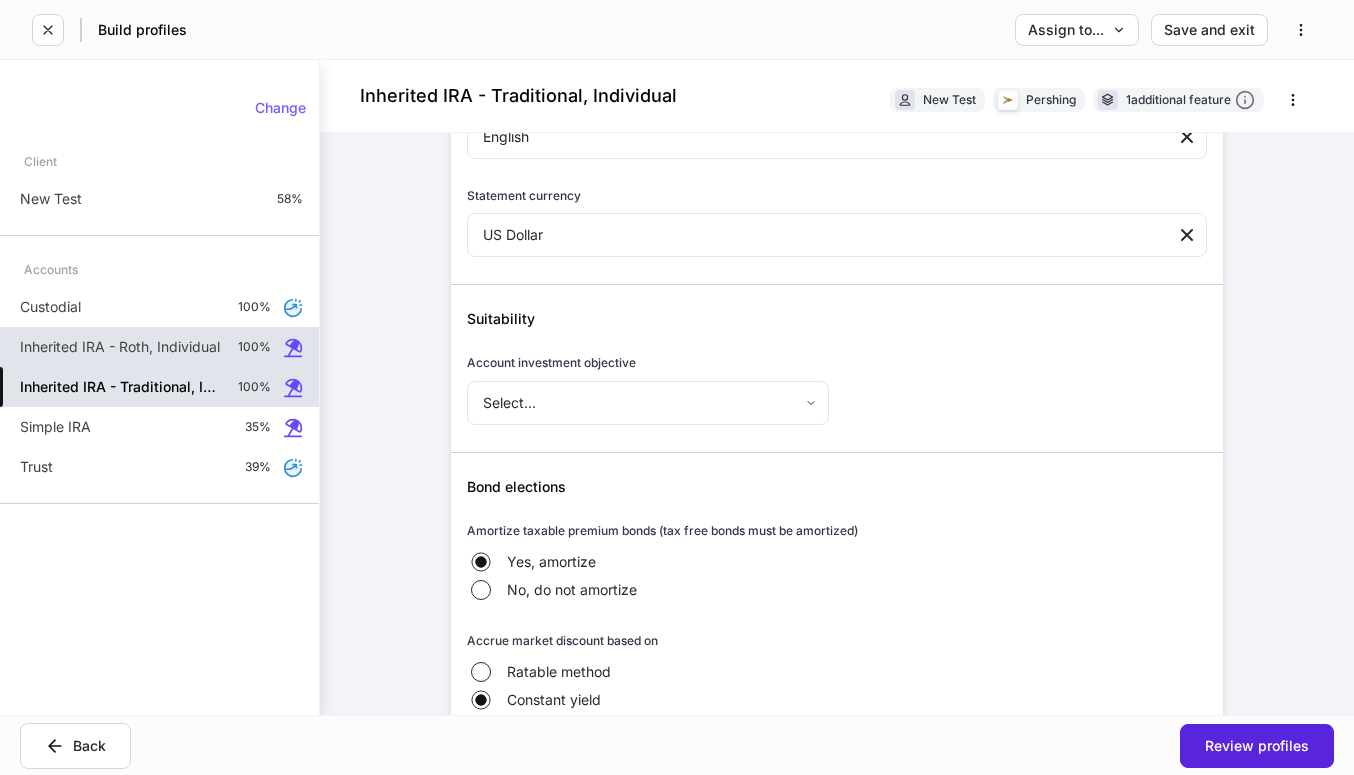 scroll, scrollTop: 3557, scrollLeft: 0, axis: vertical 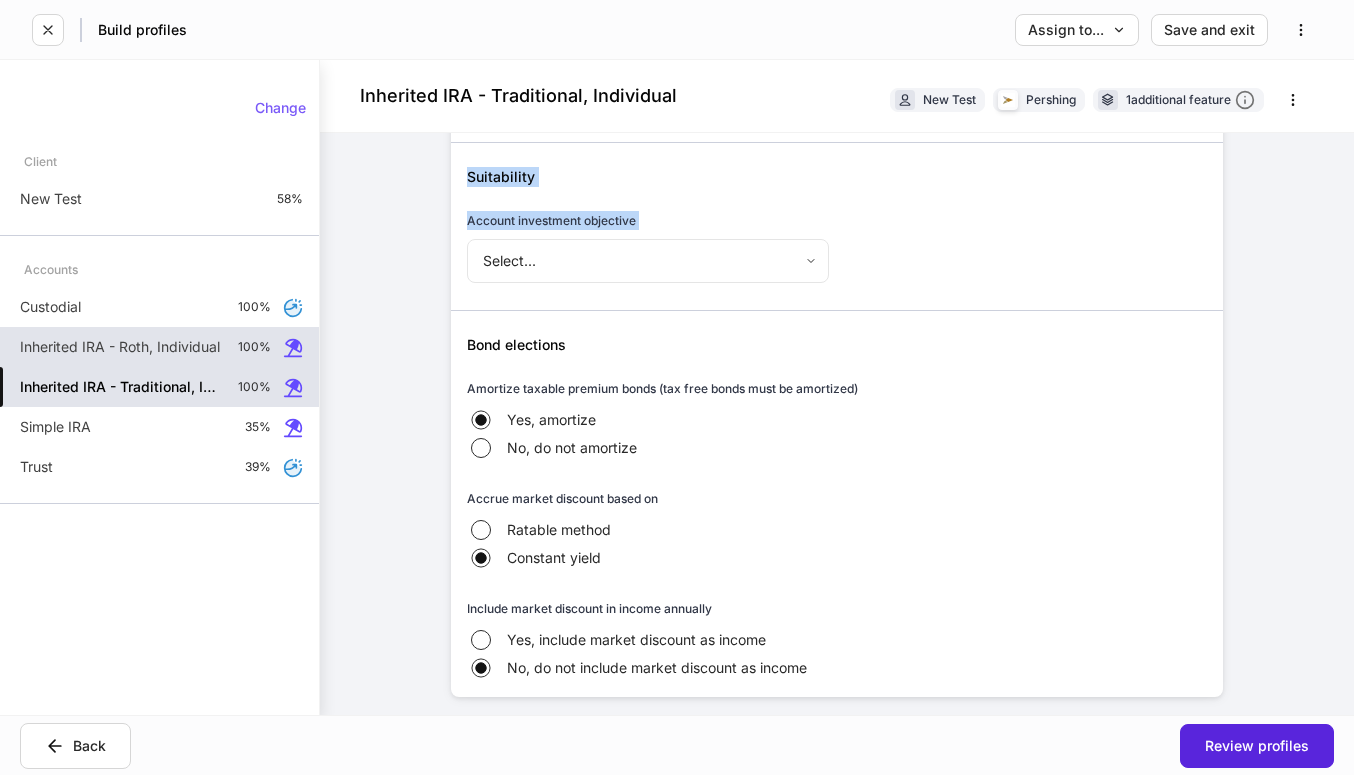 drag, startPoint x: 505, startPoint y: 180, endPoint x: 919, endPoint y: 290, distance: 428.36432 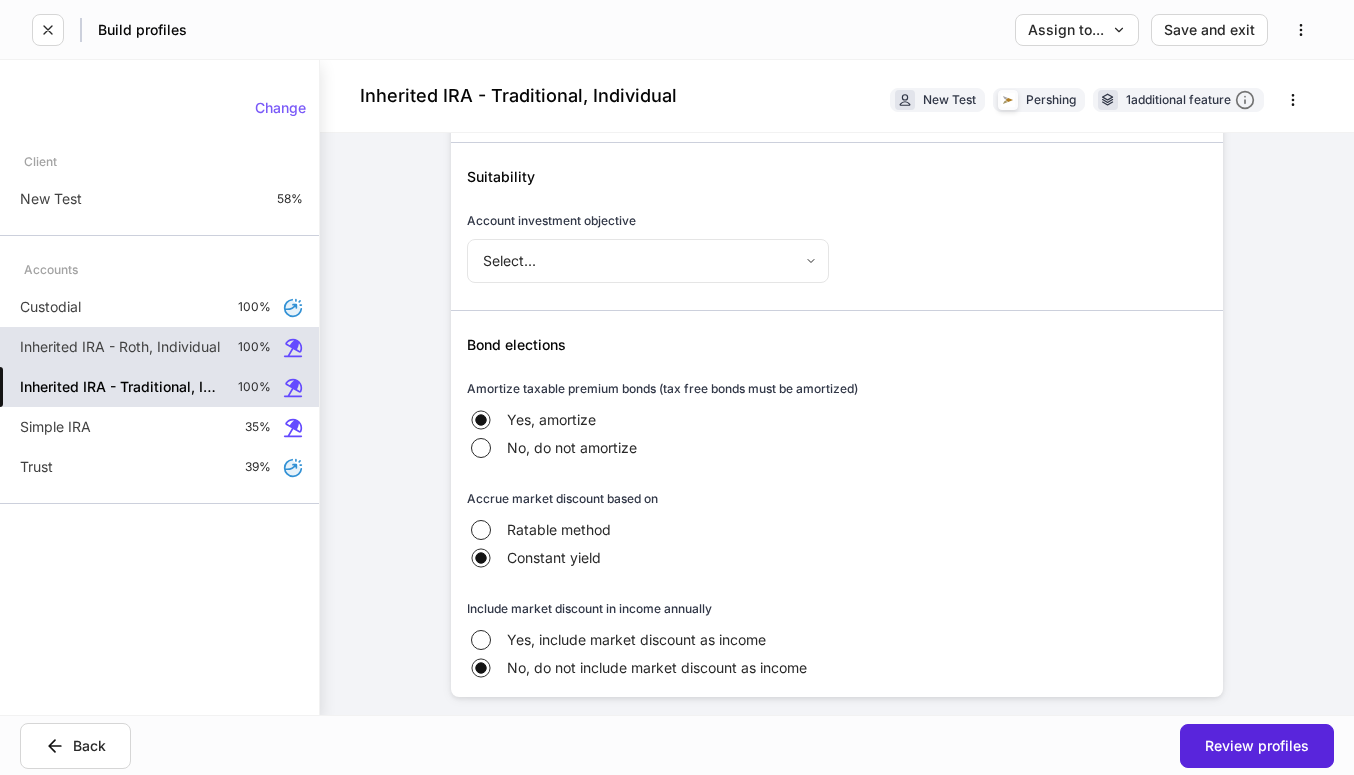 click at bounding box center [829, 298] 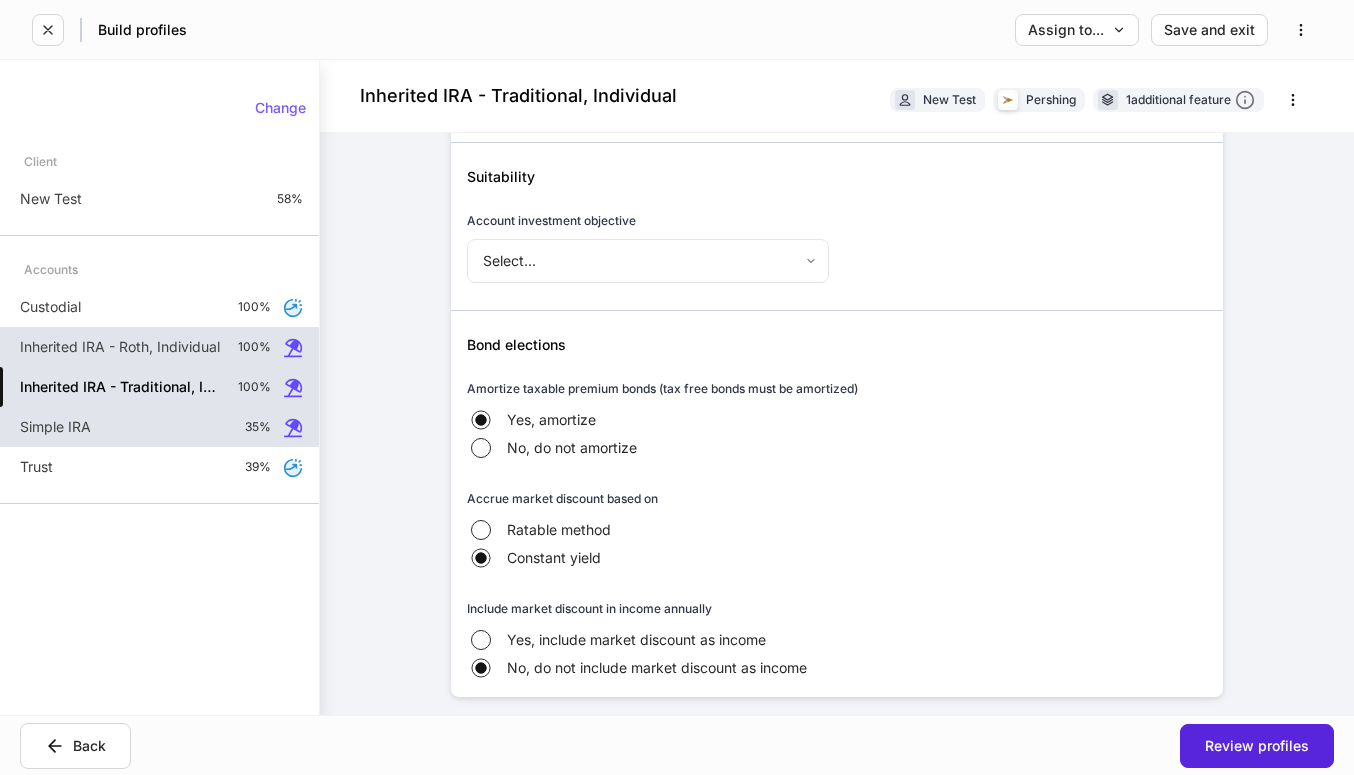 click on "Simple IRA 35%" at bounding box center [159, 427] 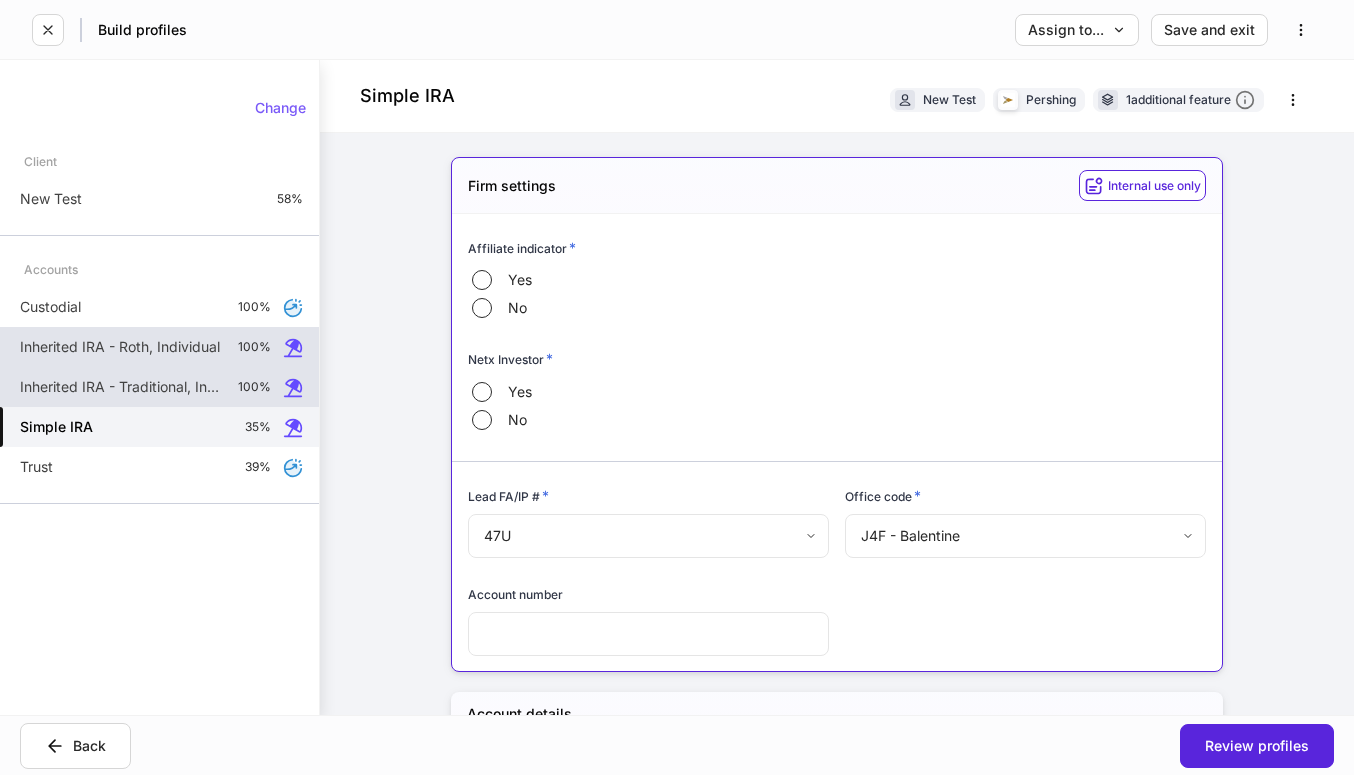 click on "Inherited IRA - Roth, Individual" at bounding box center (120, 347) 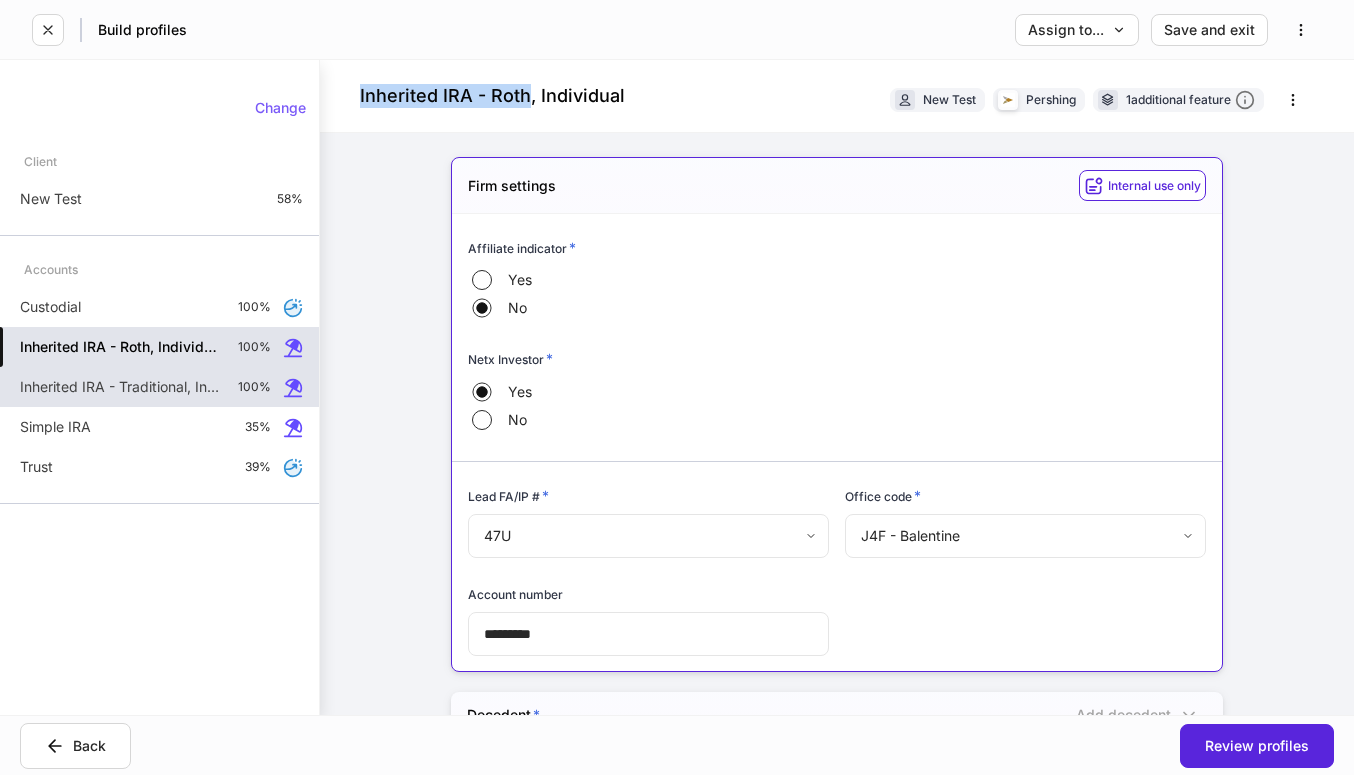 drag, startPoint x: 343, startPoint y: 94, endPoint x: 512, endPoint y: 104, distance: 169.2956 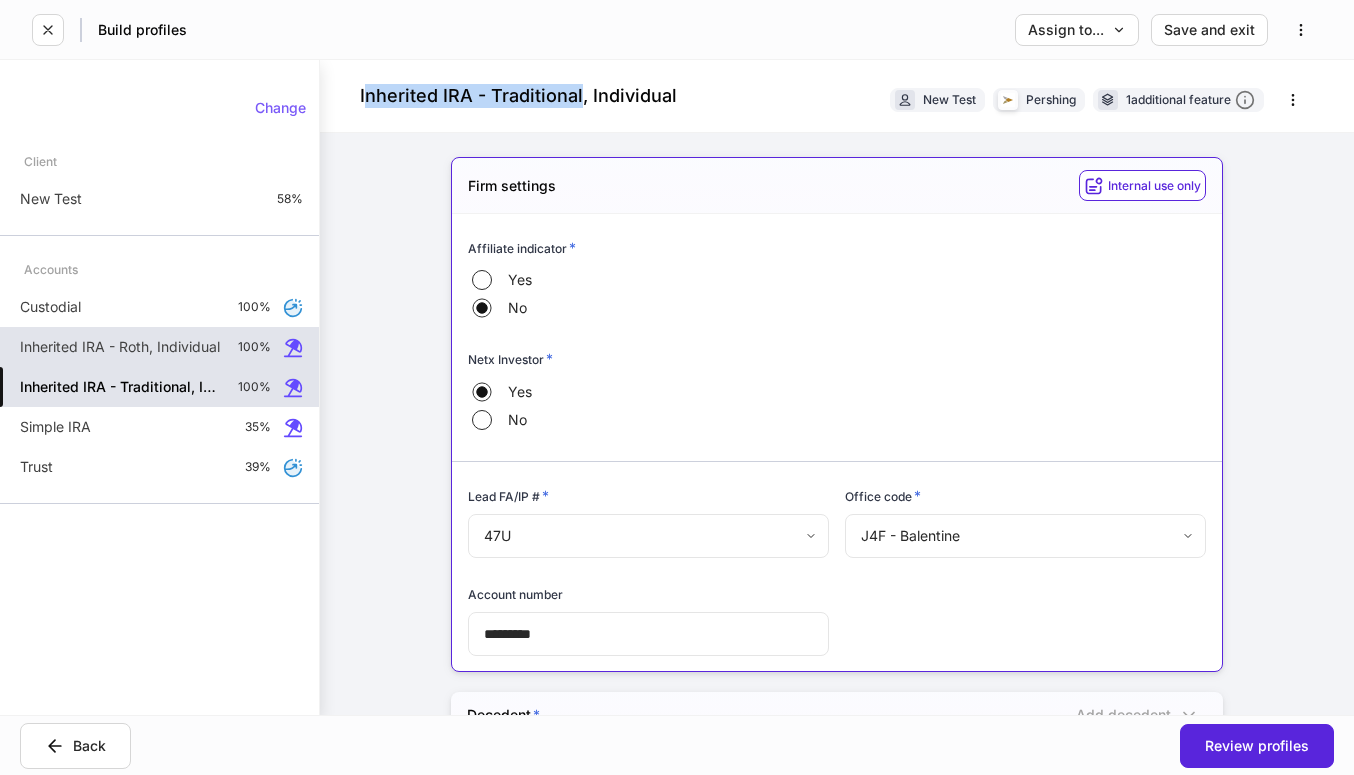 drag, startPoint x: 365, startPoint y: 94, endPoint x: 580, endPoint y: 93, distance: 215.00232 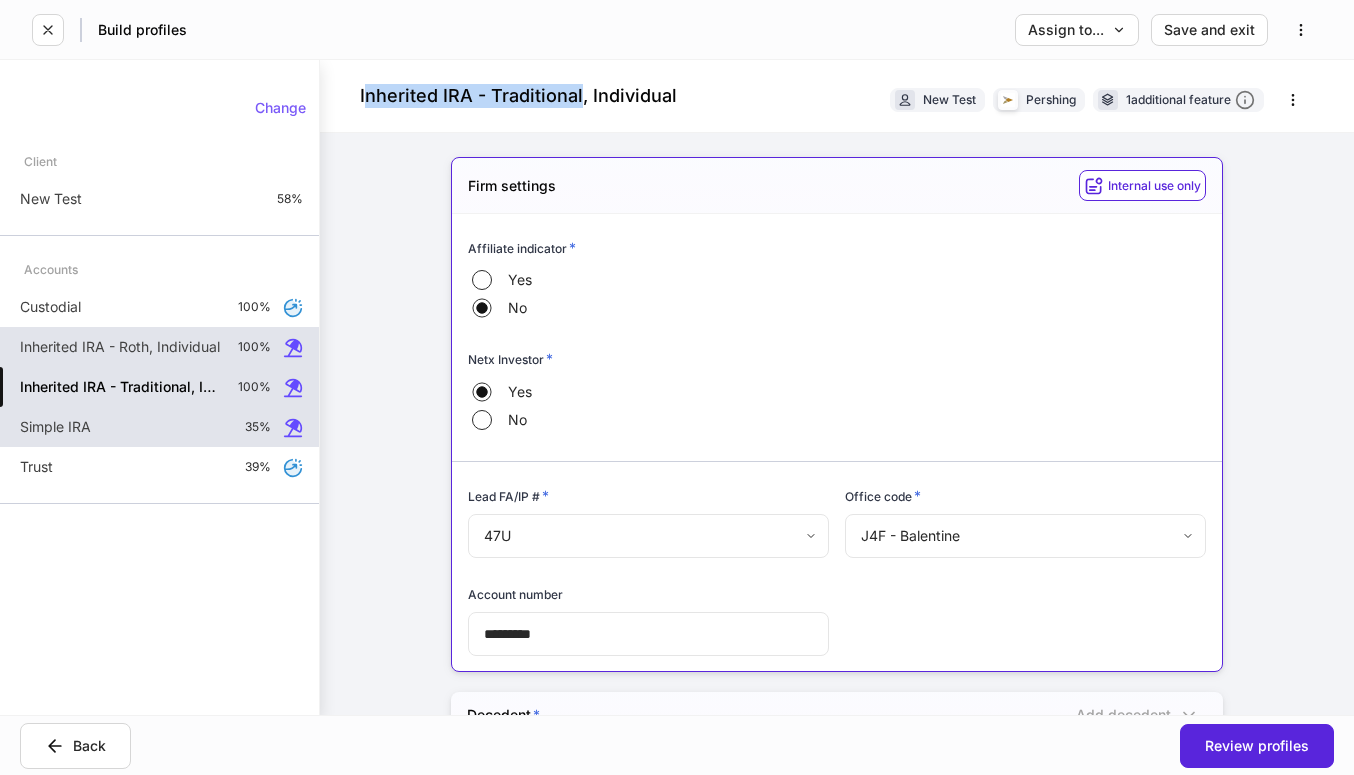 click on "Simple IRA 35%" at bounding box center [159, 427] 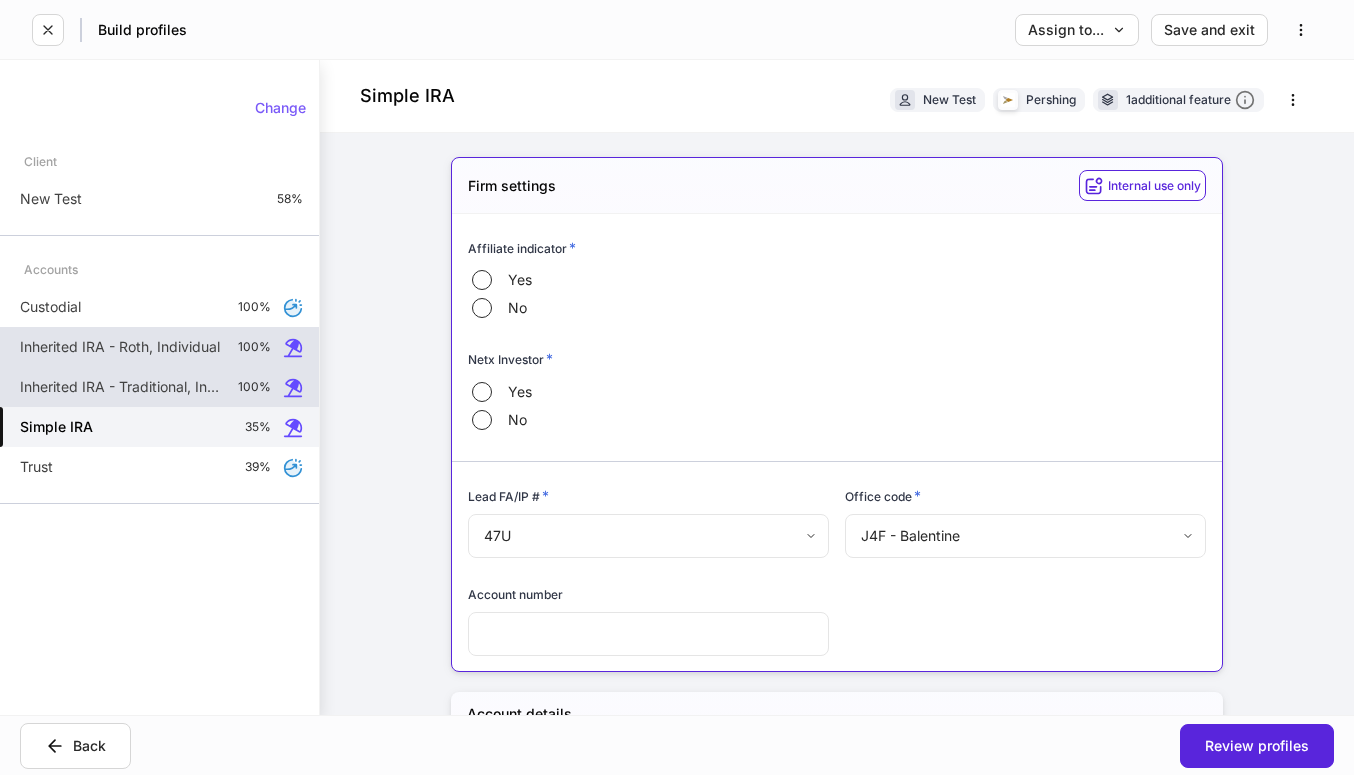 click on "Yes No" at bounding box center (837, 294) 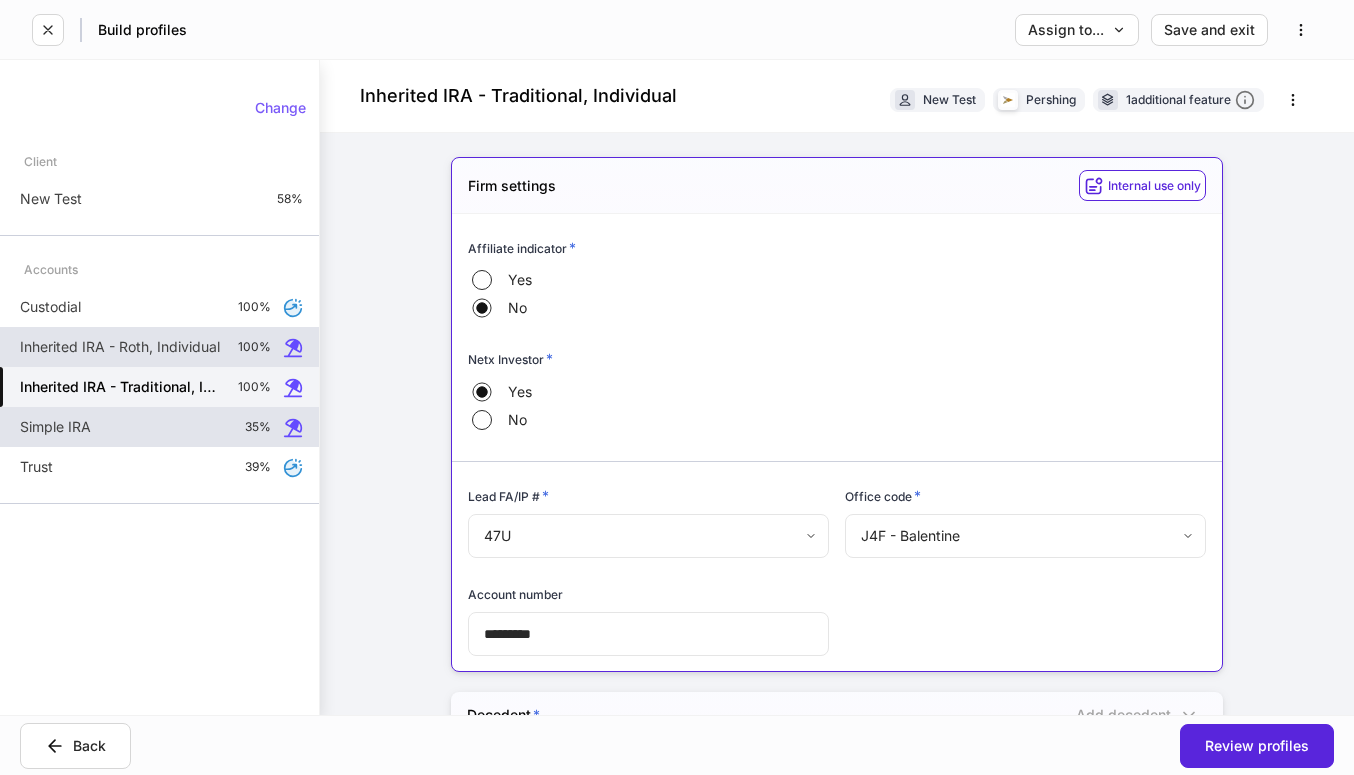 click on "Simple IRA 35%" at bounding box center (159, 427) 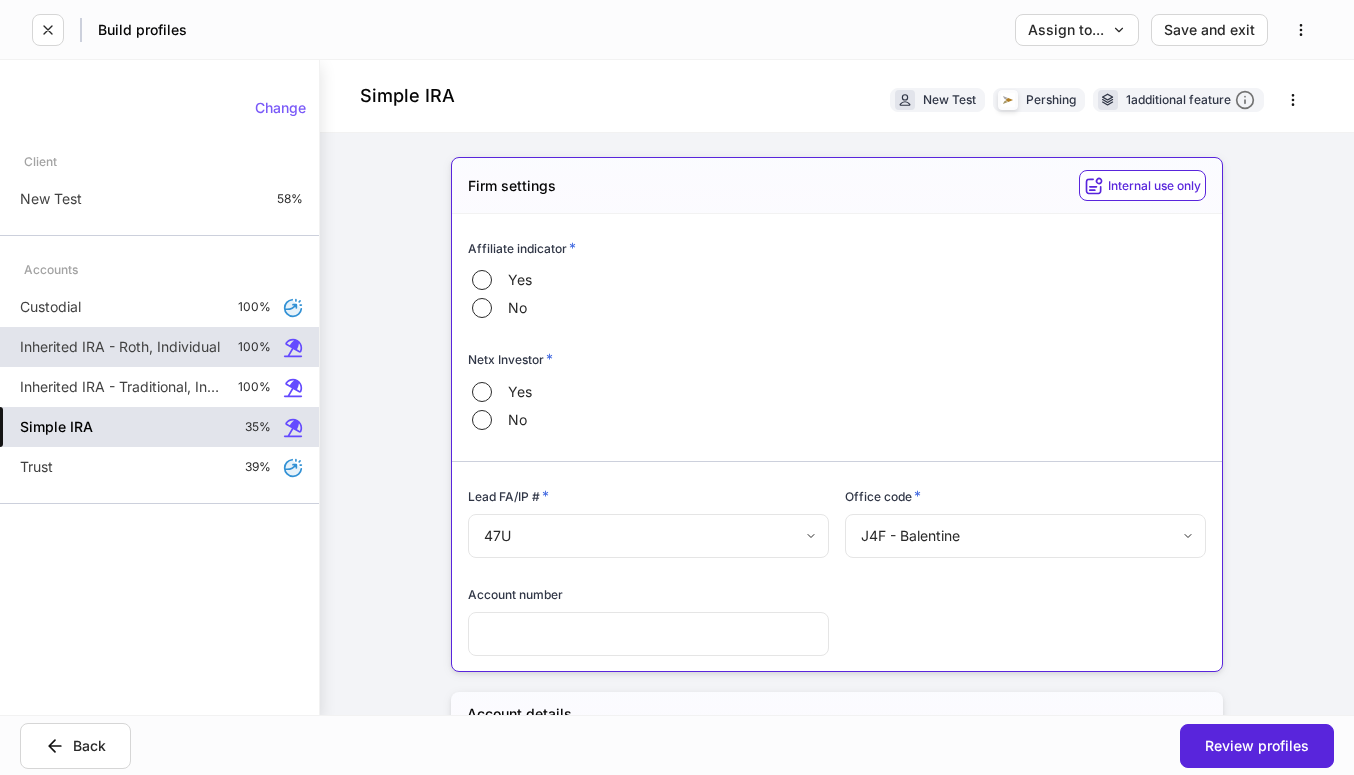 click on "Simple IRA 35%" at bounding box center (159, 427) 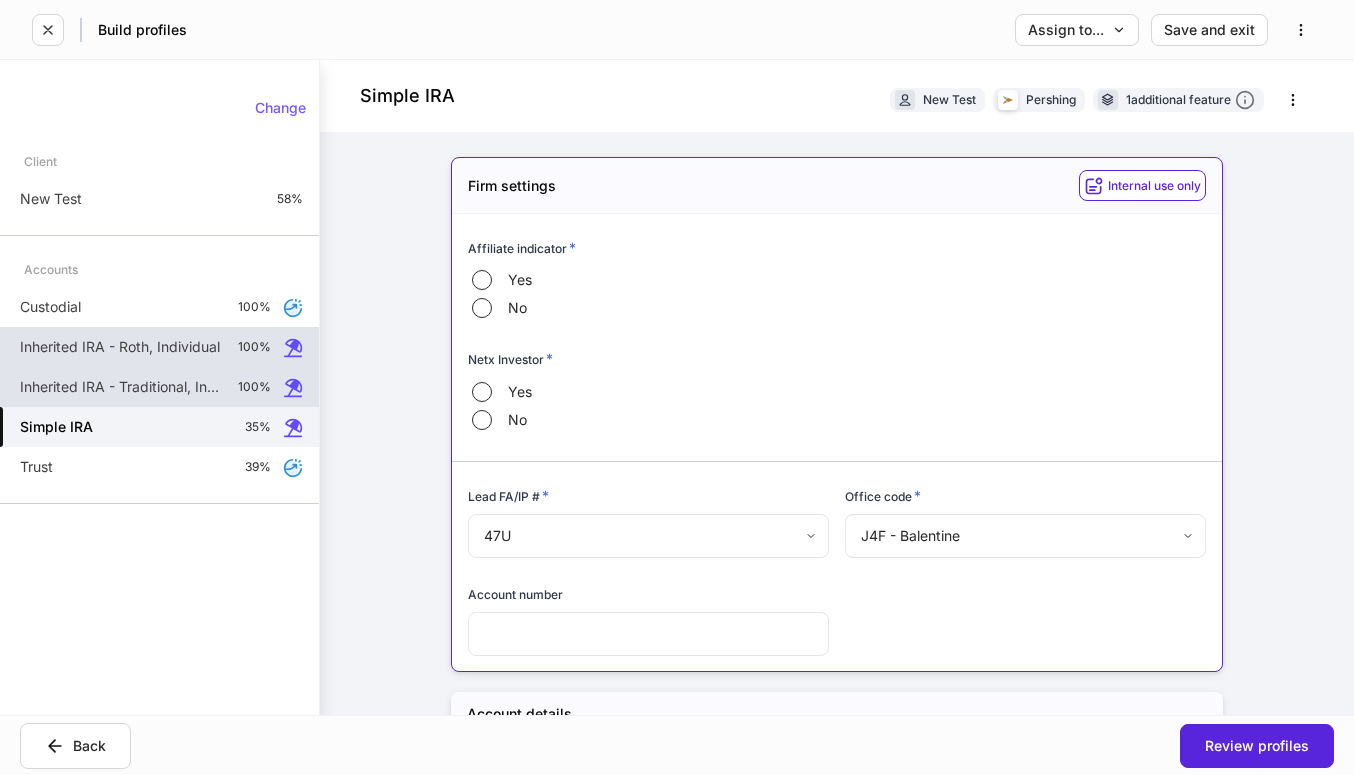 click on "Inherited IRA - Traditional, Individual" at bounding box center [121, 387] 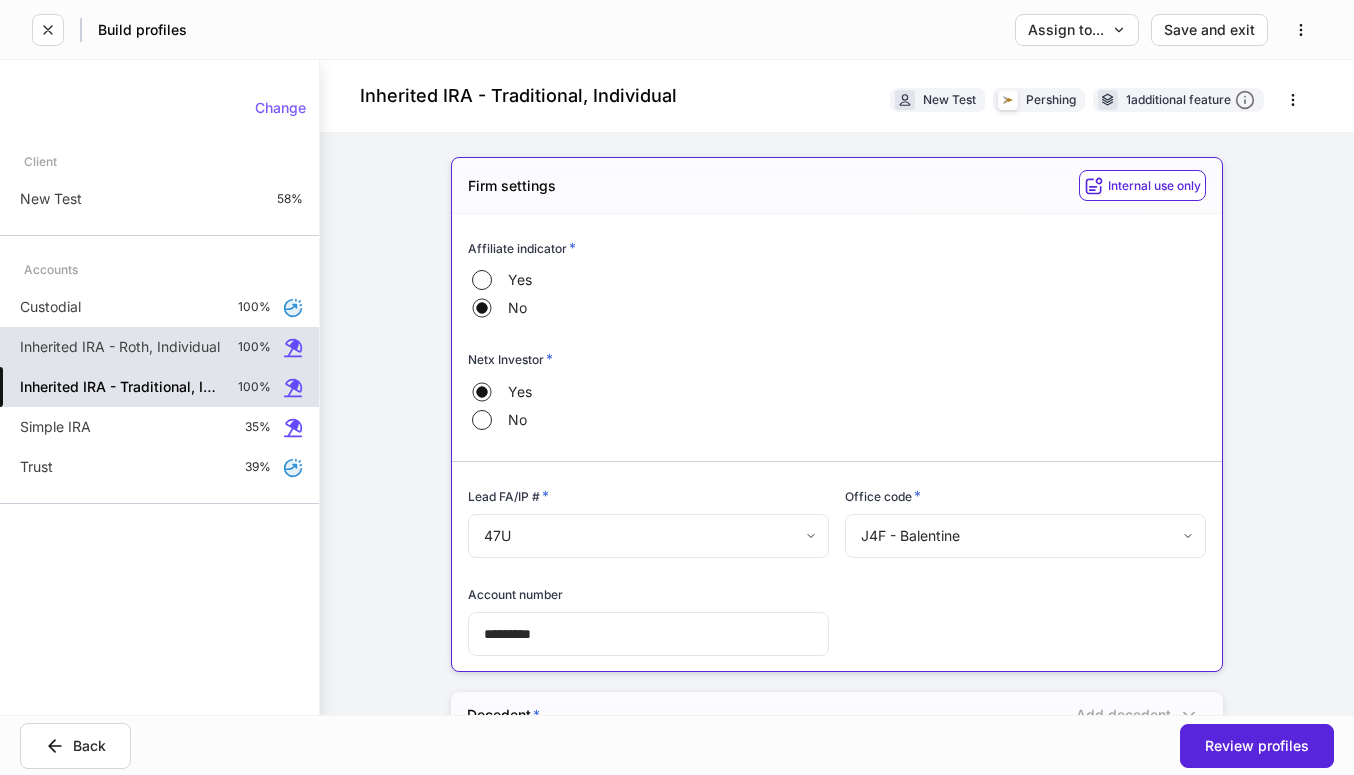 click on "Inherited IRA - Roth, Individual" at bounding box center (120, 347) 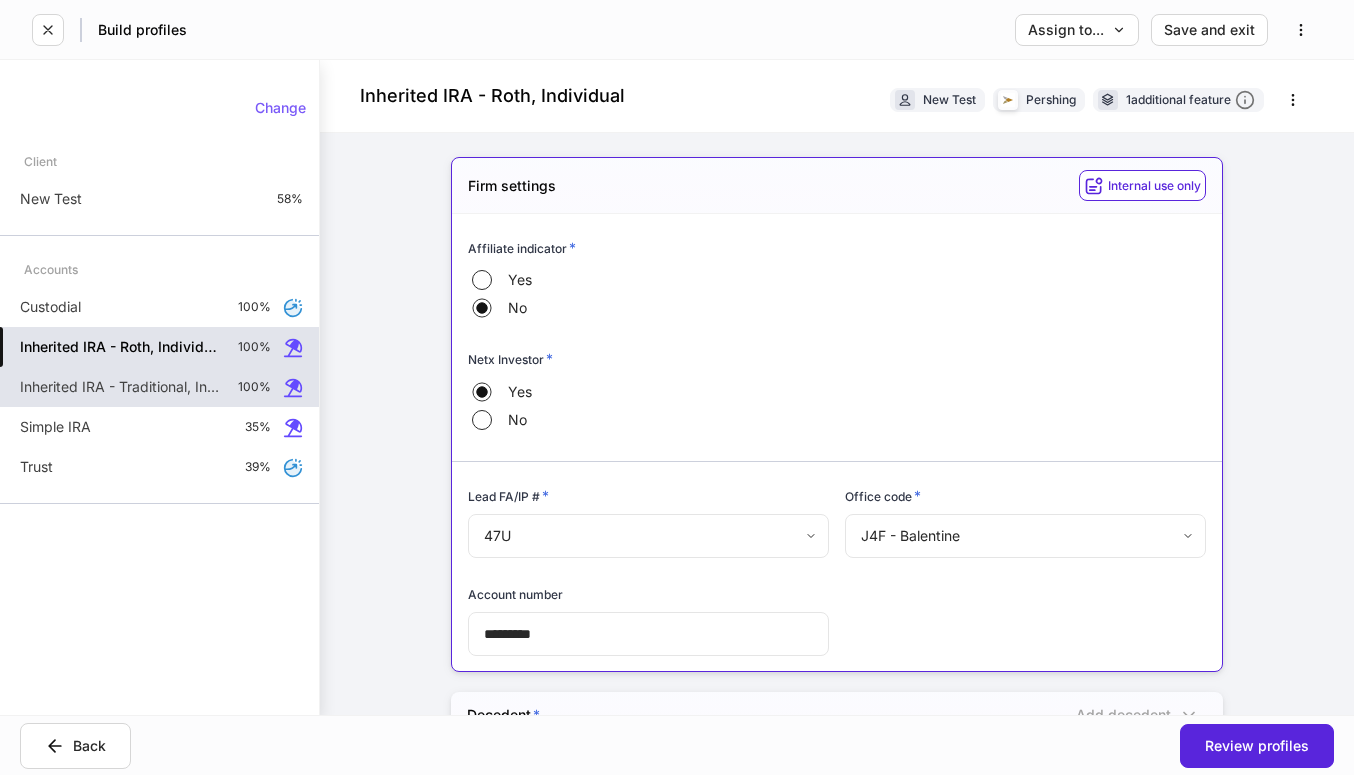 click on "Inherited IRA - Traditional, Individual" at bounding box center [121, 387] 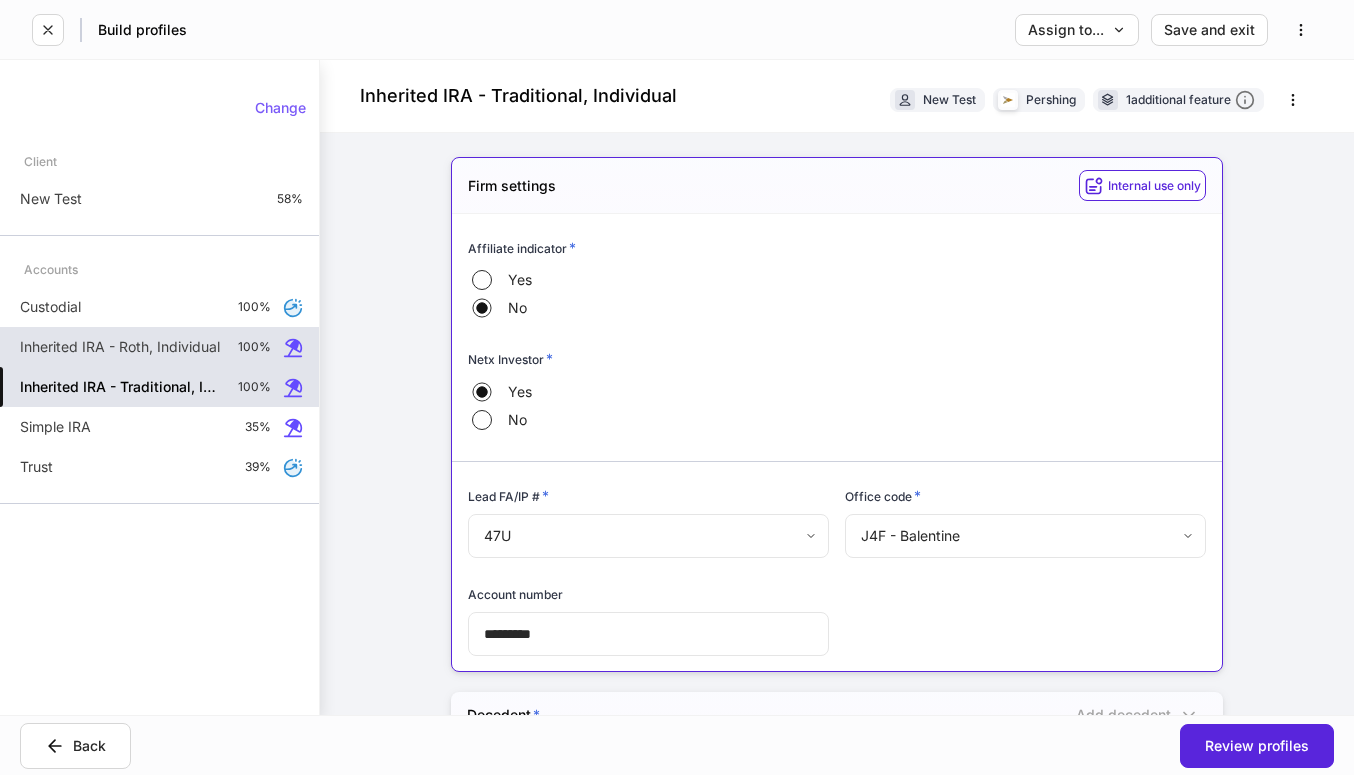 click on "Inherited IRA - Roth, Individual" at bounding box center [120, 347] 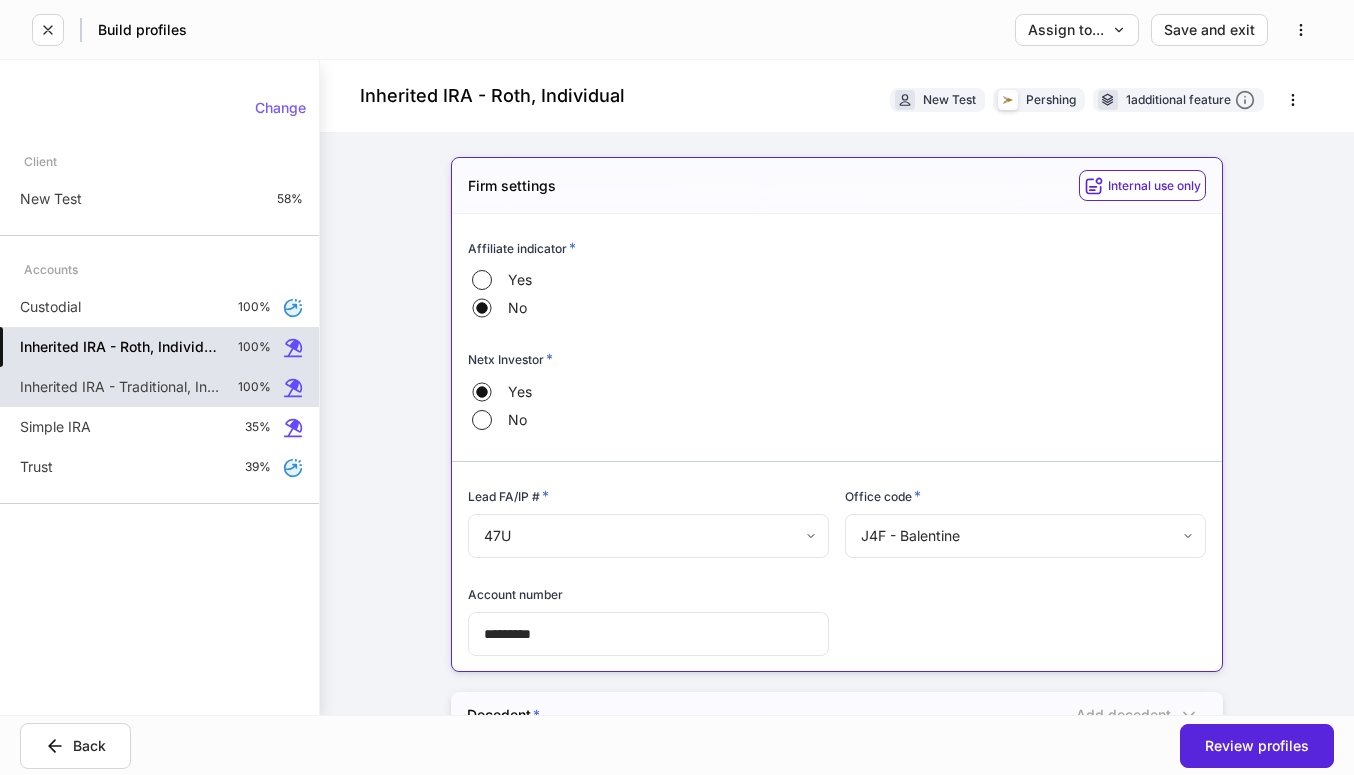 click on "Inherited IRA - Traditional, Individual" at bounding box center [121, 387] 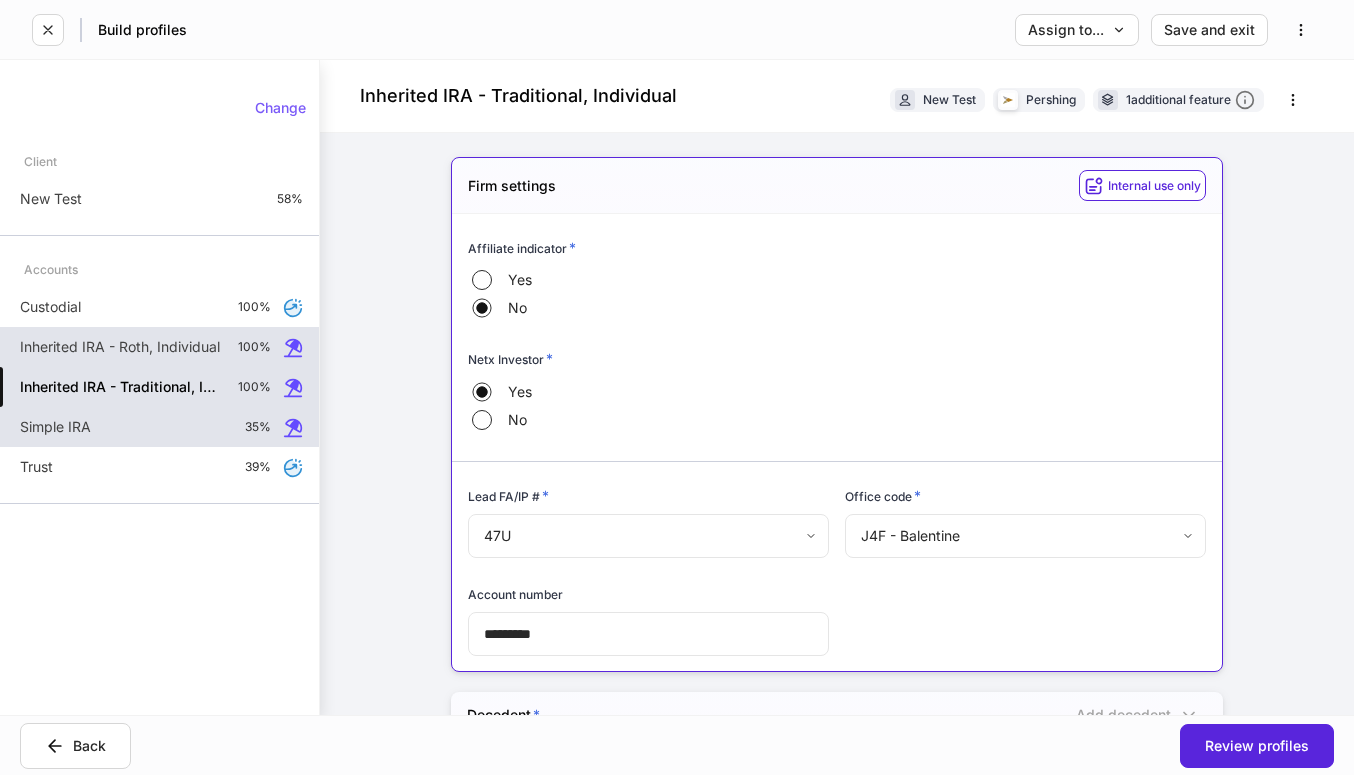 click on "Simple IRA 35%" at bounding box center (159, 427) 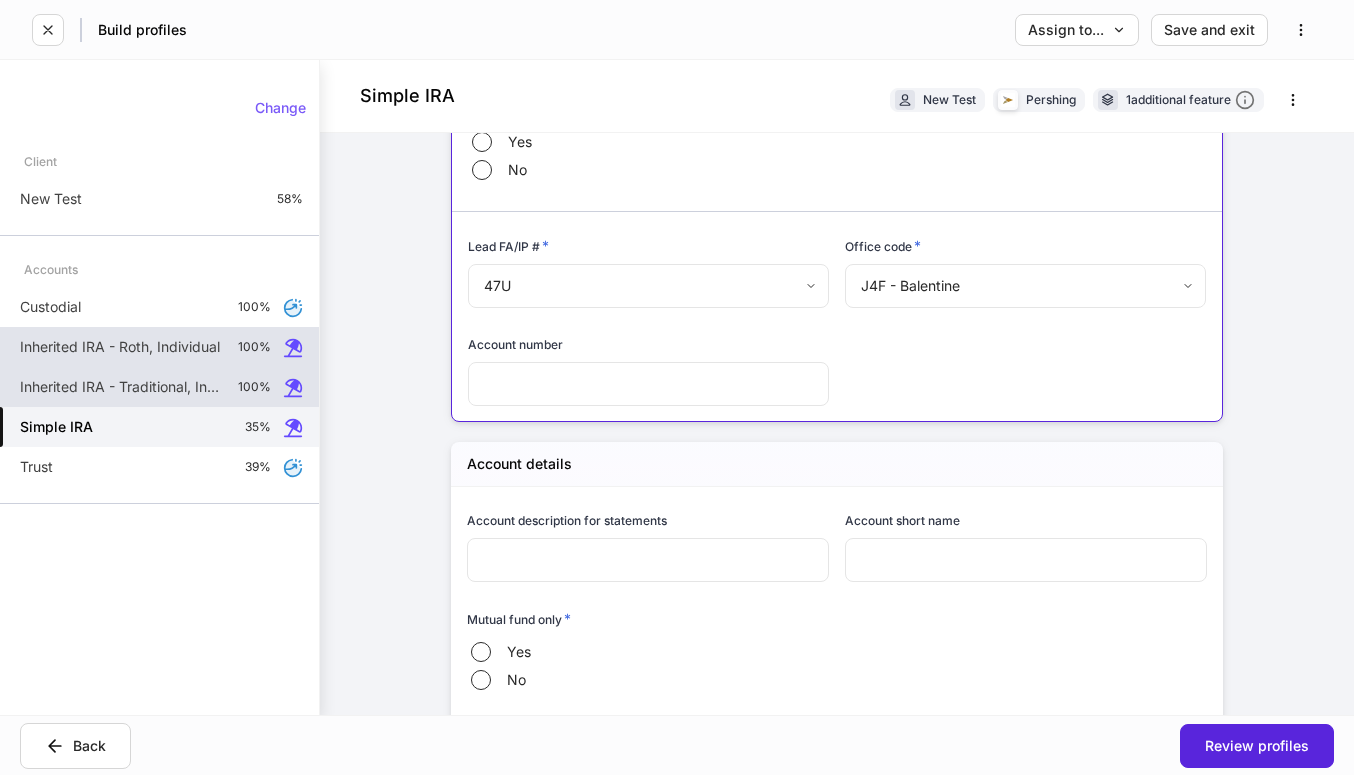 scroll, scrollTop: 0, scrollLeft: 0, axis: both 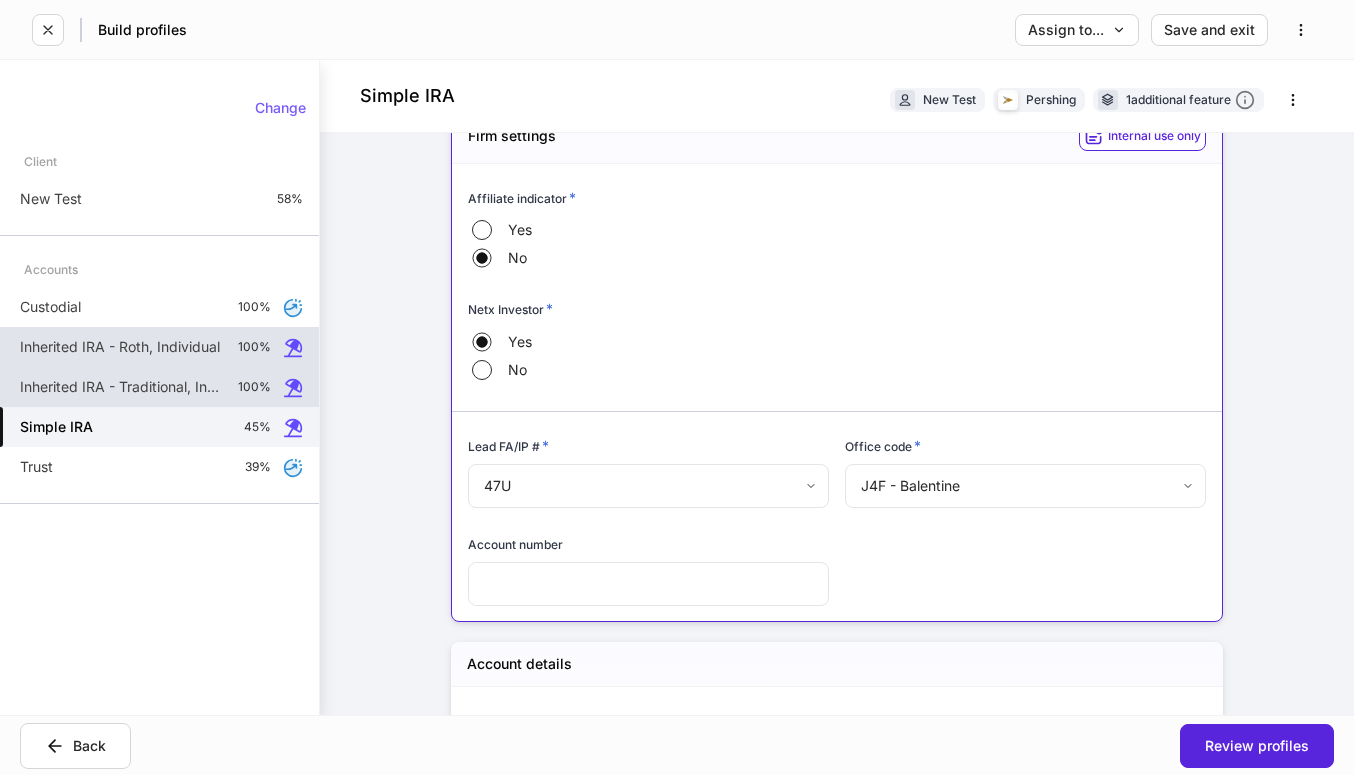 click on "Account number" at bounding box center [648, 548] 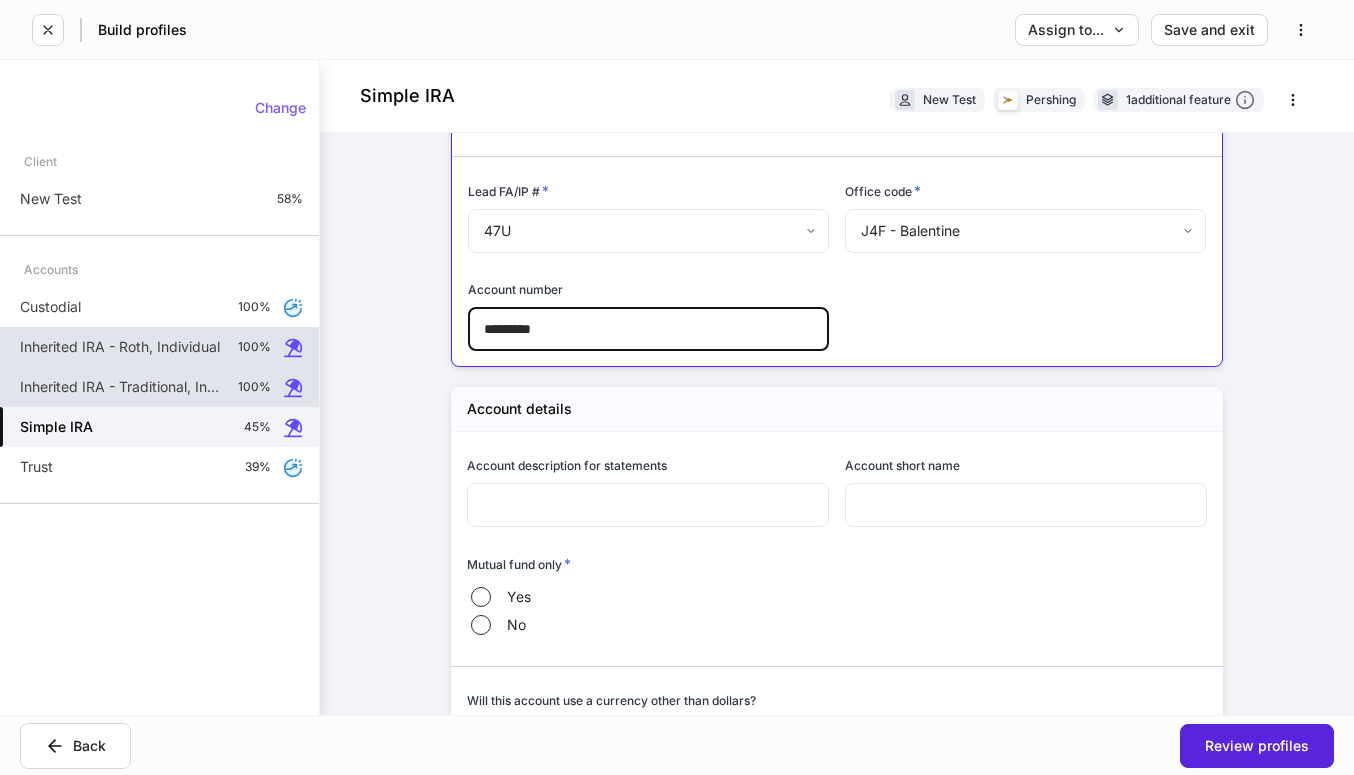scroll, scrollTop: 367, scrollLeft: 0, axis: vertical 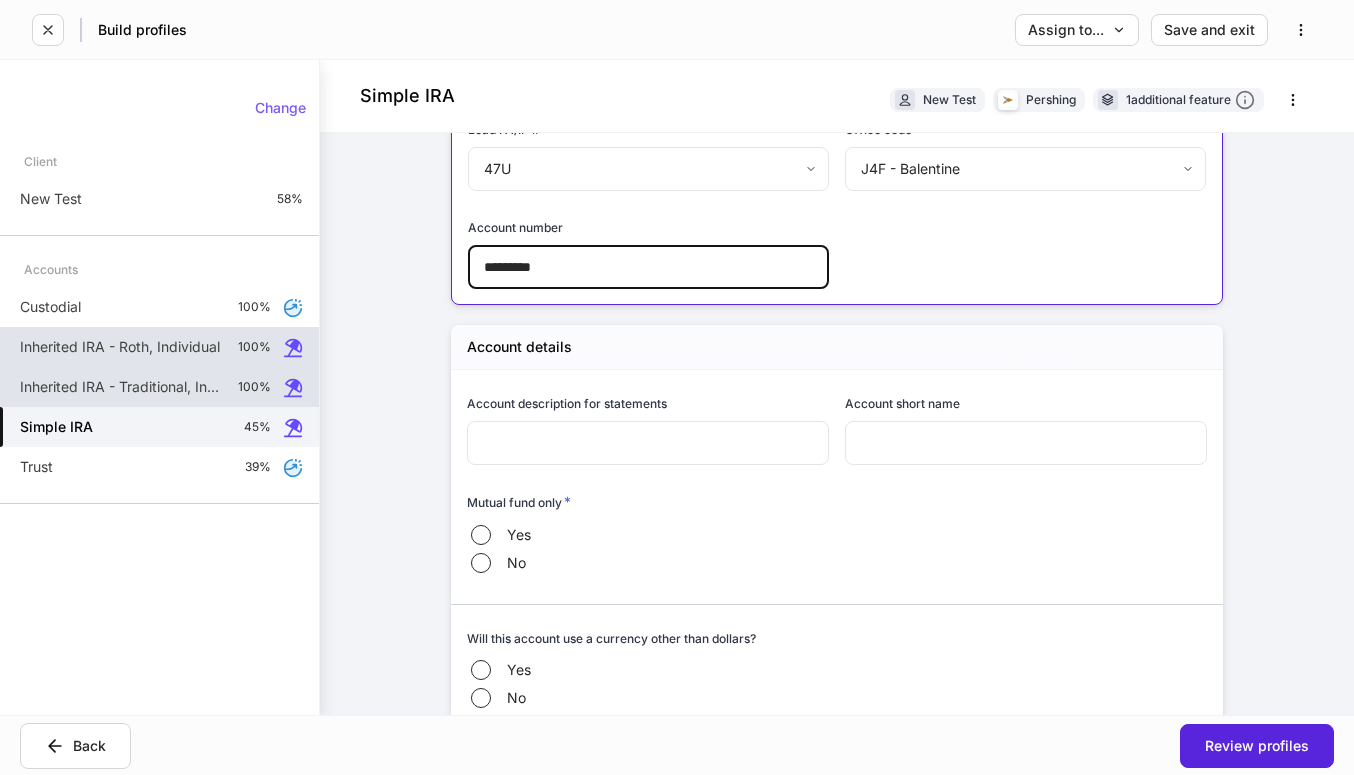 type on "*********" 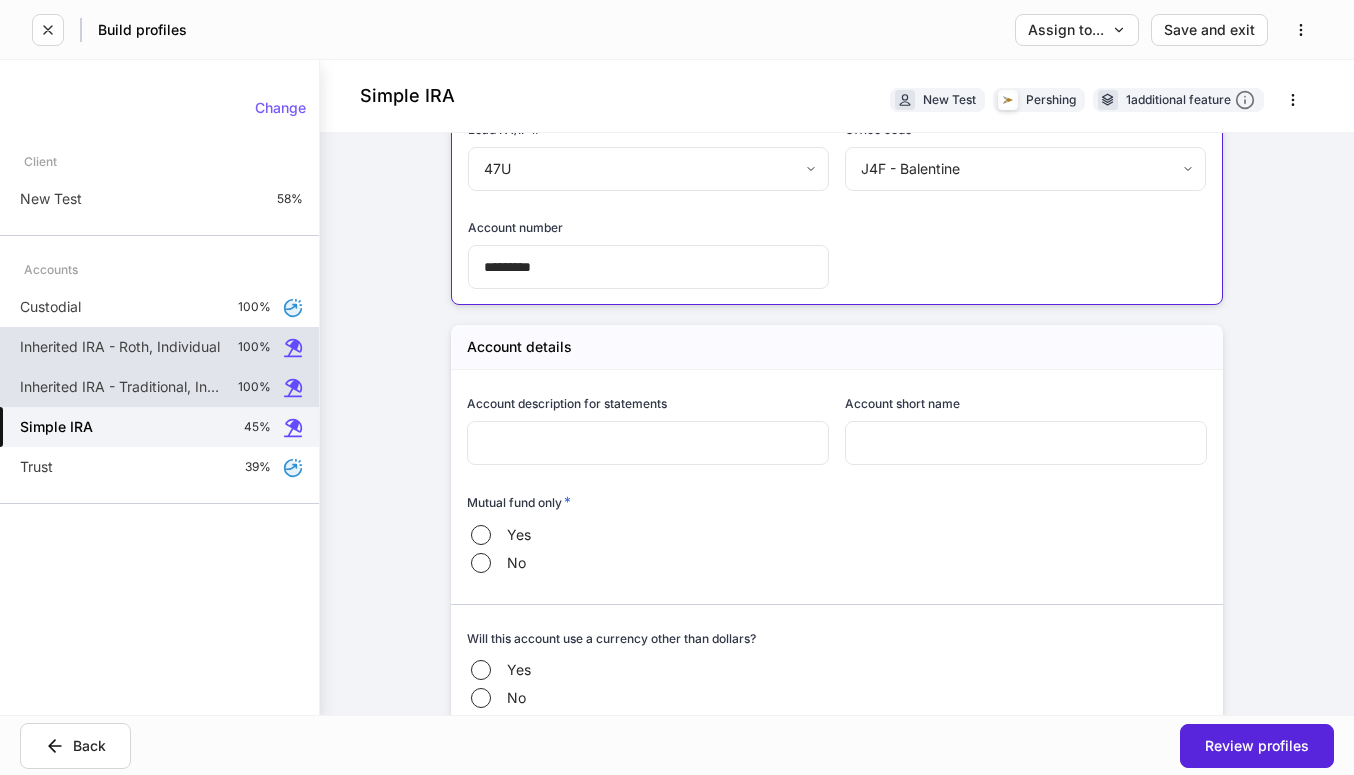click at bounding box center [648, 443] 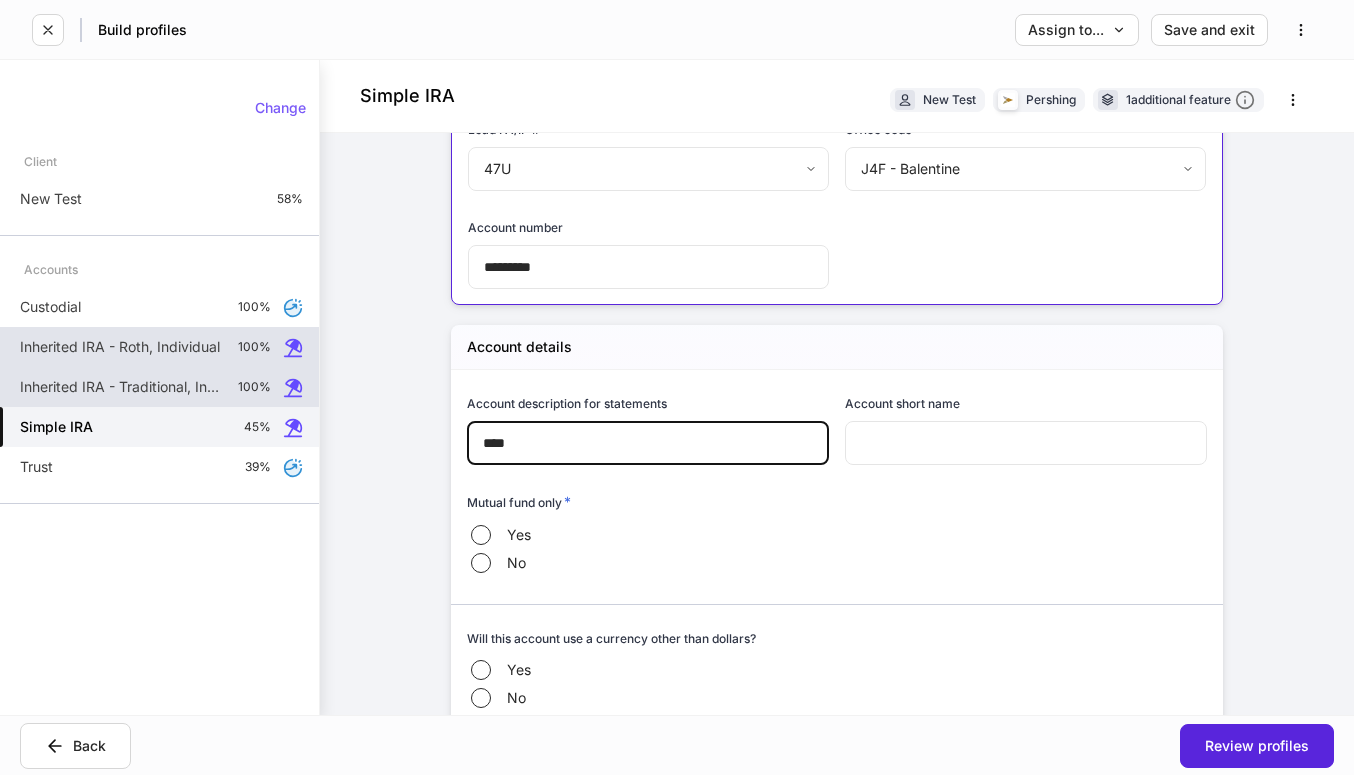type on "****" 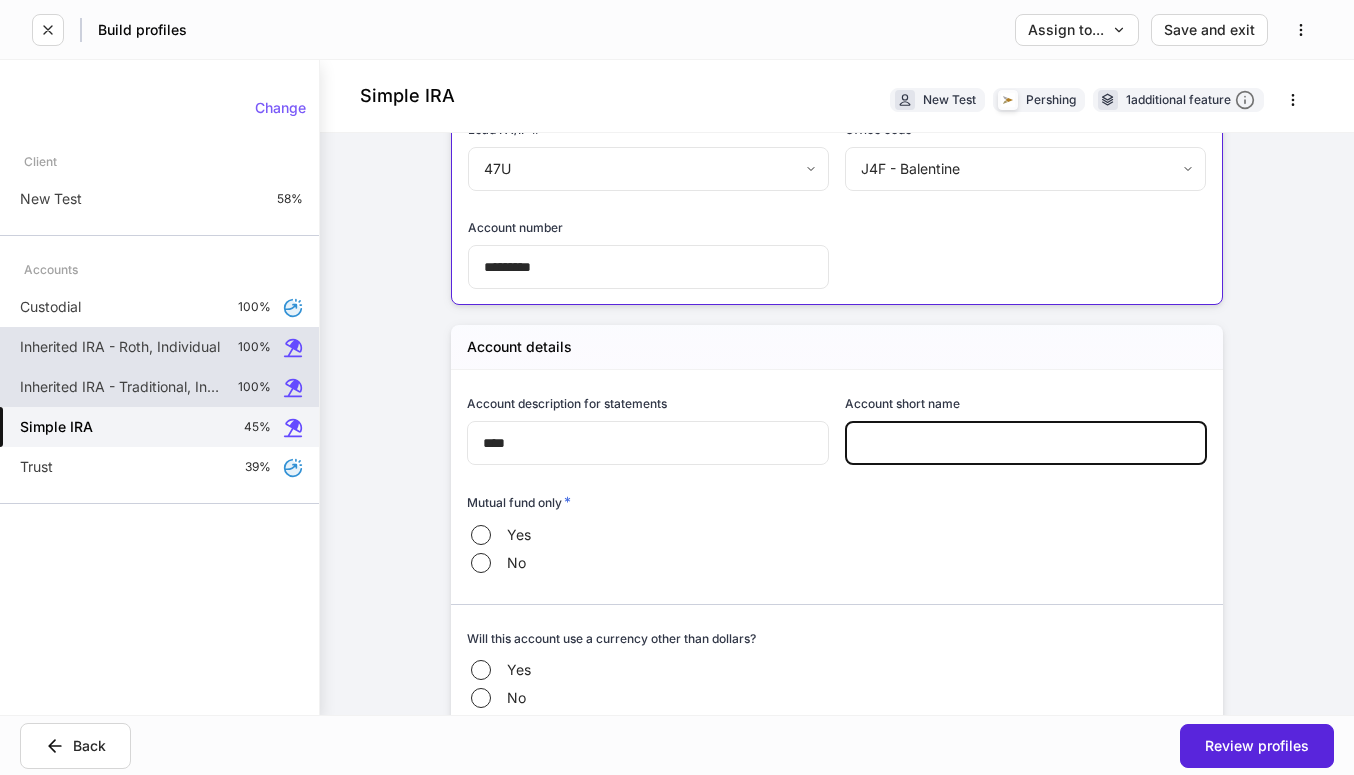 type on "*" 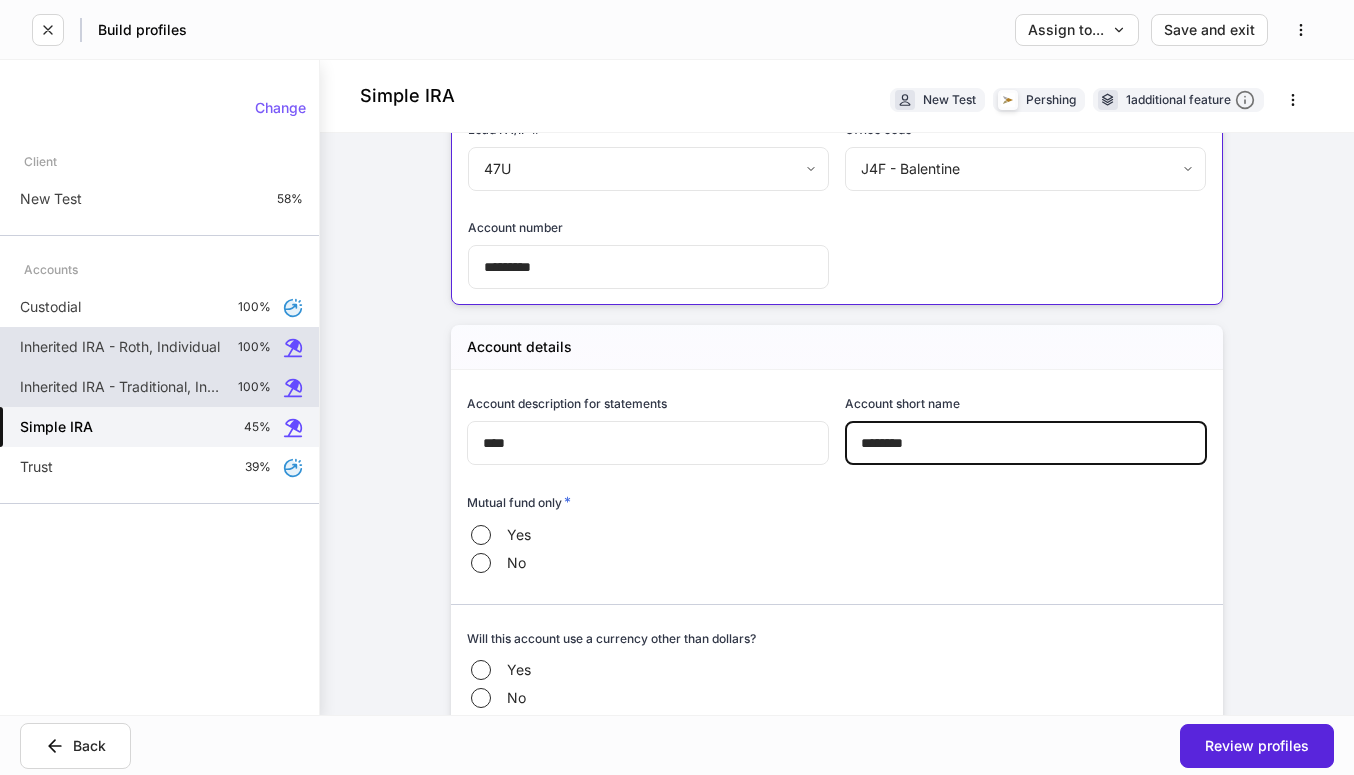 type on "********" 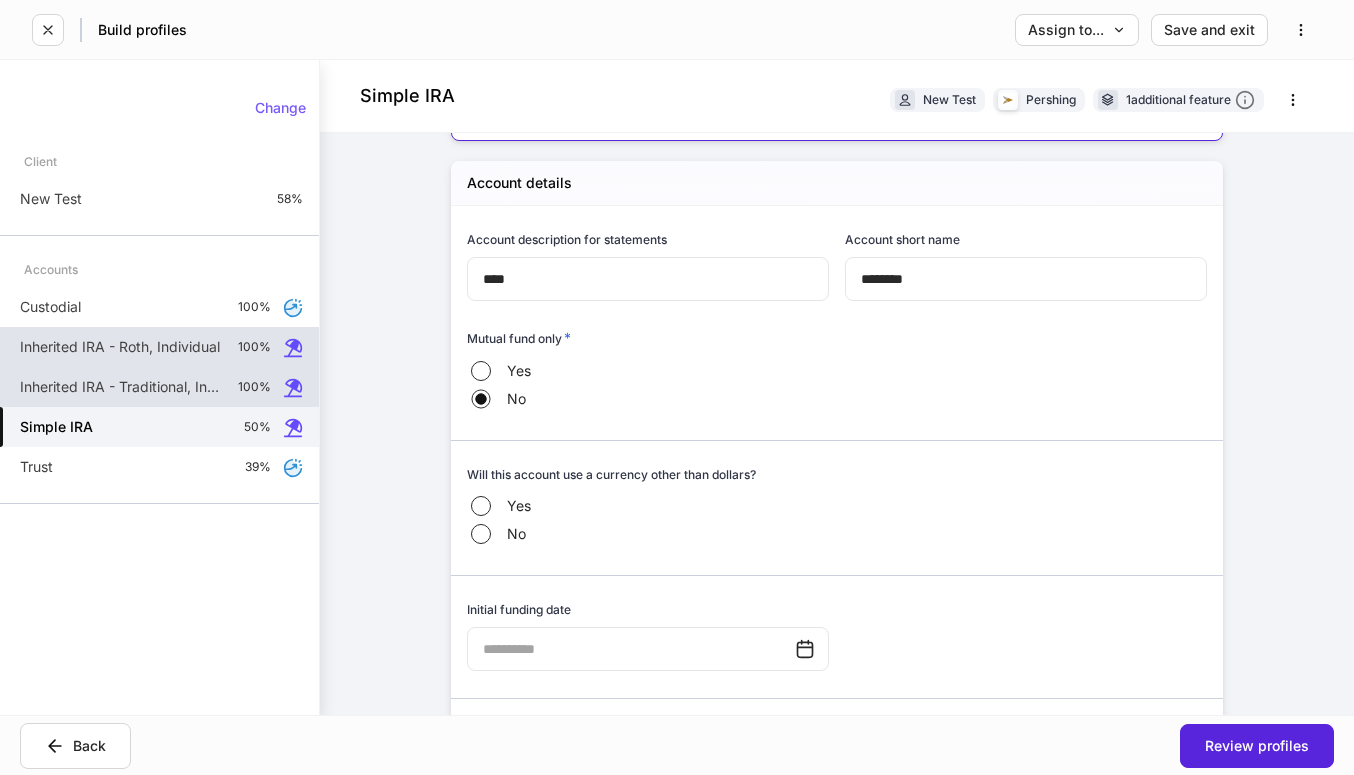 scroll, scrollTop: 654, scrollLeft: 0, axis: vertical 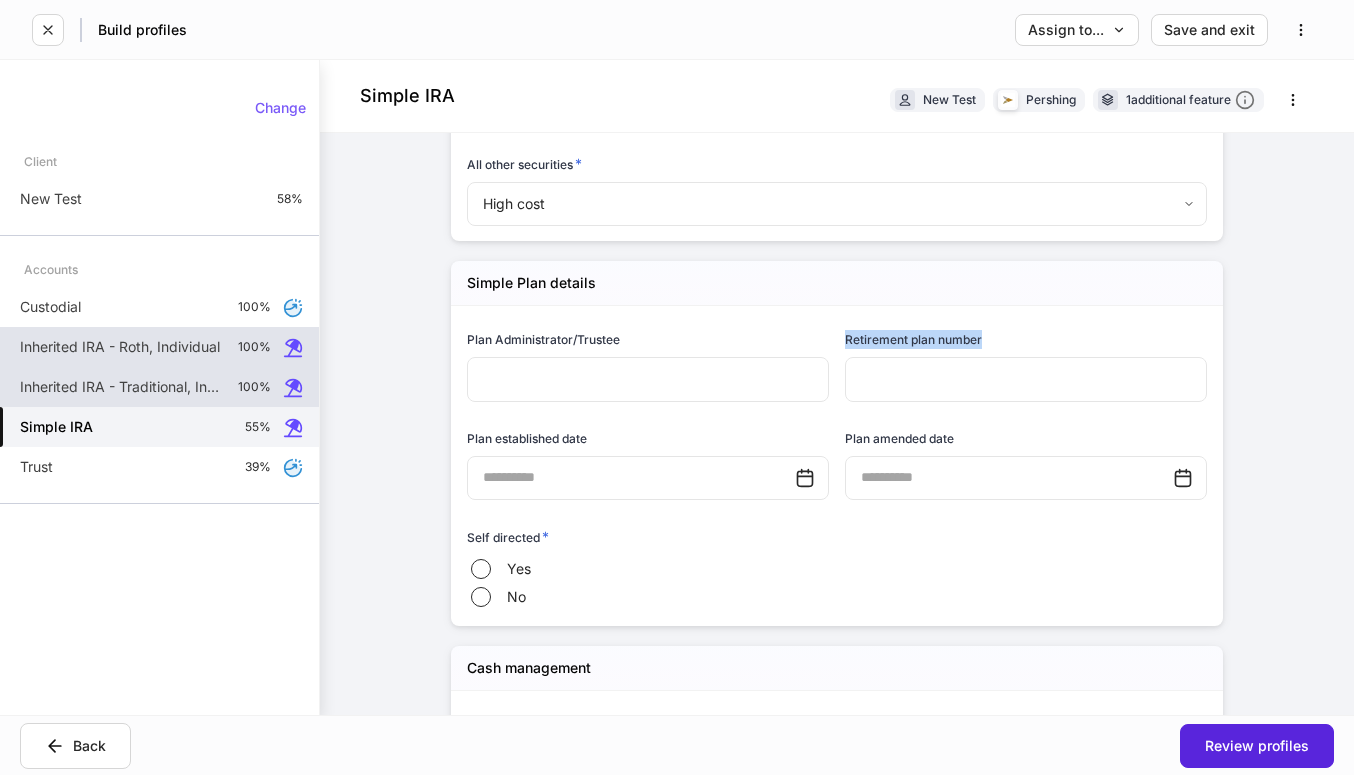 drag, startPoint x: 913, startPoint y: 335, endPoint x: 1066, endPoint y: 334, distance: 153.00327 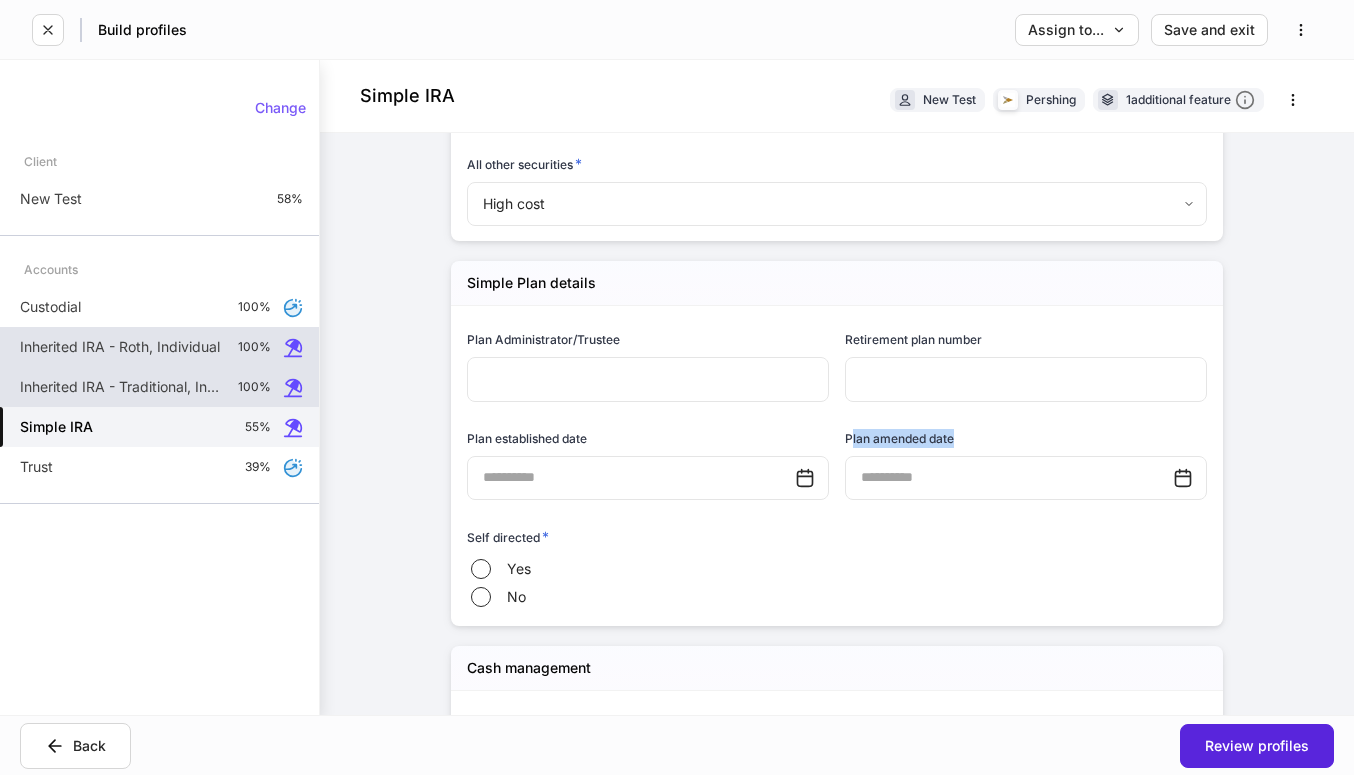 drag, startPoint x: 963, startPoint y: 441, endPoint x: 817, endPoint y: 436, distance: 146.08559 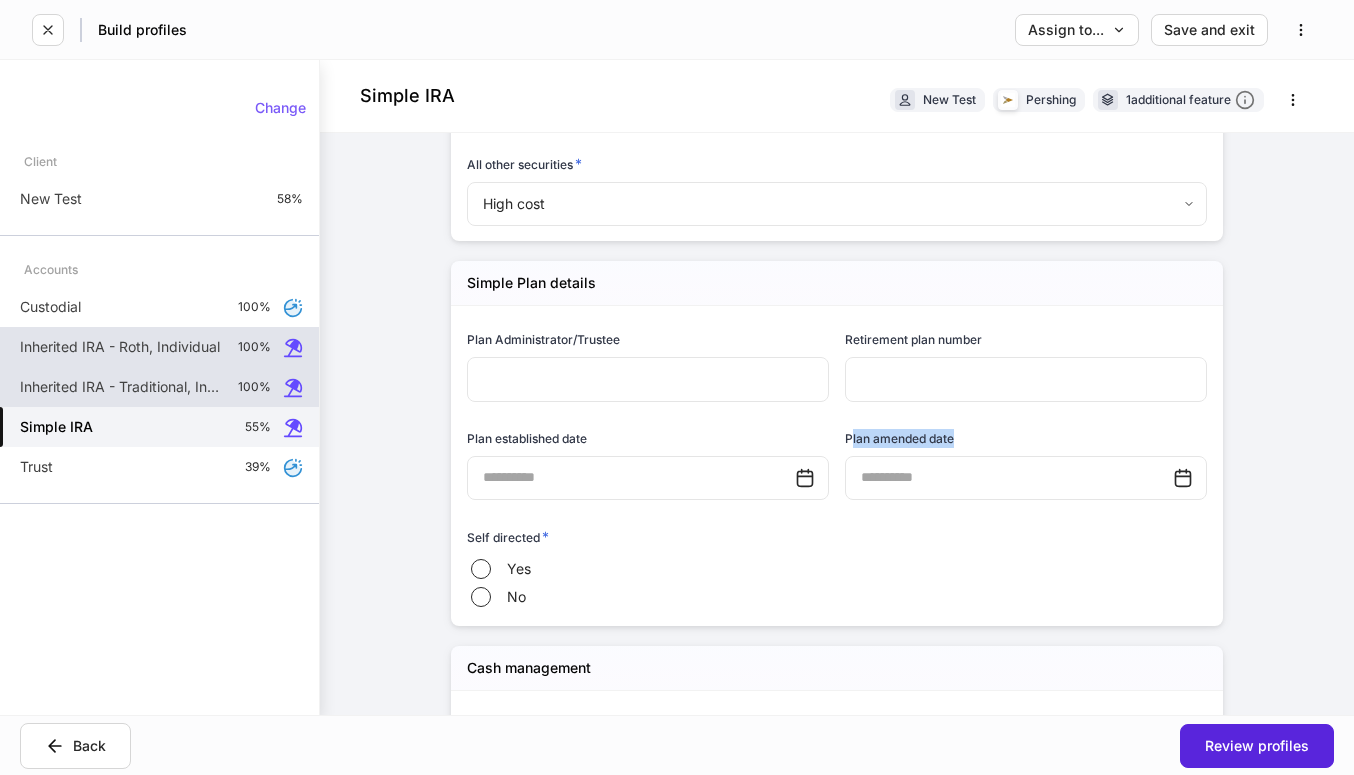 click on "Plan amended date" at bounding box center (1026, 442) 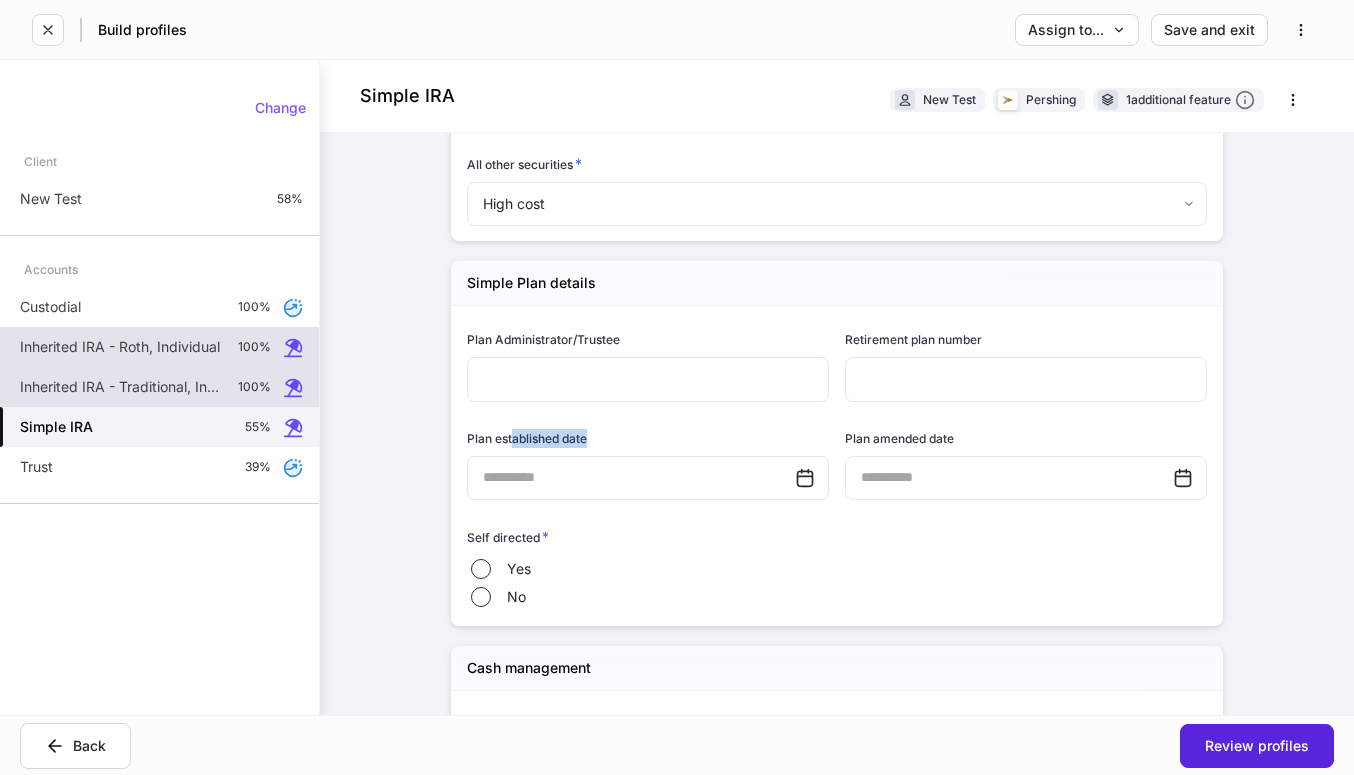 drag, startPoint x: 721, startPoint y: 435, endPoint x: 514, endPoint y: 428, distance: 207.11832 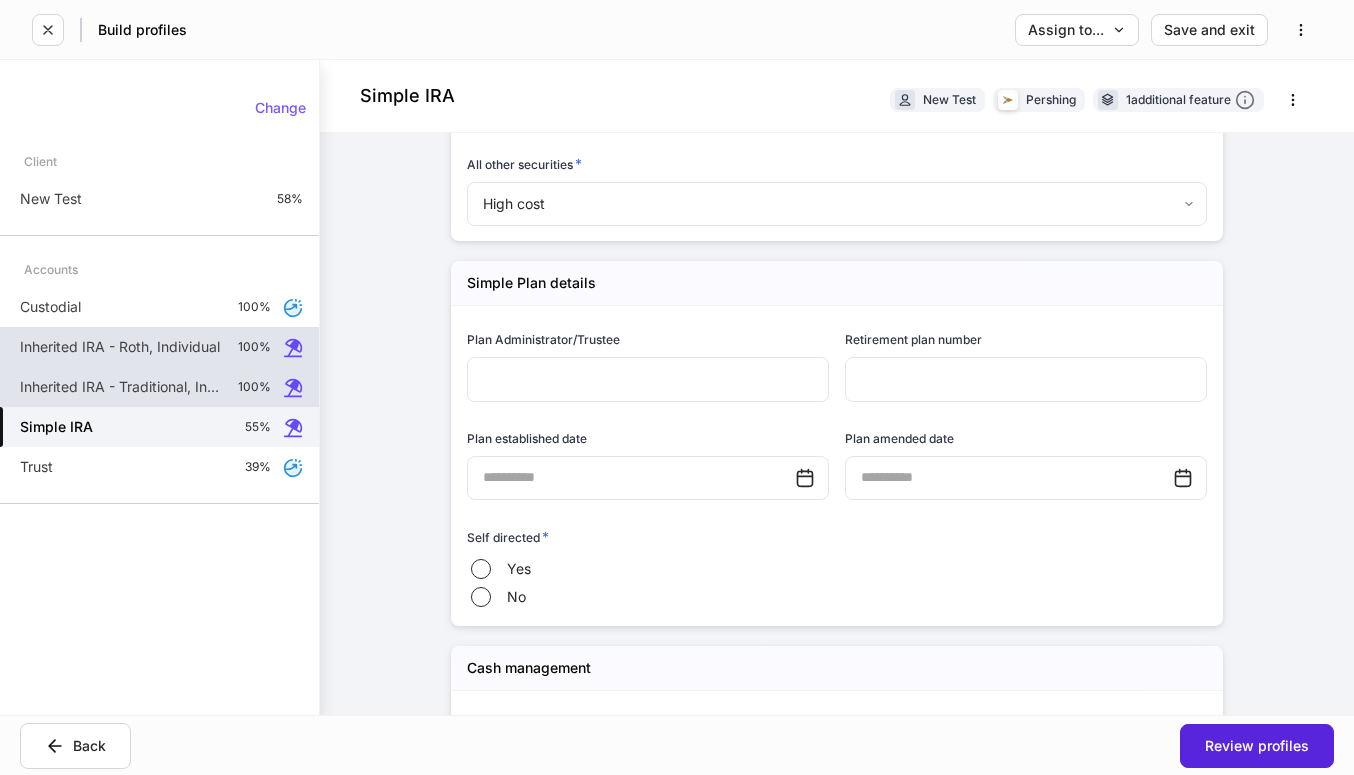 click on "Plan Administrator/Trustee" at bounding box center (648, 343) 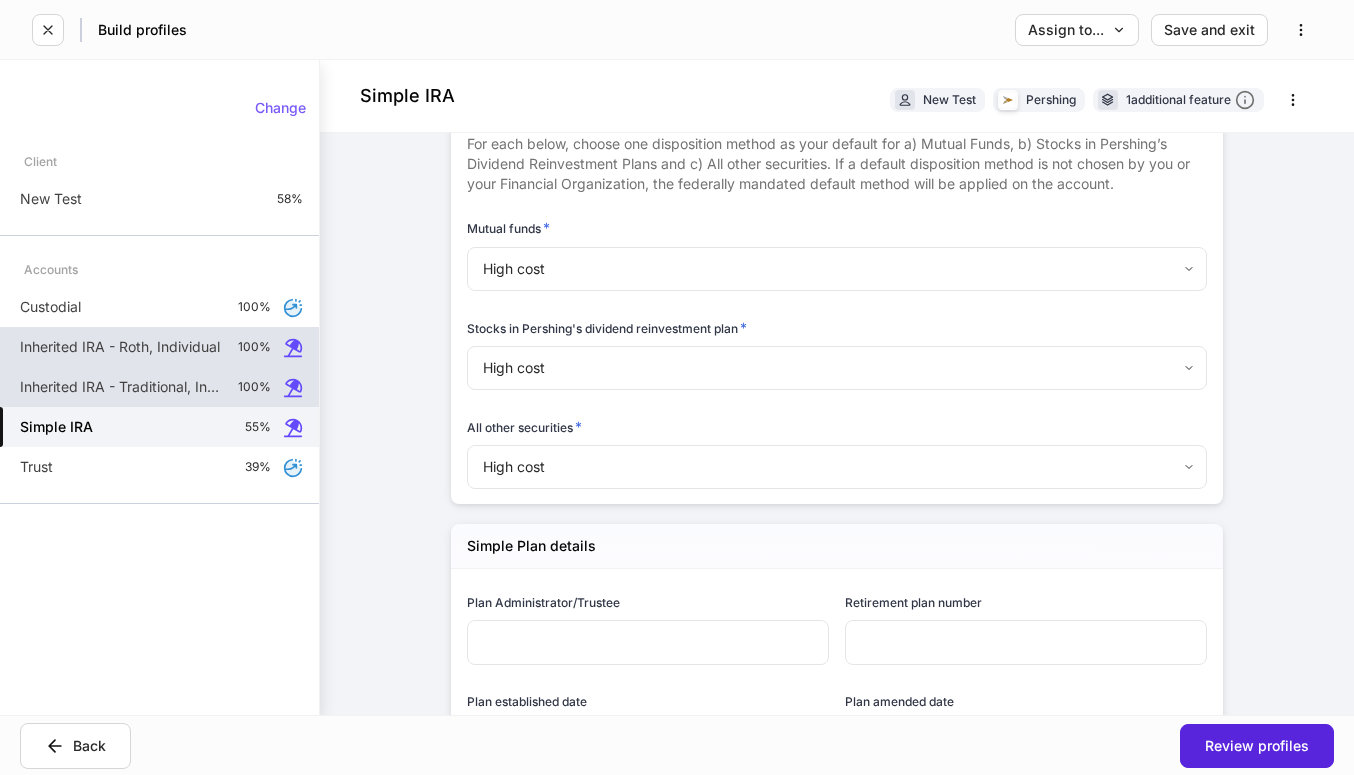scroll, scrollTop: 1543, scrollLeft: 0, axis: vertical 